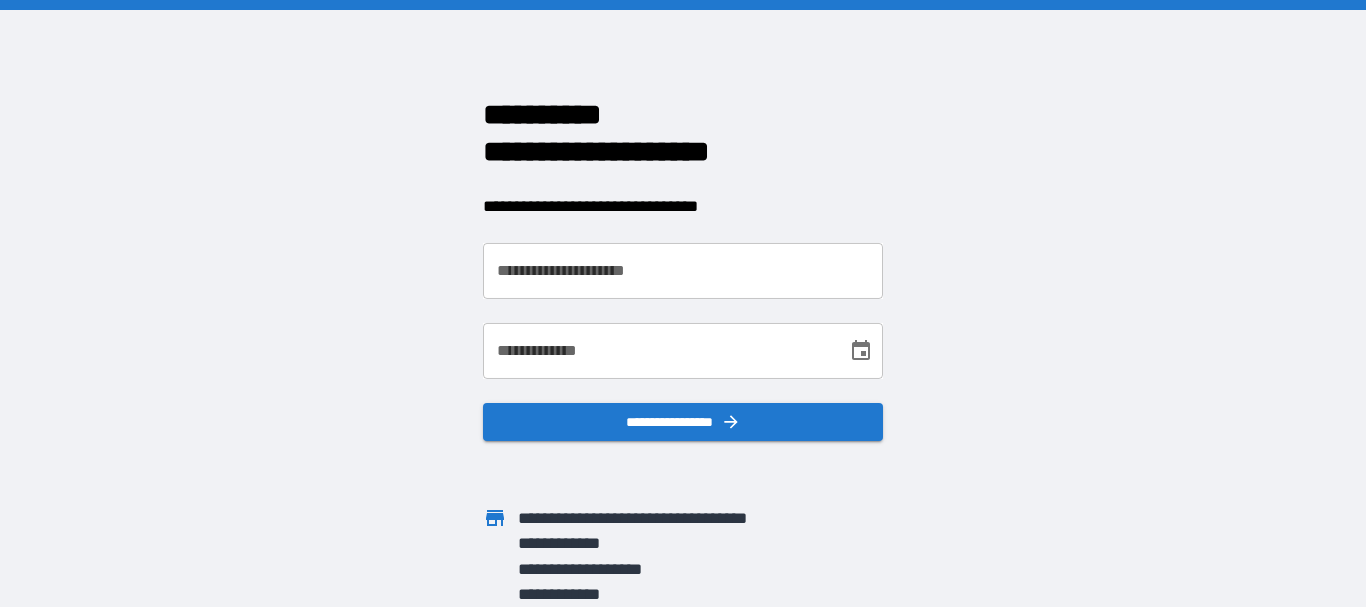 scroll, scrollTop: 0, scrollLeft: 0, axis: both 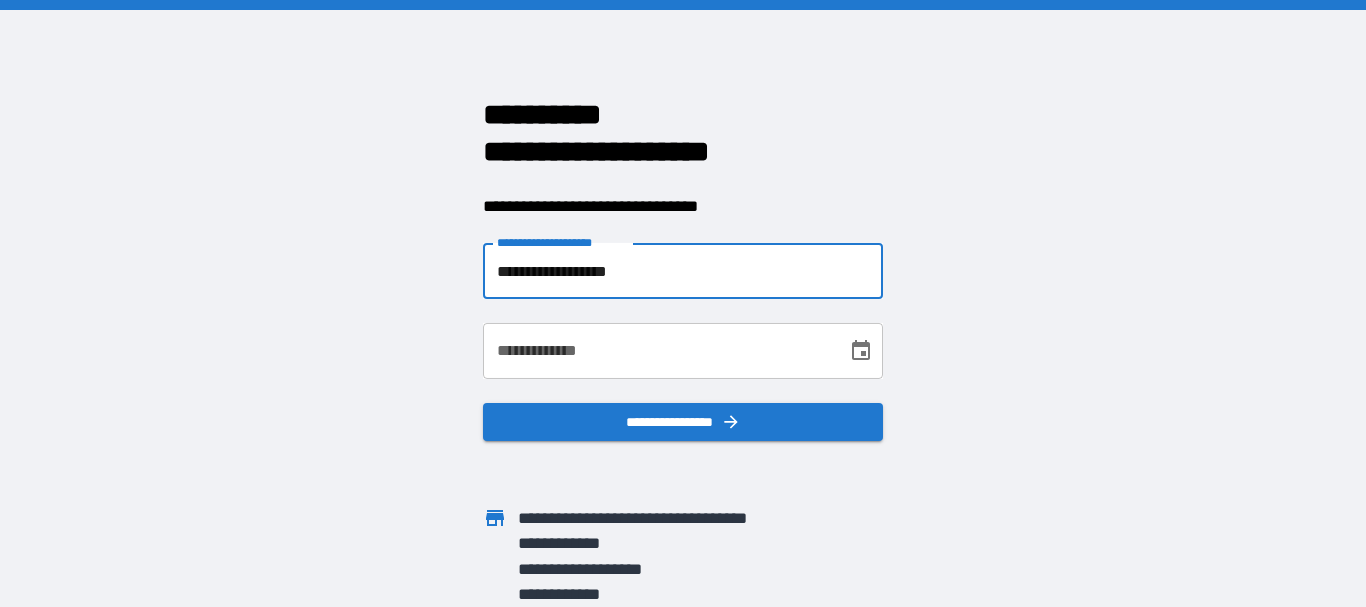 type on "**********" 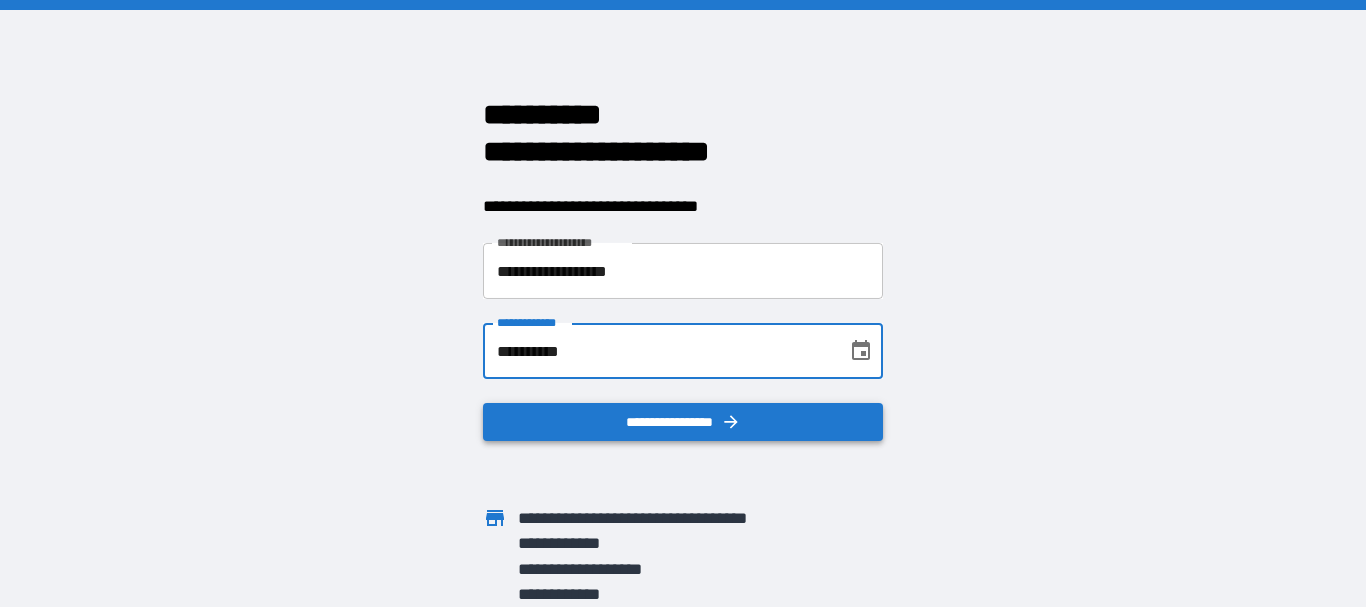 type on "**********" 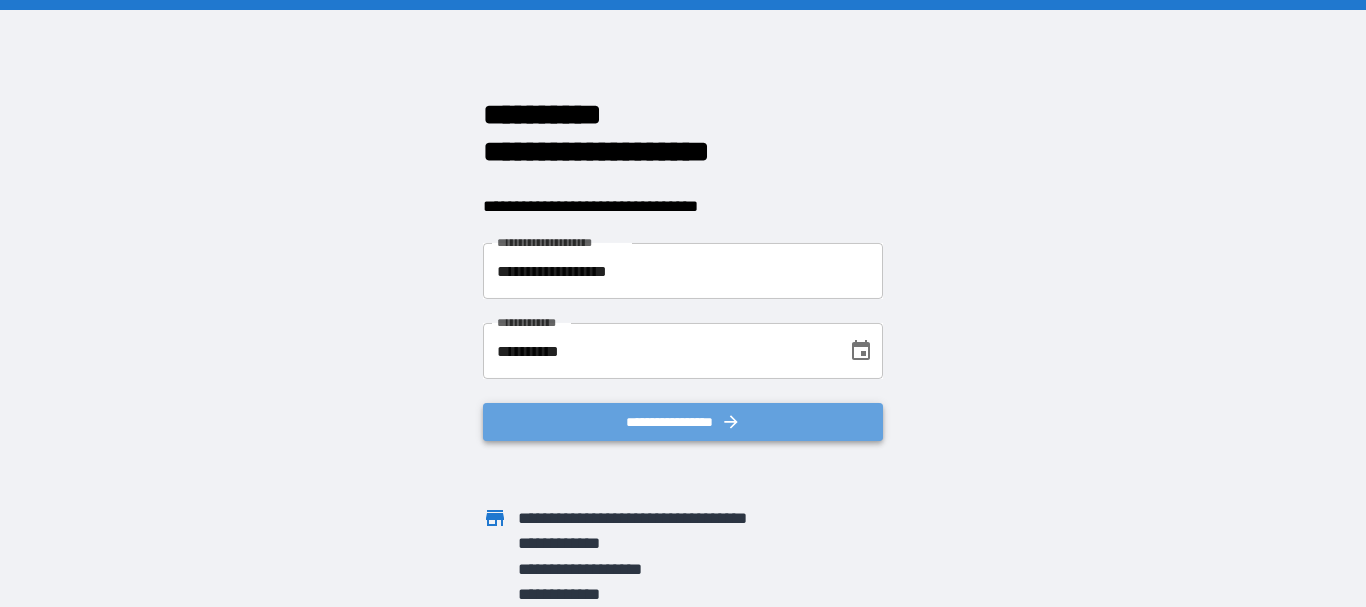 click on "**********" at bounding box center [683, 422] 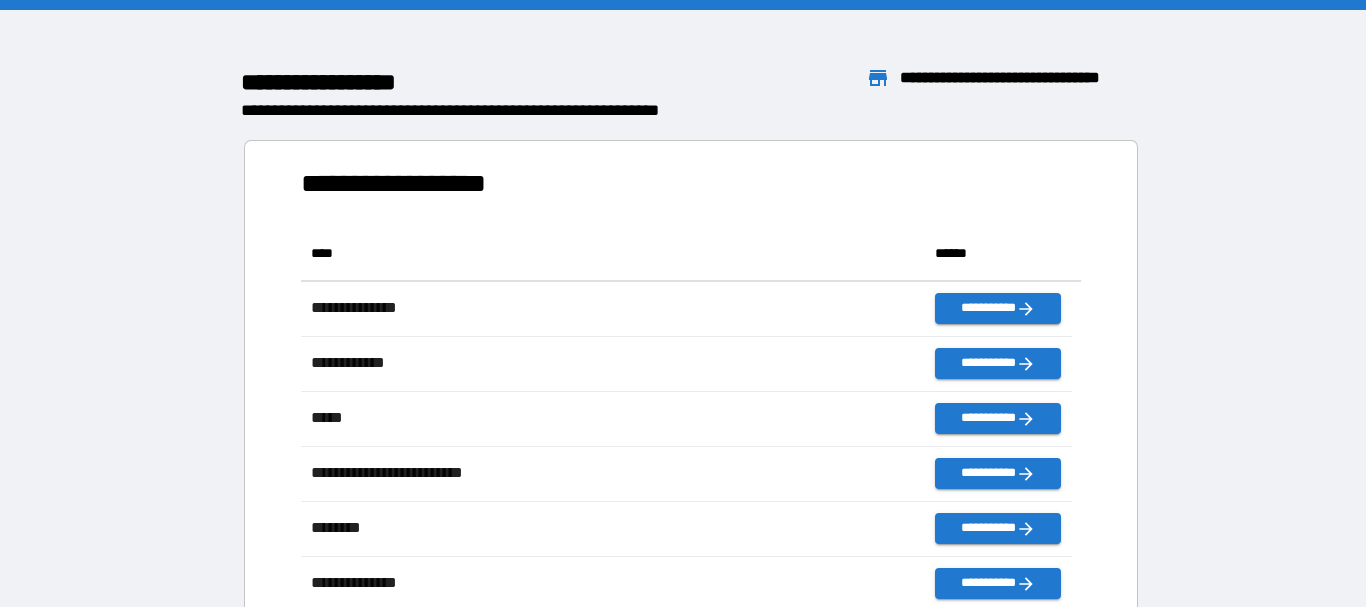 scroll, scrollTop: 16, scrollLeft: 16, axis: both 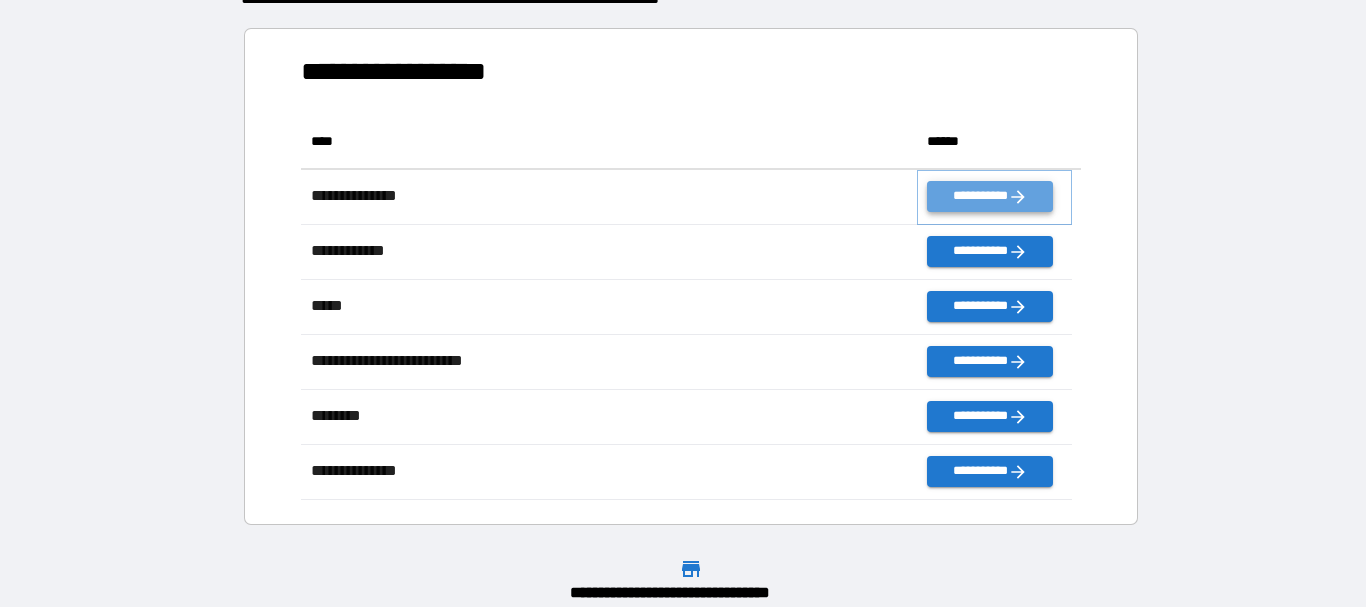 click 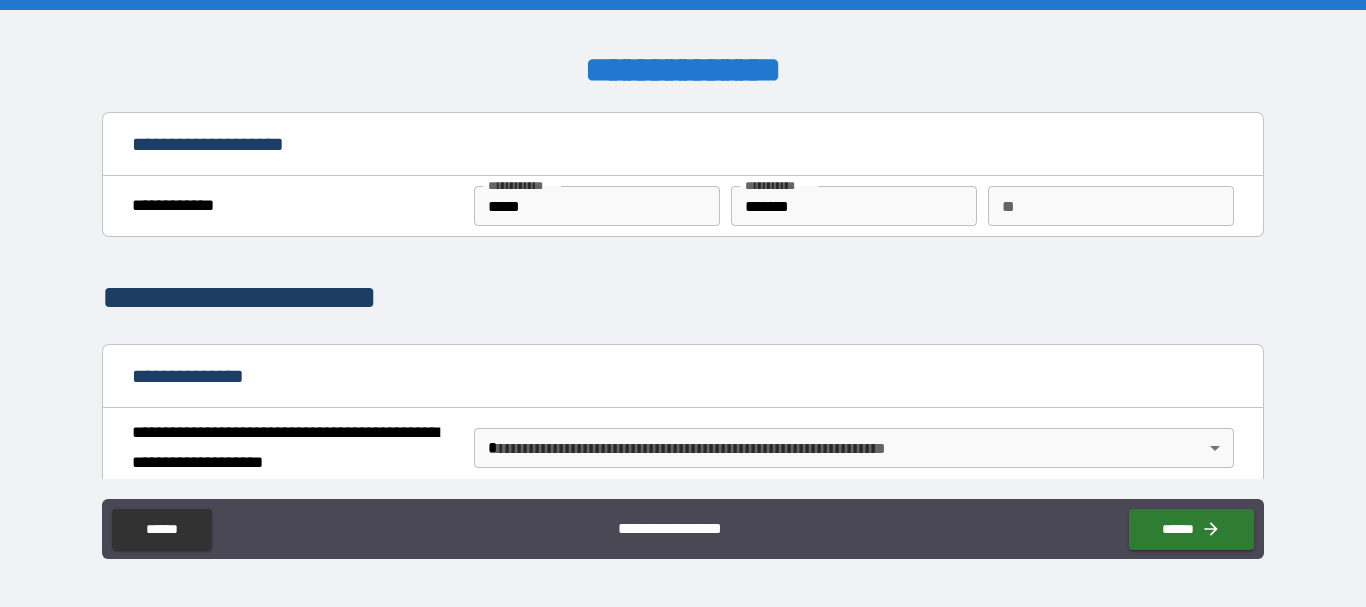 scroll, scrollTop: 145, scrollLeft: 0, axis: vertical 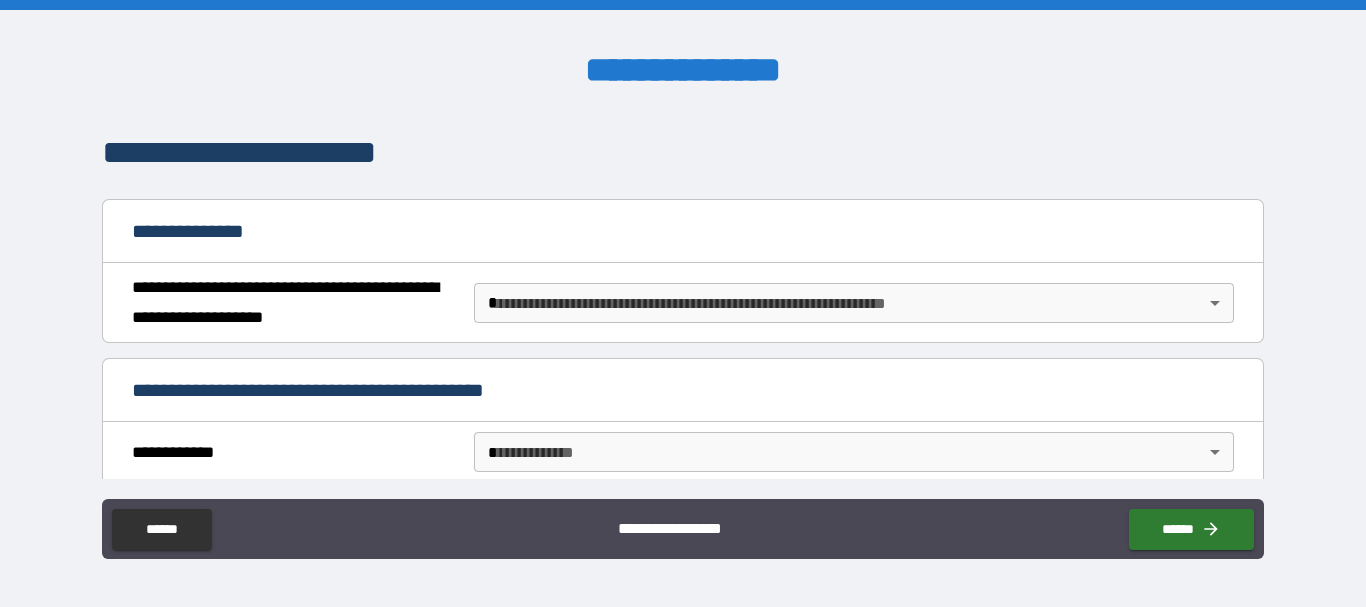 click on "**********" at bounding box center (683, 303) 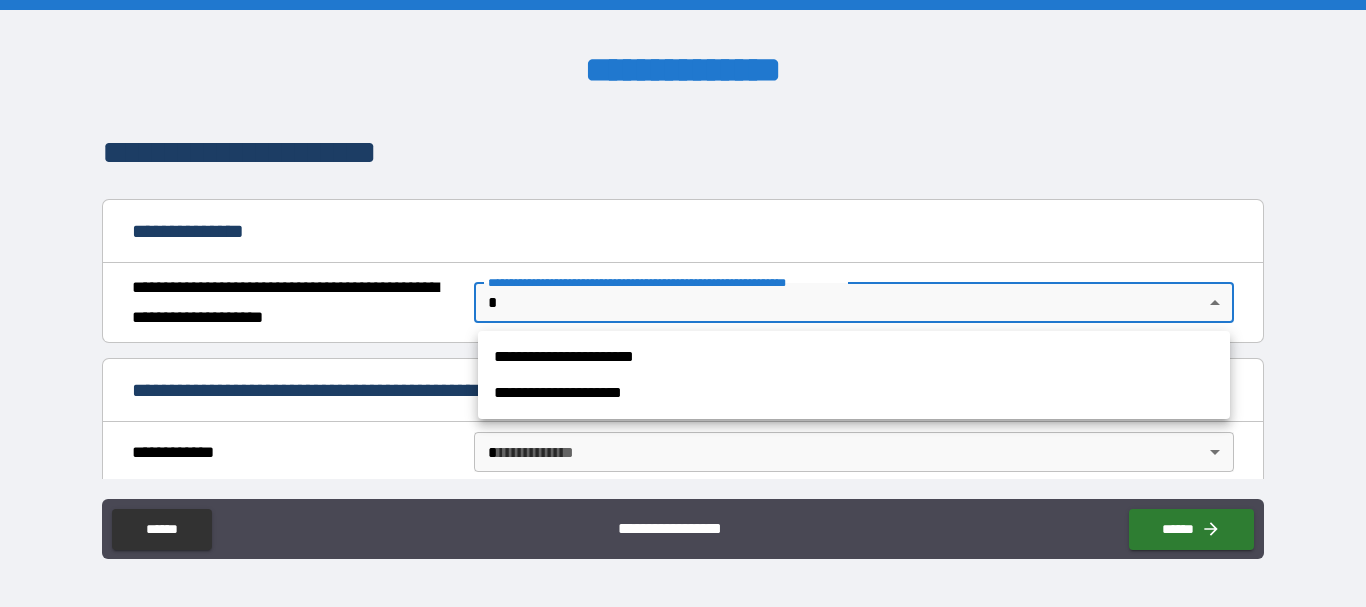 click on "**********" at bounding box center [854, 357] 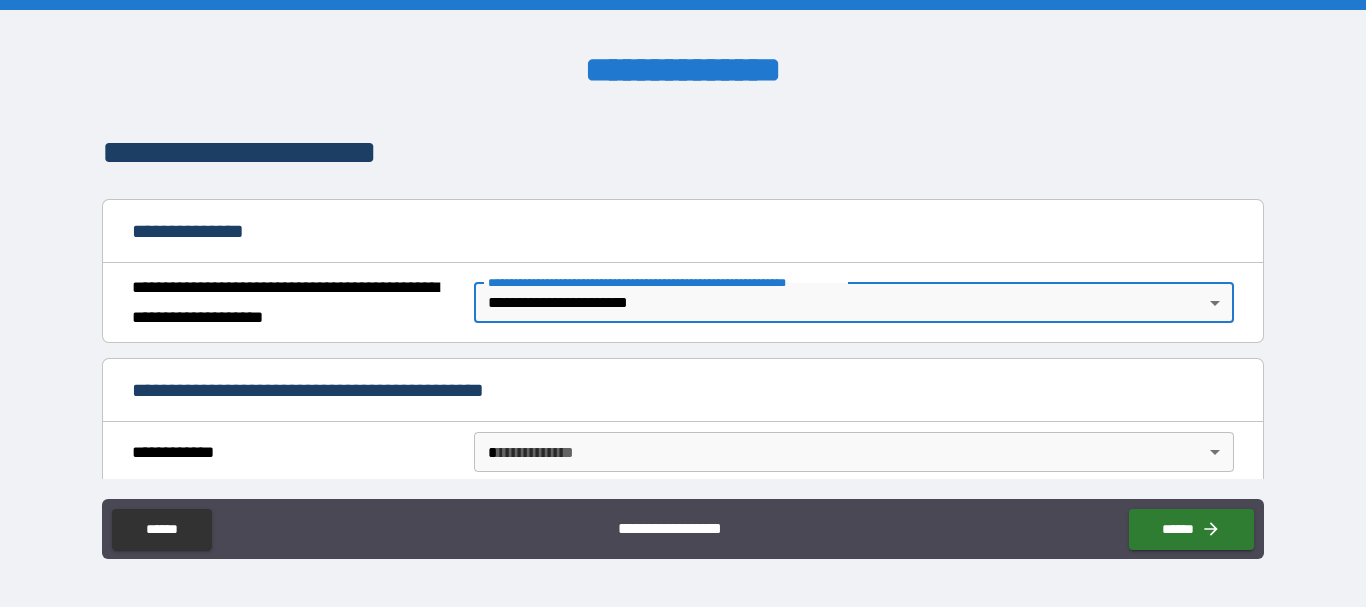 click on "**********" at bounding box center (683, 303) 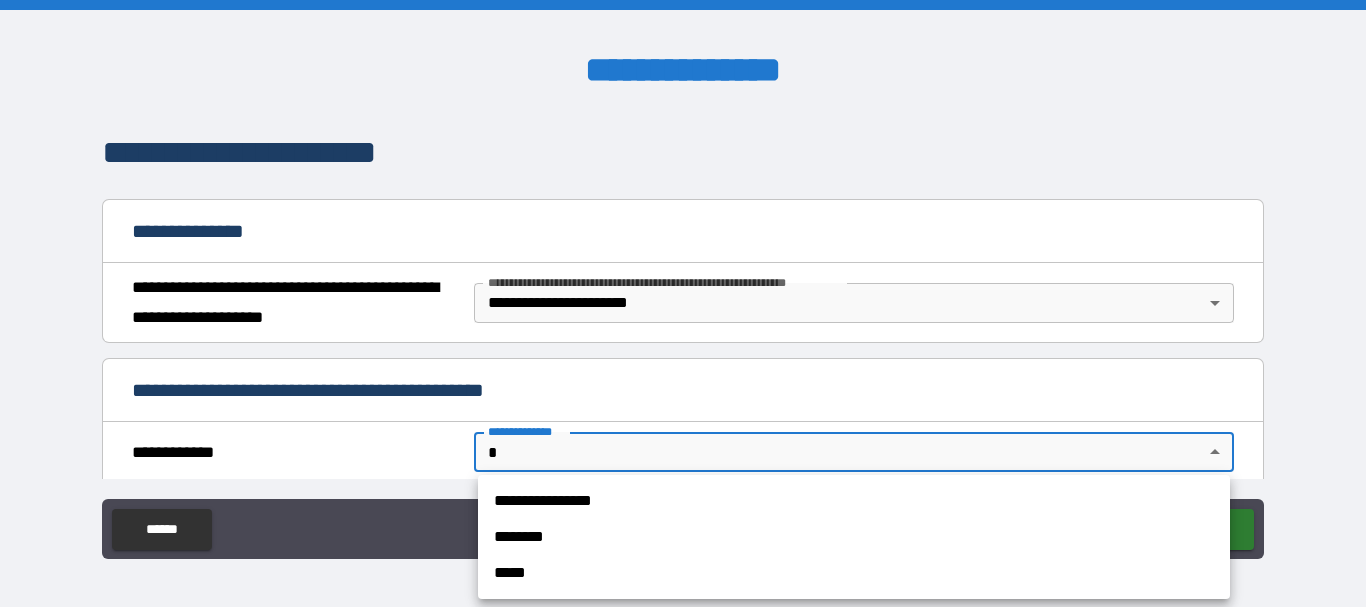 click on "**********" at bounding box center [854, 501] 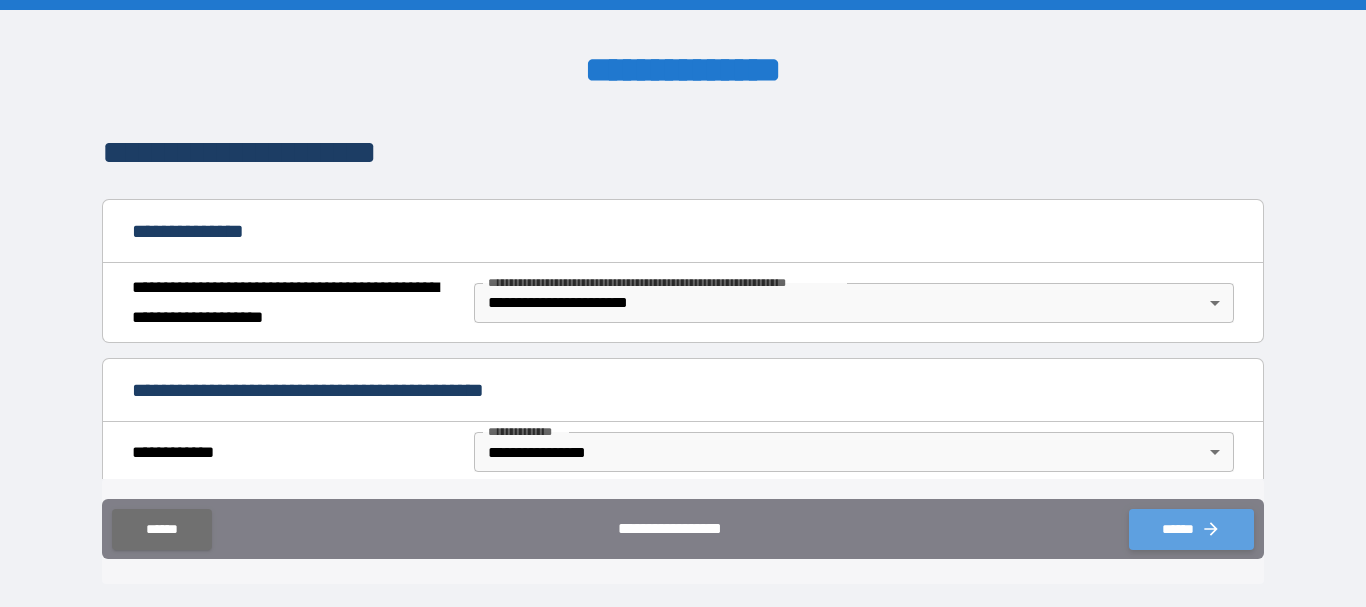 click on "******" at bounding box center [1191, 529] 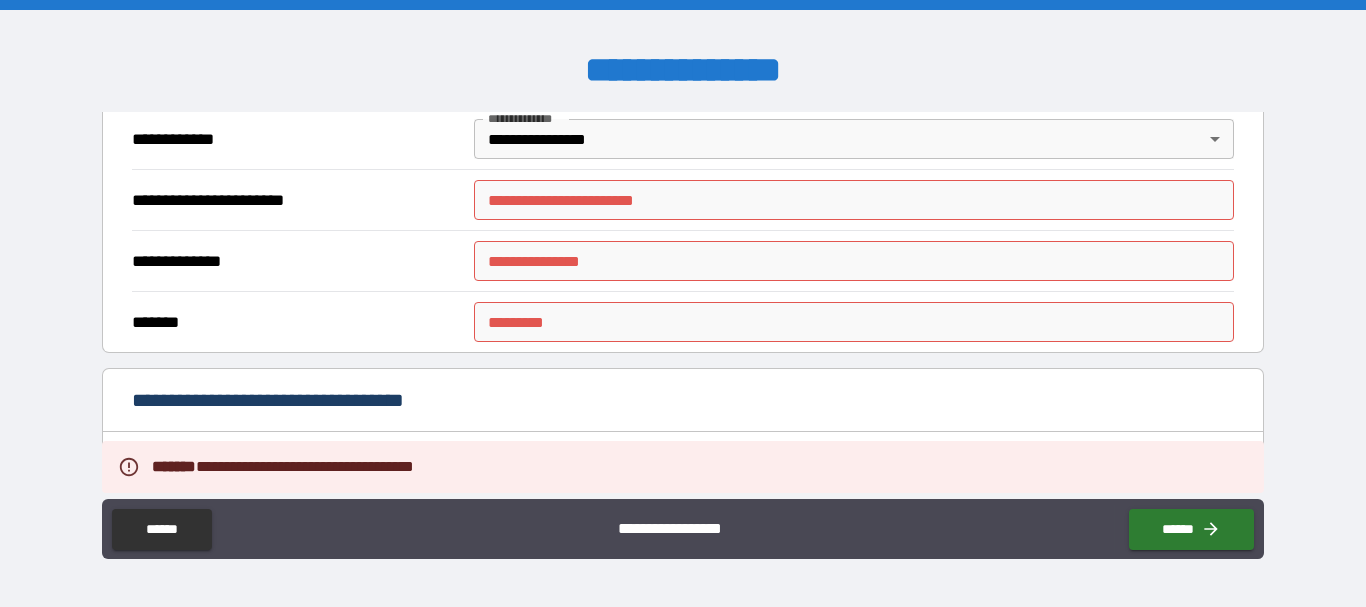scroll, scrollTop: 460, scrollLeft: 0, axis: vertical 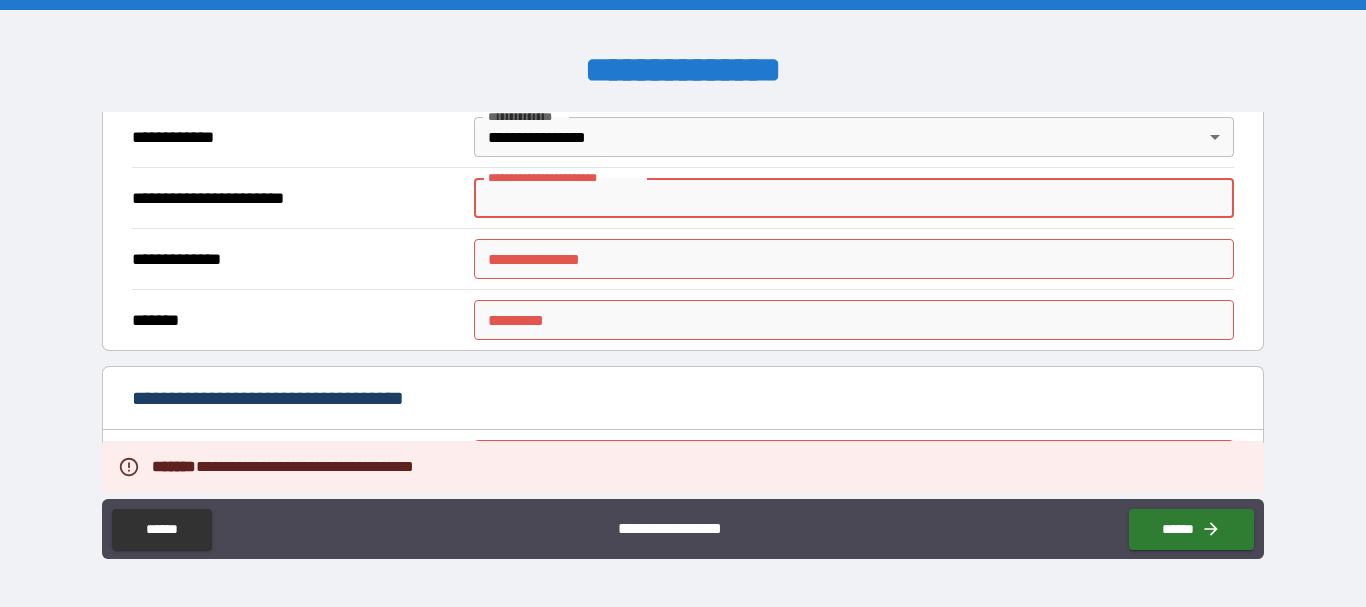 click on "**********" at bounding box center [854, 198] 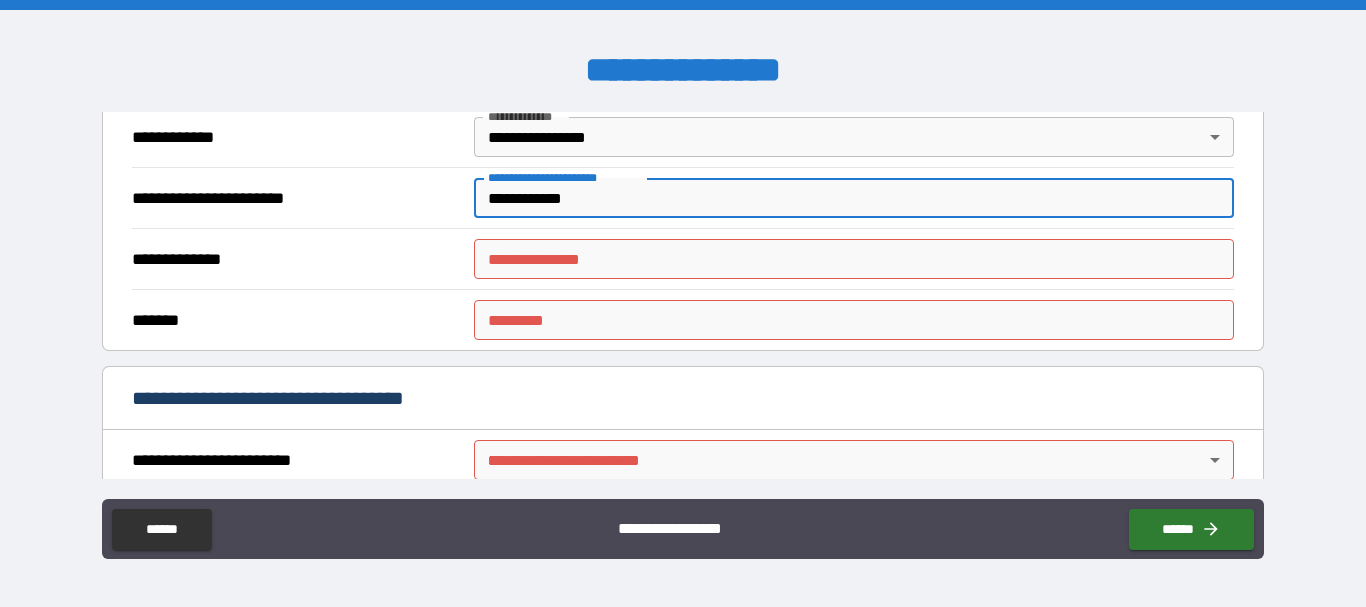 type on "**********" 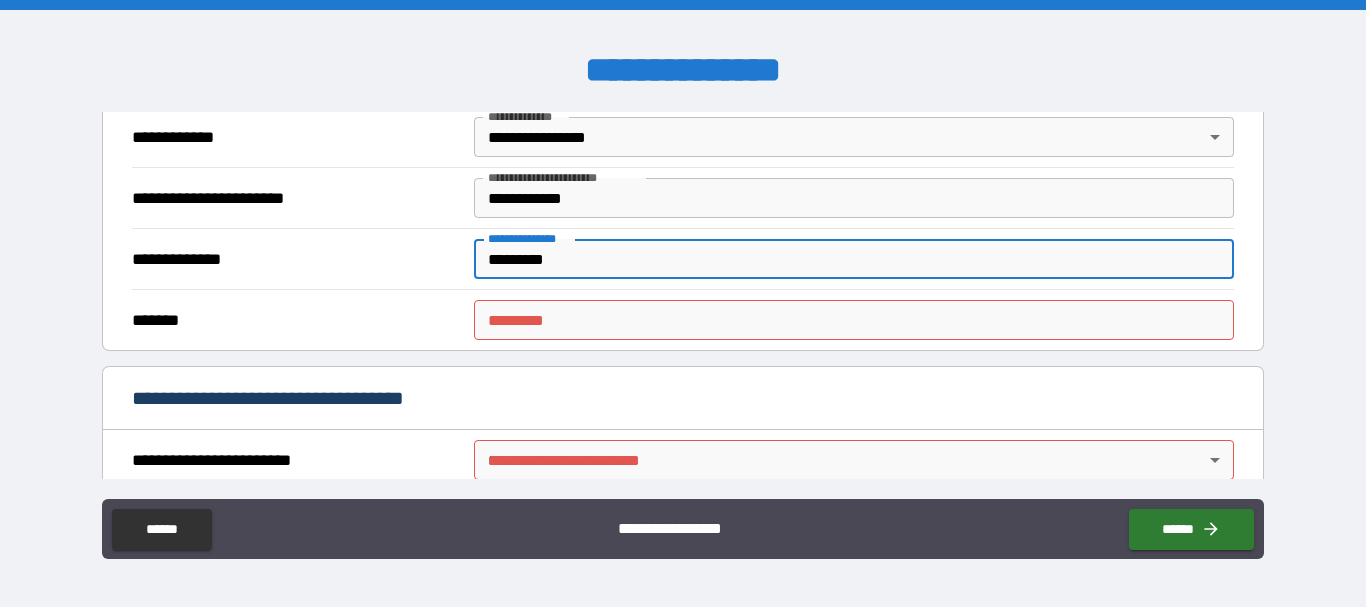 type on "*********" 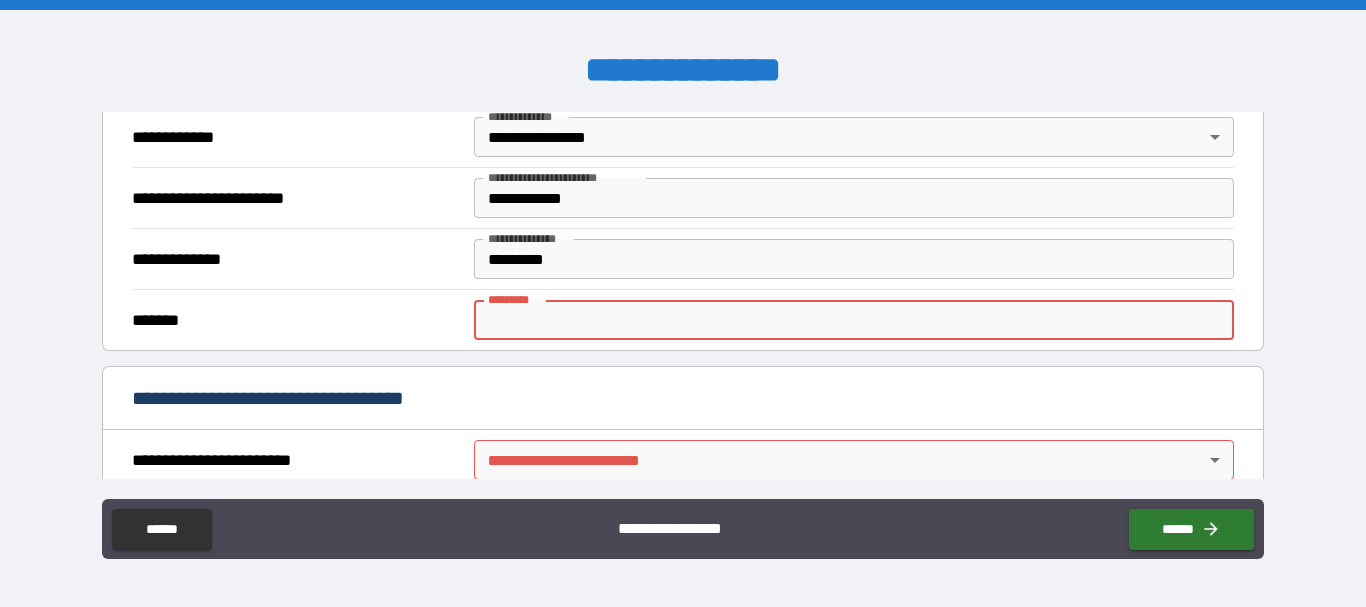 click on "*******   *" at bounding box center [854, 320] 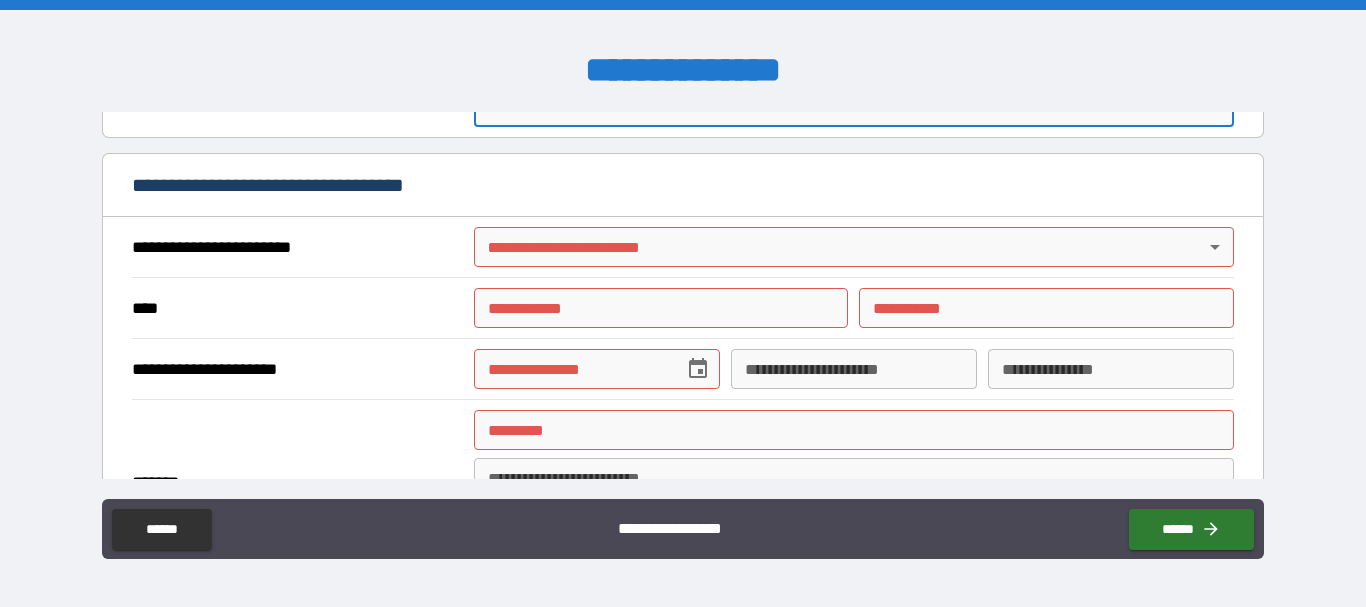 scroll, scrollTop: 674, scrollLeft: 0, axis: vertical 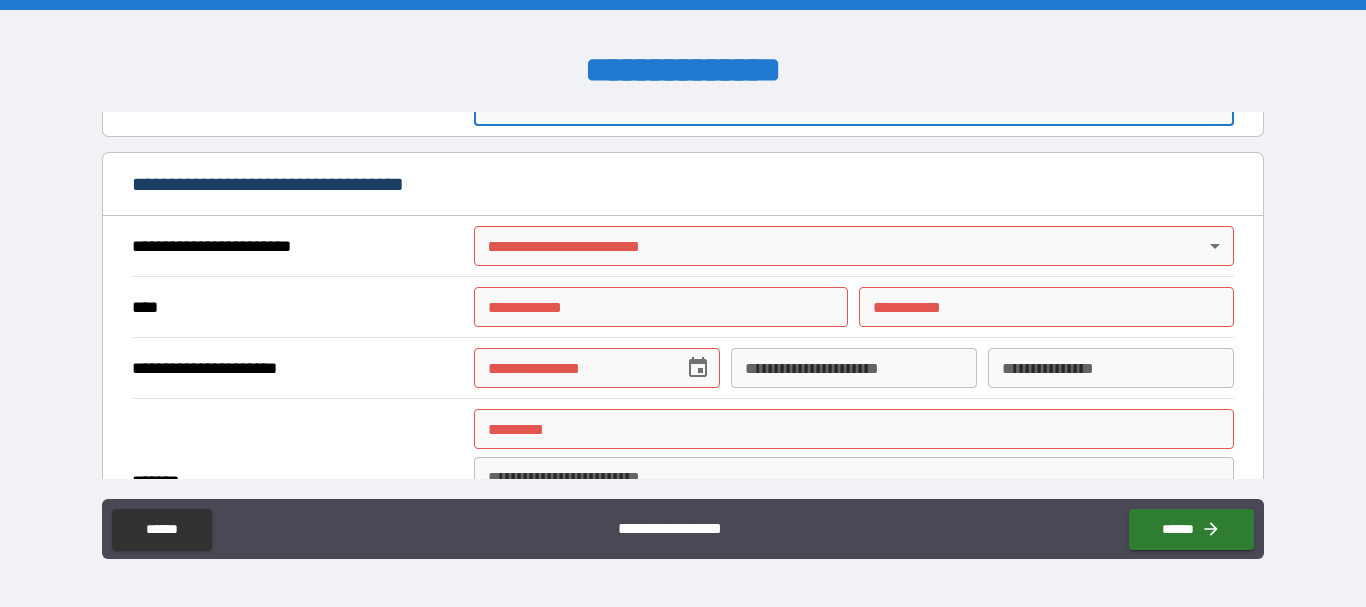 type on "**********" 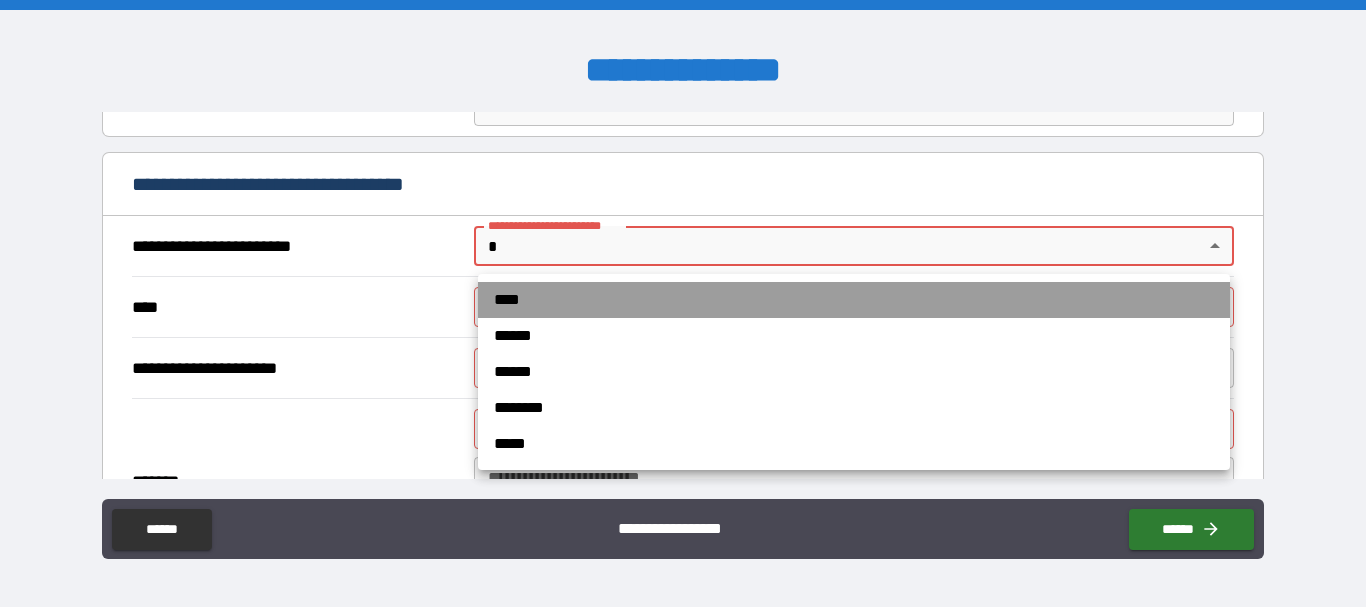 click on "****" at bounding box center [854, 300] 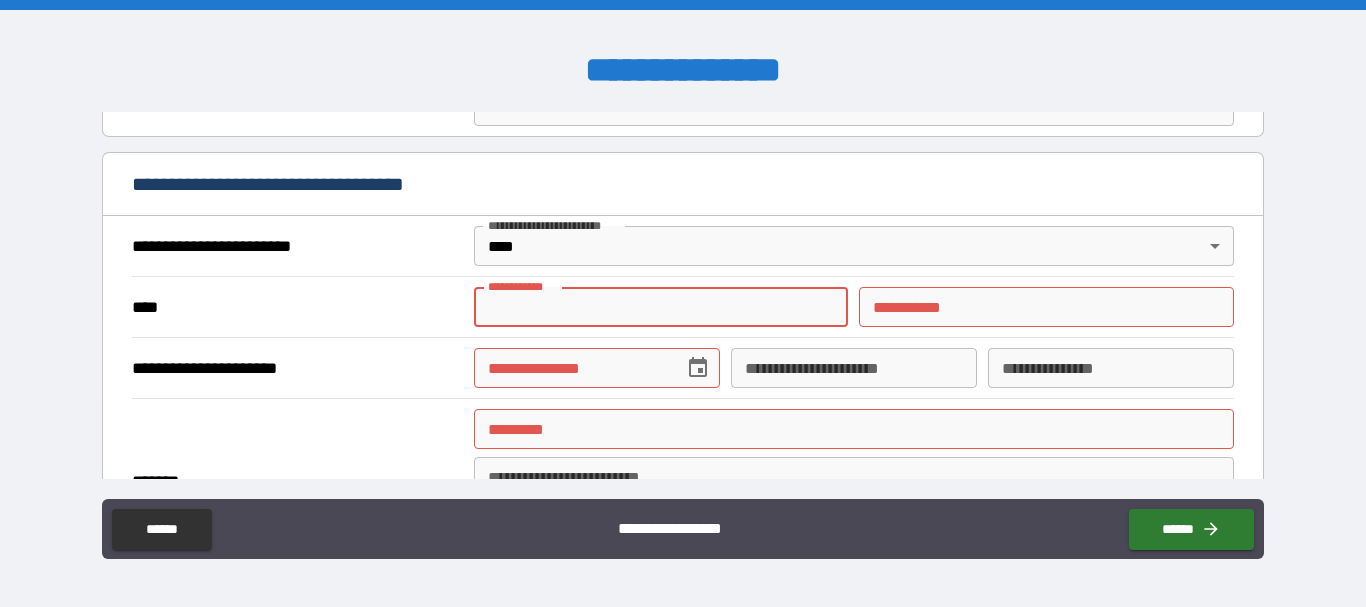 click on "**********" at bounding box center (661, 307) 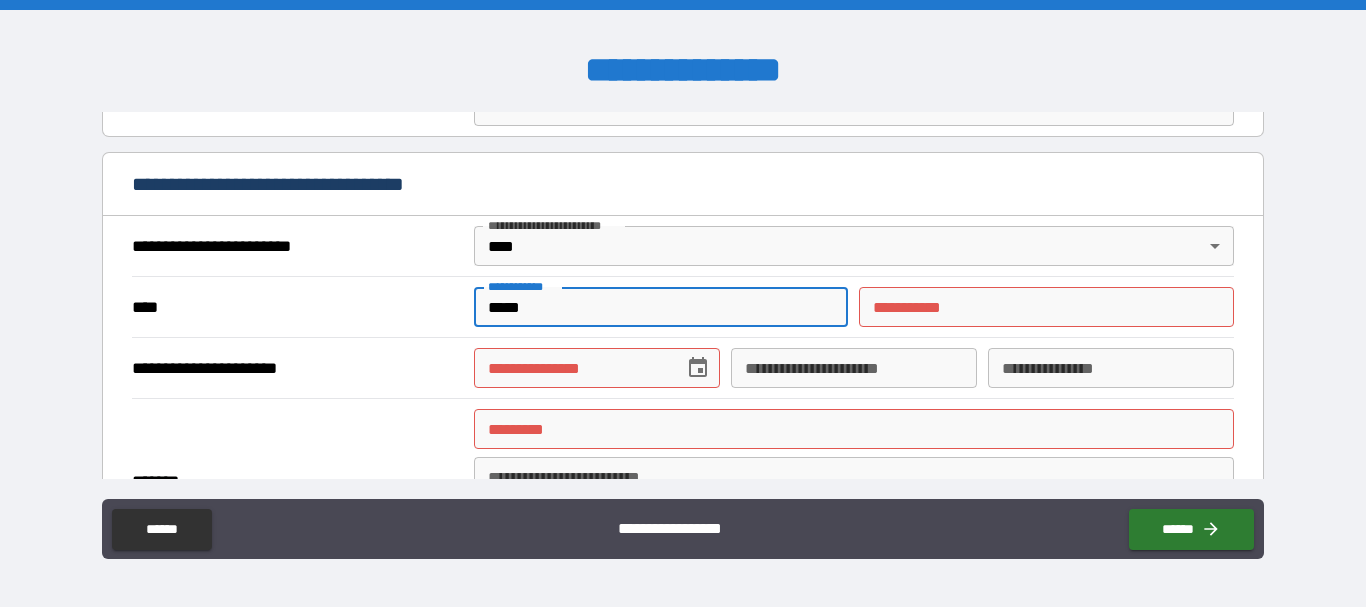 type on "*****" 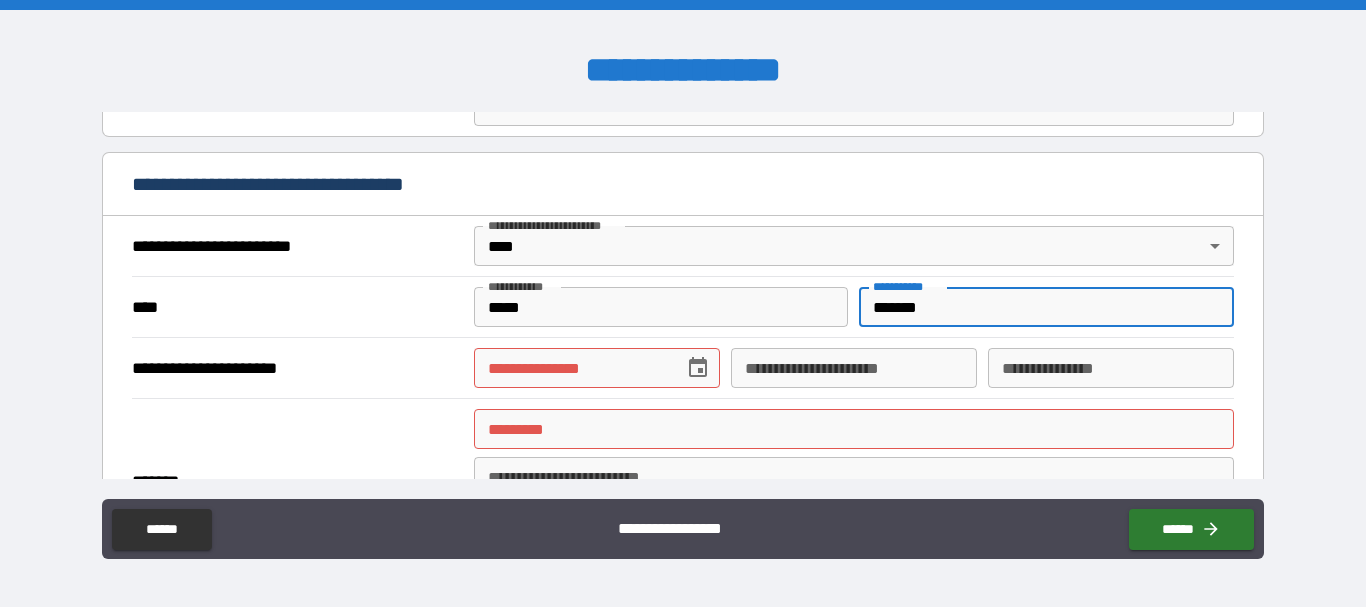 type on "*******" 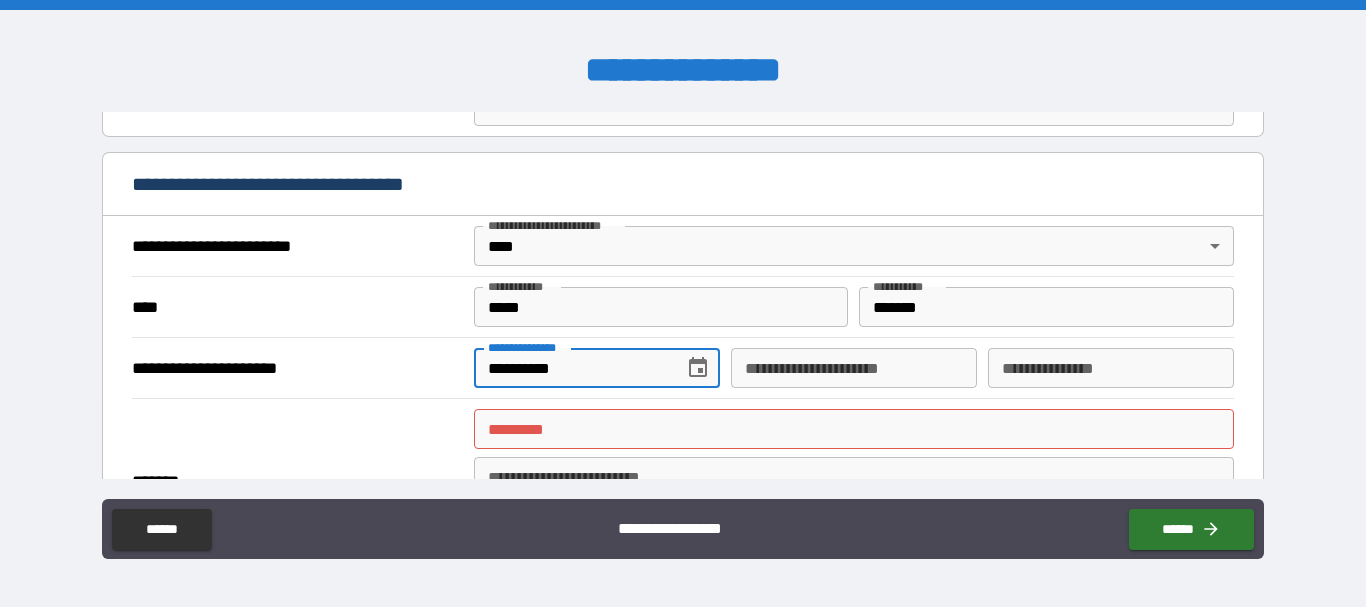 type on "**********" 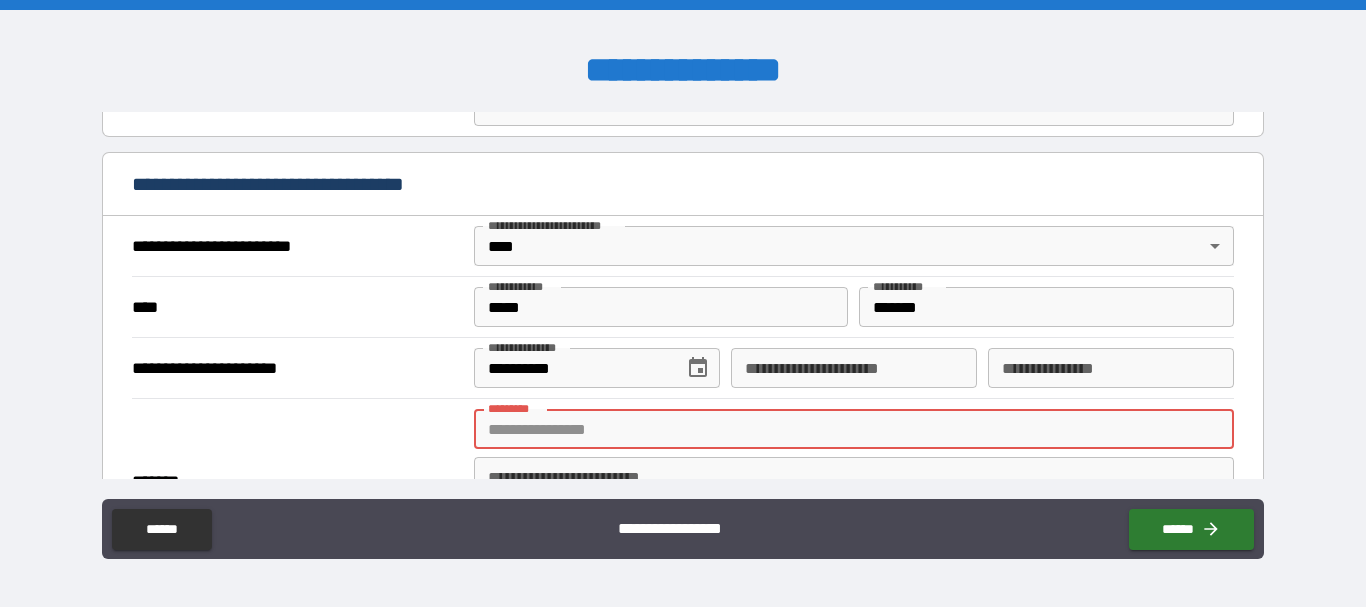click on "*******   * *******   *" at bounding box center (854, 429) 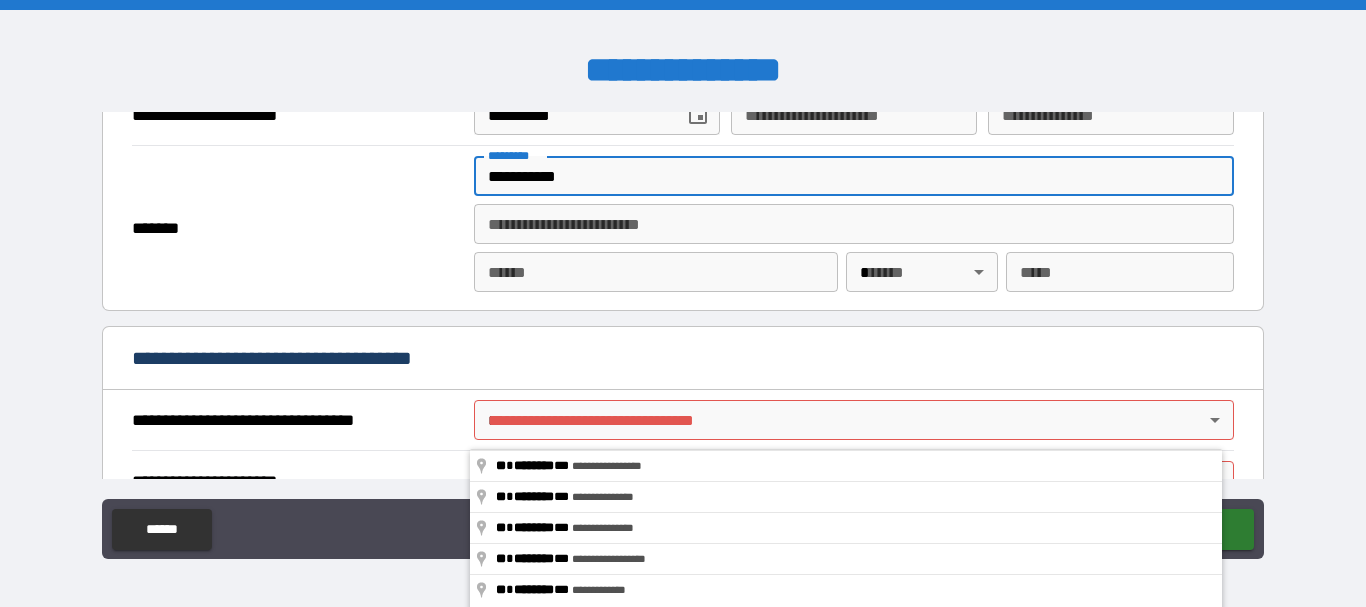 scroll, scrollTop: 928, scrollLeft: 0, axis: vertical 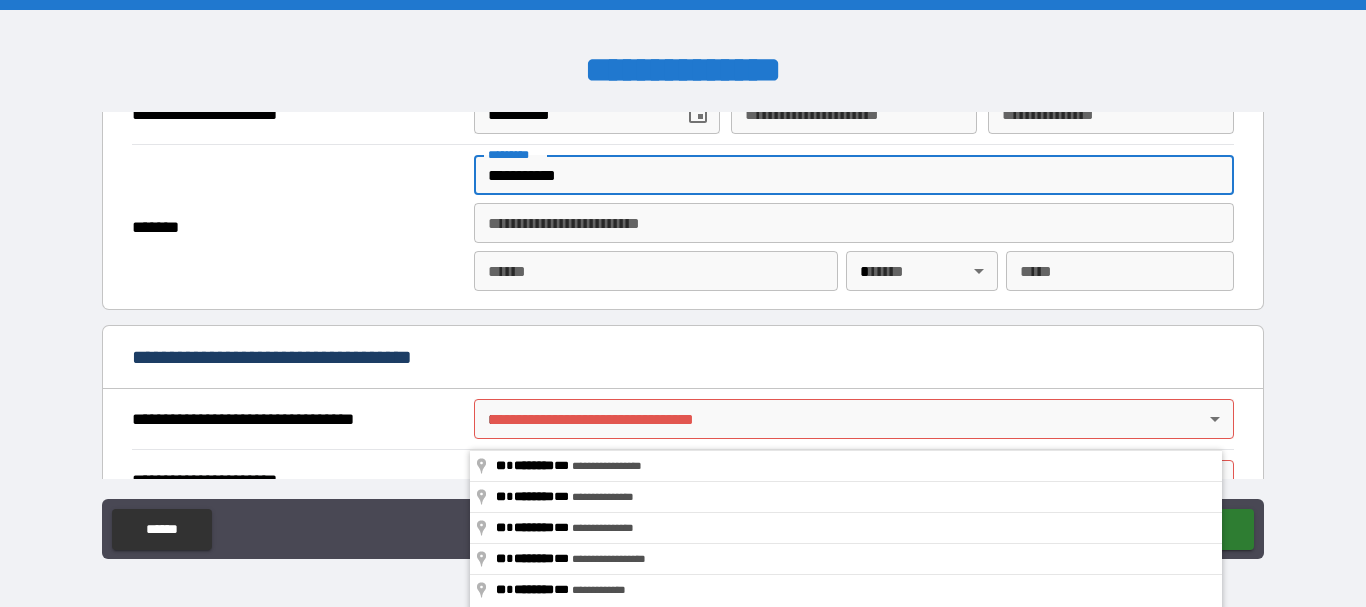type on "**********" 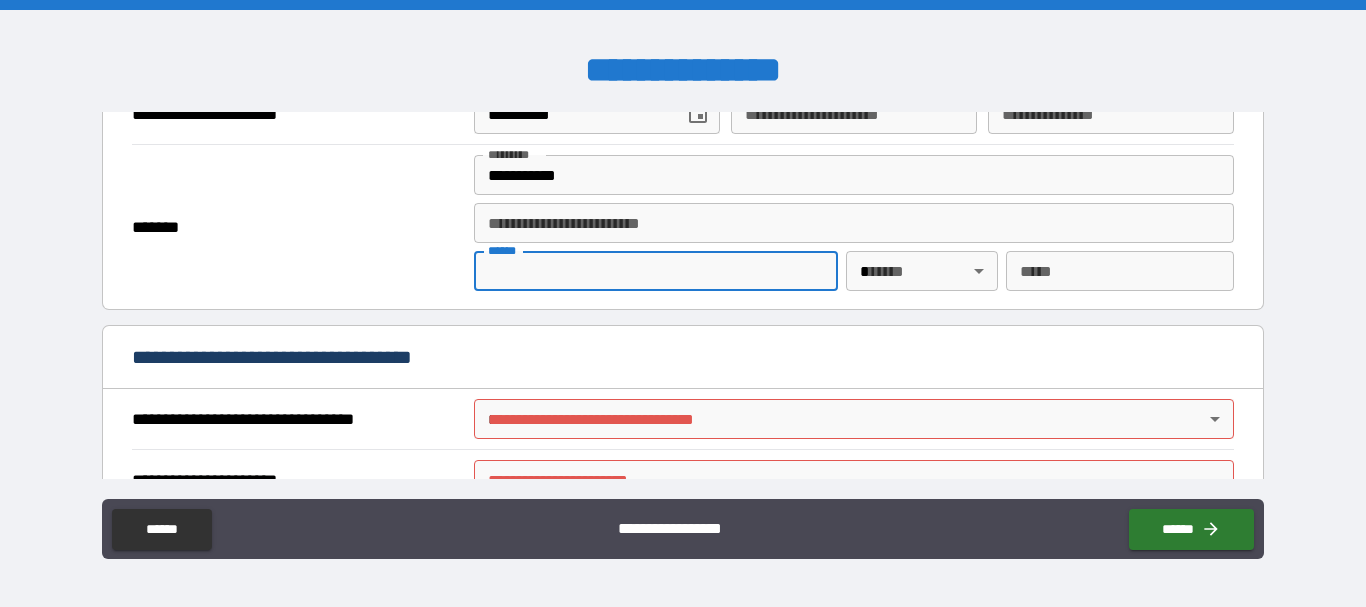 click on "****   *" at bounding box center [656, 271] 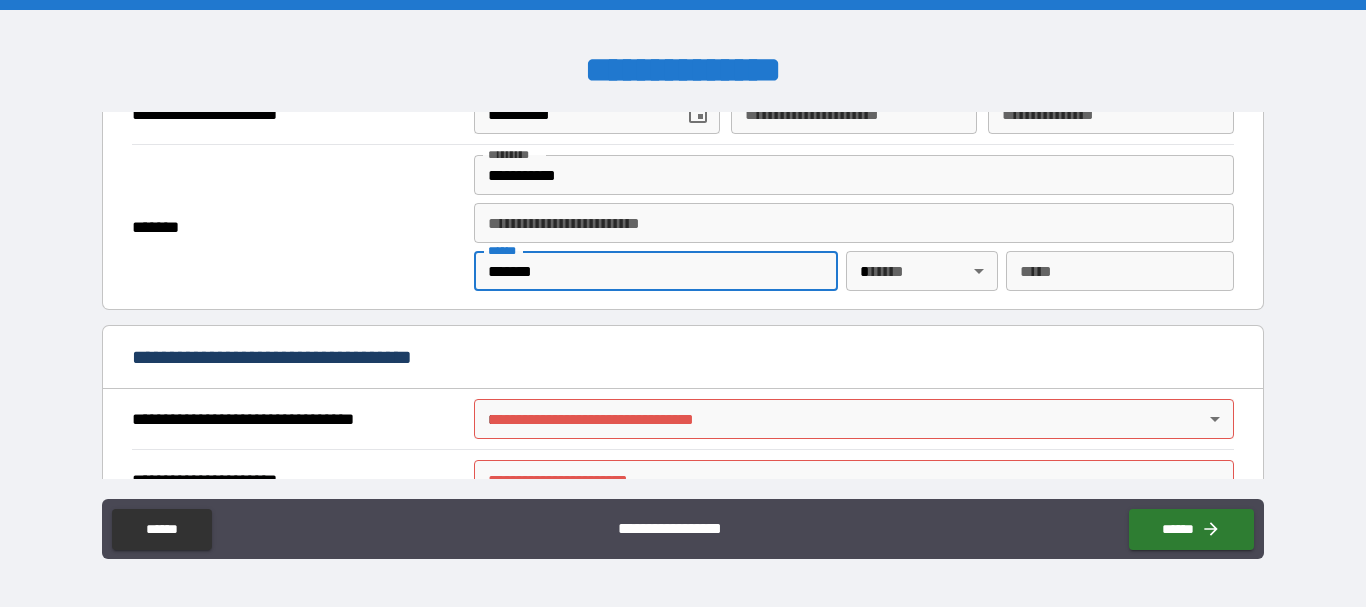 type on "**" 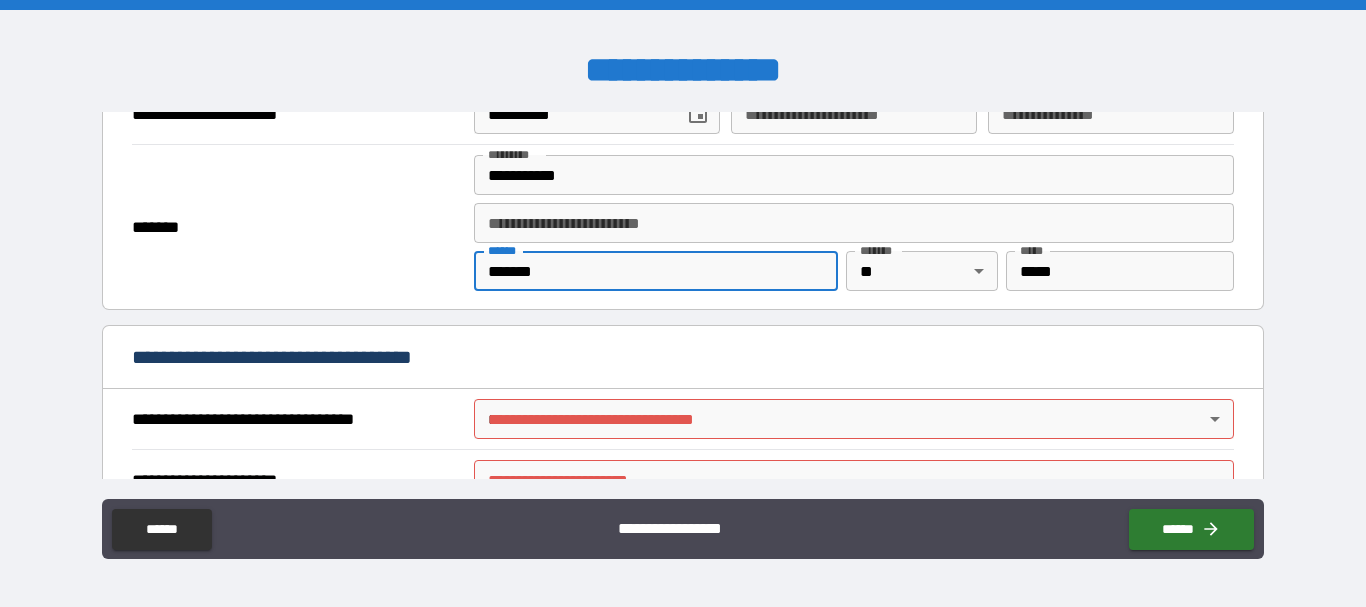 click on "**********" at bounding box center [683, 303] 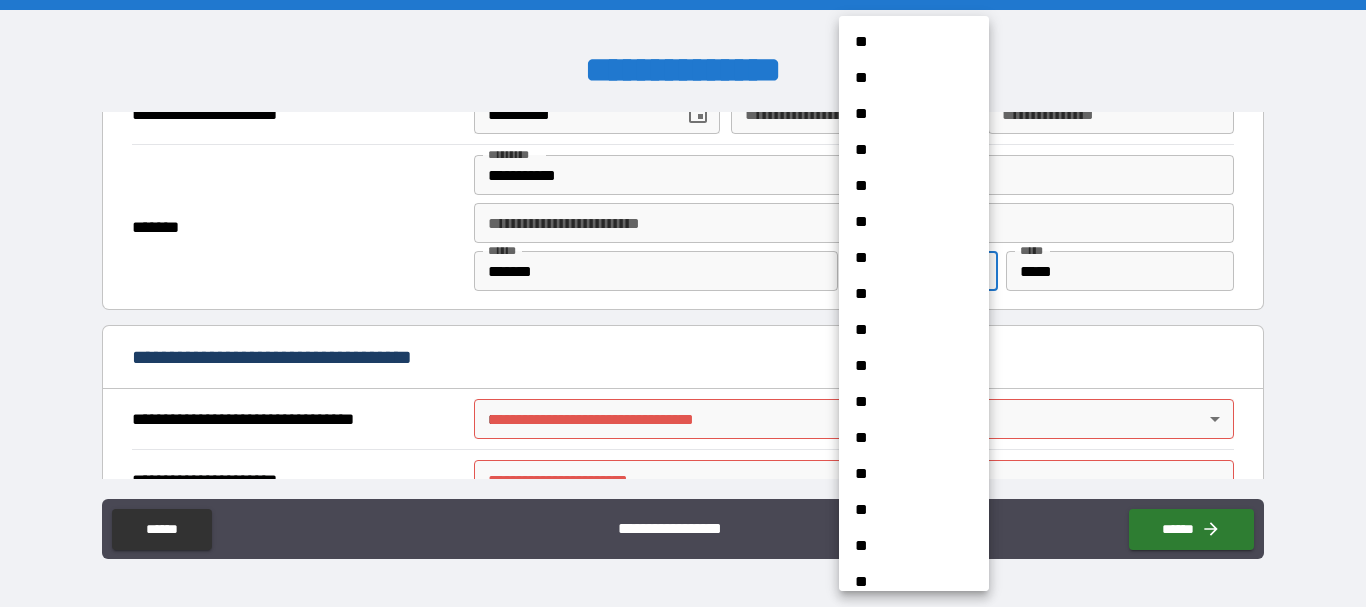 scroll, scrollTop: 459, scrollLeft: 0, axis: vertical 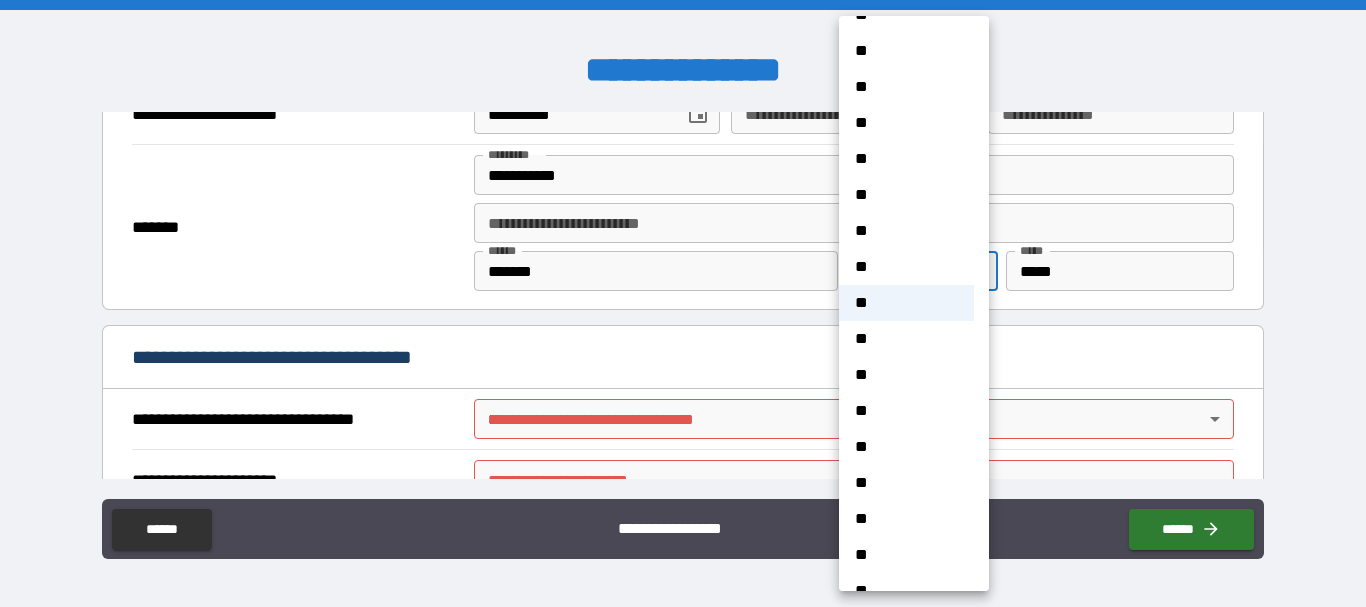 click on "**" at bounding box center (906, 303) 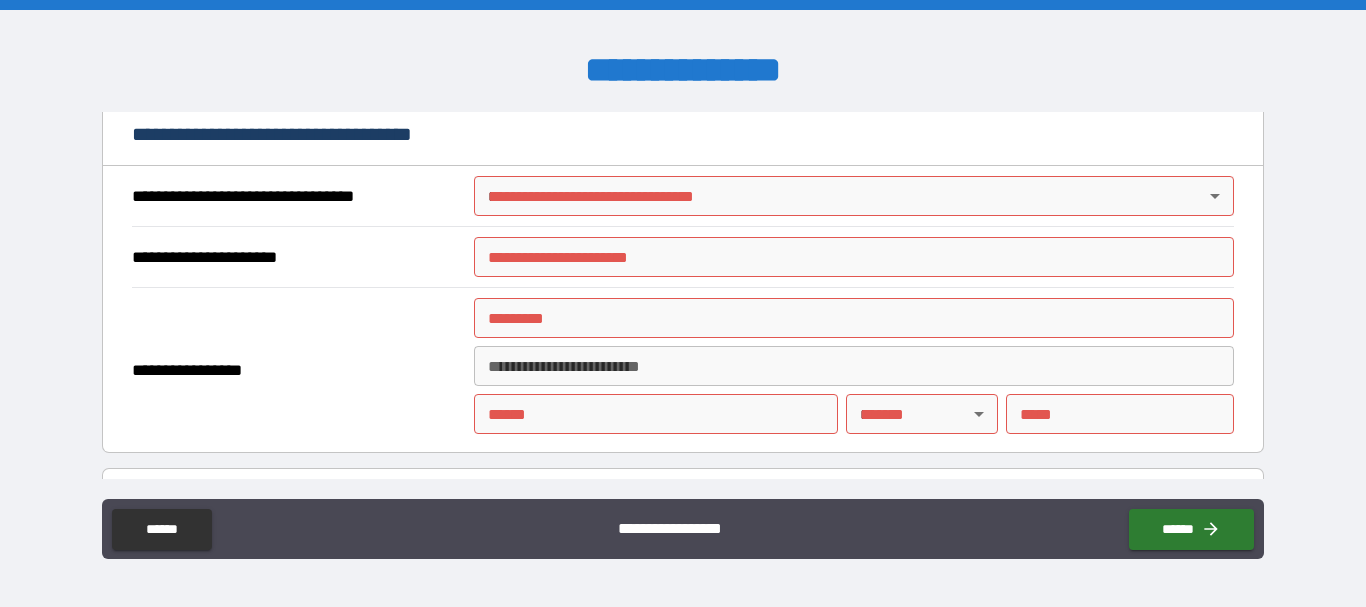 scroll, scrollTop: 1150, scrollLeft: 0, axis: vertical 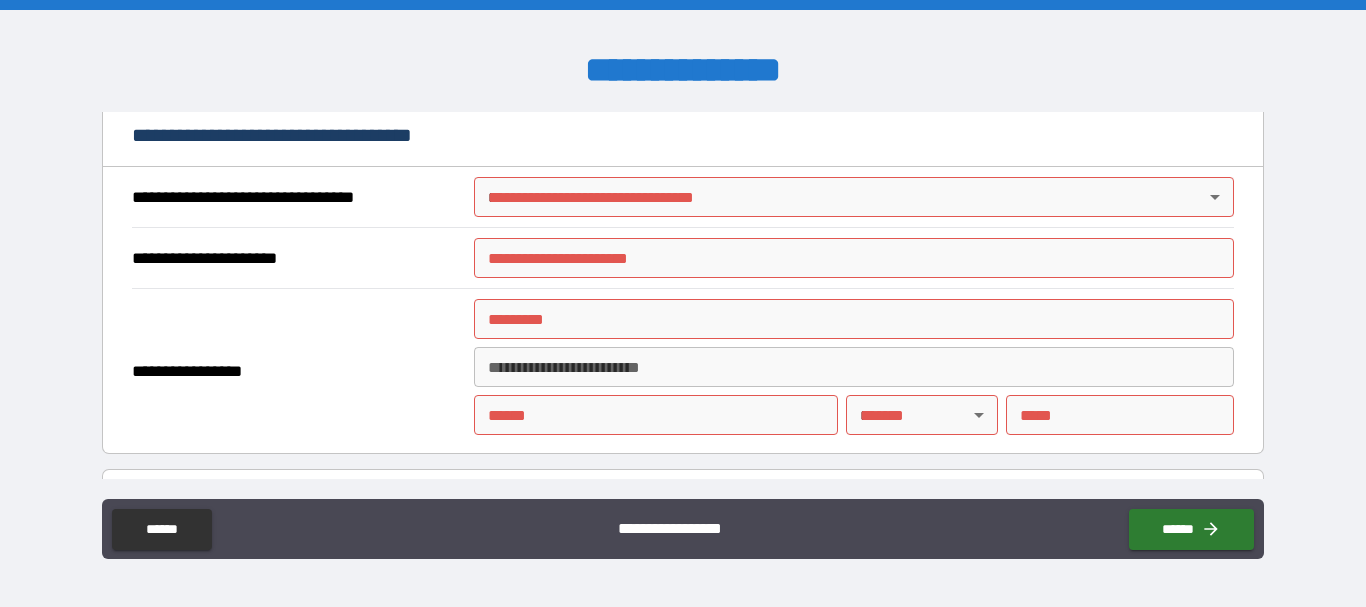 click on "**********" at bounding box center (683, 303) 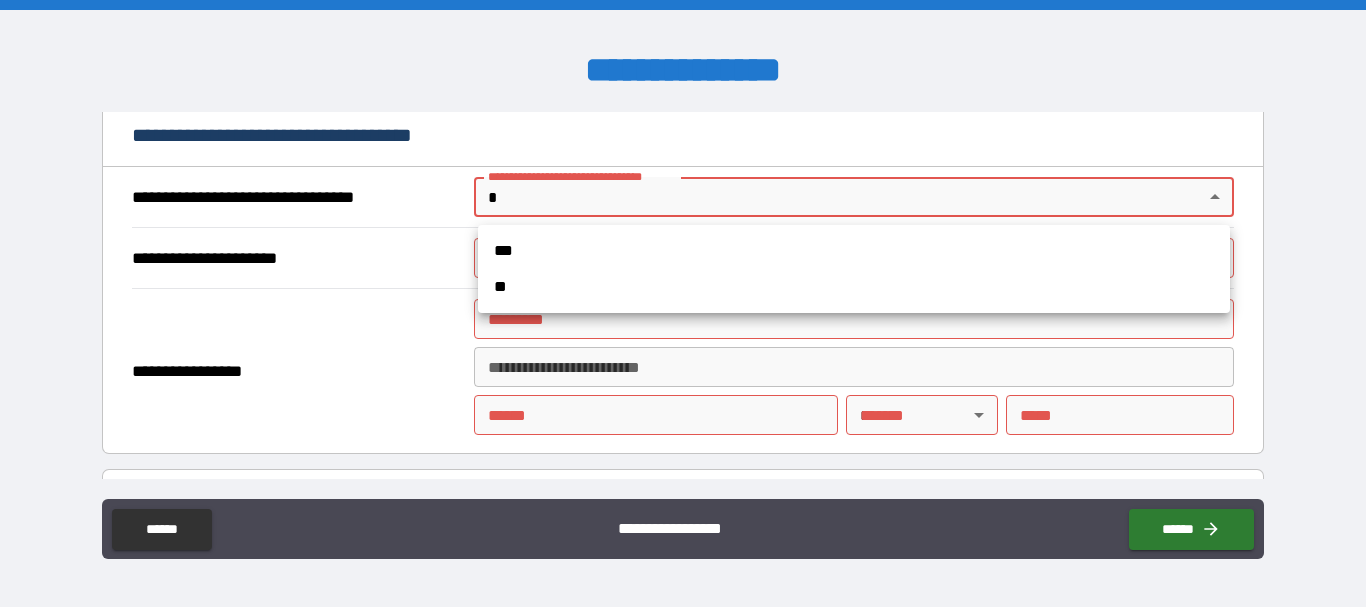 click on "**" at bounding box center (854, 287) 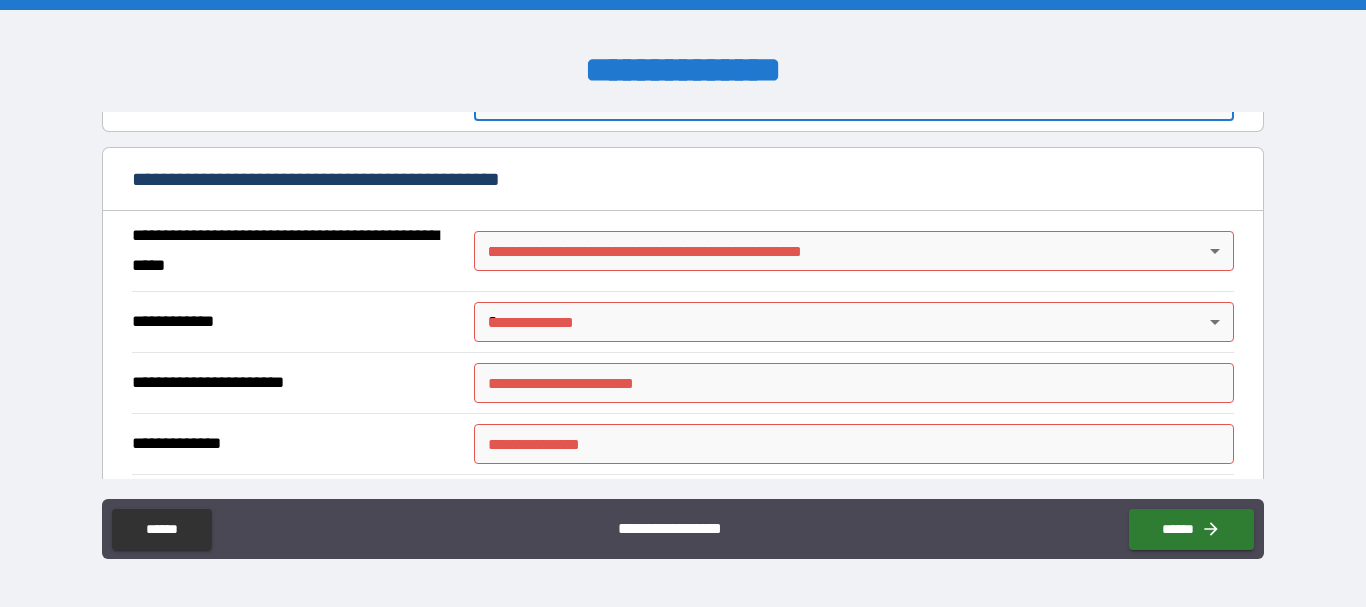 scroll, scrollTop: 1247, scrollLeft: 0, axis: vertical 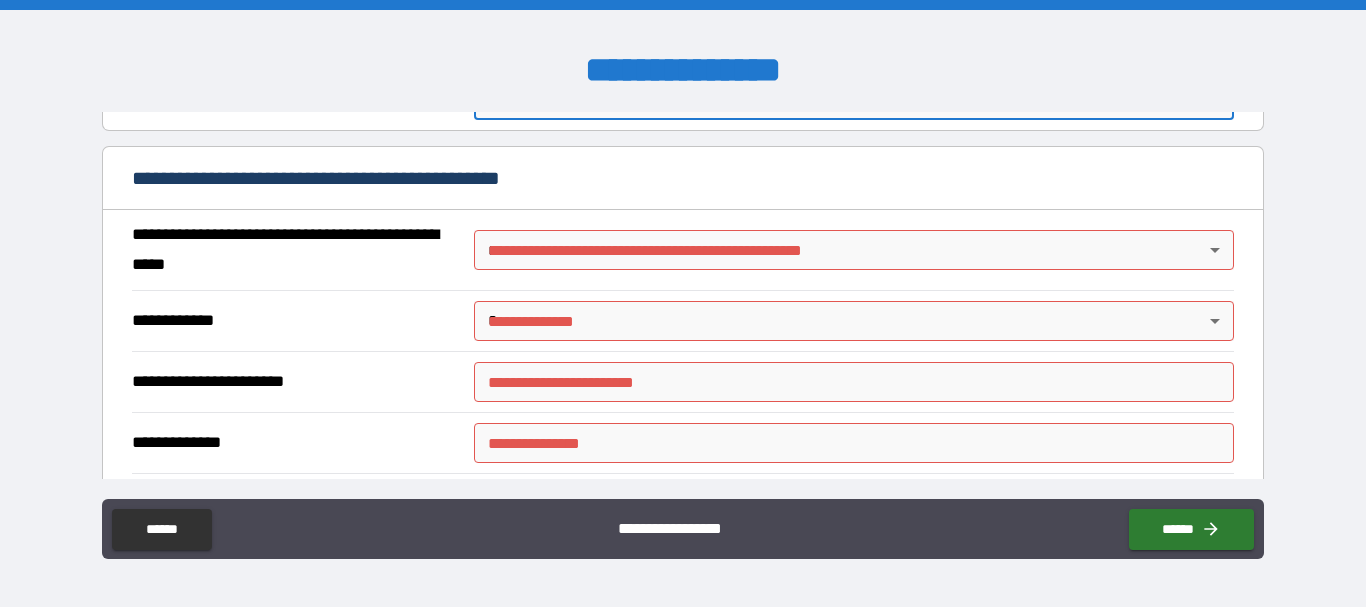 click on "**********" at bounding box center [683, 303] 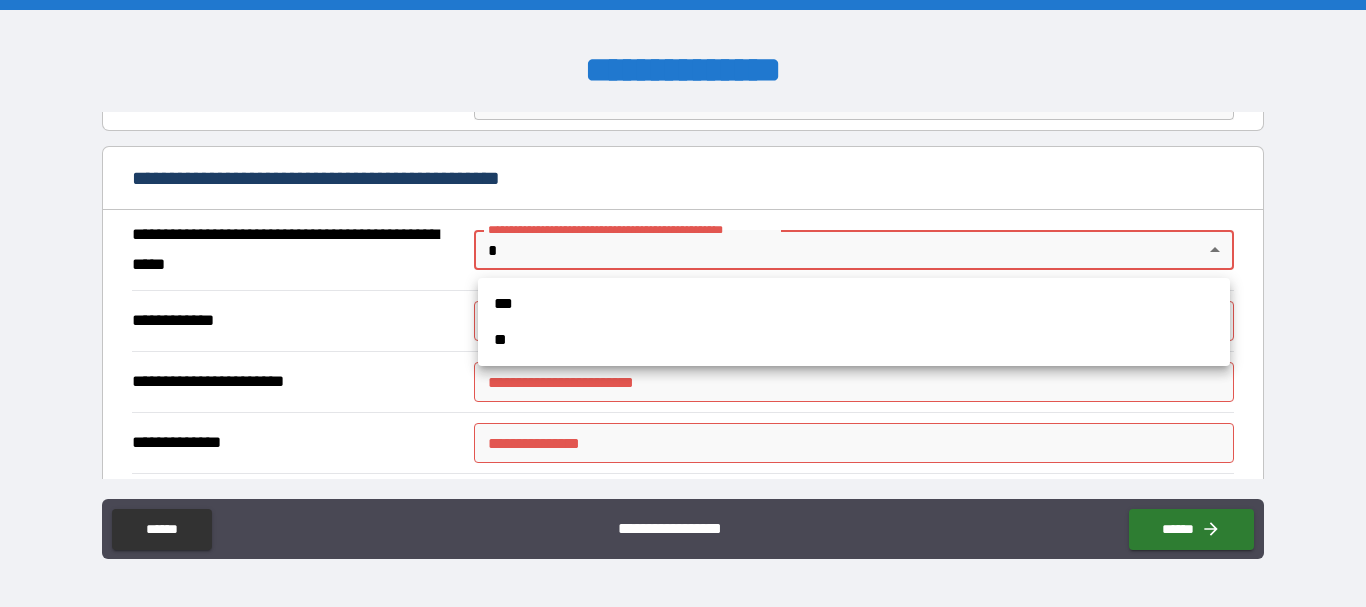 click on "**" at bounding box center (854, 340) 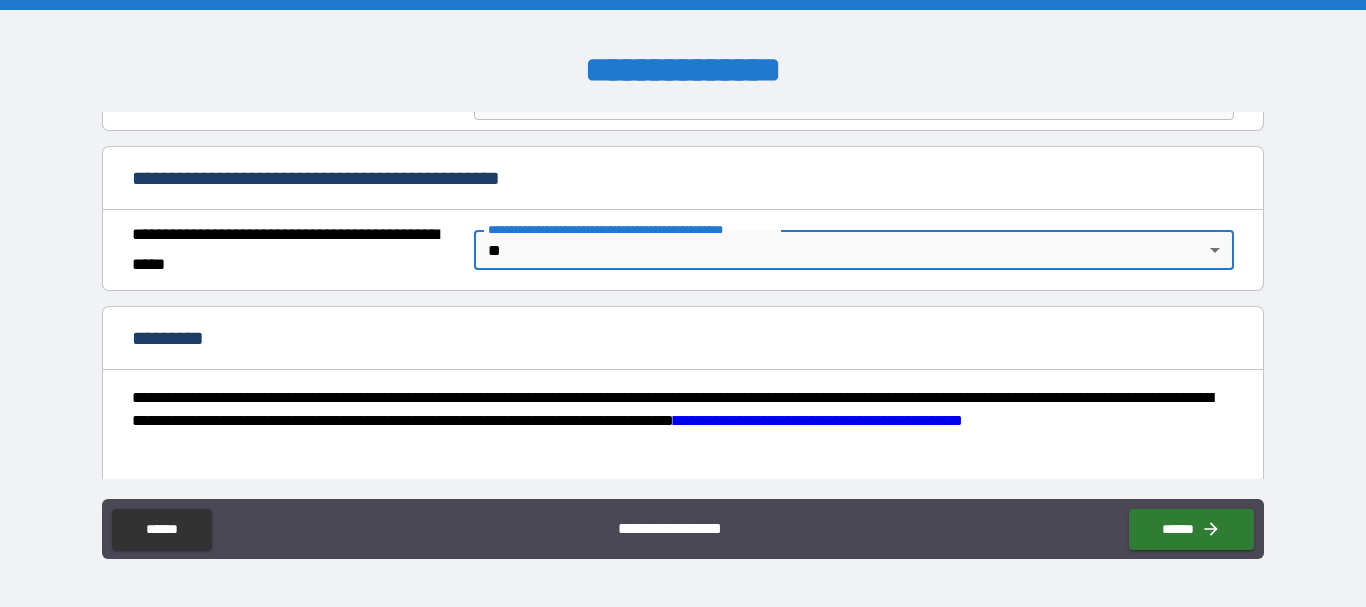 scroll, scrollTop: 1417, scrollLeft: 0, axis: vertical 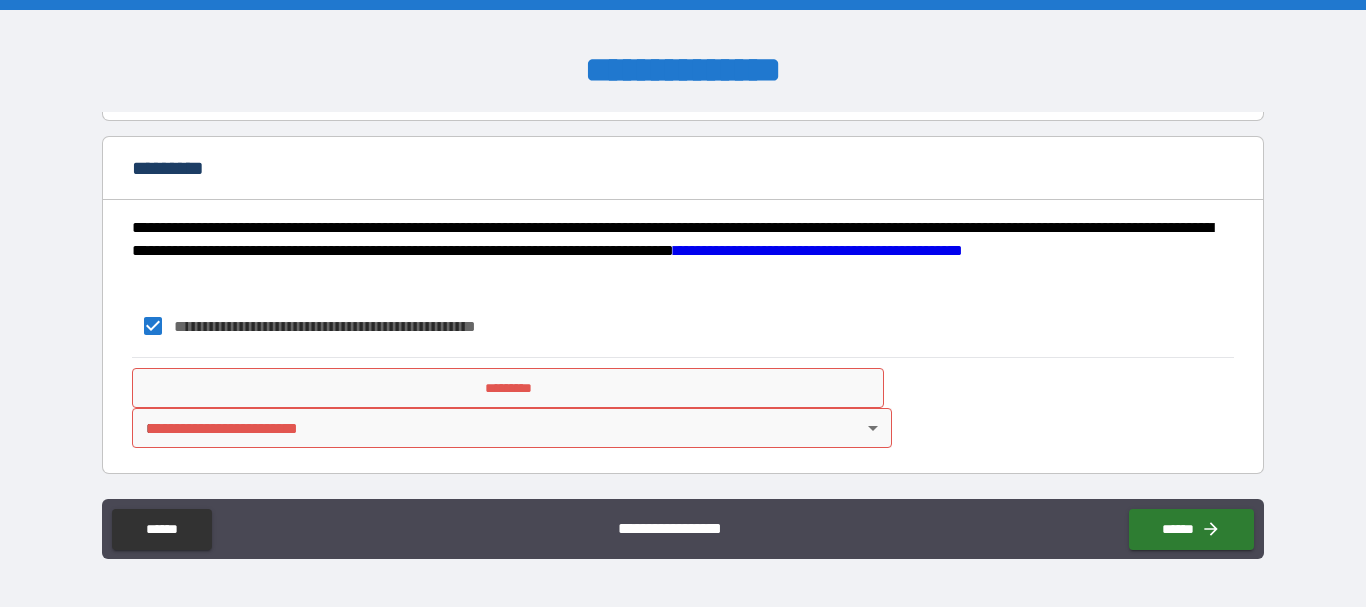 click on "*********" at bounding box center [508, 388] 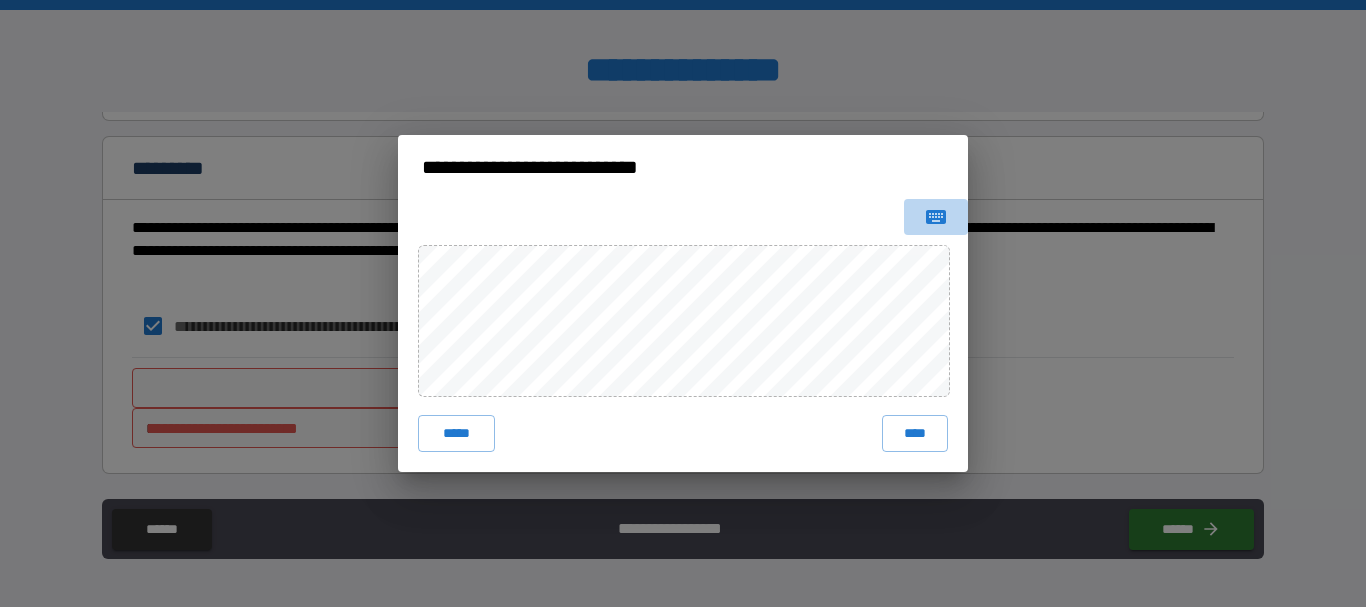 click at bounding box center (936, 217) 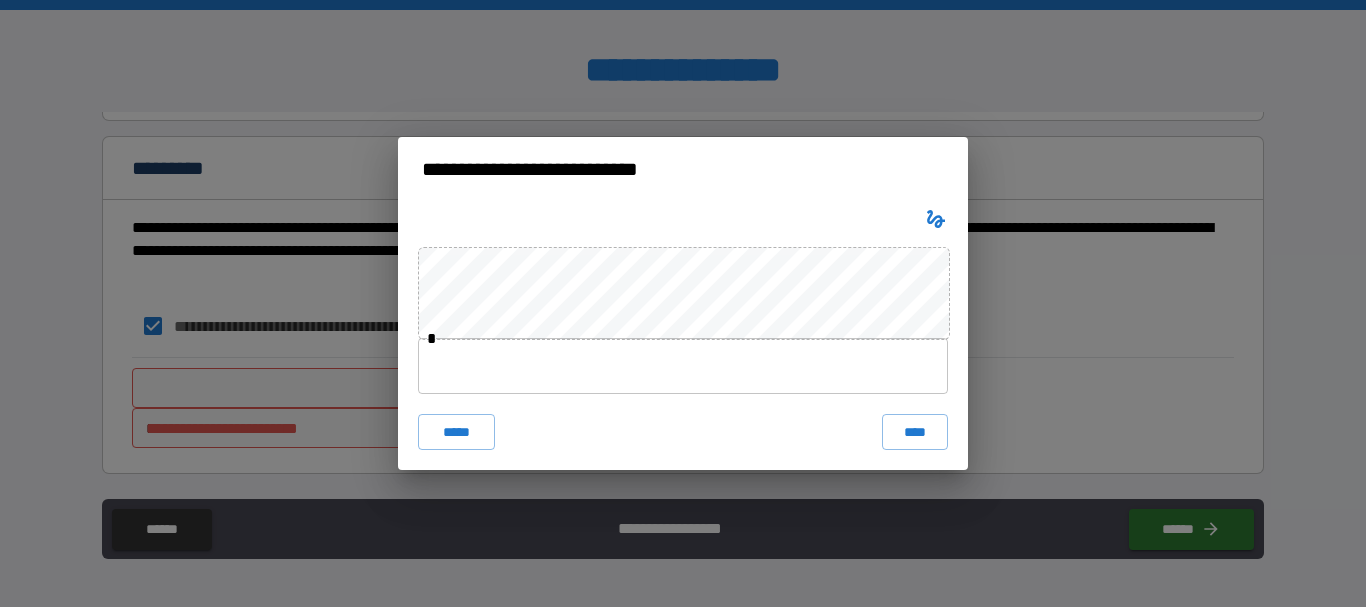 click 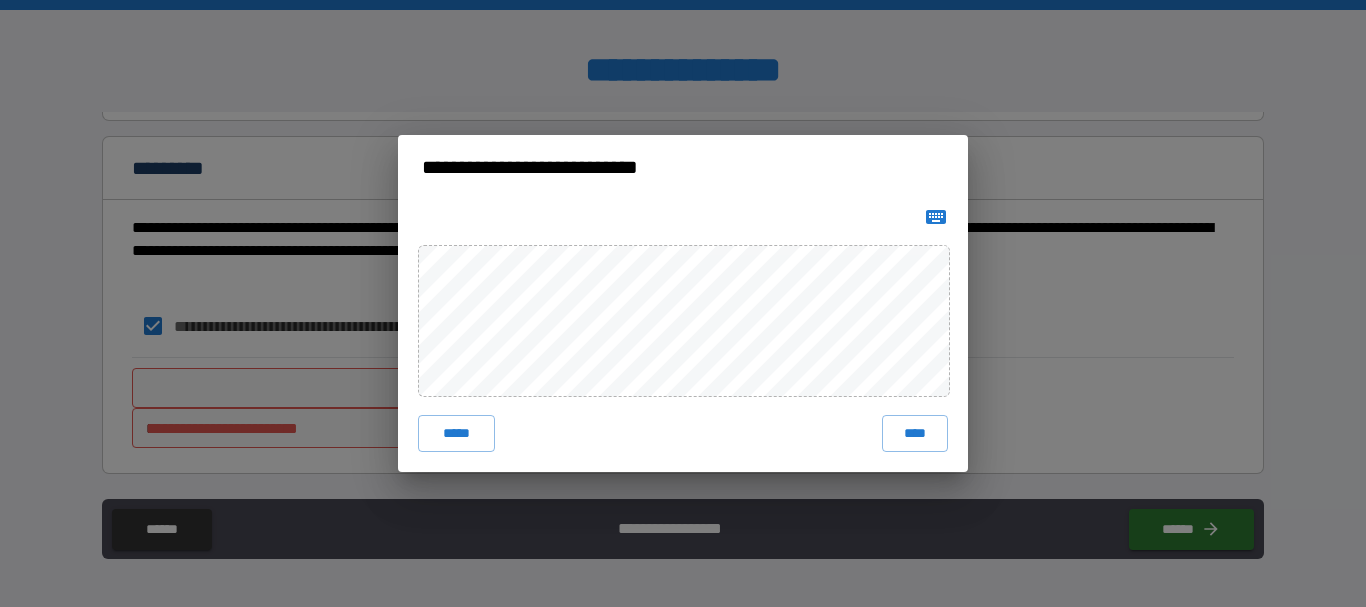 type 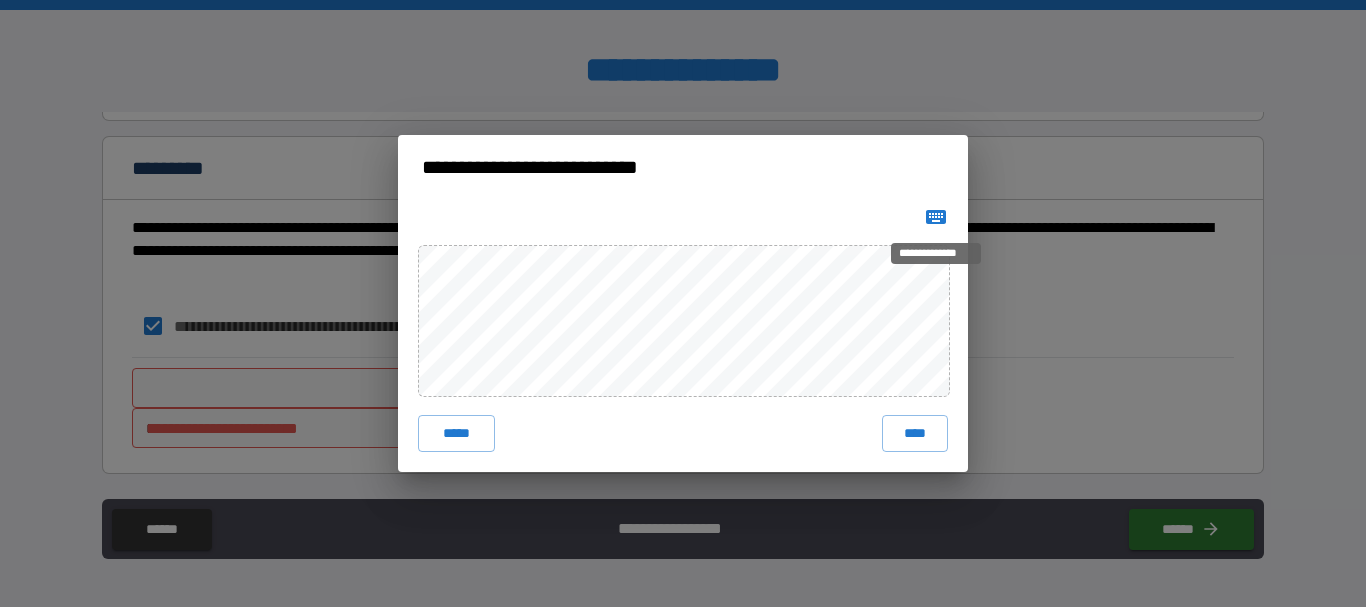 click 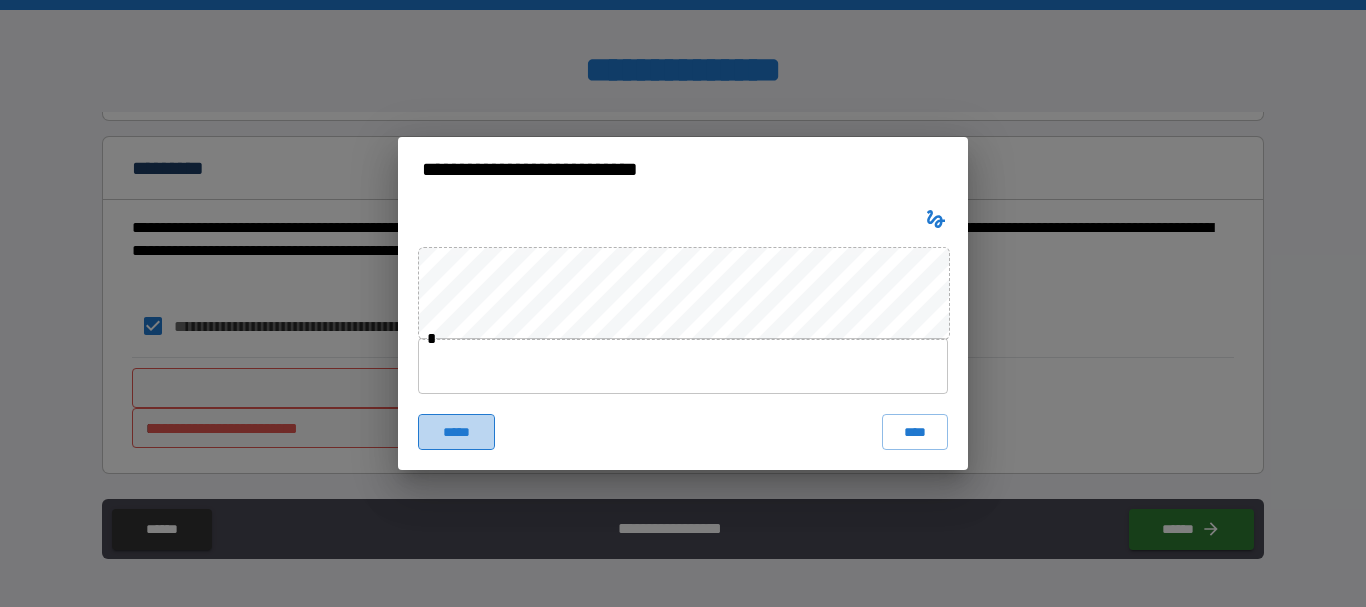 click on "*****" at bounding box center (456, 432) 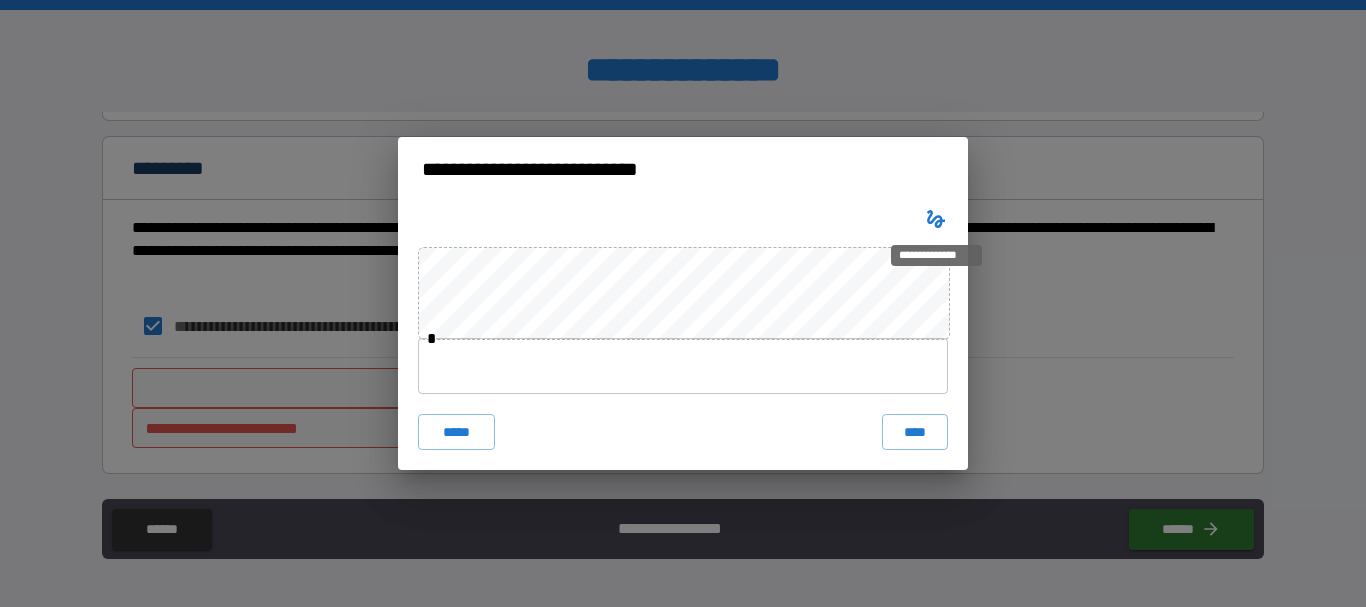 click 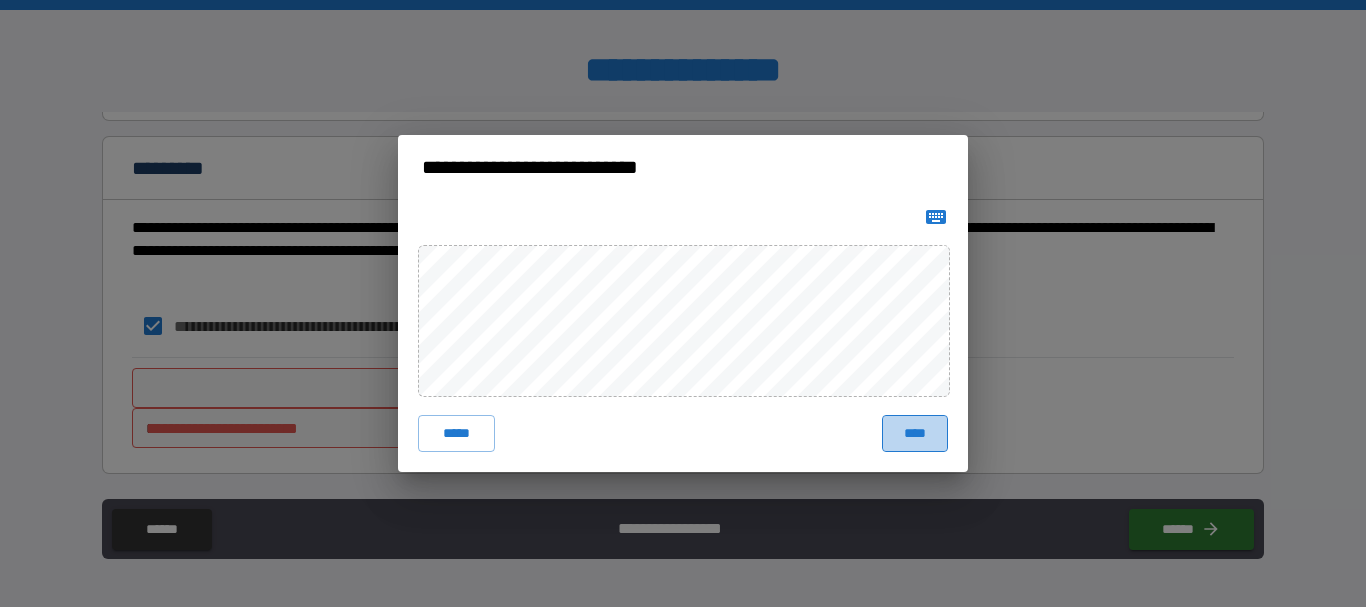 click on "****" at bounding box center [915, 433] 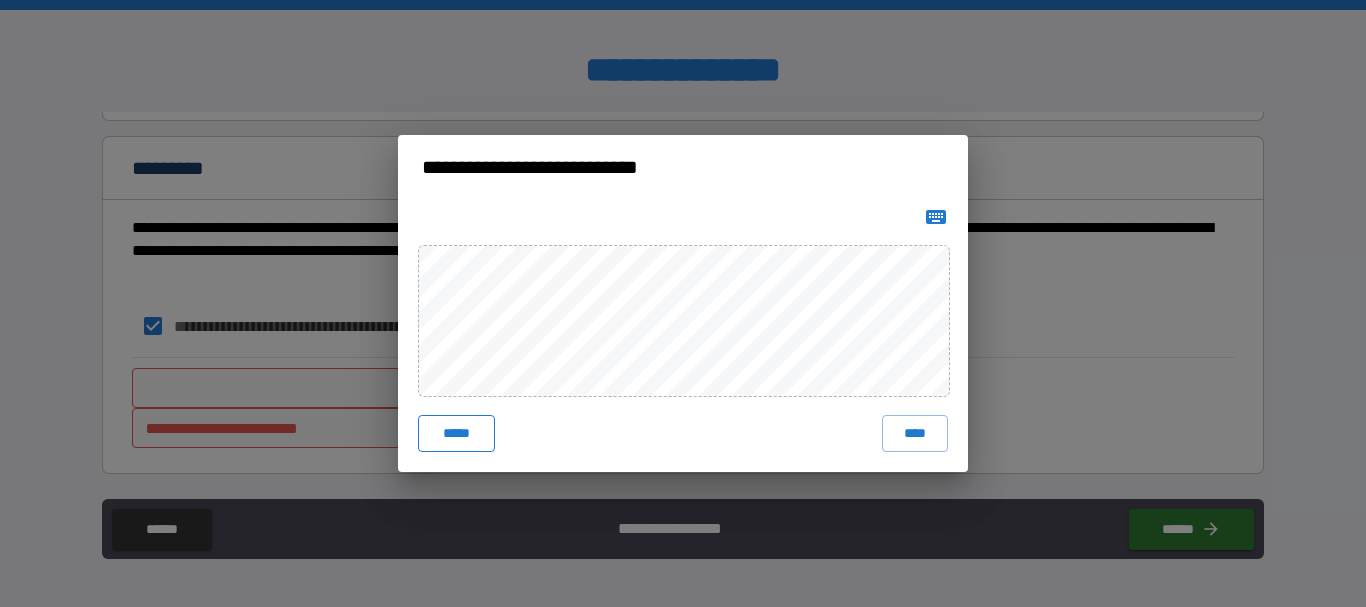 click on "*****" at bounding box center [456, 433] 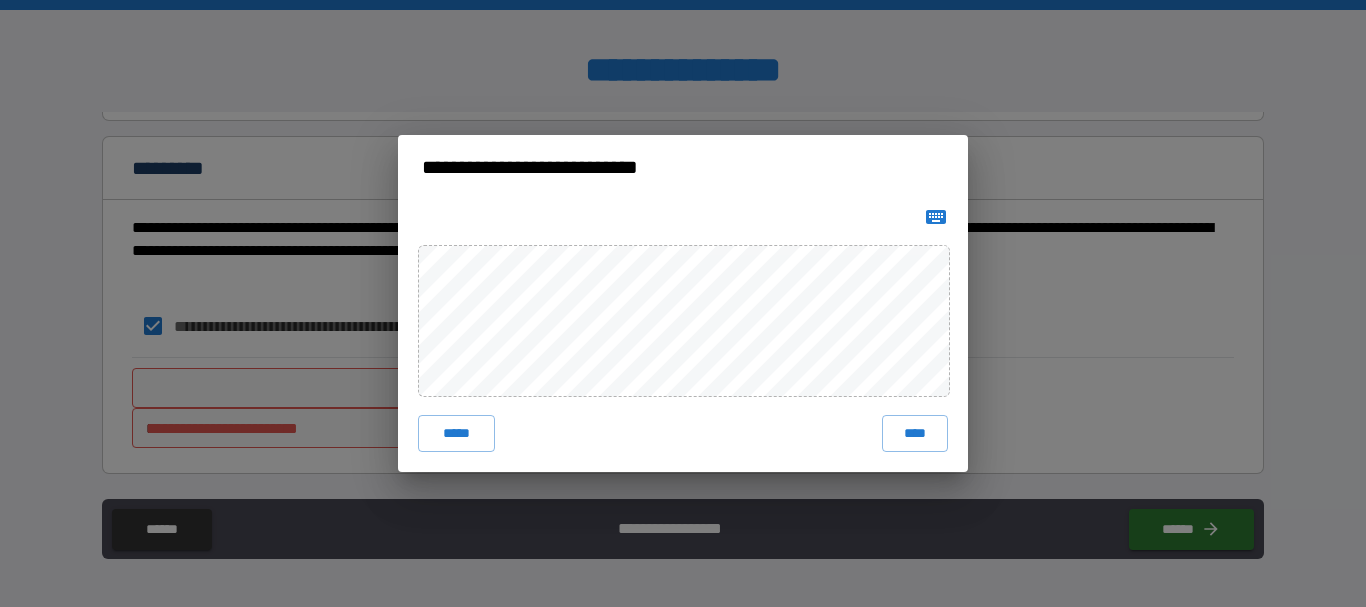 type 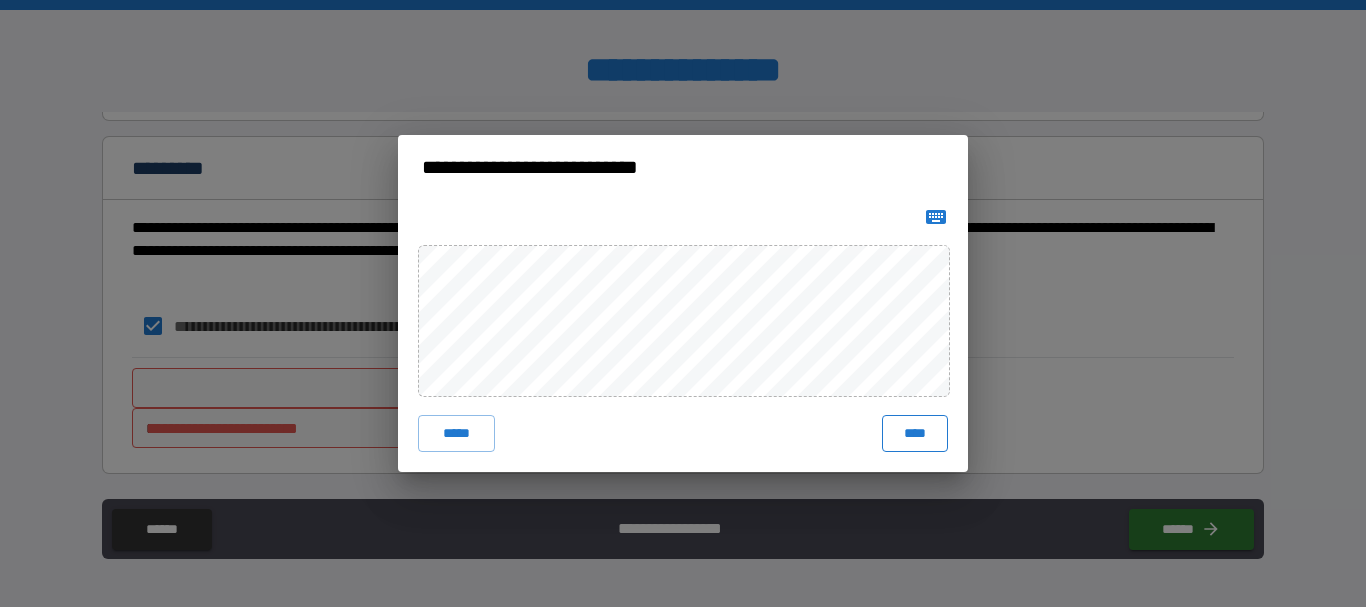 click on "****" at bounding box center (915, 433) 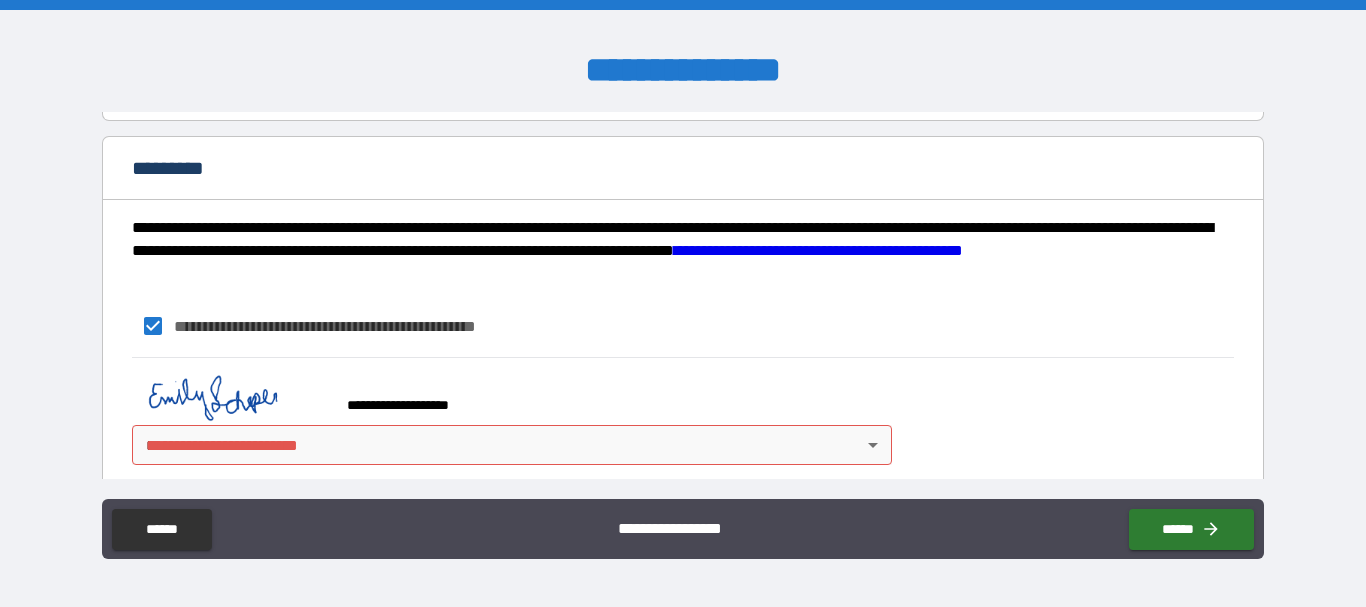 scroll, scrollTop: 1434, scrollLeft: 0, axis: vertical 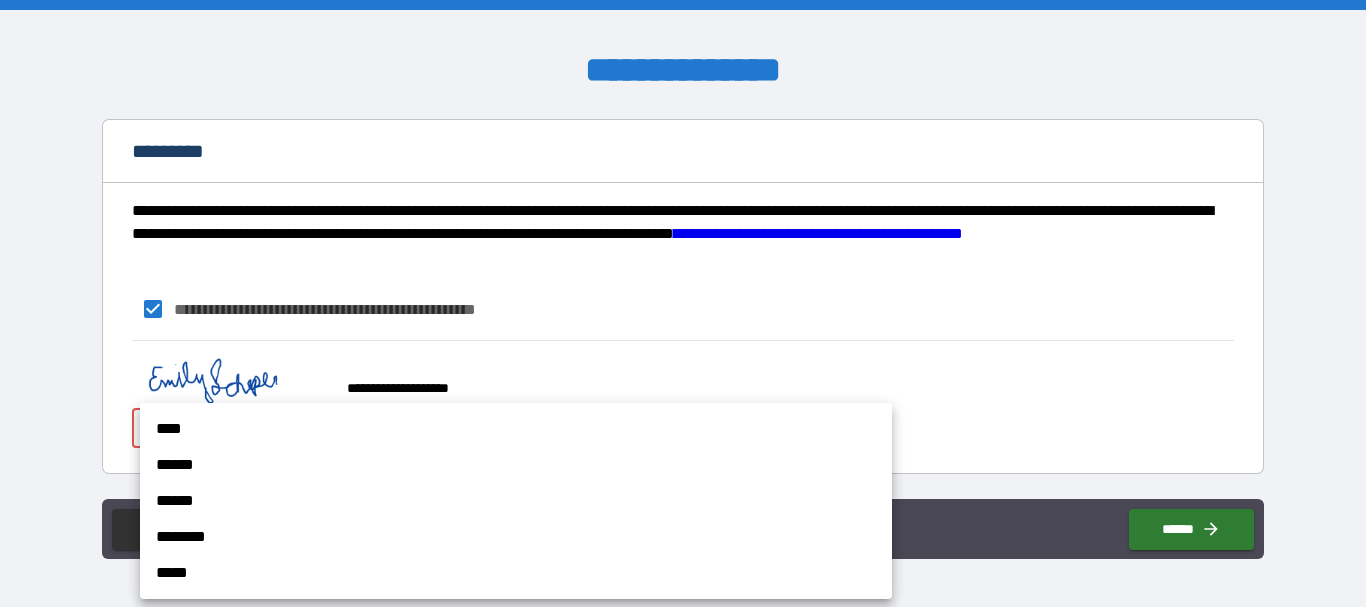 click on "**********" at bounding box center [683, 303] 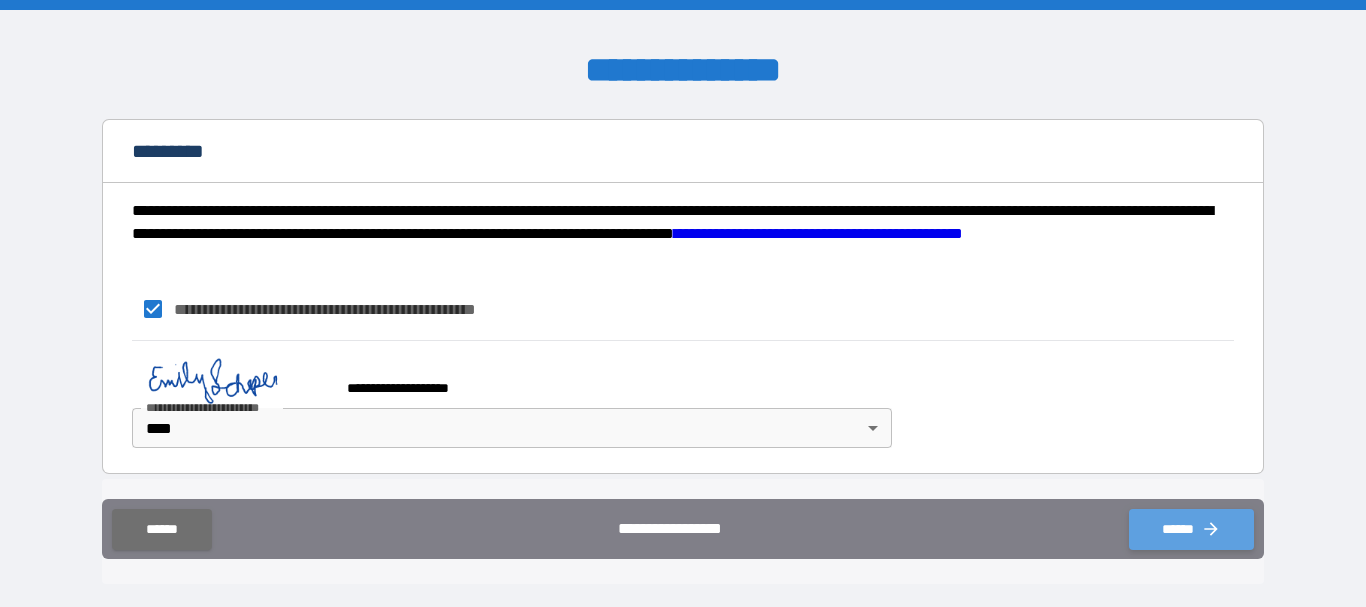click on "******" at bounding box center (1191, 529) 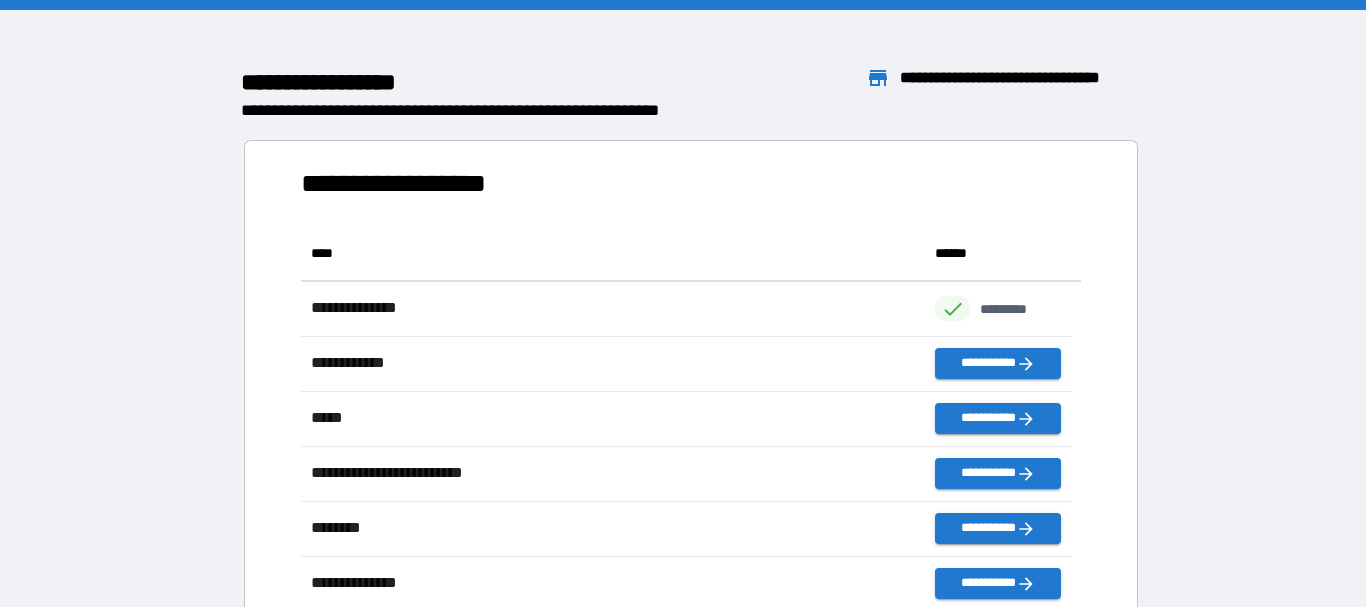 scroll, scrollTop: 16, scrollLeft: 16, axis: both 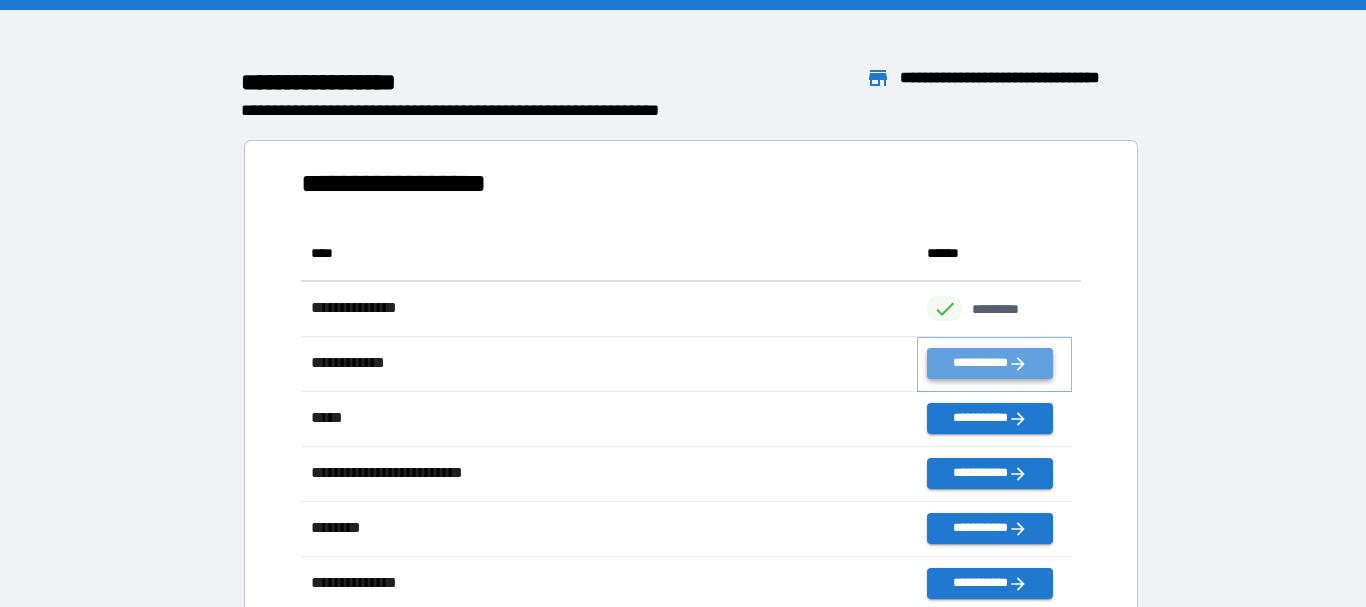 click on "**********" at bounding box center (989, 363) 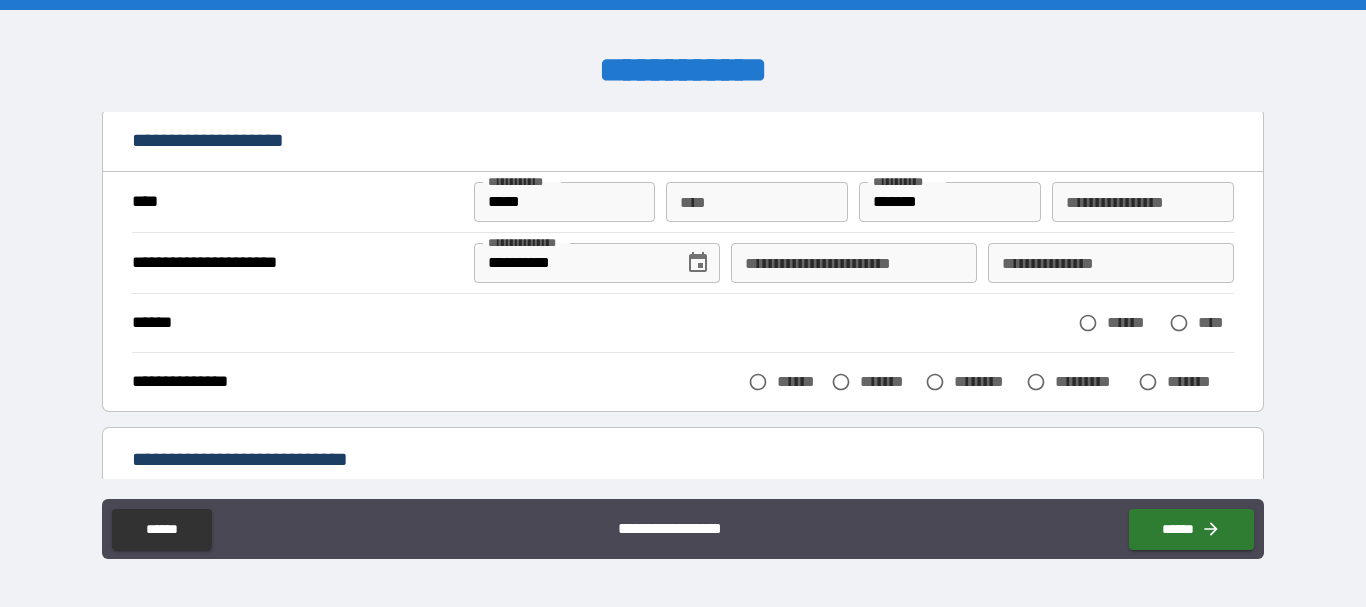 scroll, scrollTop: 82, scrollLeft: 0, axis: vertical 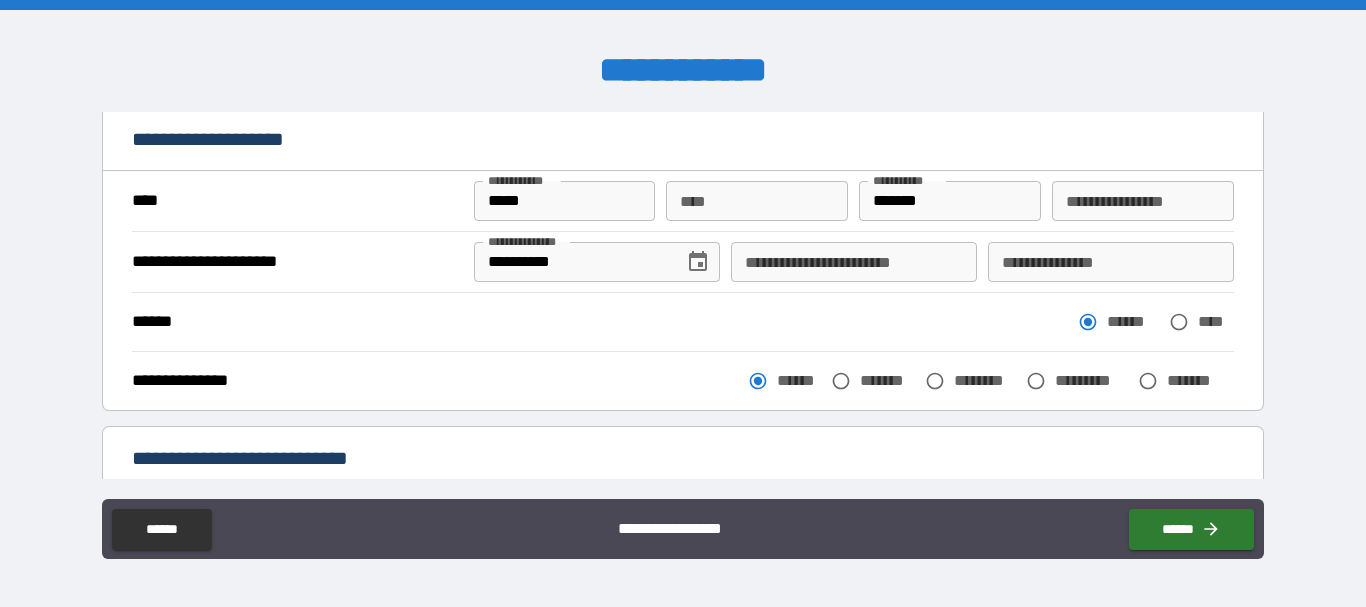 click on "**   *" at bounding box center [757, 201] 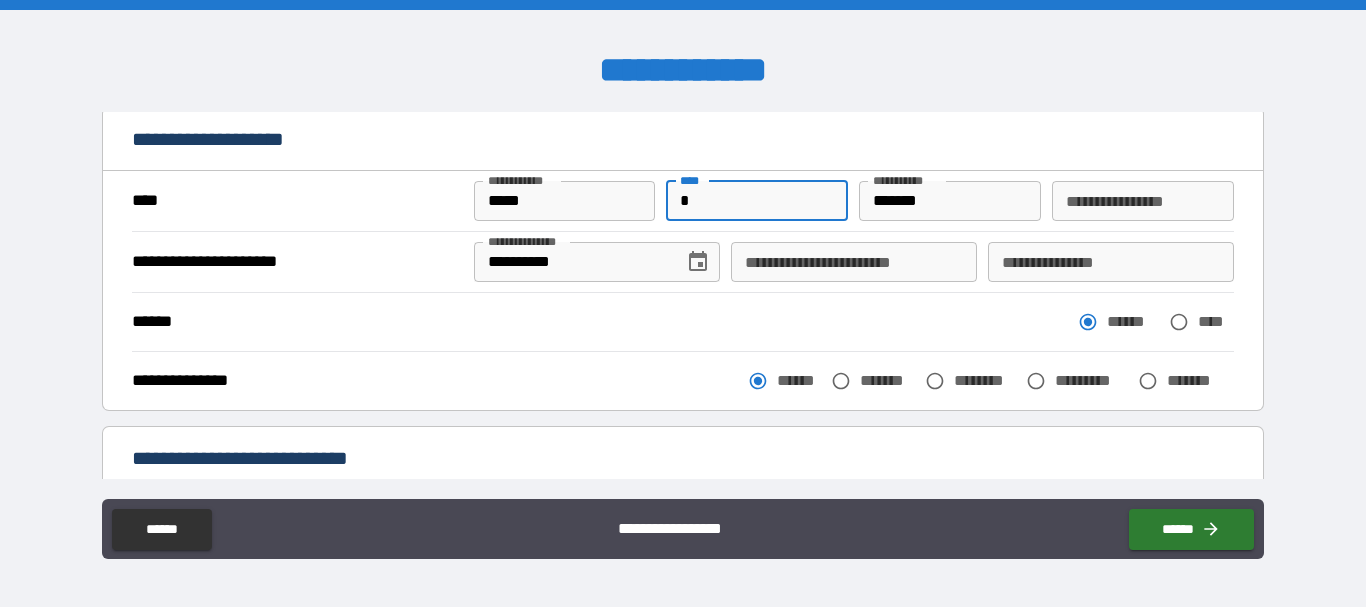 type on "*" 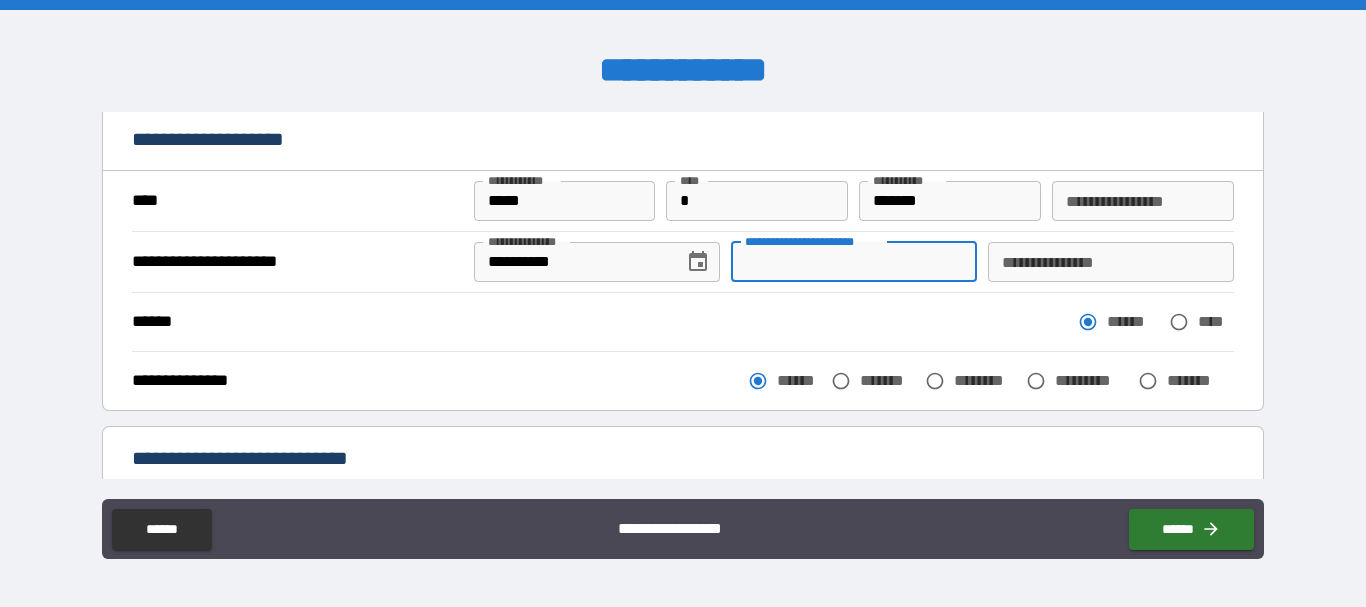 click on "**********" at bounding box center [854, 262] 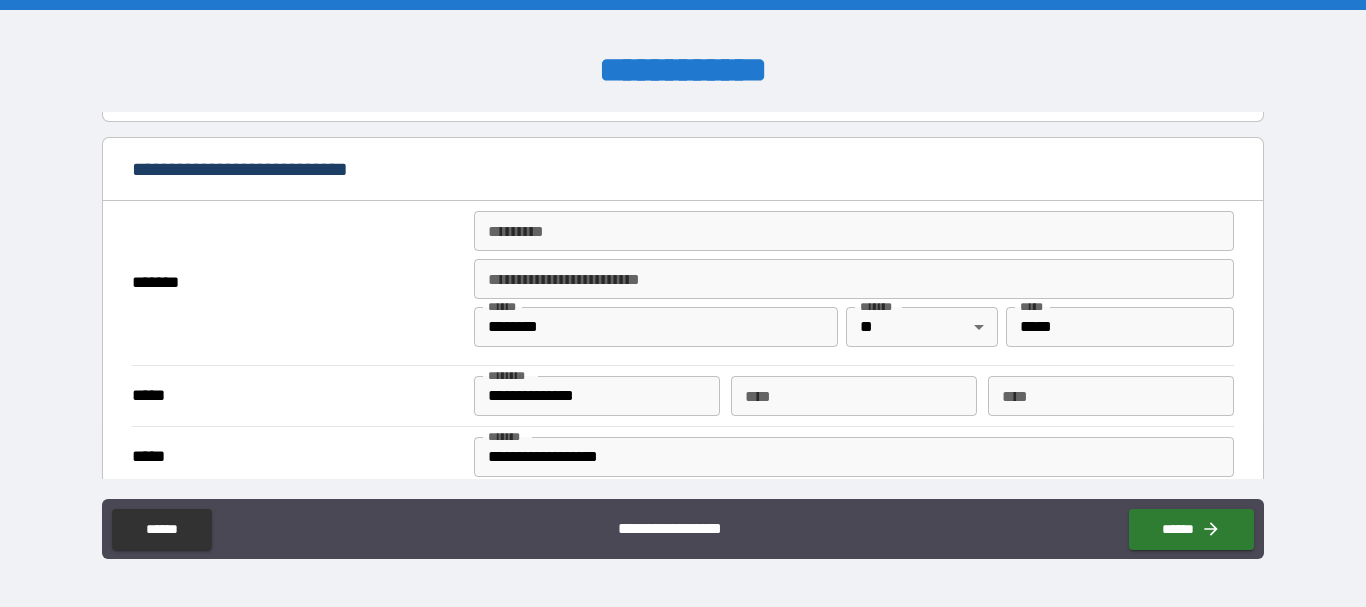 scroll, scrollTop: 372, scrollLeft: 0, axis: vertical 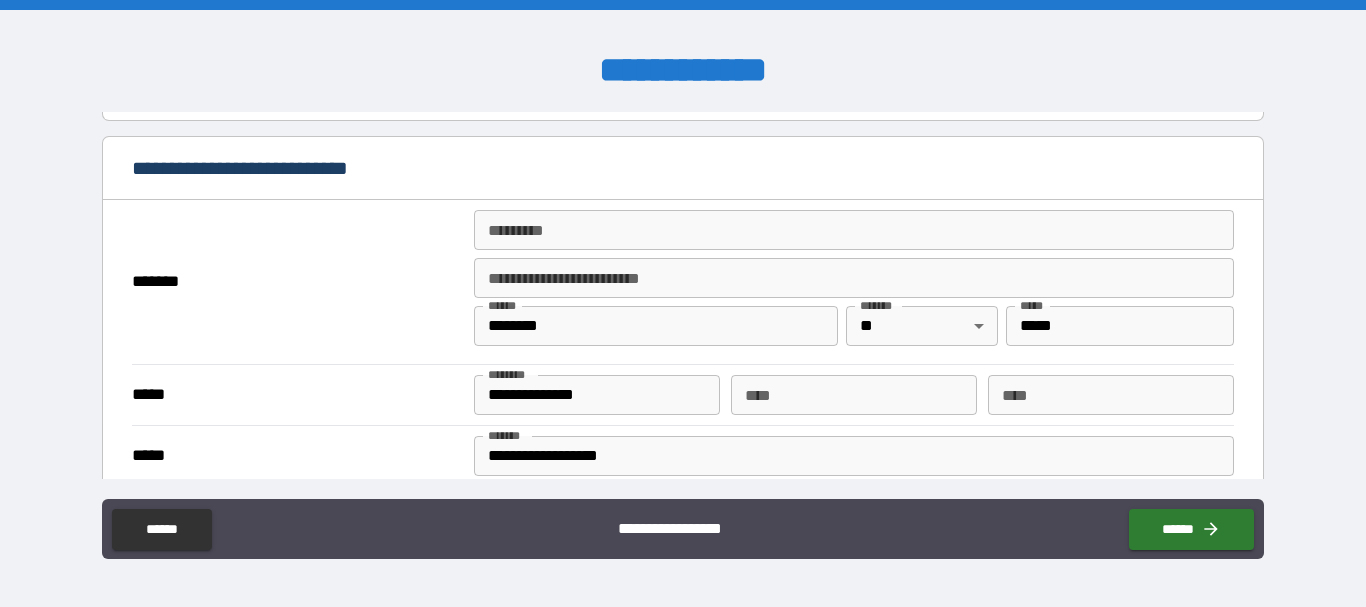 type on "**********" 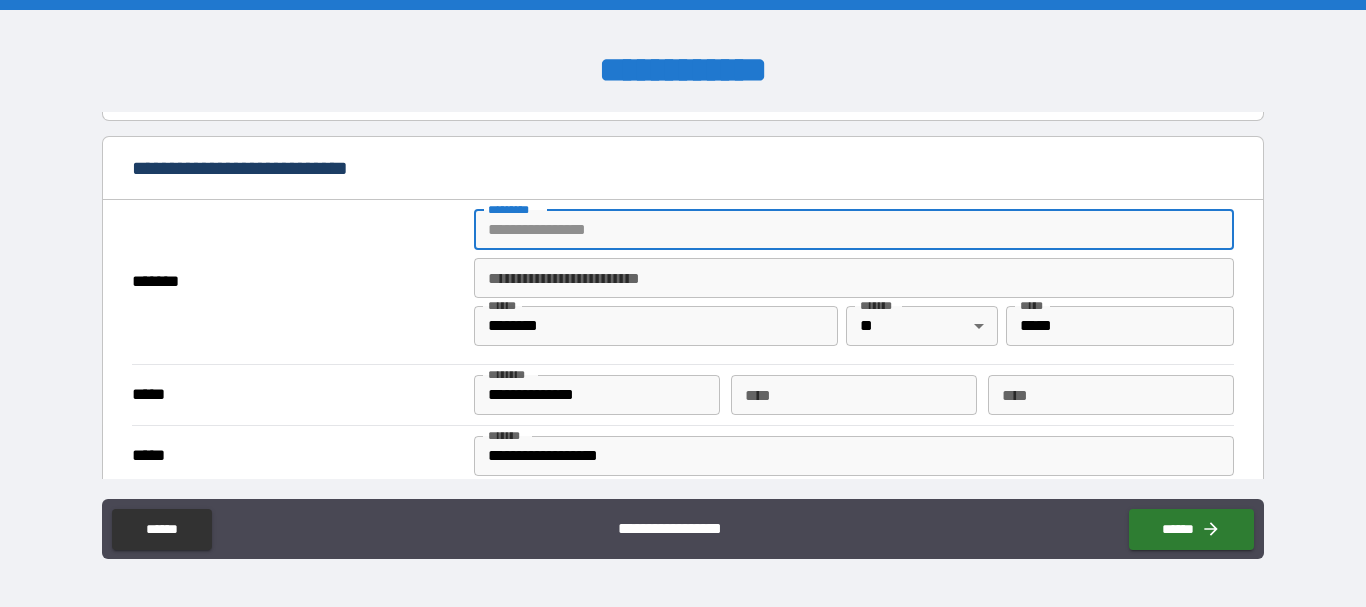 click on "*******   *" at bounding box center (854, 230) 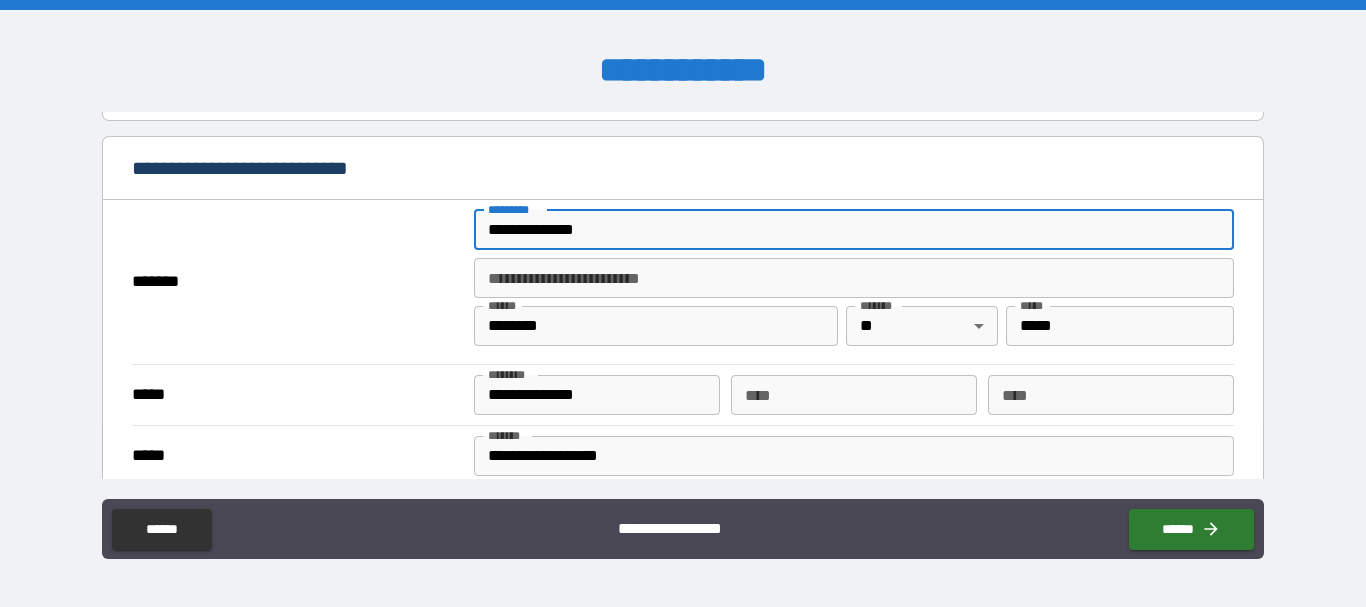 type on "*****" 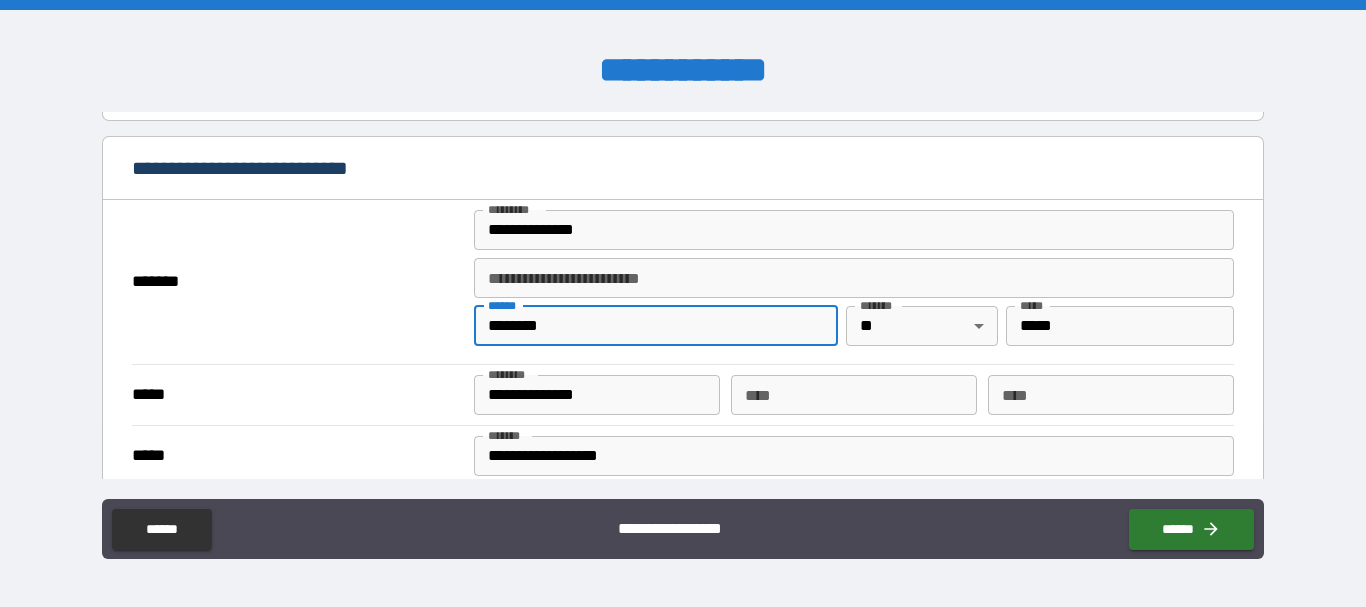 click on "********" at bounding box center [656, 326] 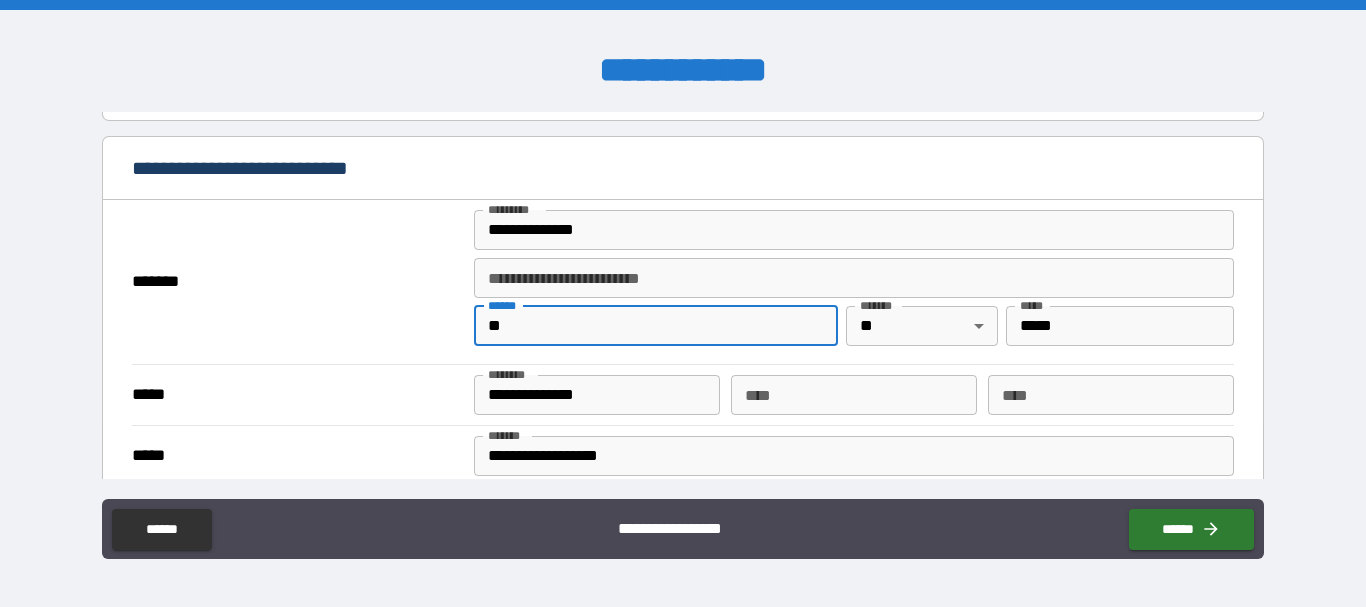 type on "*" 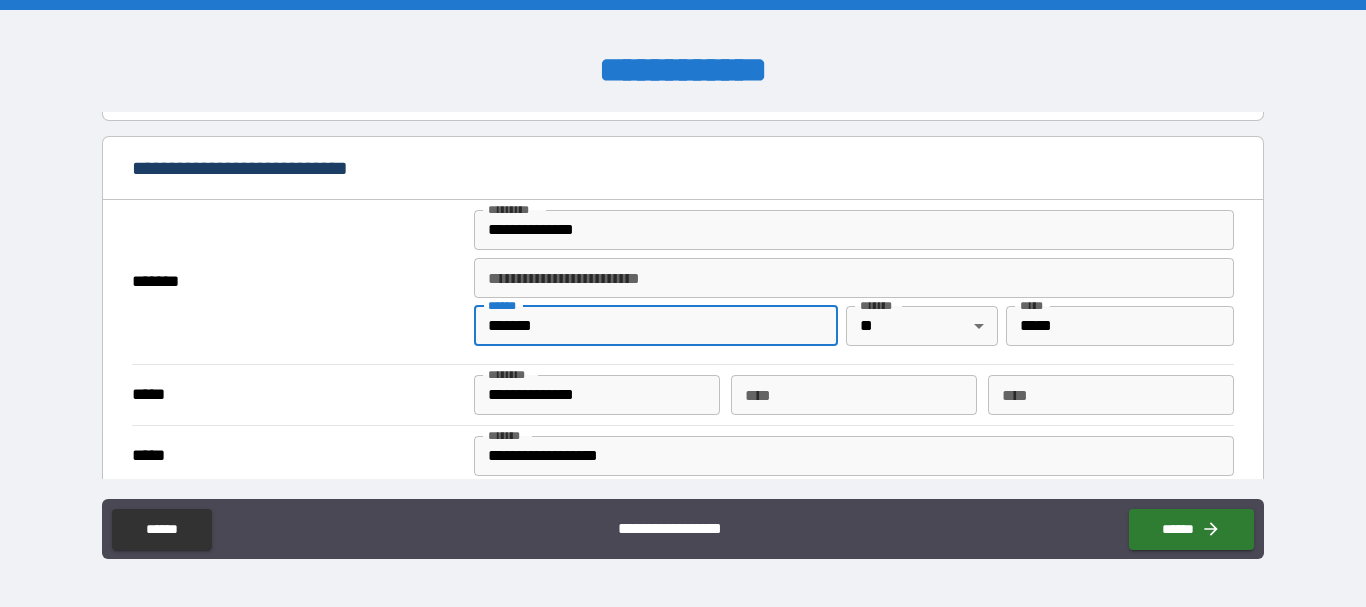 type on "*******" 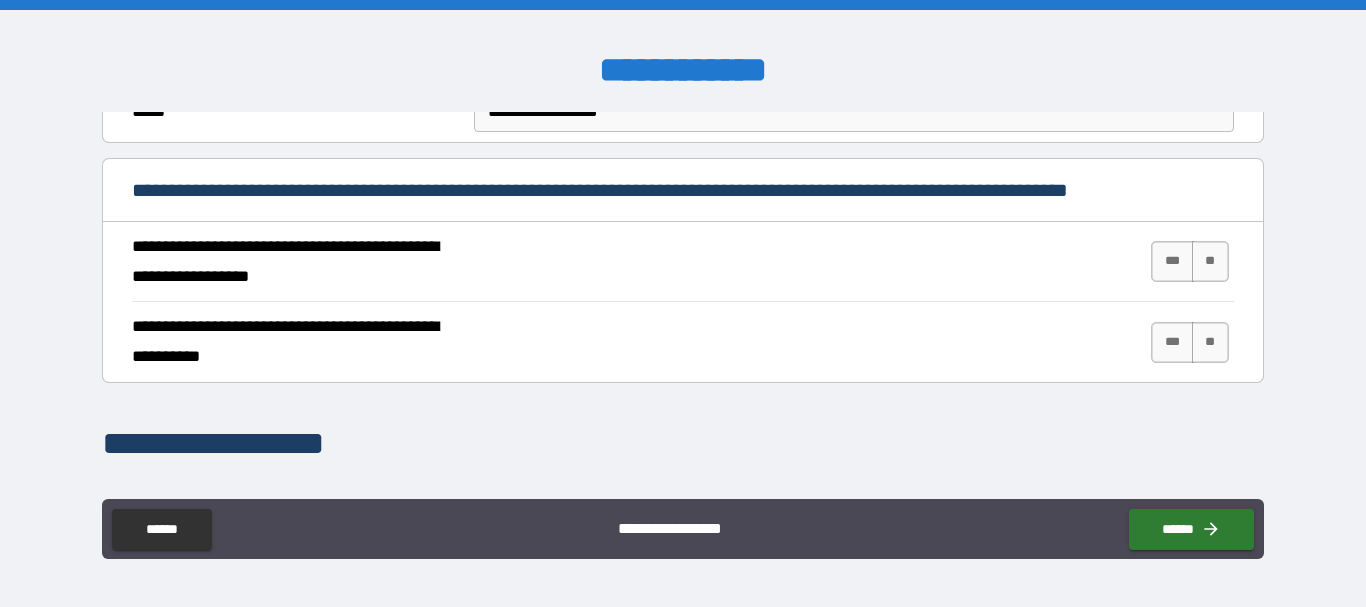scroll, scrollTop: 755, scrollLeft: 0, axis: vertical 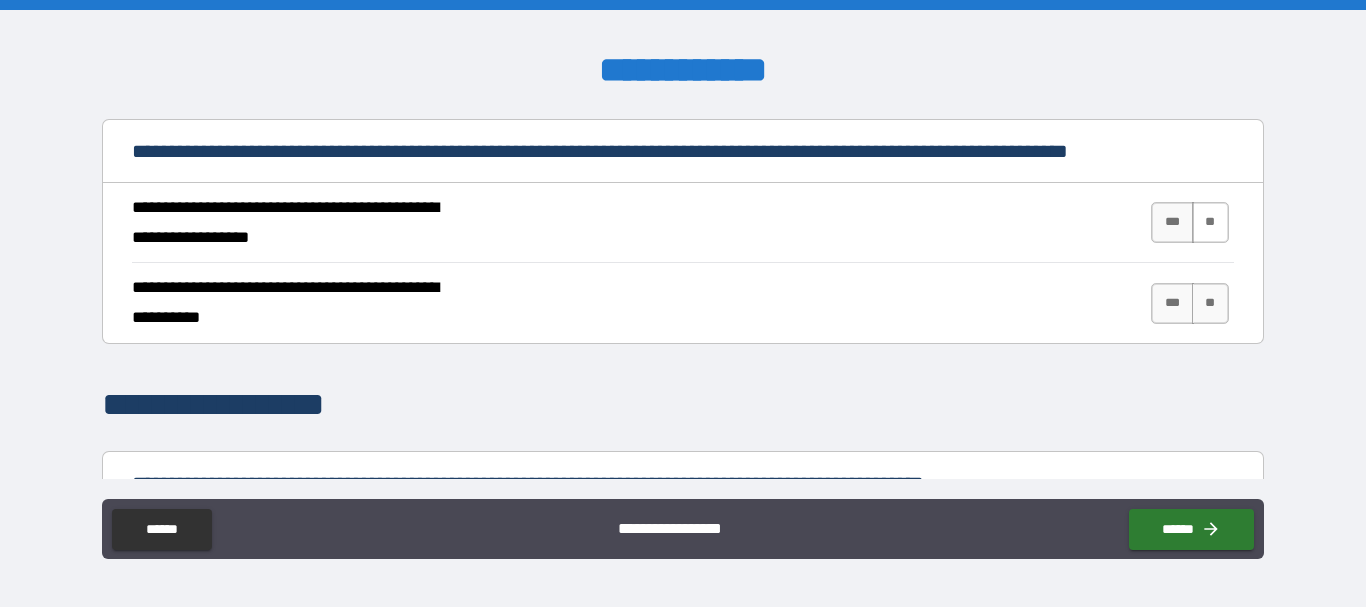 type on "*****" 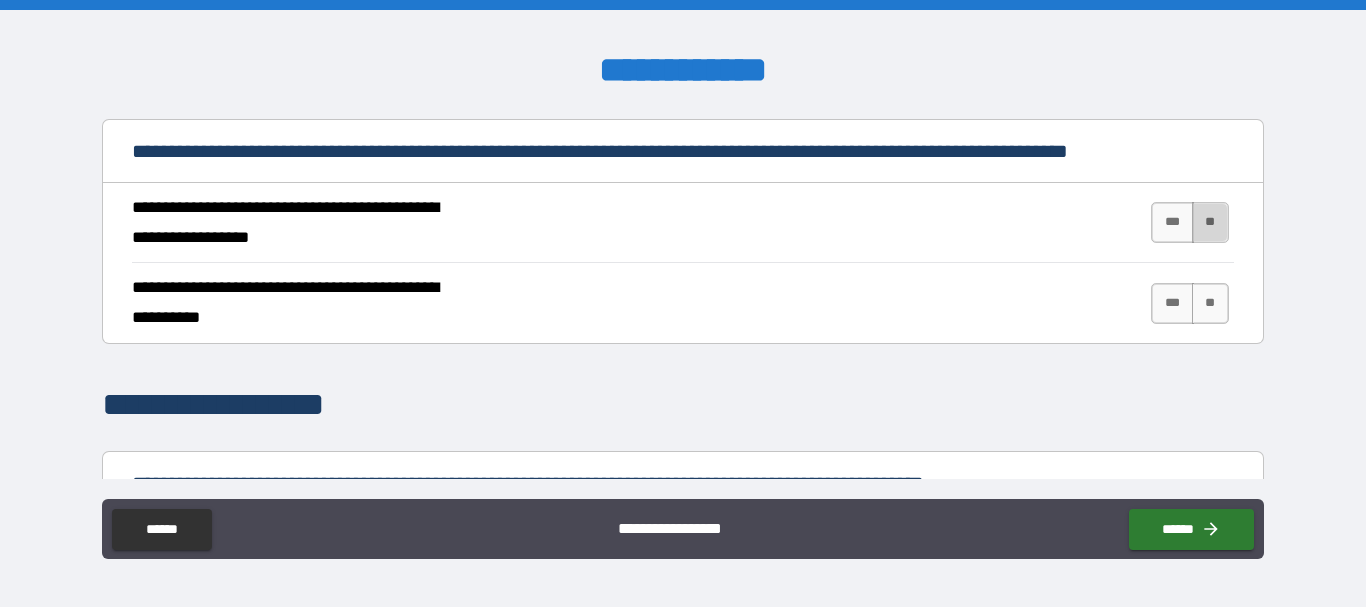 click on "**" at bounding box center [1210, 222] 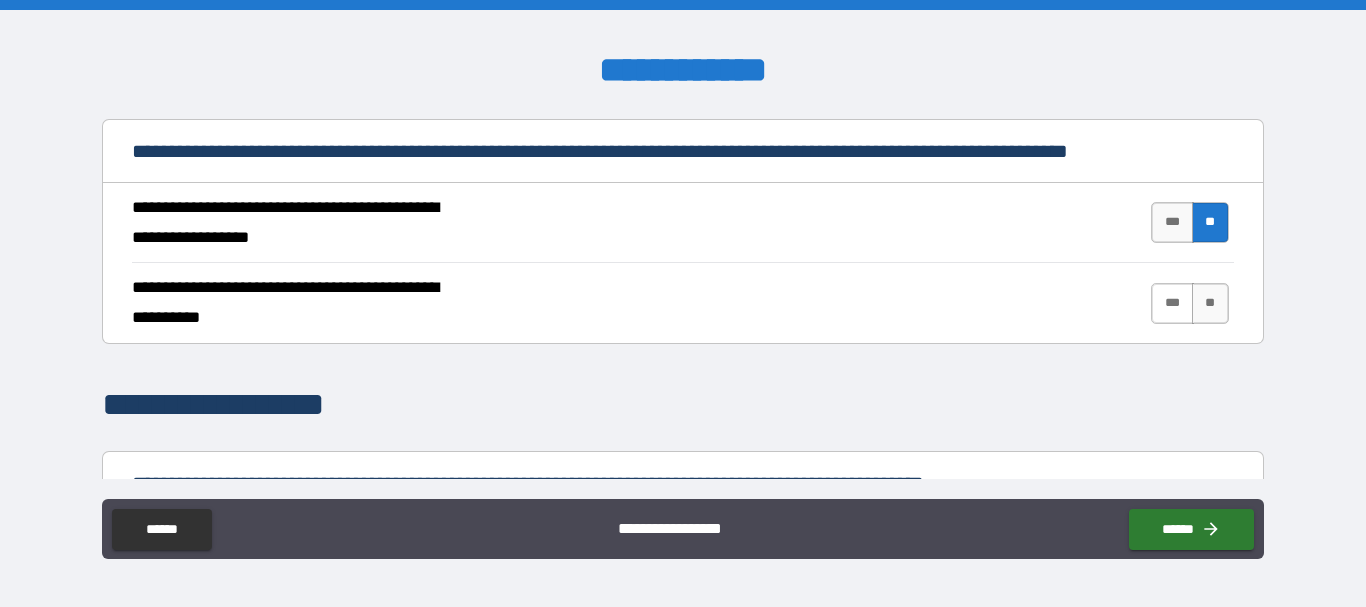 click on "***" at bounding box center (1172, 303) 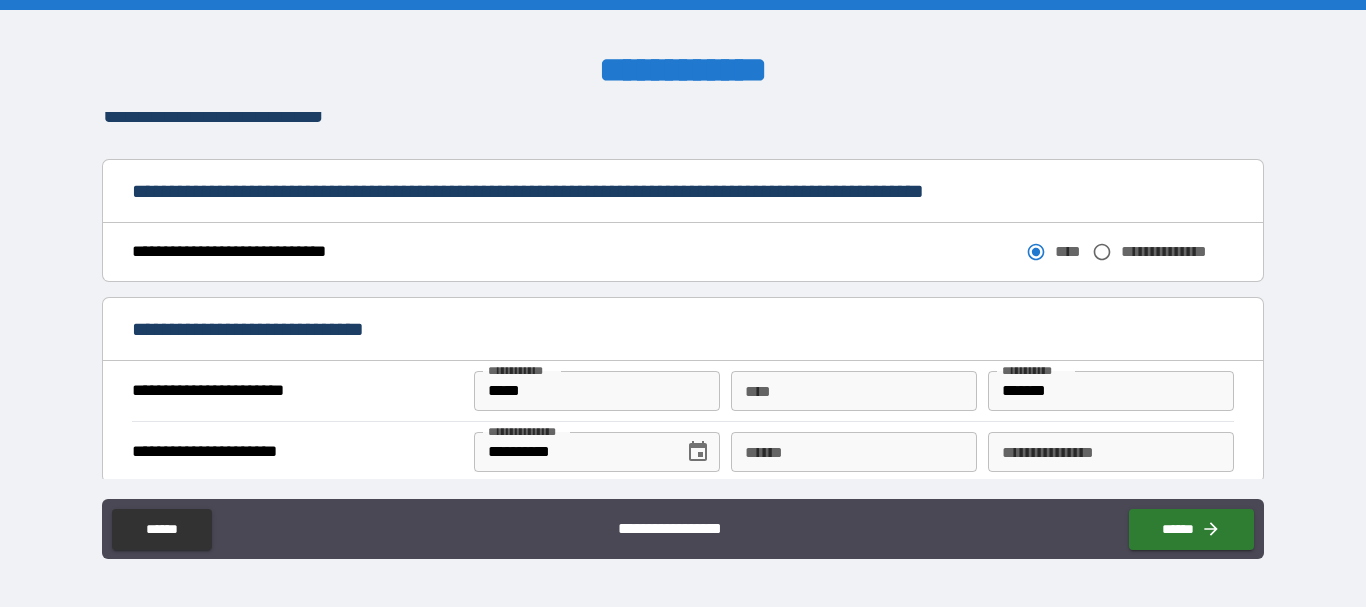 scroll, scrollTop: 1285, scrollLeft: 0, axis: vertical 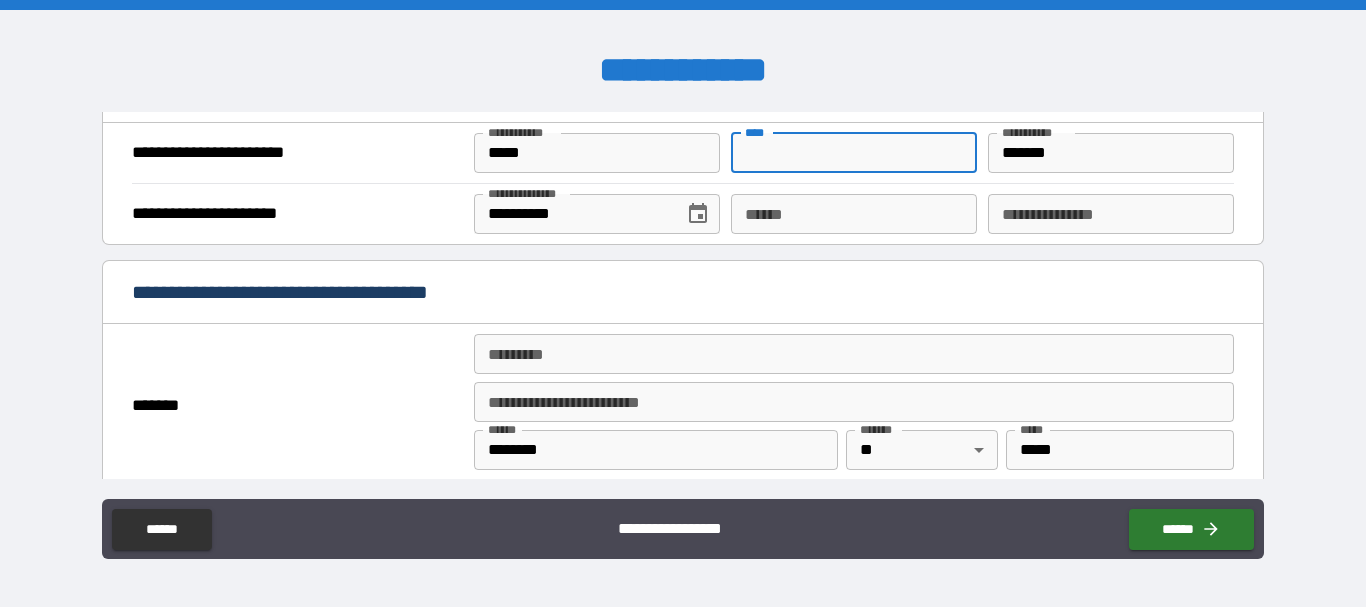 click on "**   *" at bounding box center [854, 153] 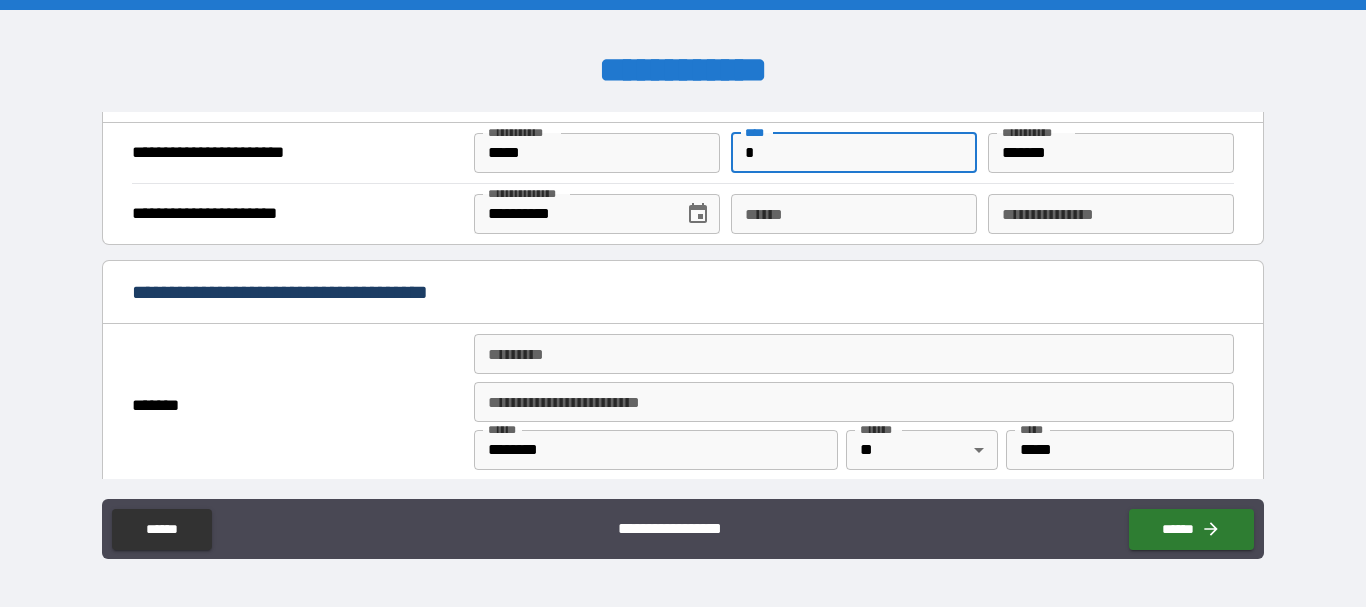 type on "*" 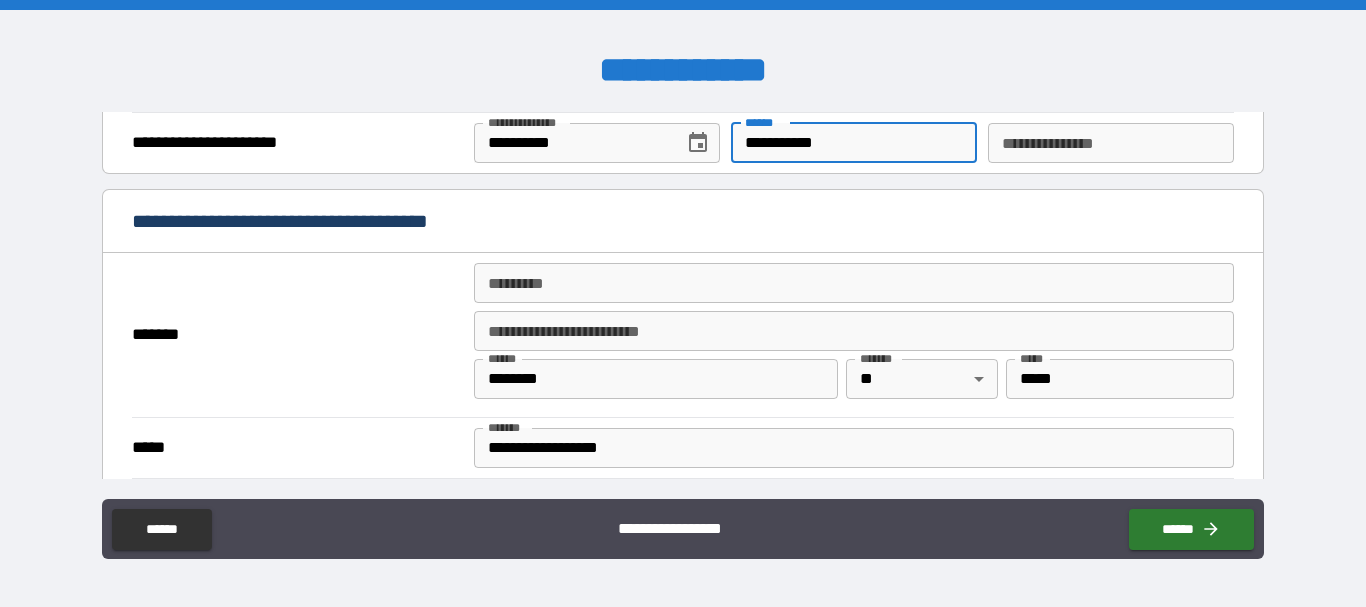 scroll, scrollTop: 1356, scrollLeft: 0, axis: vertical 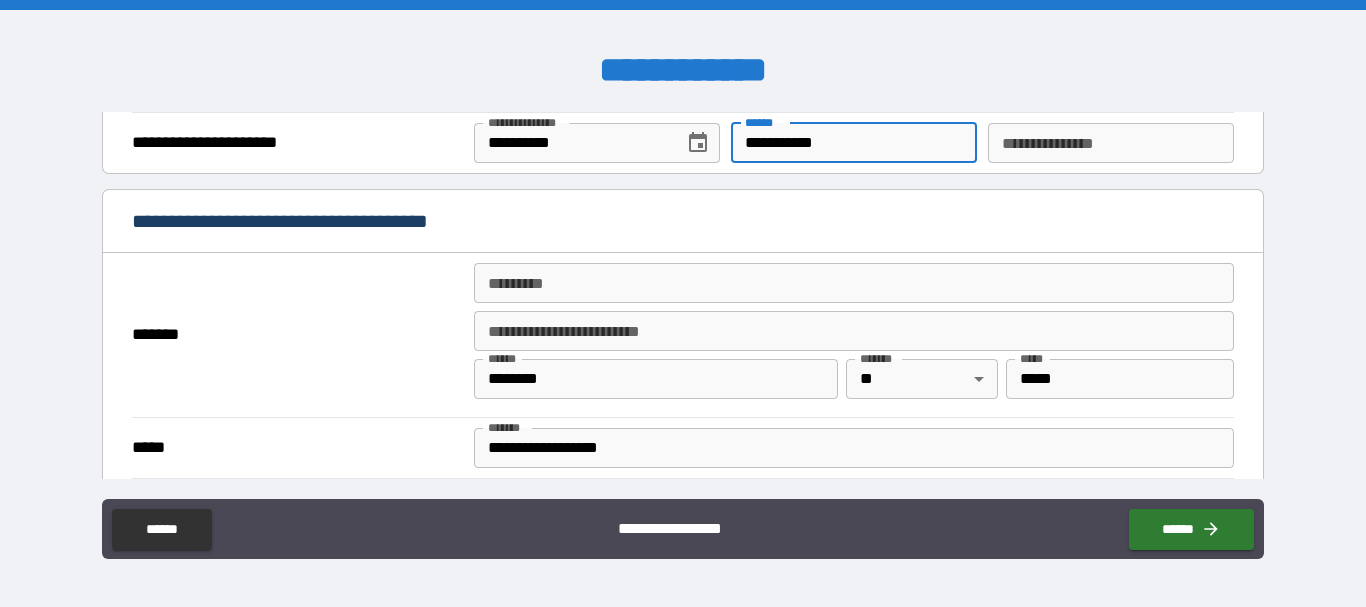 type on "**********" 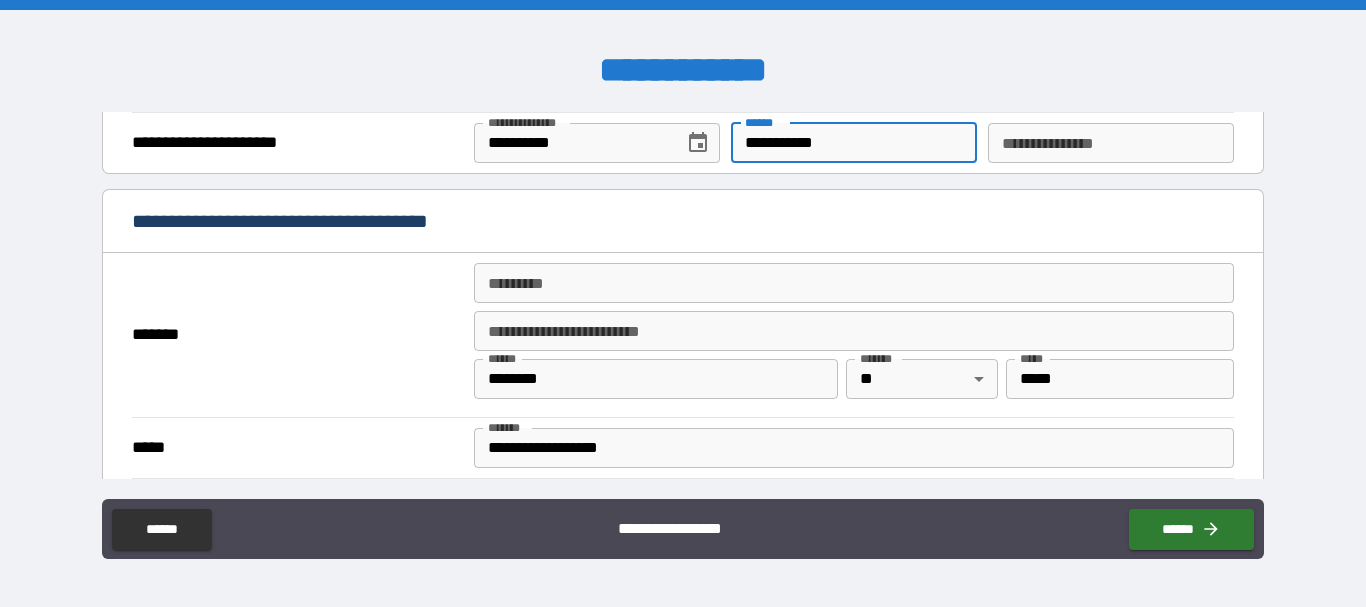 click on "*******   *" at bounding box center (854, 283) 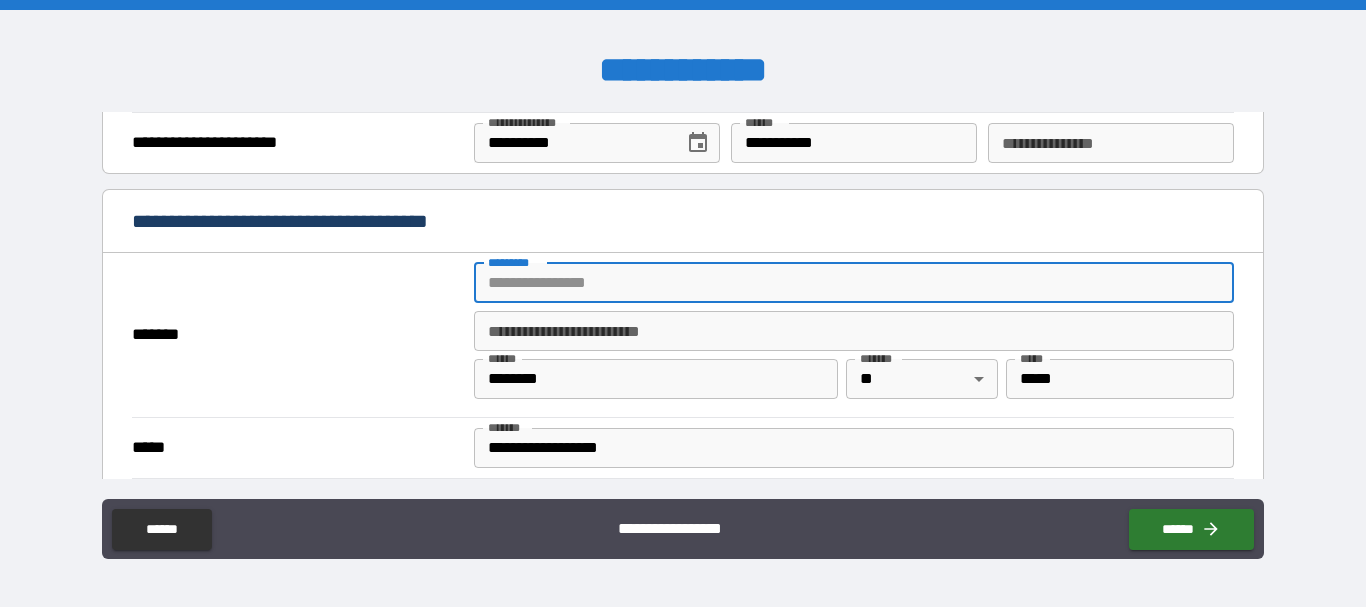type on "**********" 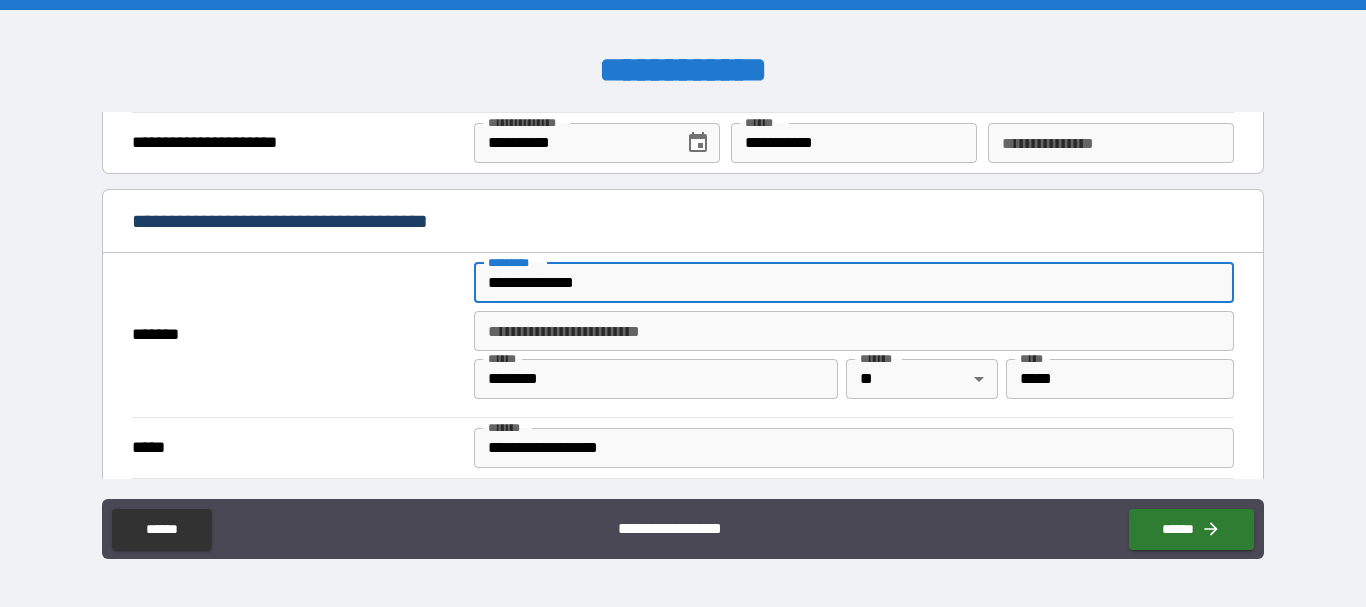 click on "****   * ******** ****   * *****   * ** ** *****   * ***   * ***** ***   *" at bounding box center (854, 383) 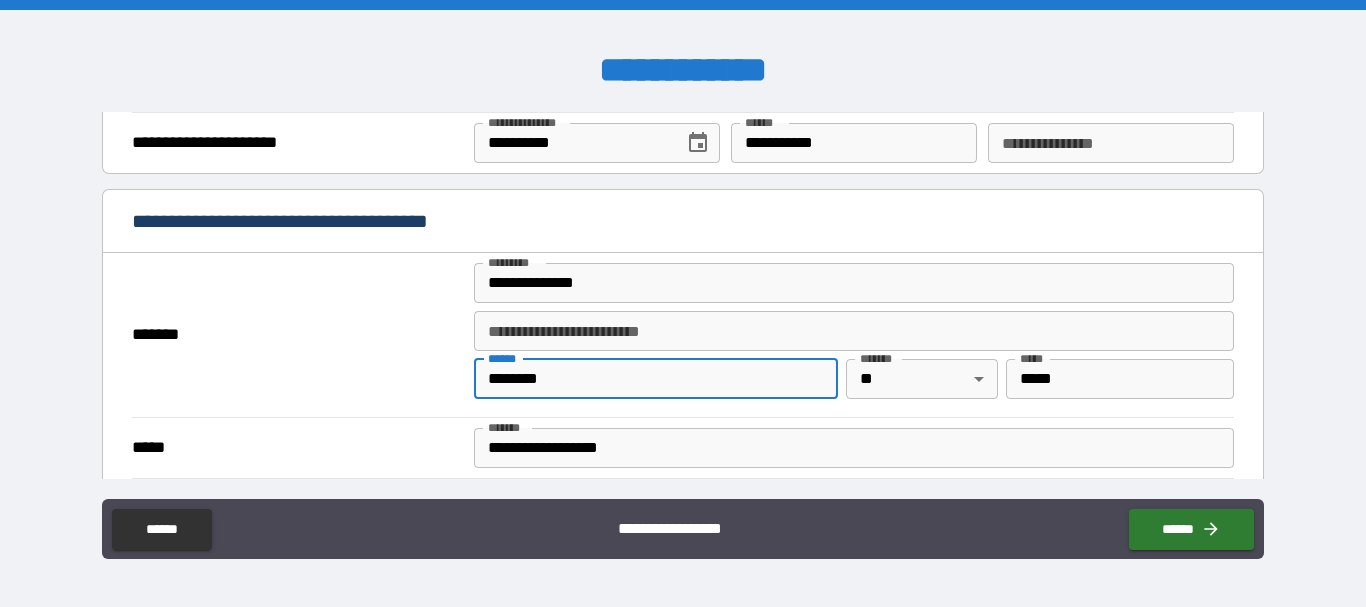 click on "********" at bounding box center (656, 379) 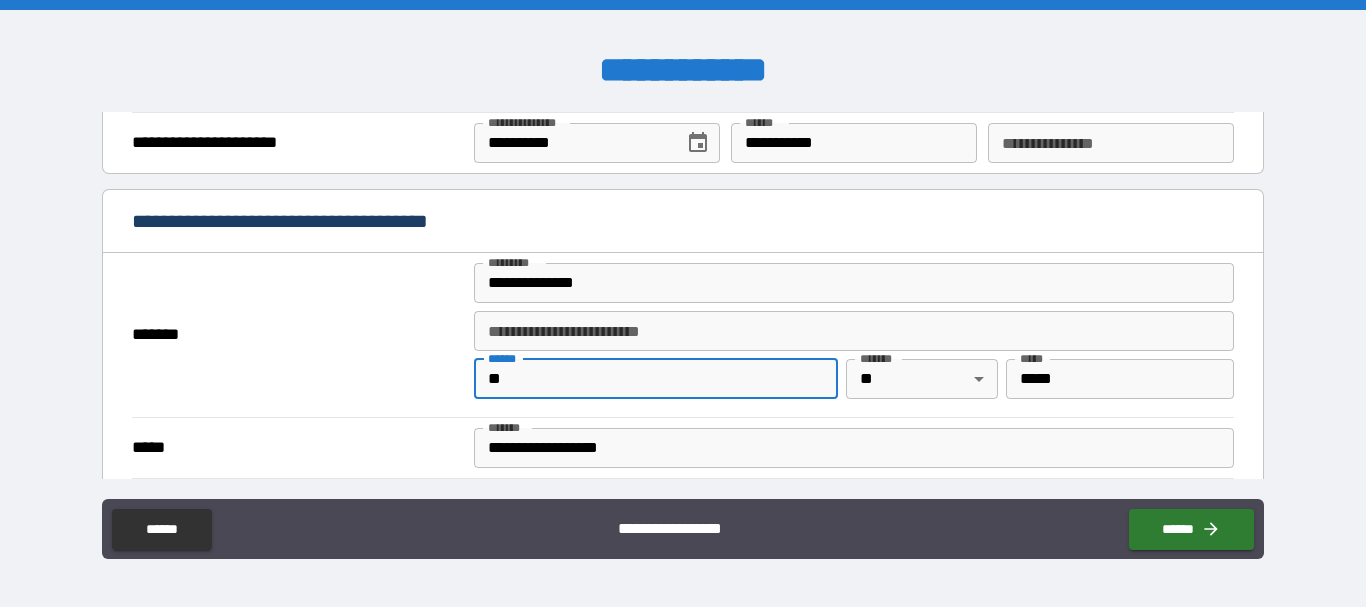 type on "*" 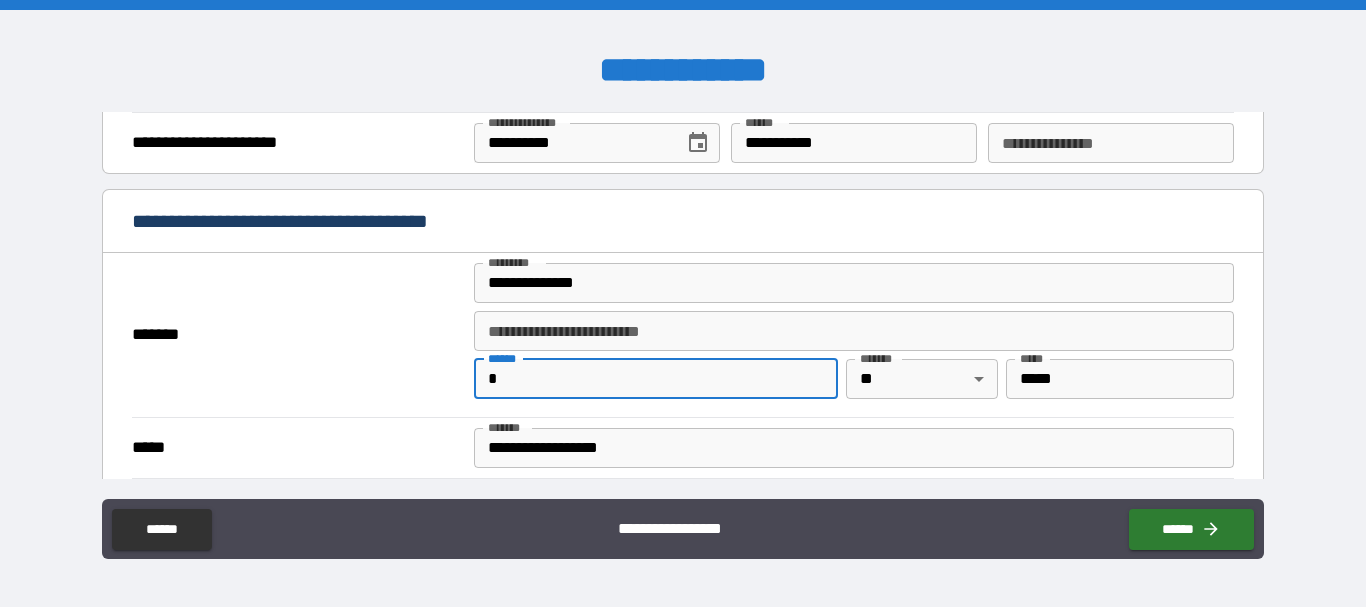 type on "*******" 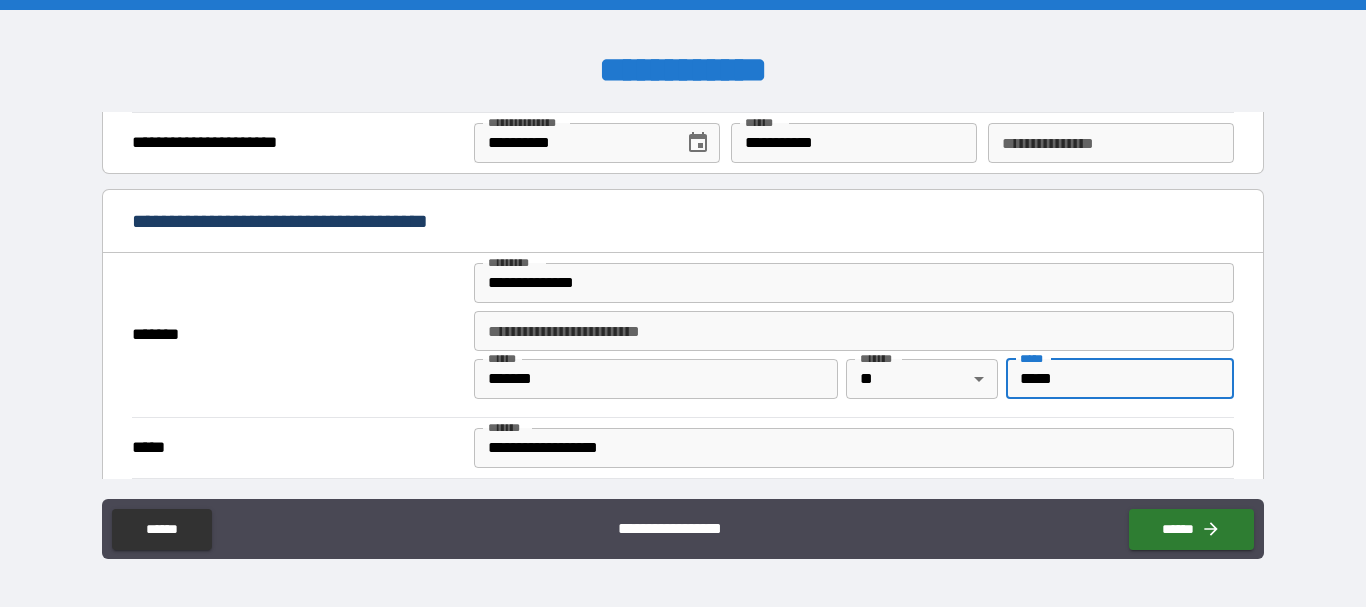 click on "*****" at bounding box center (1120, 379) 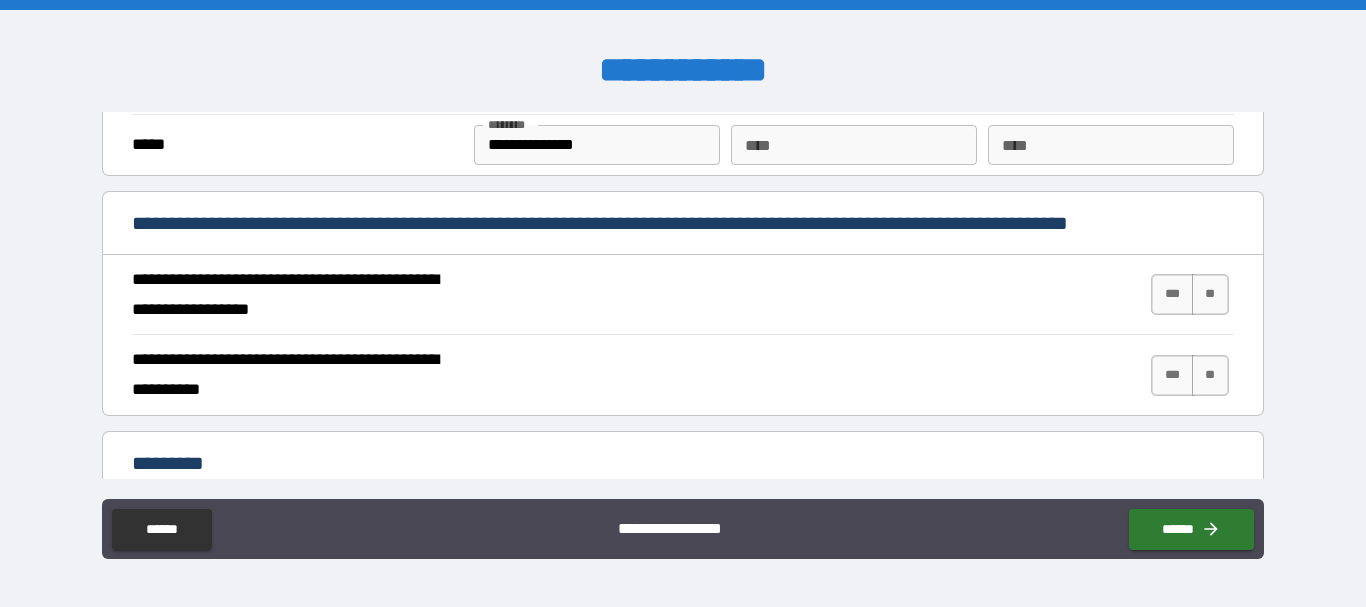 scroll, scrollTop: 1726, scrollLeft: 0, axis: vertical 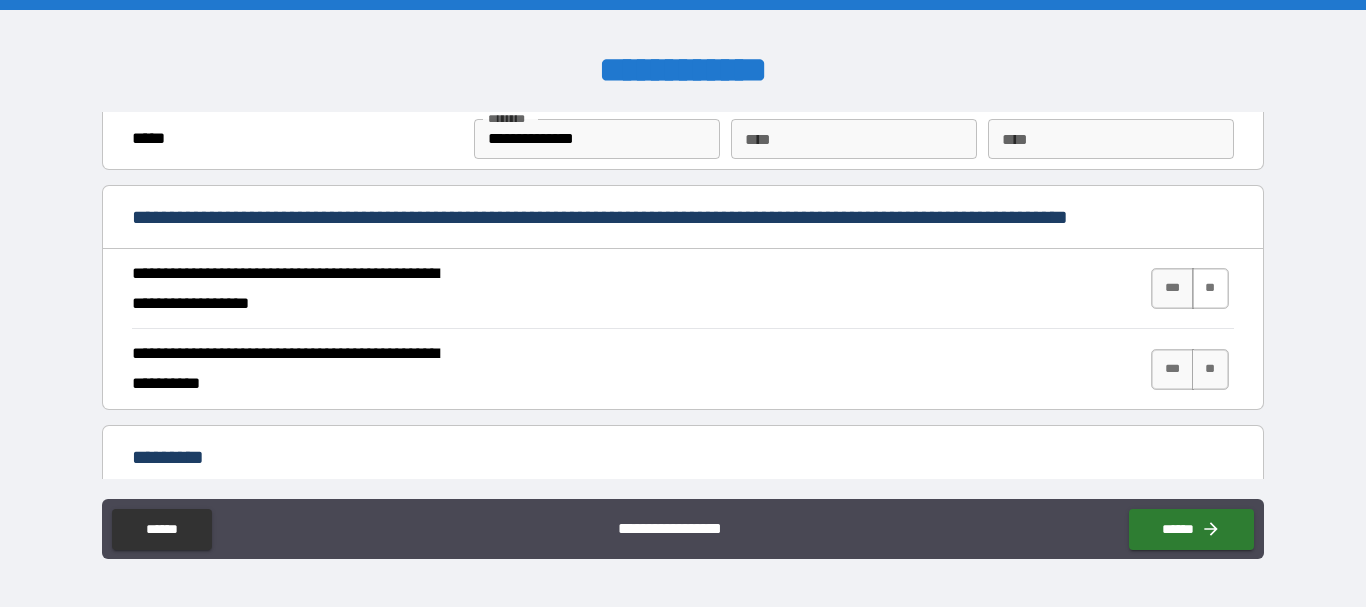 type on "*****" 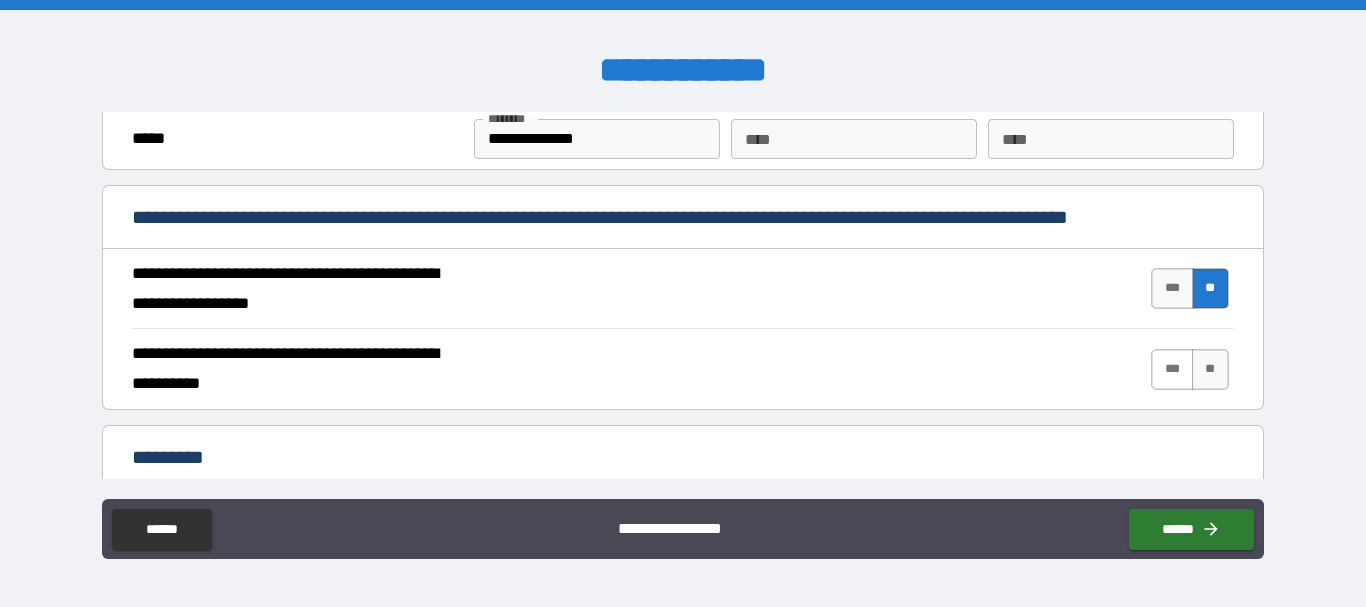click on "***" at bounding box center [1172, 369] 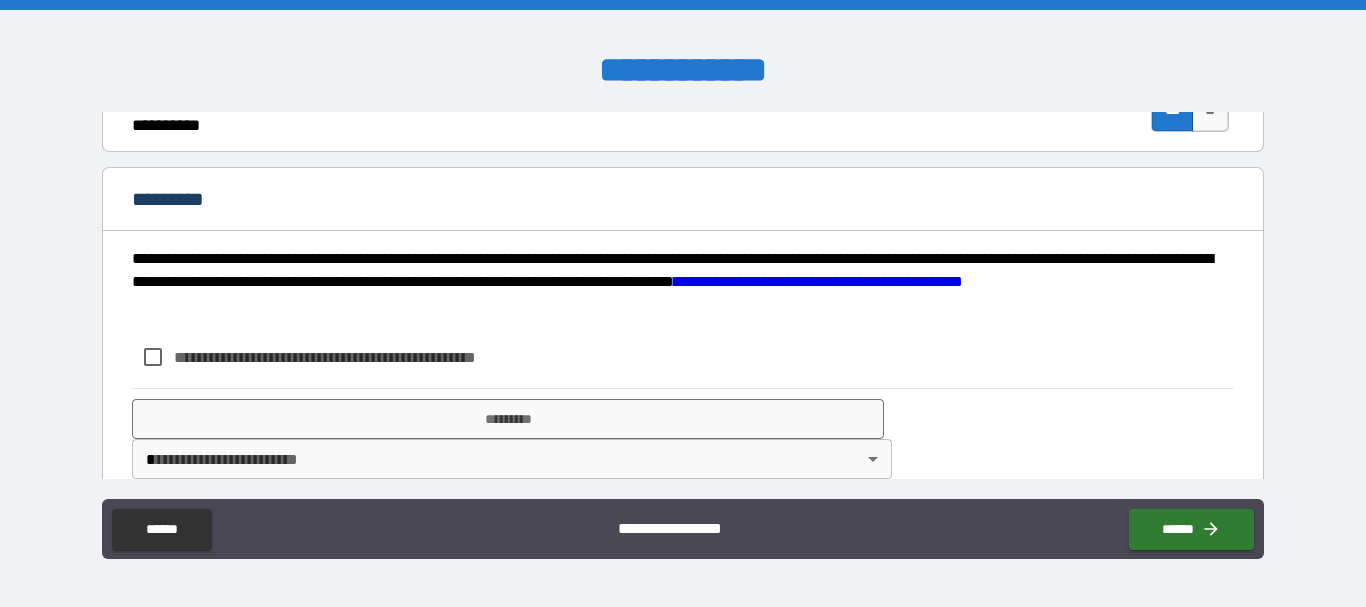 scroll, scrollTop: 2015, scrollLeft: 0, axis: vertical 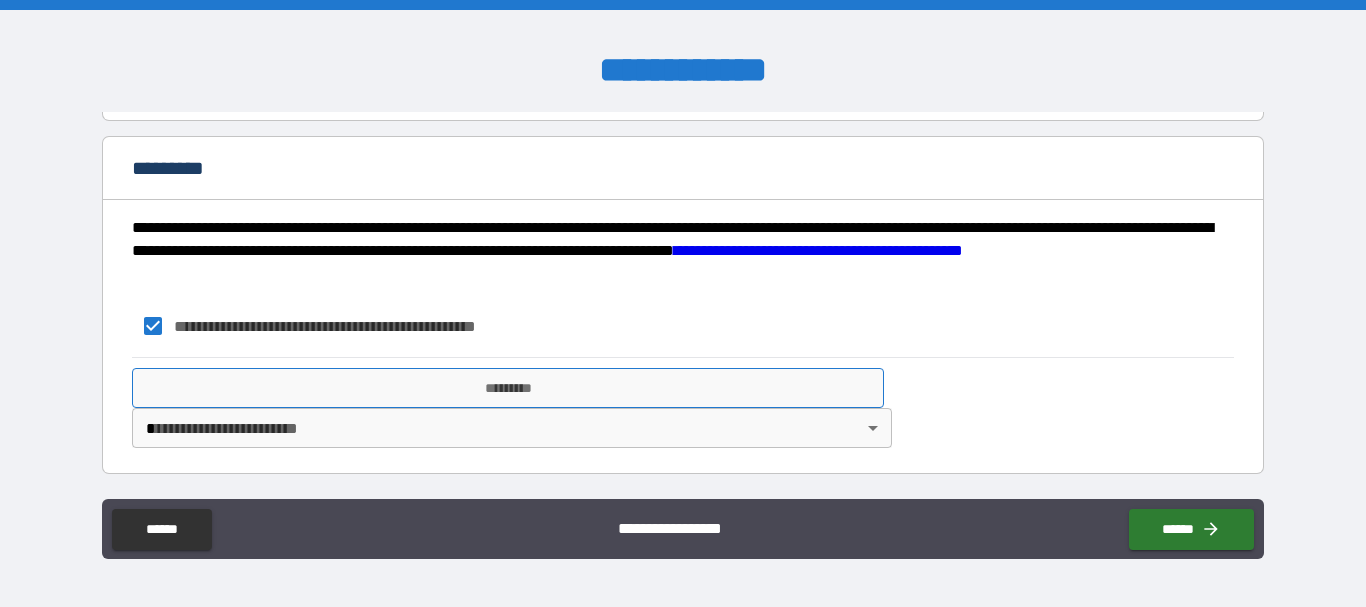 click on "*********" at bounding box center (508, 388) 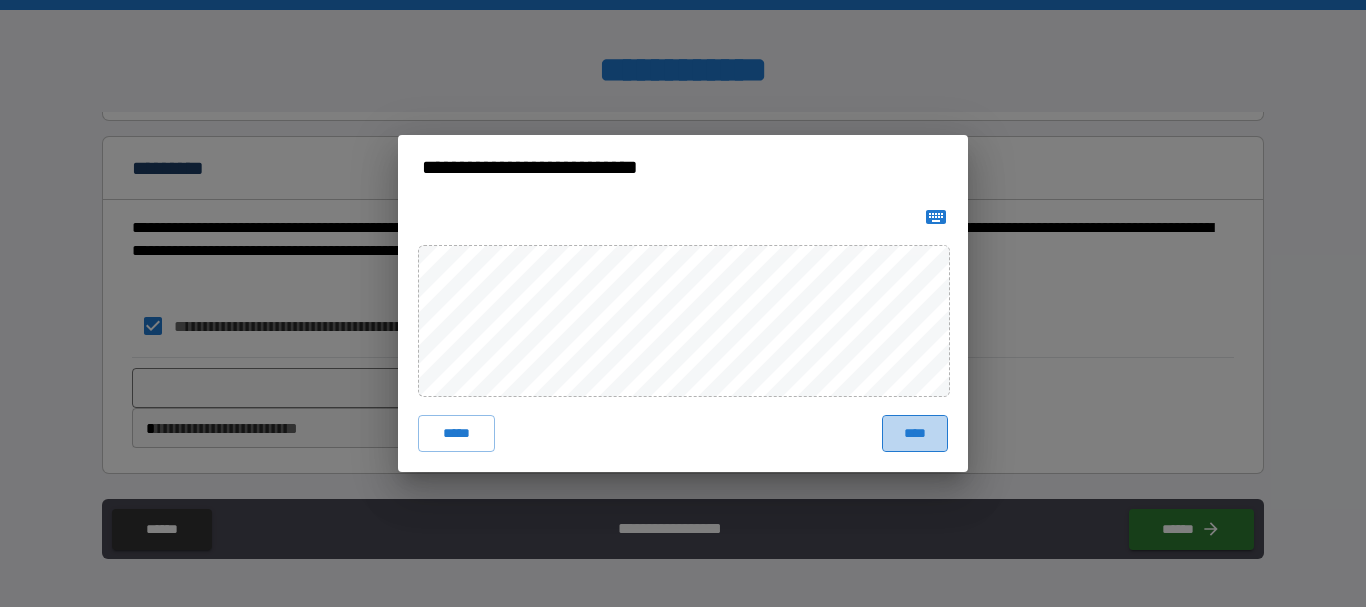 click on "****" at bounding box center [915, 433] 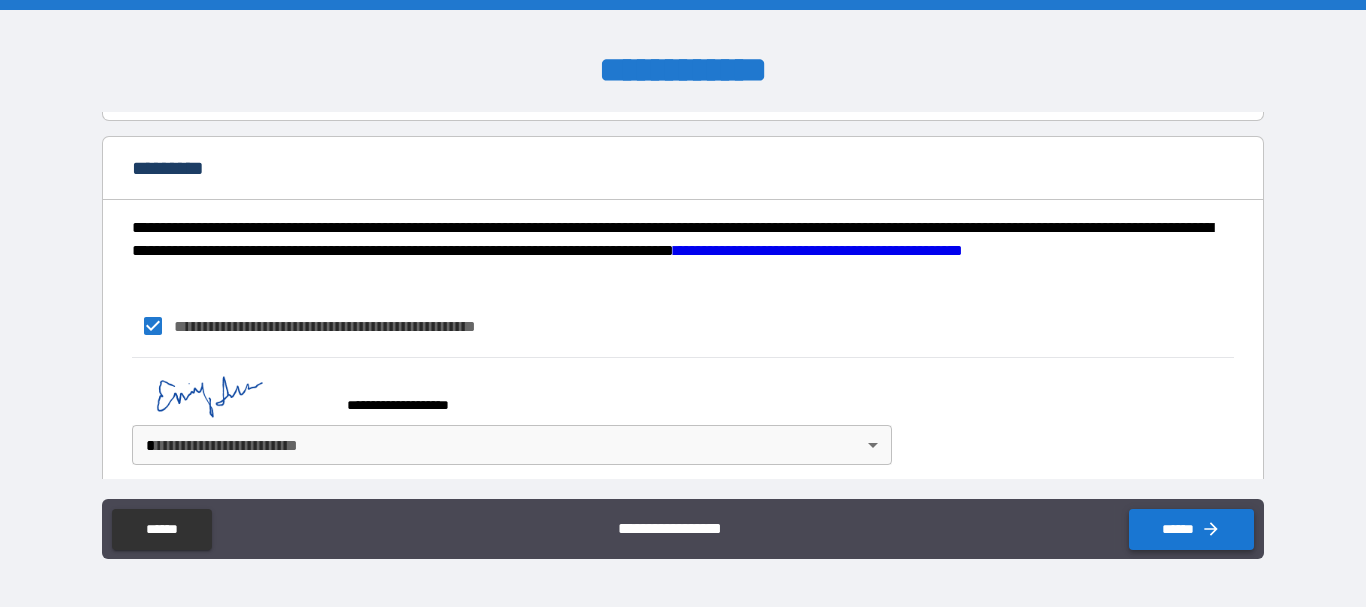 click on "******" at bounding box center [1191, 529] 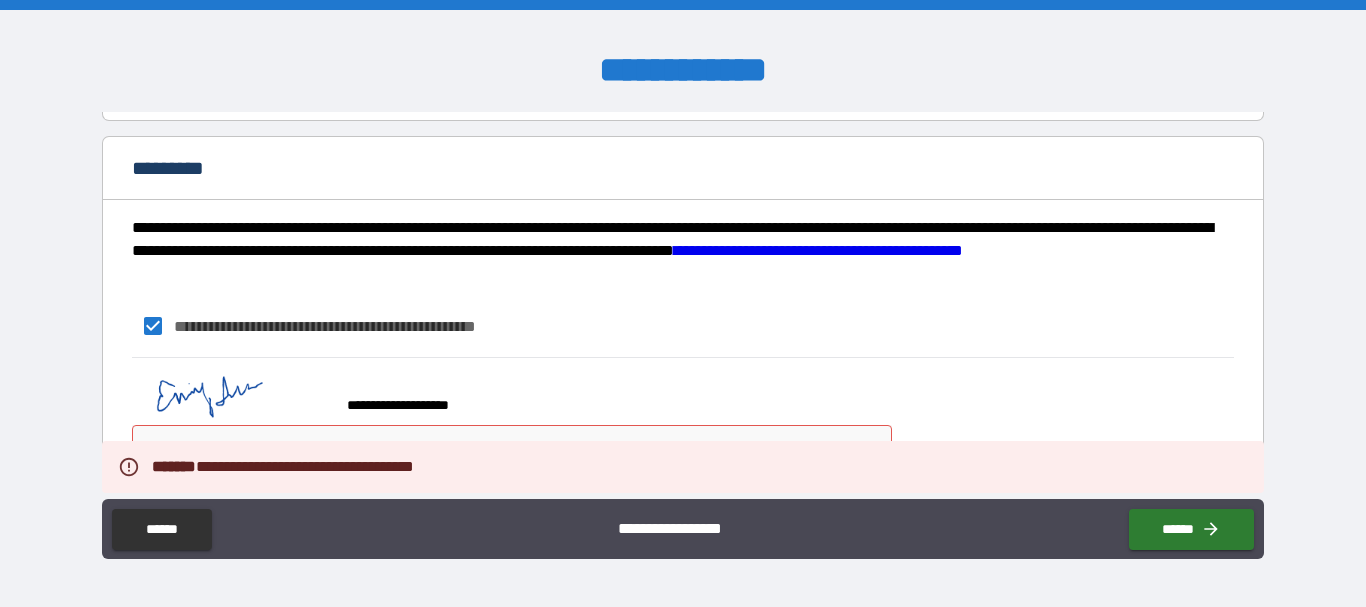 scroll, scrollTop: 2032, scrollLeft: 0, axis: vertical 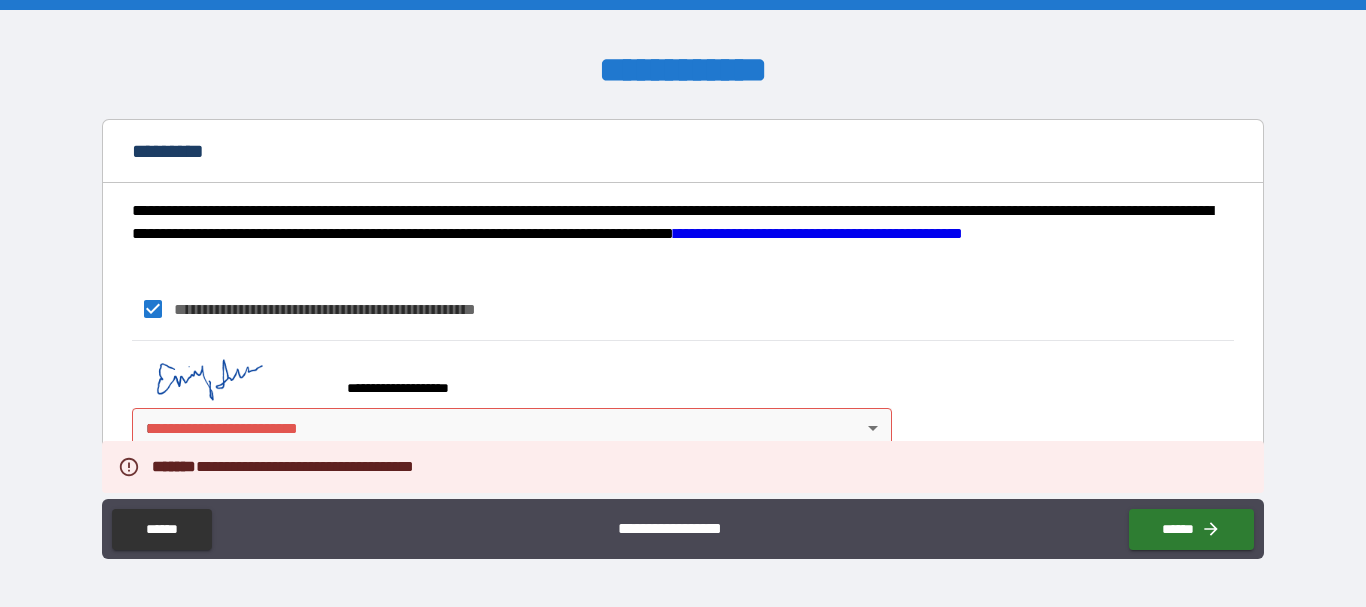 click on "**********" at bounding box center (683, 303) 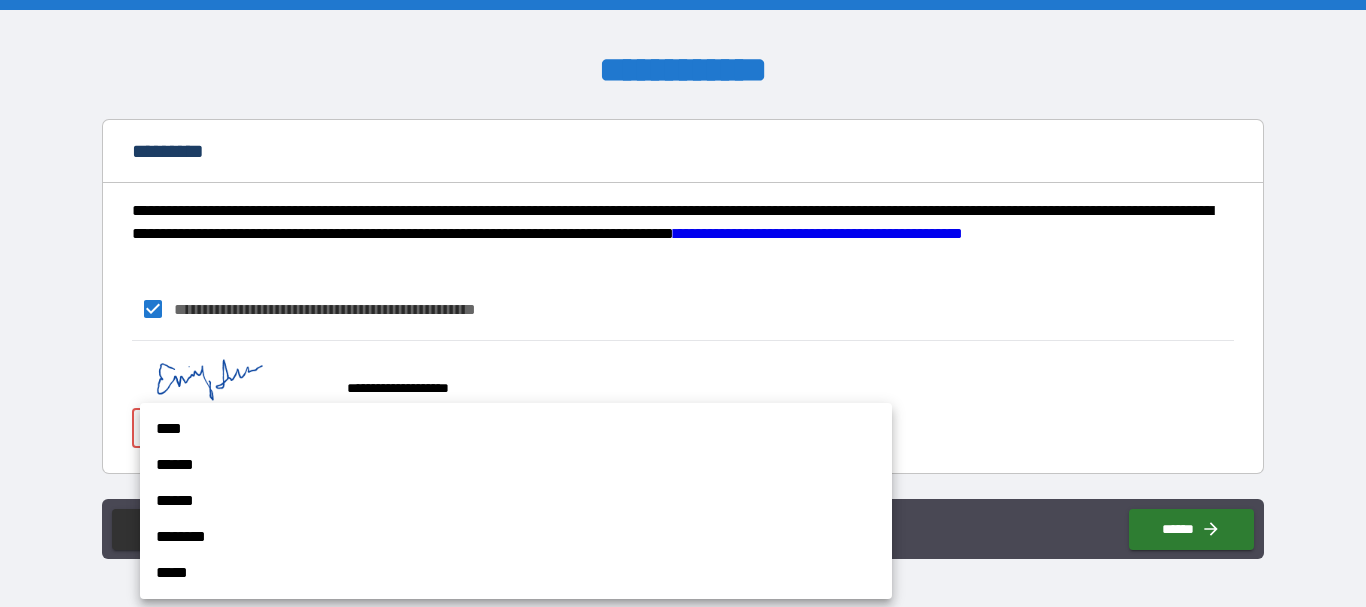 click on "****" at bounding box center (516, 429) 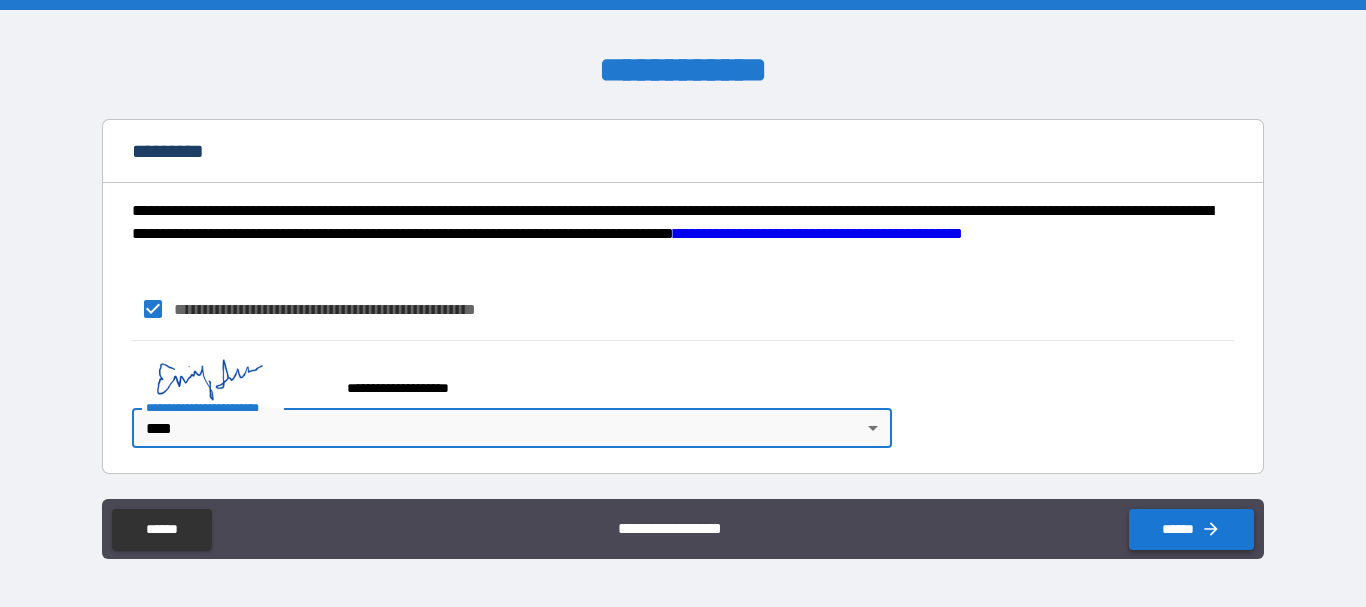 click on "******" at bounding box center [1191, 529] 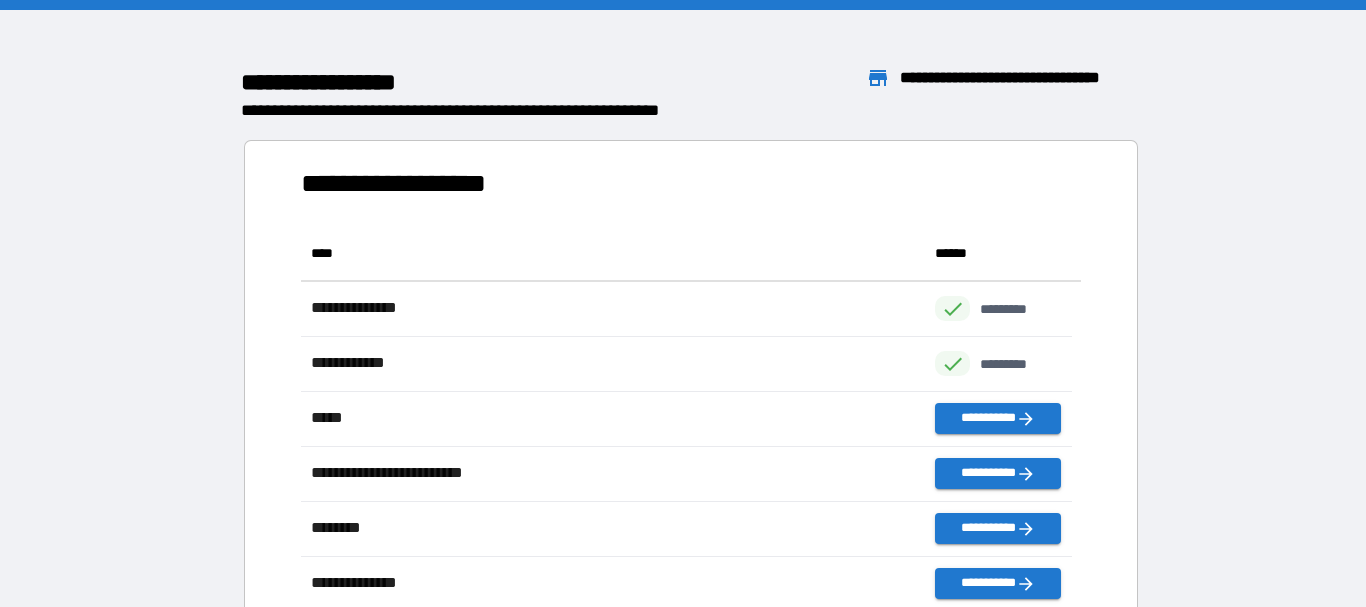 scroll, scrollTop: 16, scrollLeft: 16, axis: both 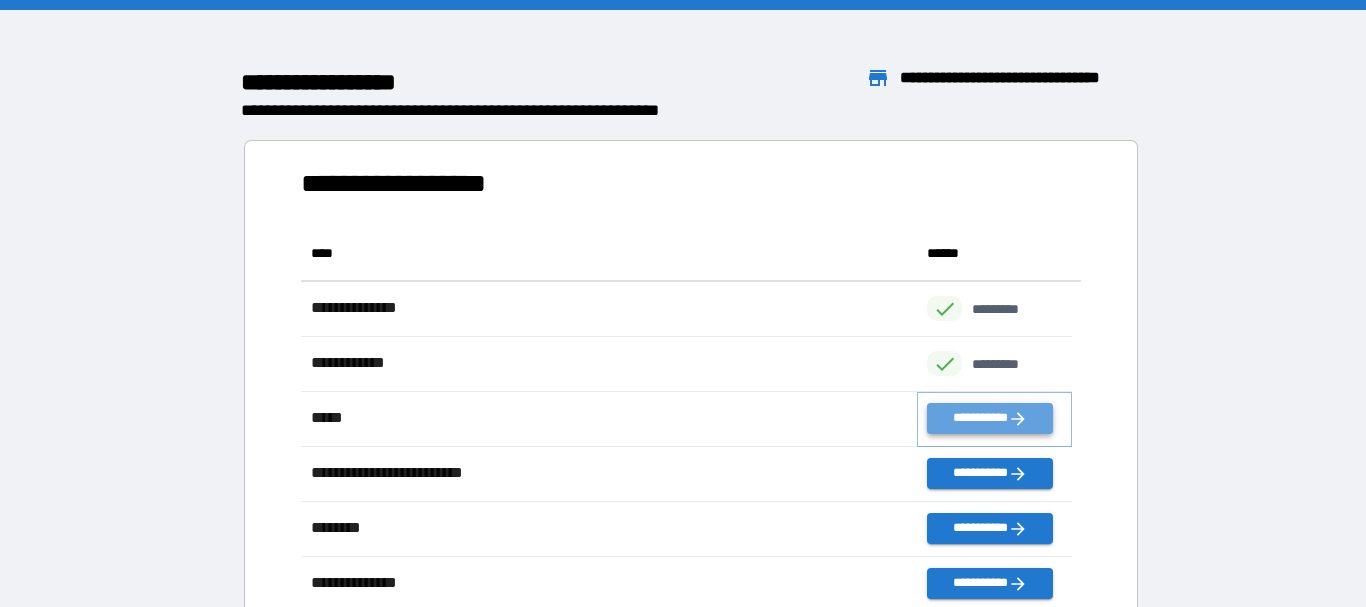 click on "**********" at bounding box center (989, 418) 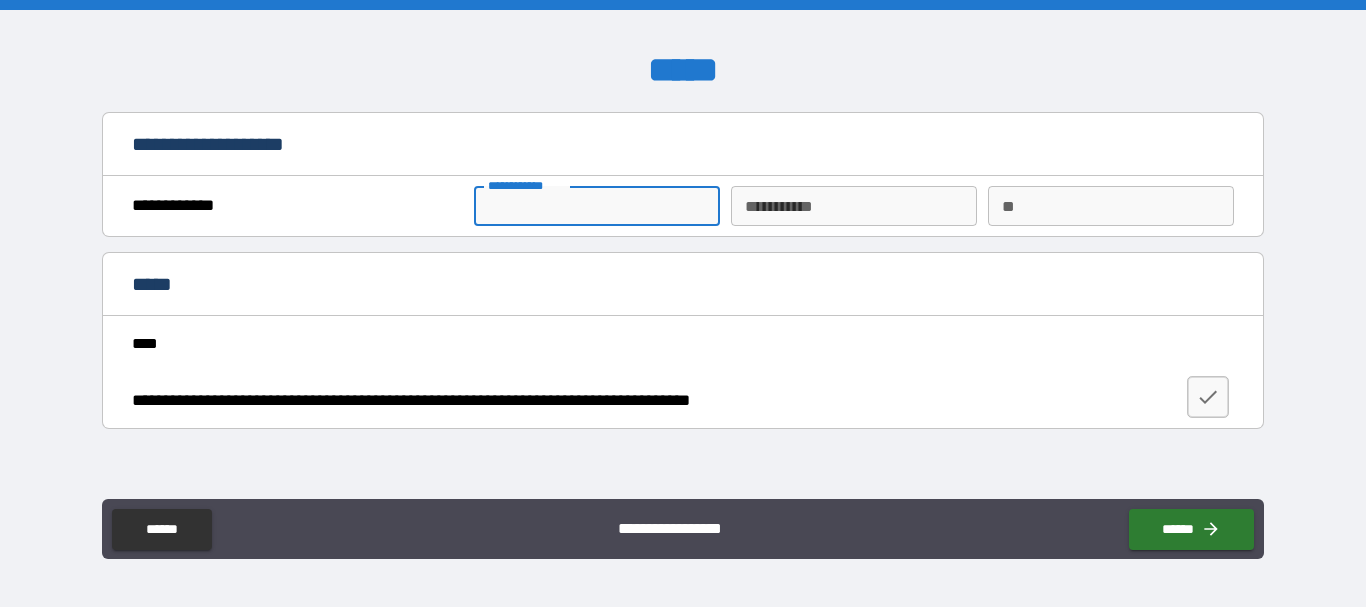 click on "**********" at bounding box center [597, 206] 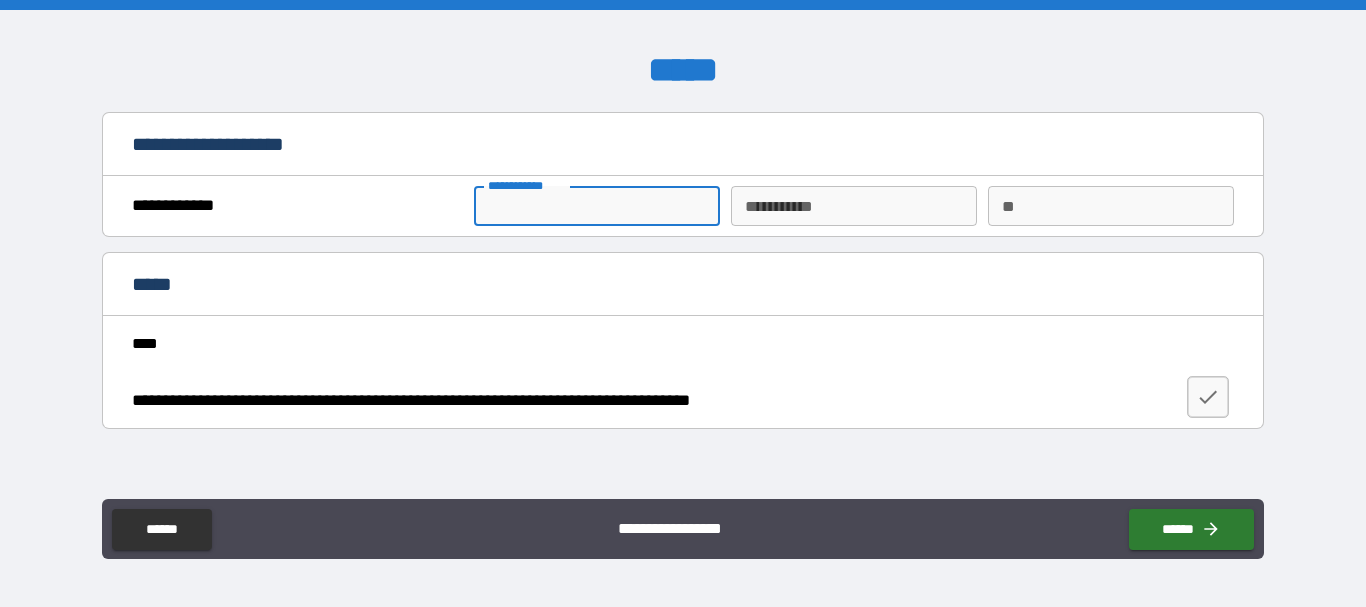 type on "*****" 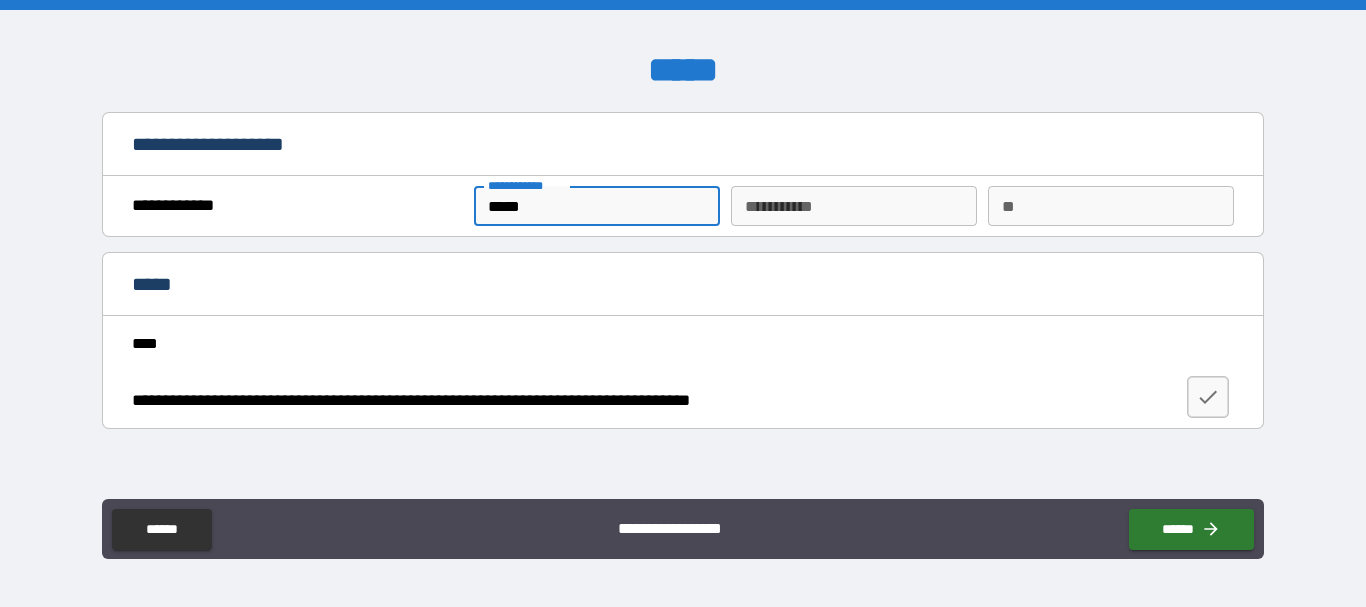 type on "*******" 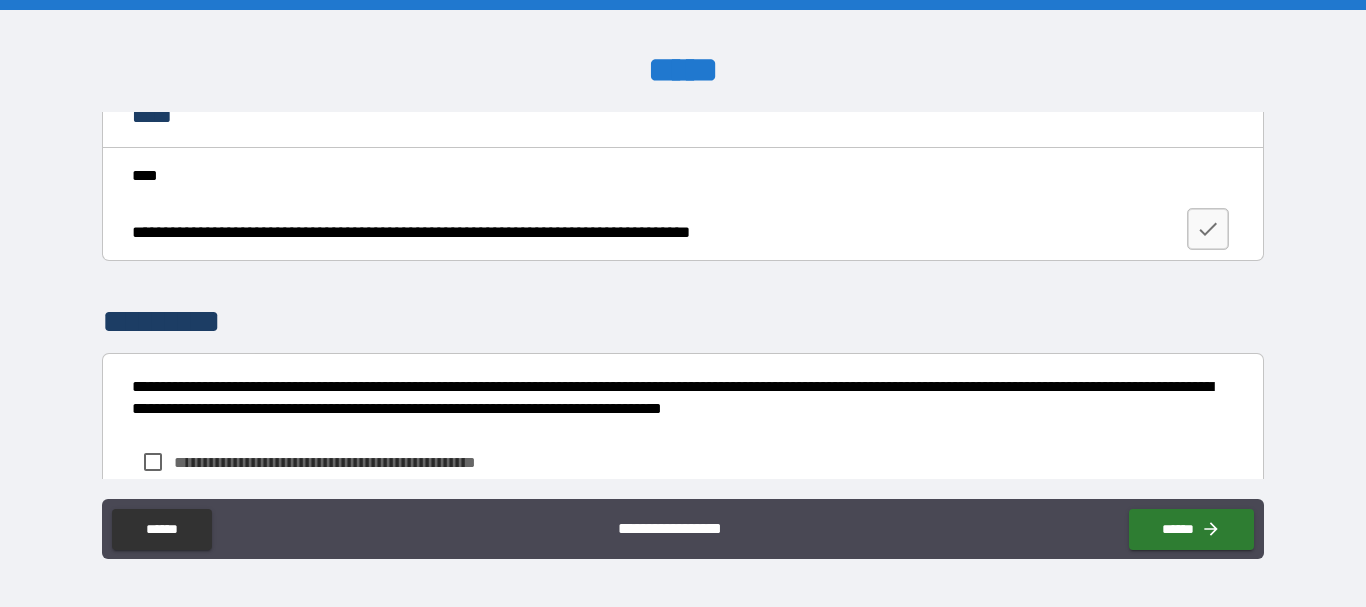 scroll, scrollTop: 169, scrollLeft: 0, axis: vertical 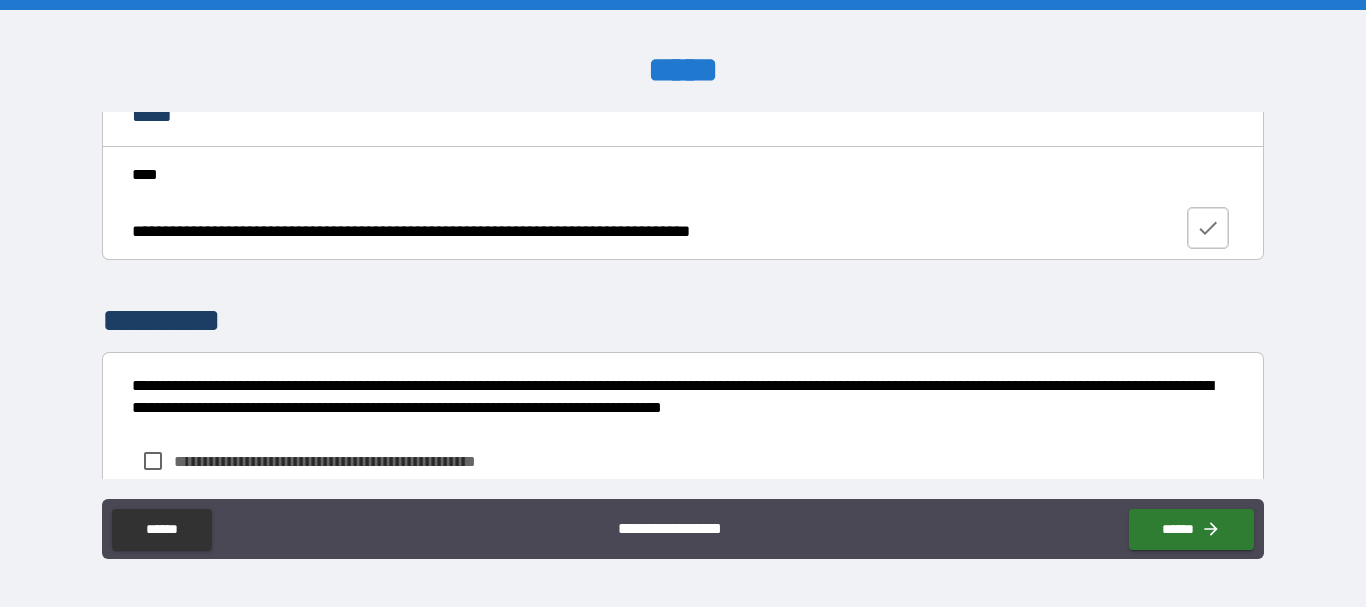 click 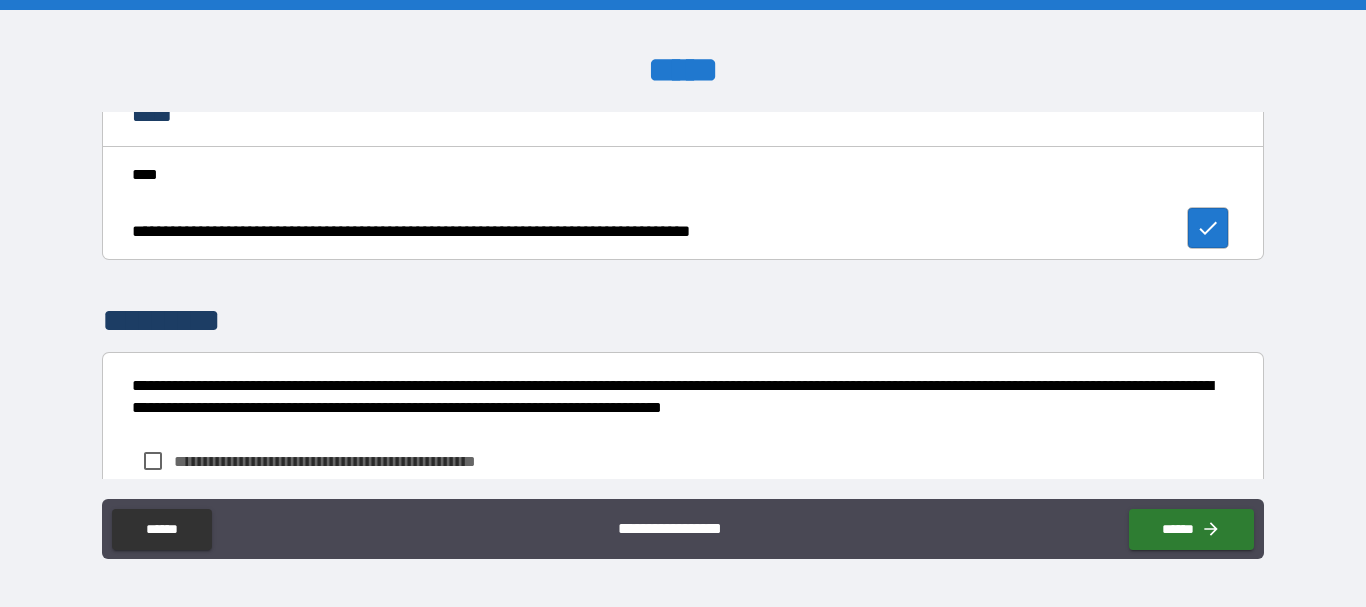 scroll, scrollTop: 304, scrollLeft: 0, axis: vertical 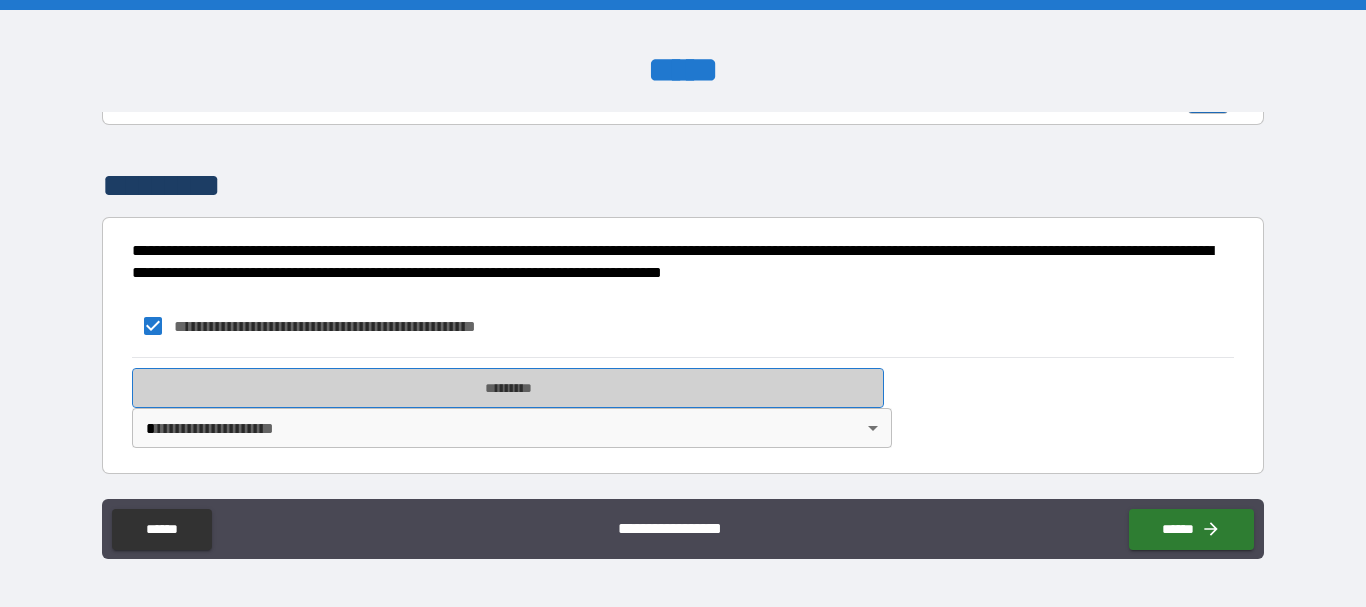 click on "*********" at bounding box center (508, 388) 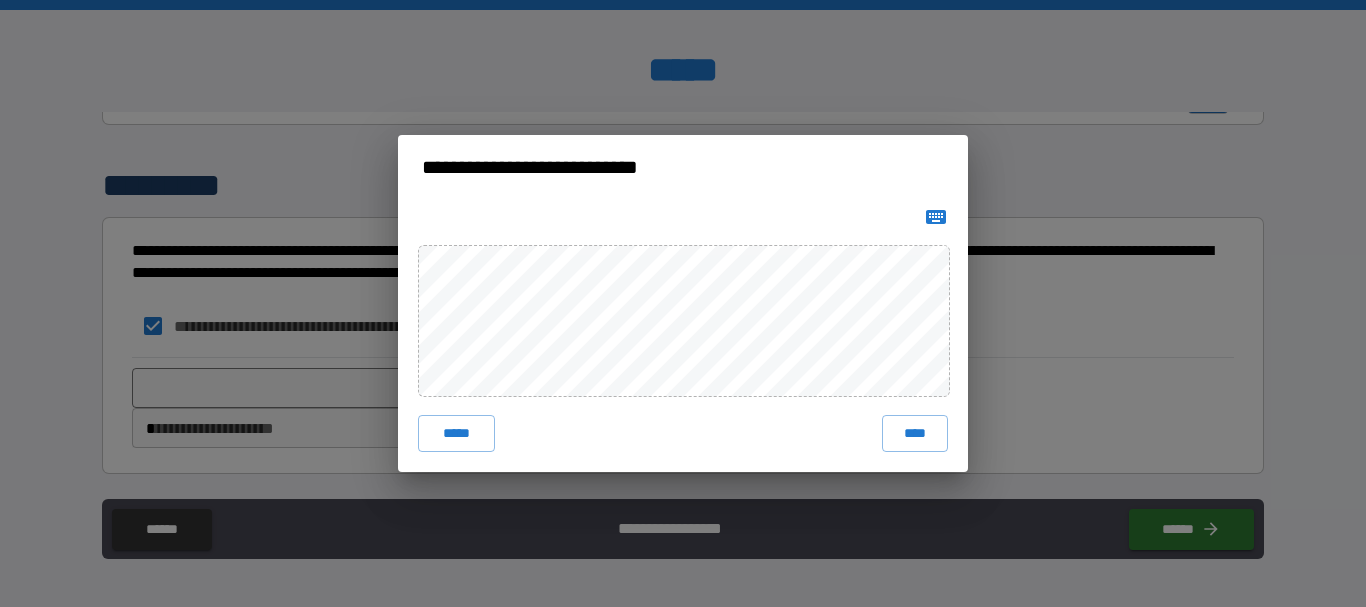 click on "***** ****" at bounding box center [683, 335] 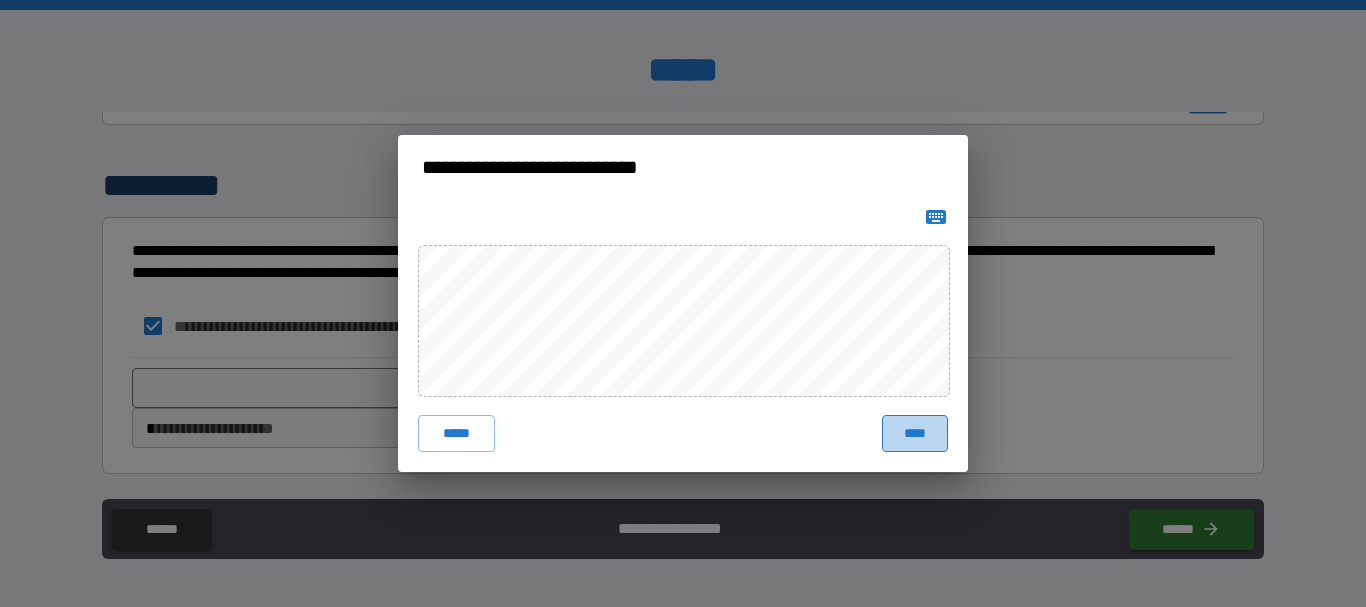 click on "****" at bounding box center [915, 433] 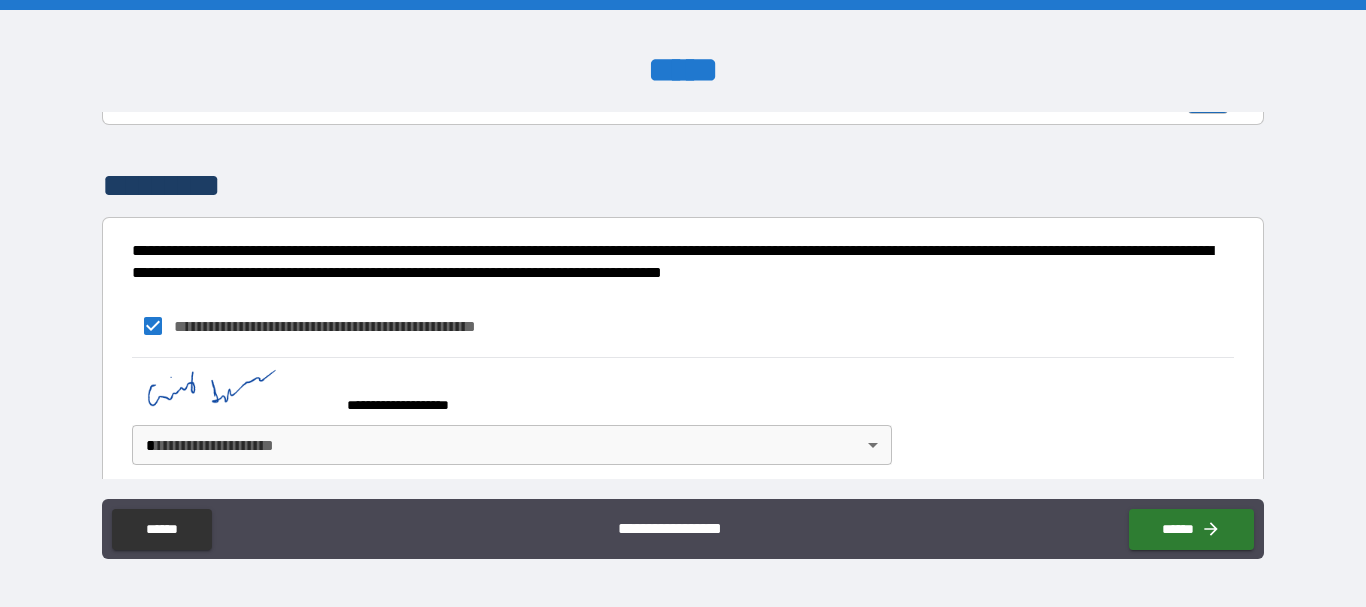 click on "**********" at bounding box center (683, 303) 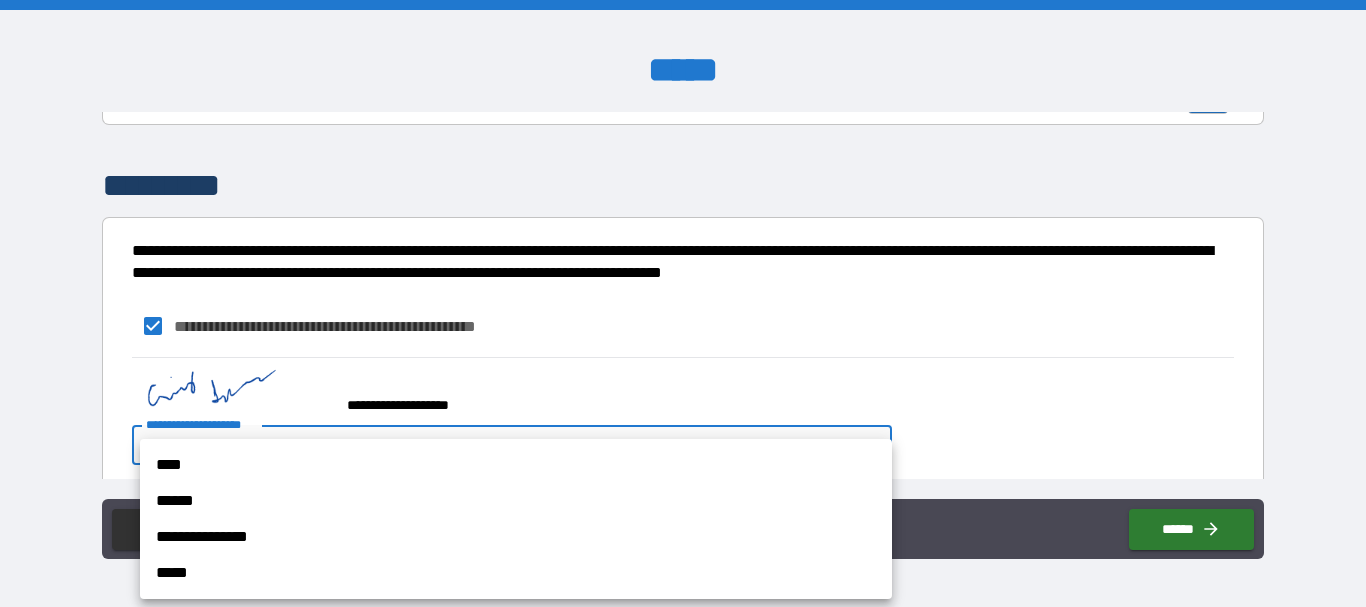 click on "****" at bounding box center [516, 465] 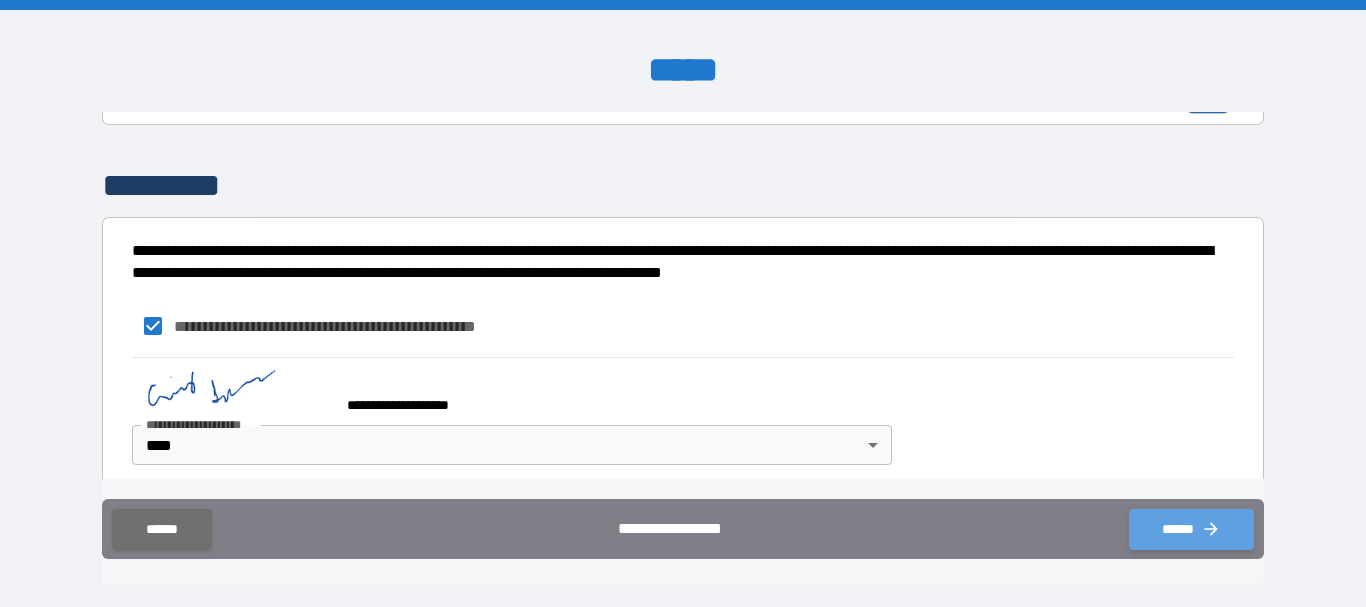click 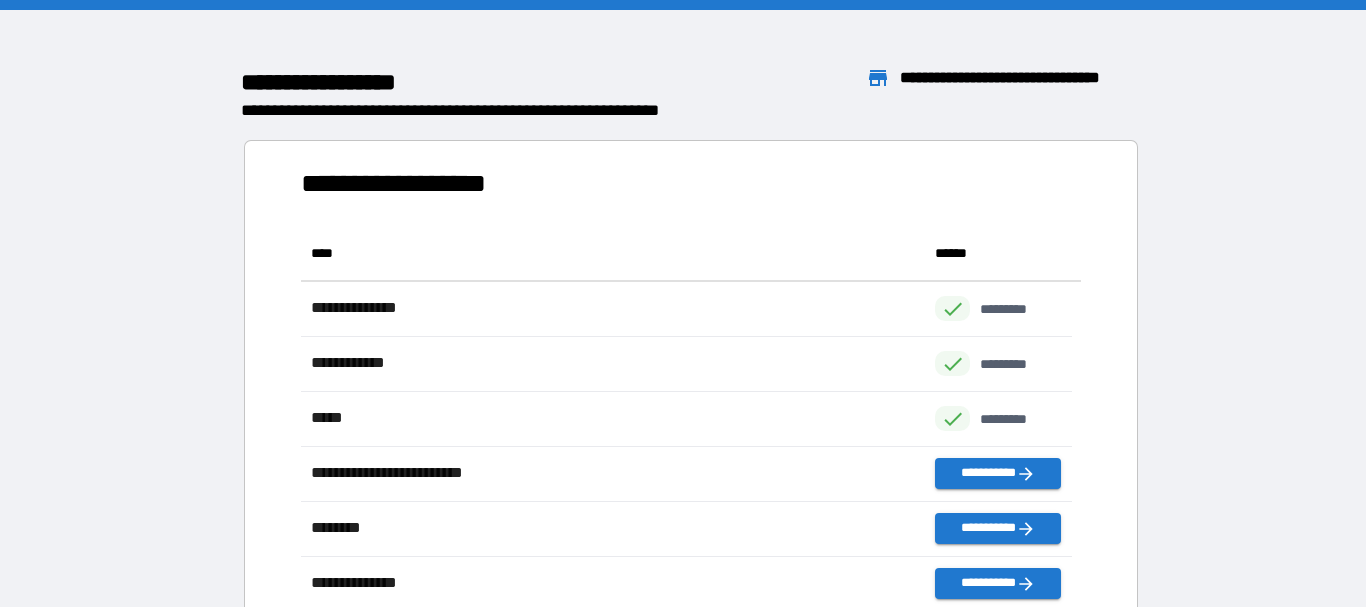 scroll, scrollTop: 16, scrollLeft: 16, axis: both 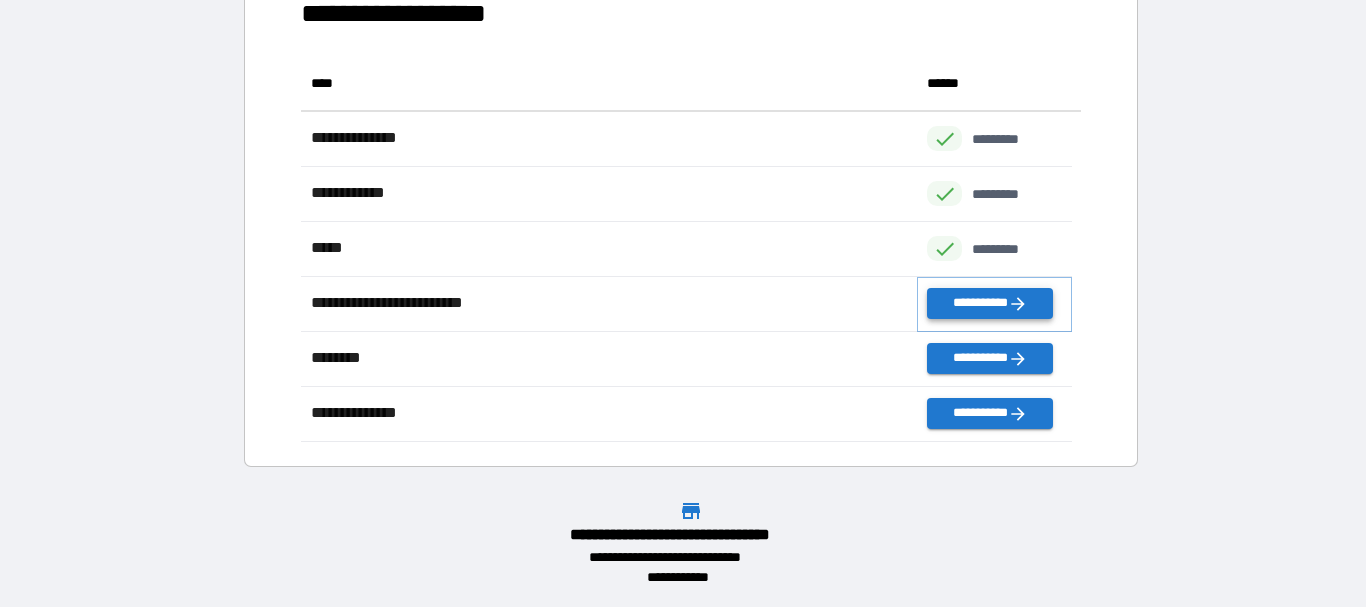 click on "**********" at bounding box center (989, 303) 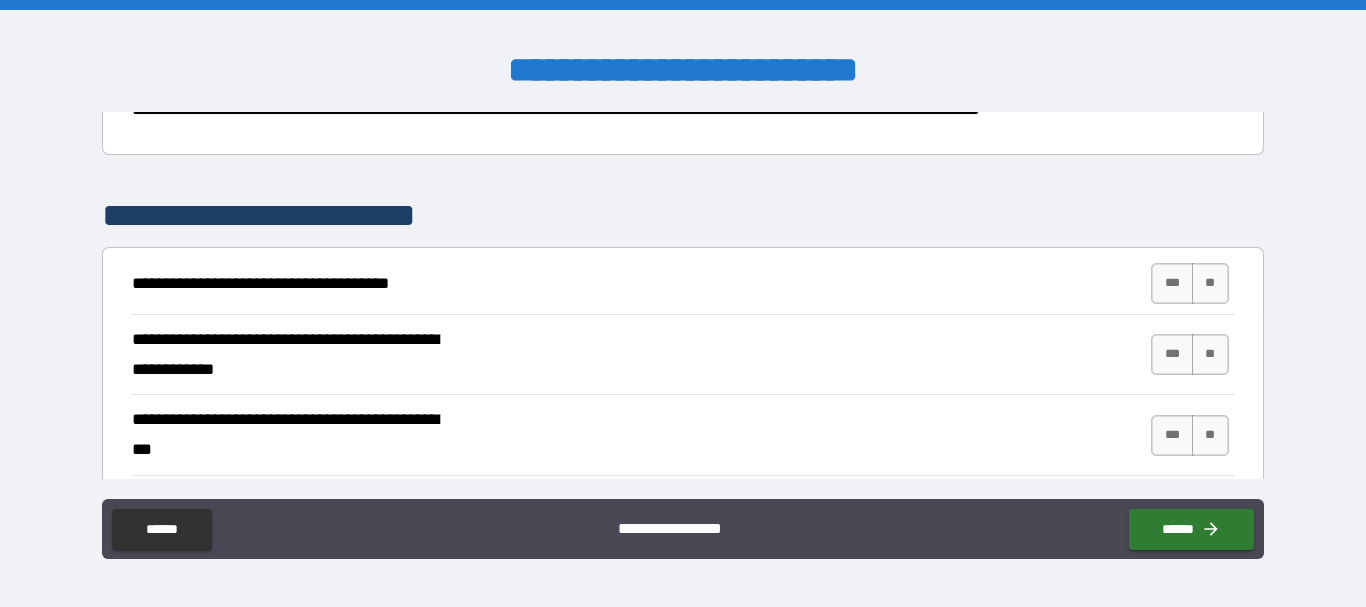 scroll, scrollTop: 278, scrollLeft: 0, axis: vertical 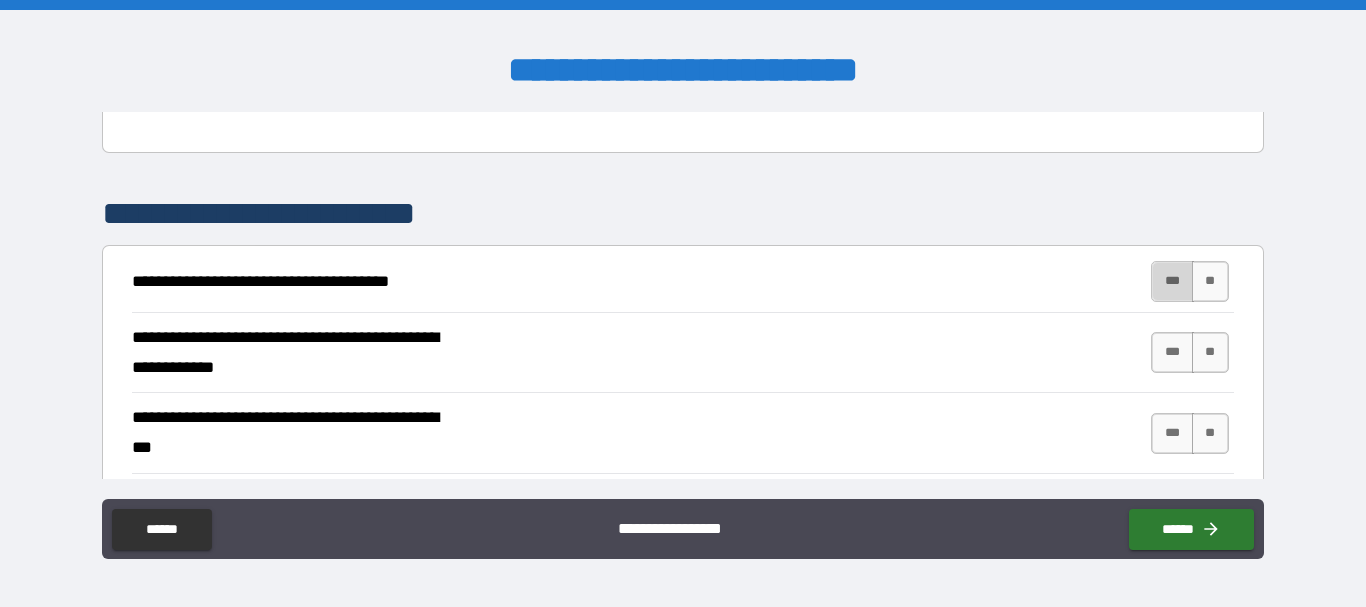 click on "***" at bounding box center [1172, 281] 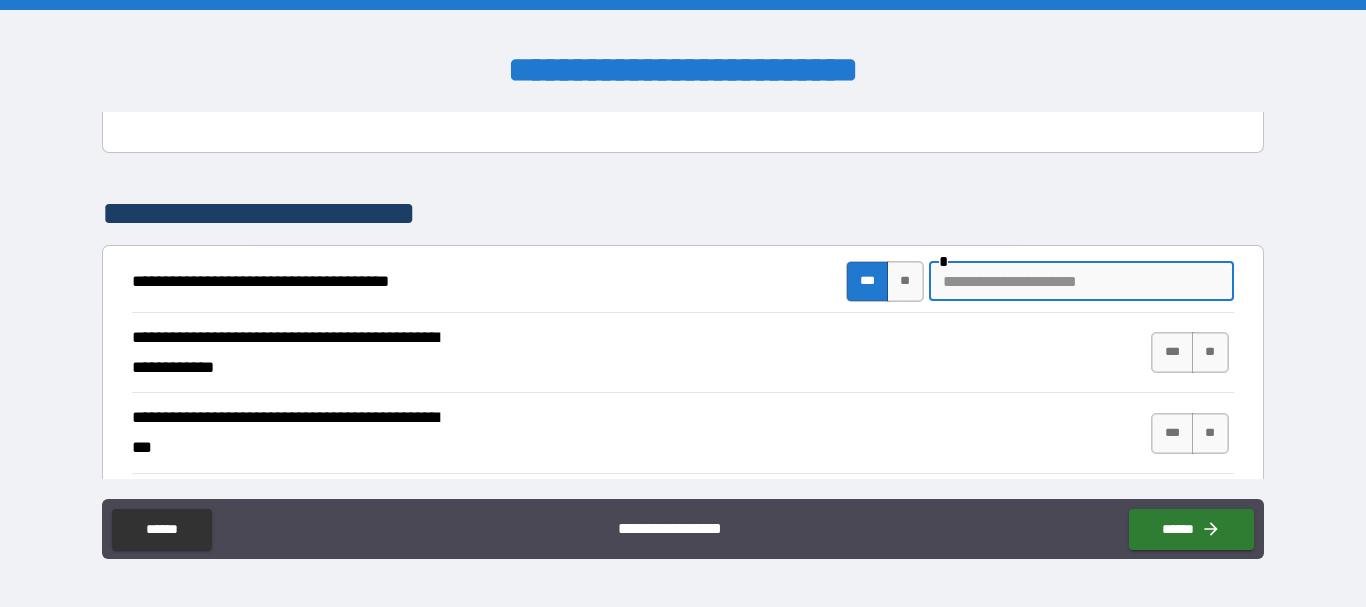 click at bounding box center (1081, 281) 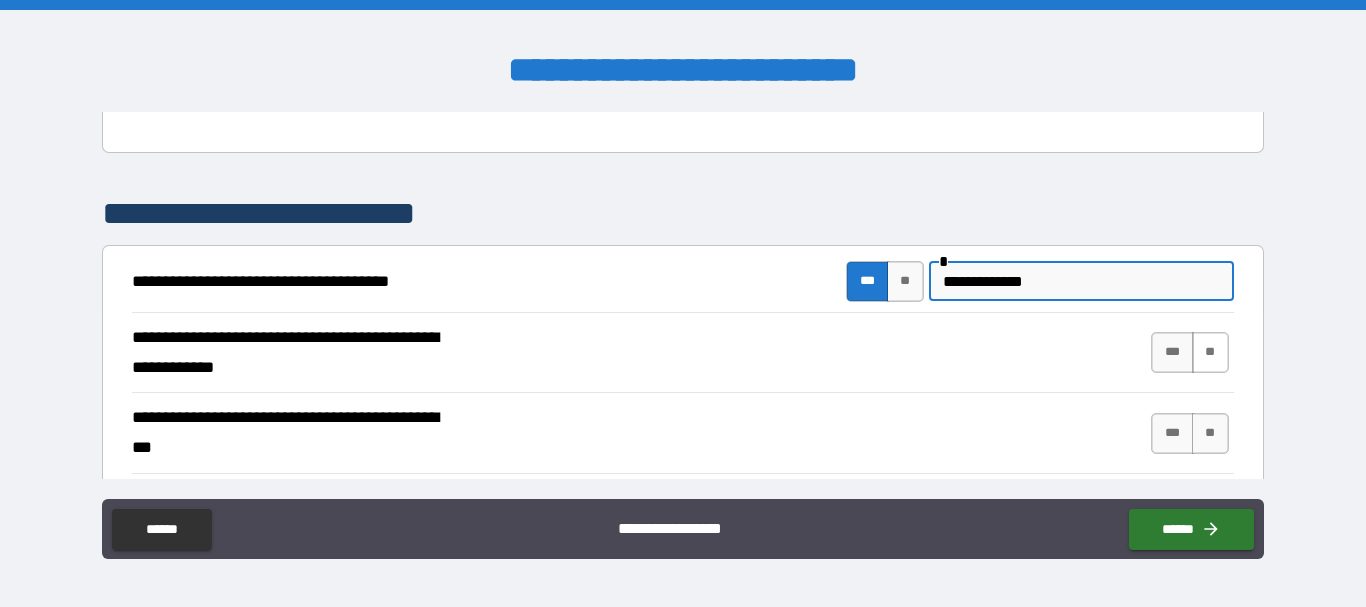 type on "**********" 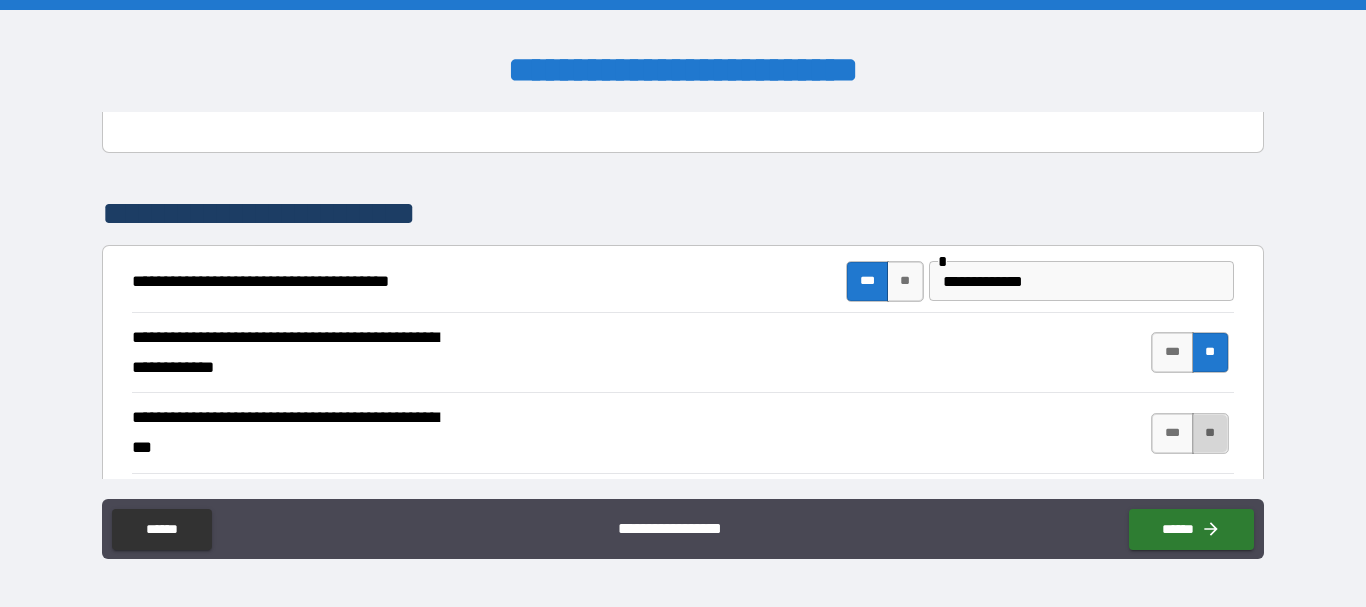 click on "**" at bounding box center (1210, 433) 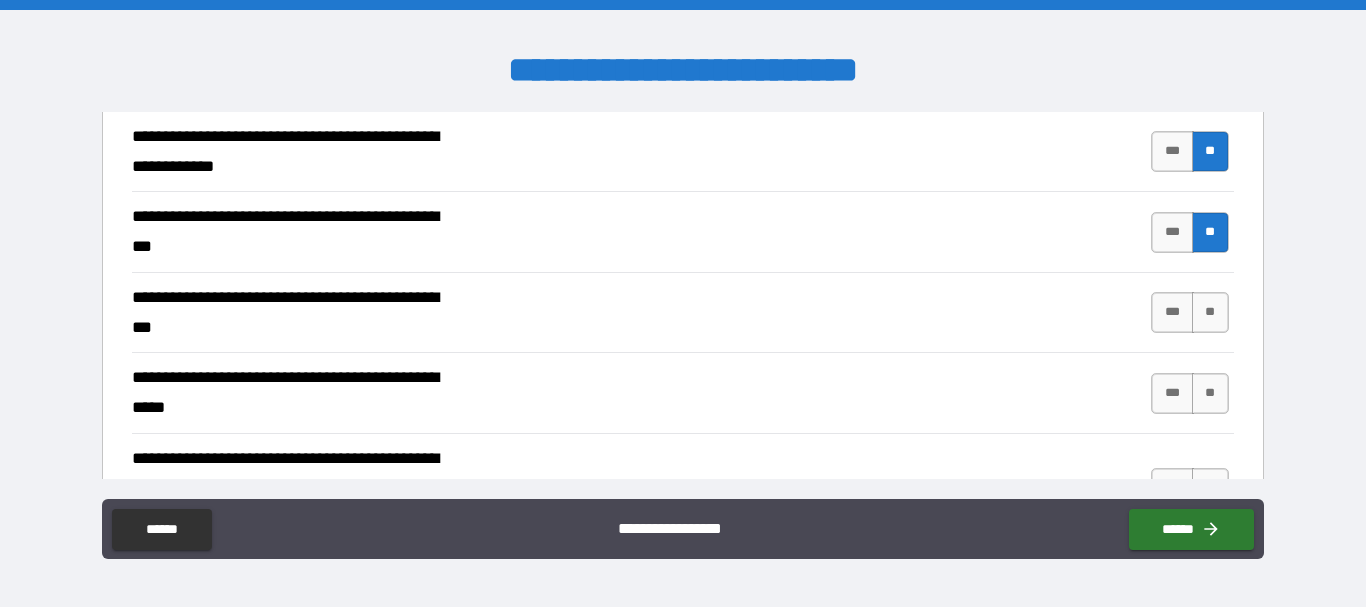scroll, scrollTop: 480, scrollLeft: 0, axis: vertical 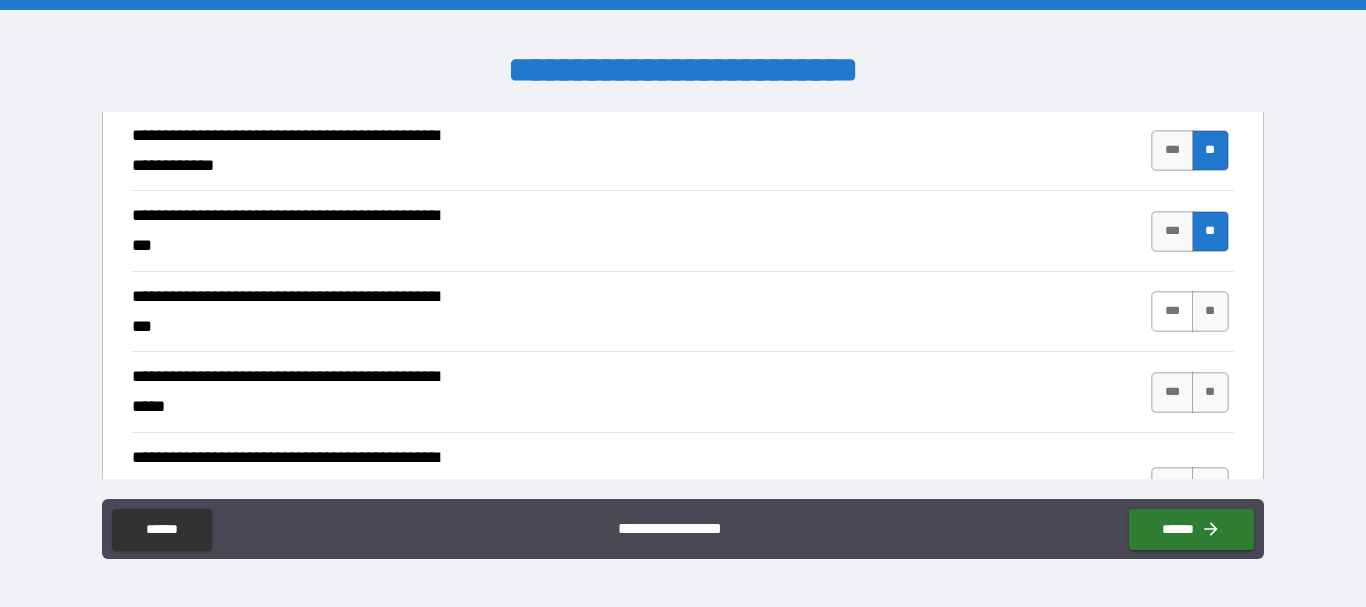 click on "***" at bounding box center [1172, 311] 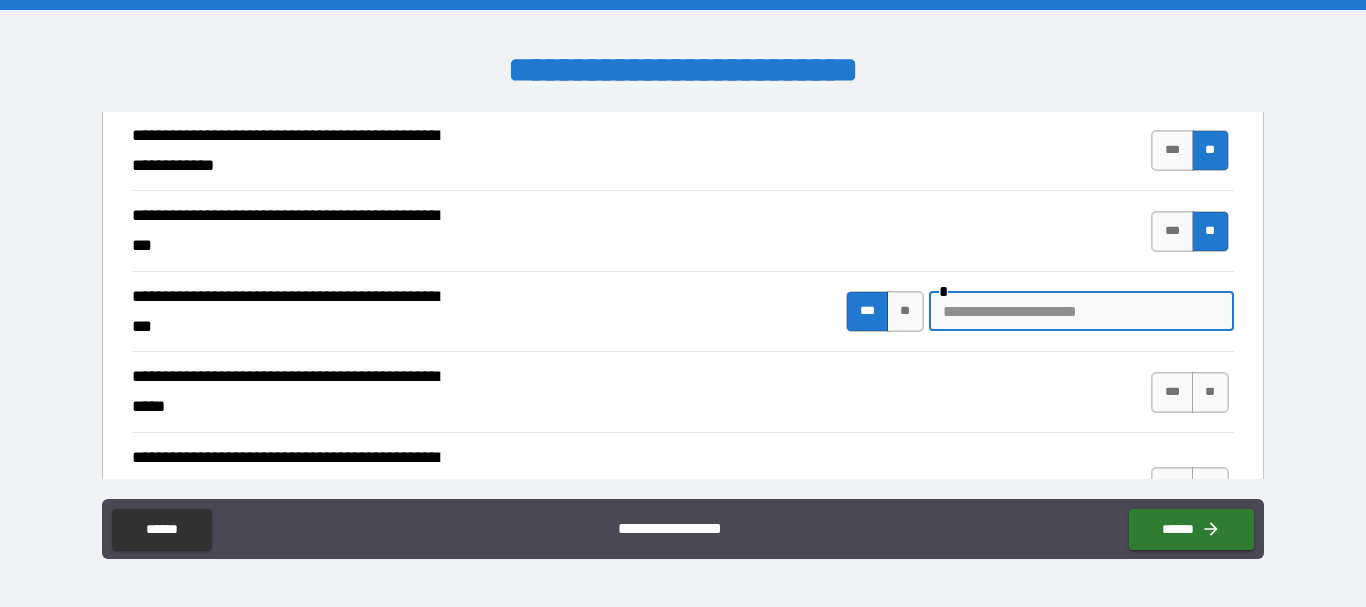 click at bounding box center (1081, 311) 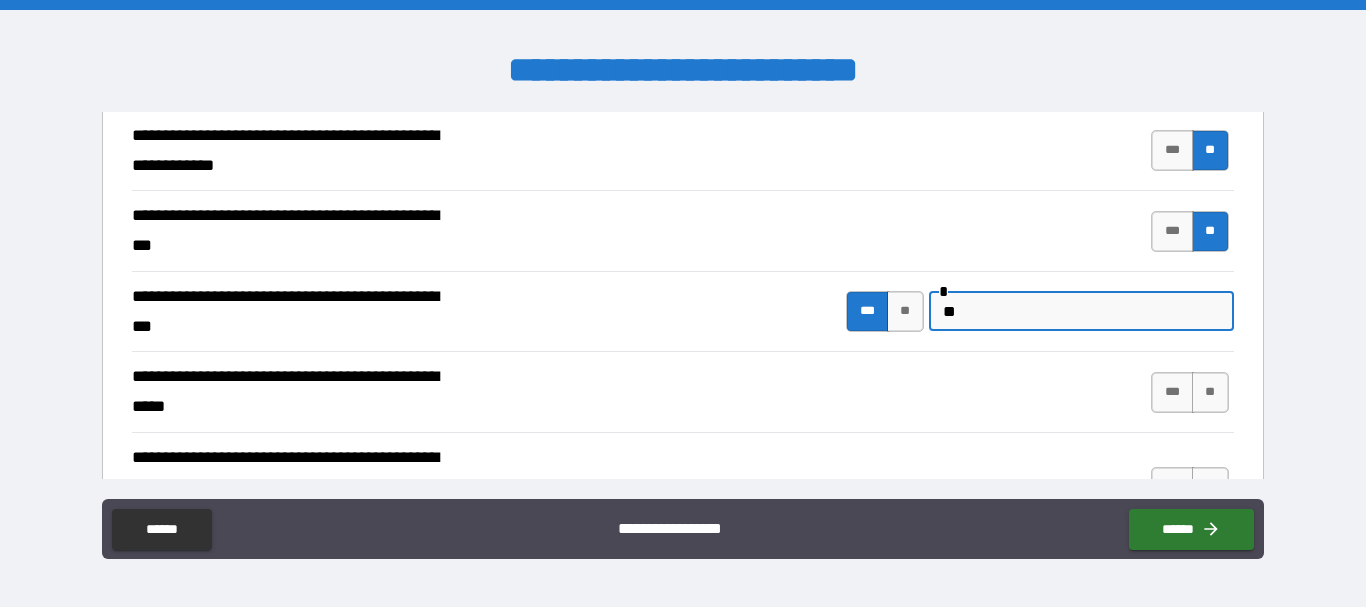 type on "*" 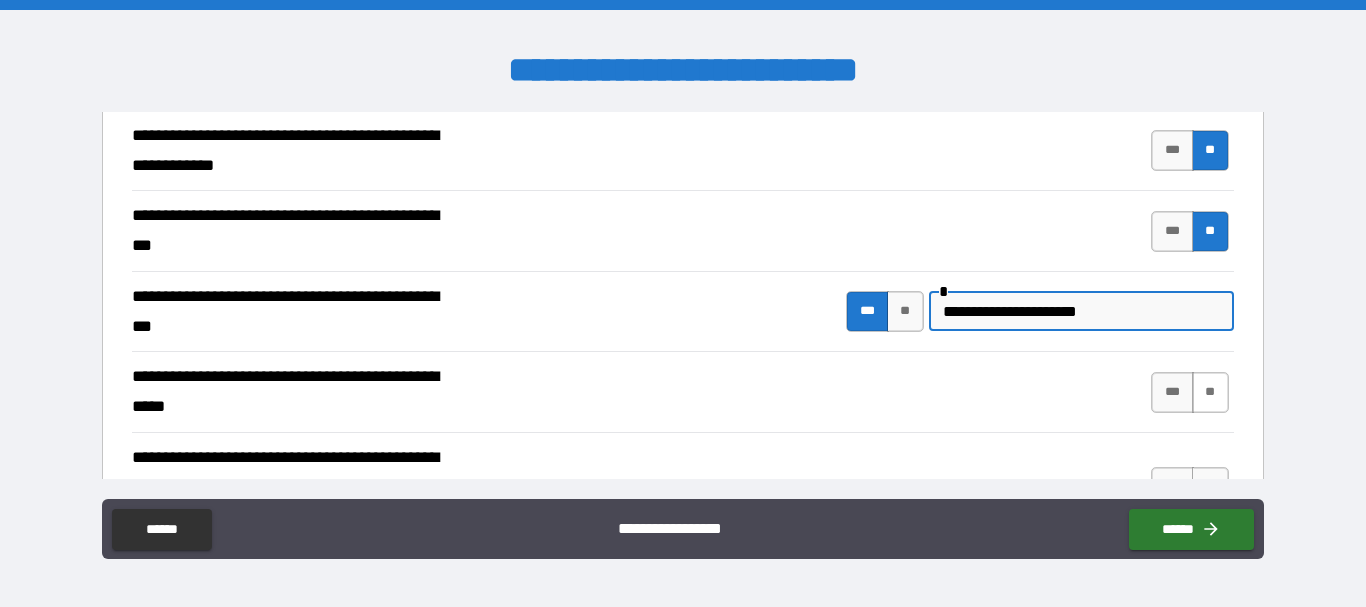 type on "**********" 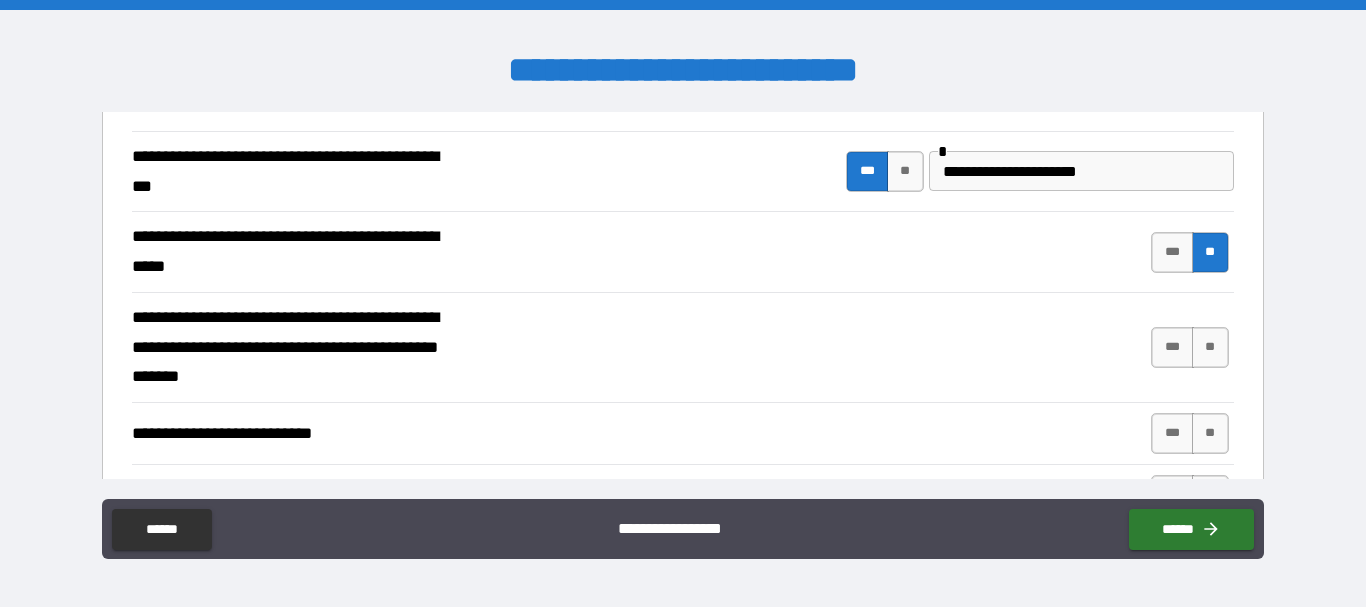 scroll, scrollTop: 621, scrollLeft: 0, axis: vertical 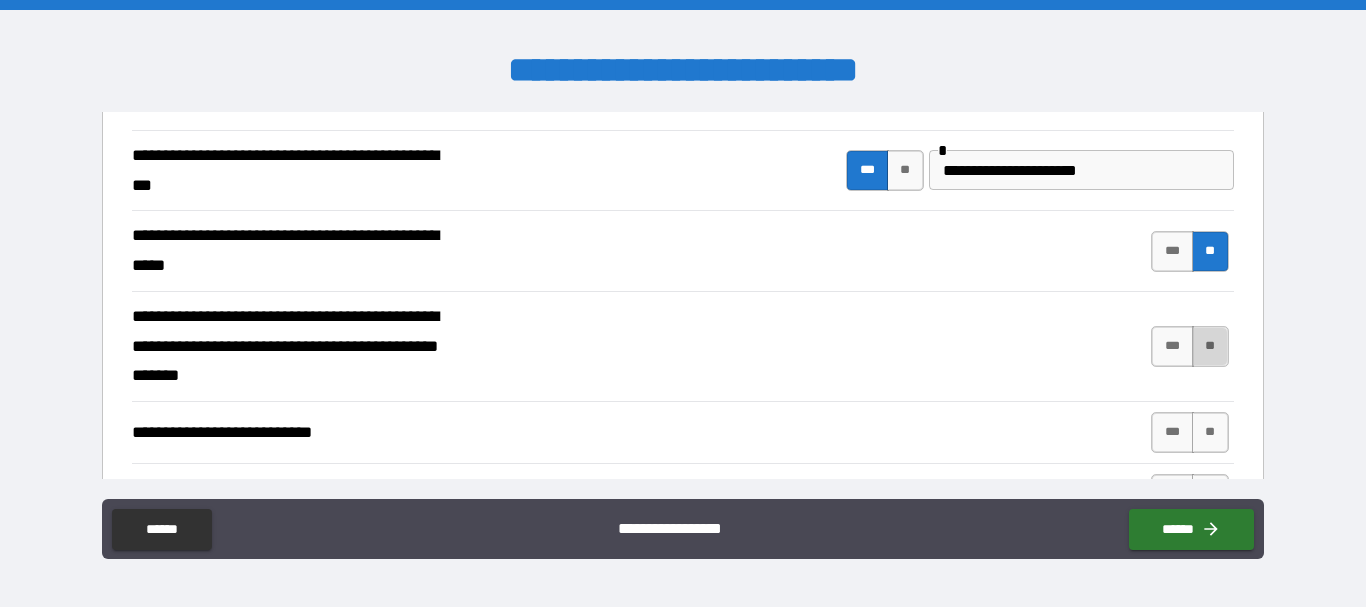 click on "**" at bounding box center [1210, 346] 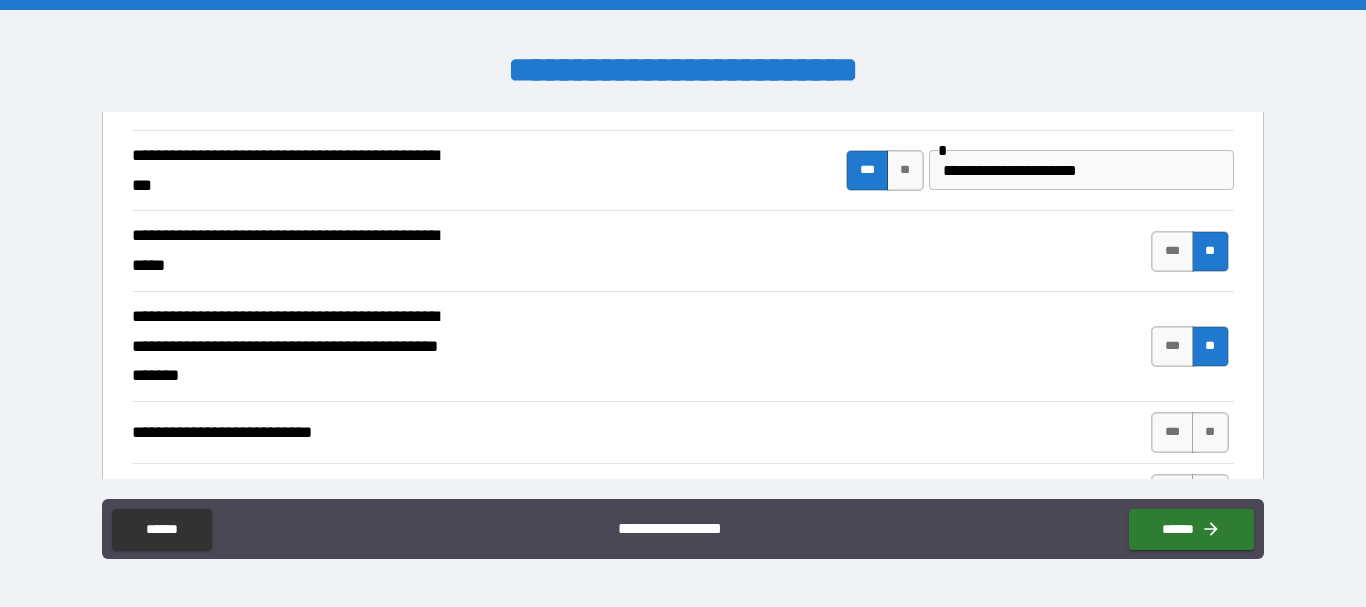 scroll, scrollTop: 746, scrollLeft: 0, axis: vertical 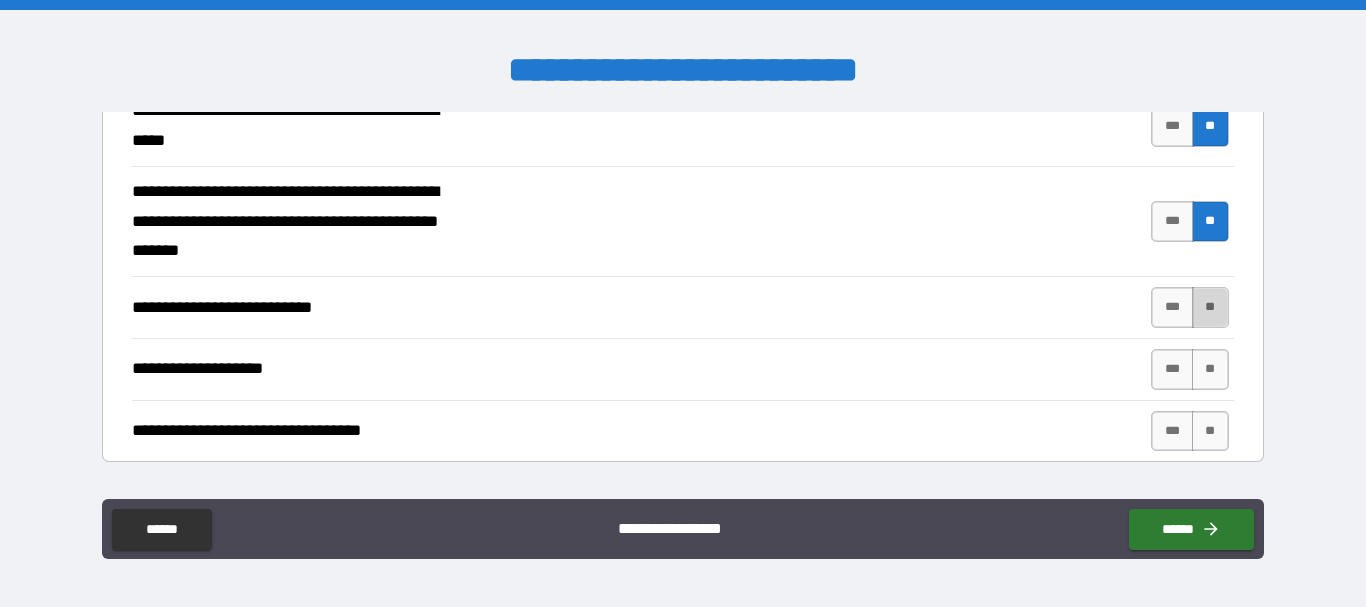 click on "**" at bounding box center (1210, 307) 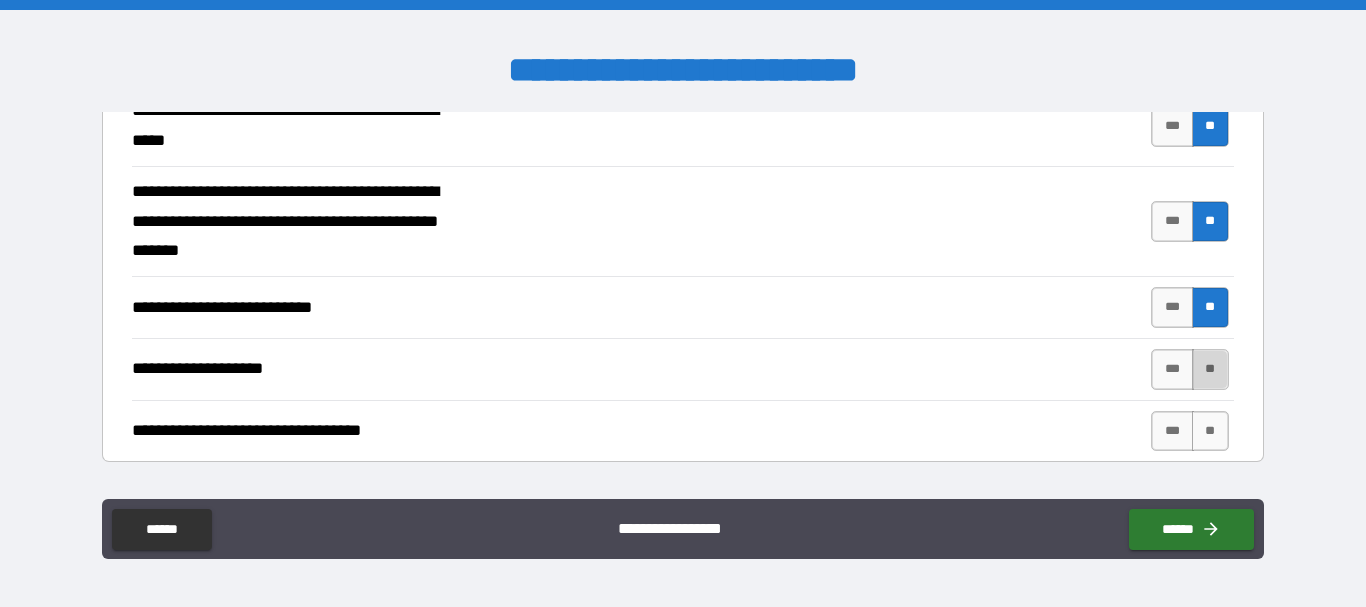 click on "**" at bounding box center [1210, 369] 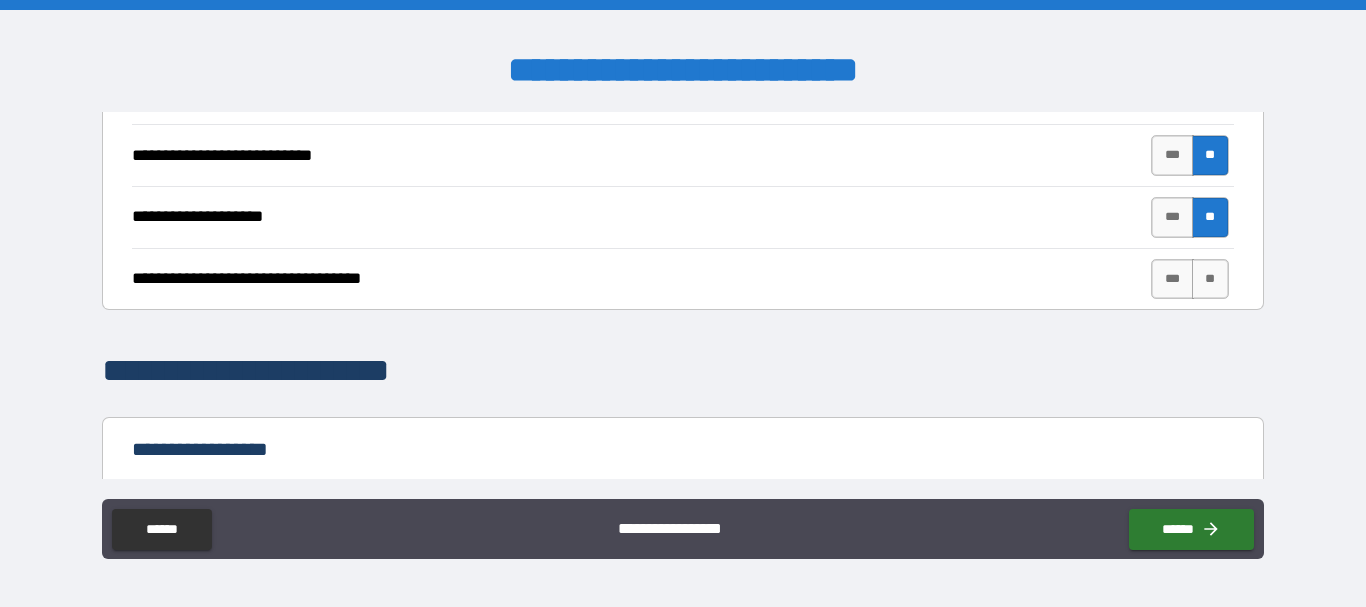 scroll, scrollTop: 899, scrollLeft: 0, axis: vertical 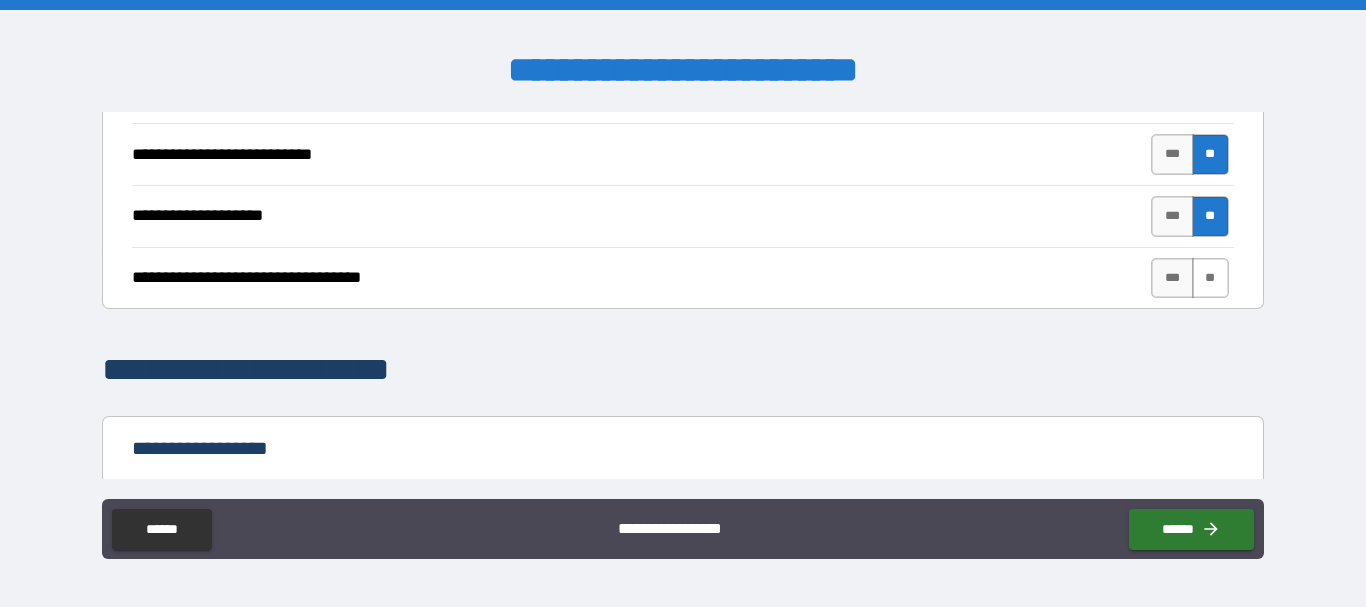 click on "**" at bounding box center (1210, 278) 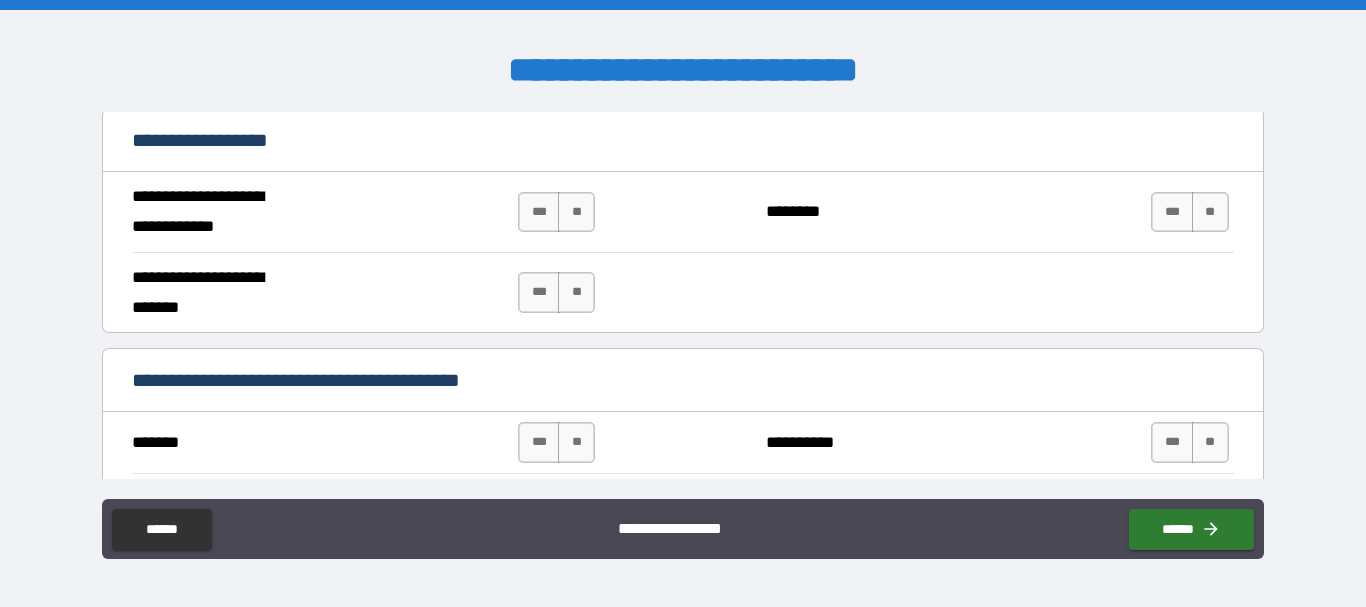 scroll, scrollTop: 1208, scrollLeft: 0, axis: vertical 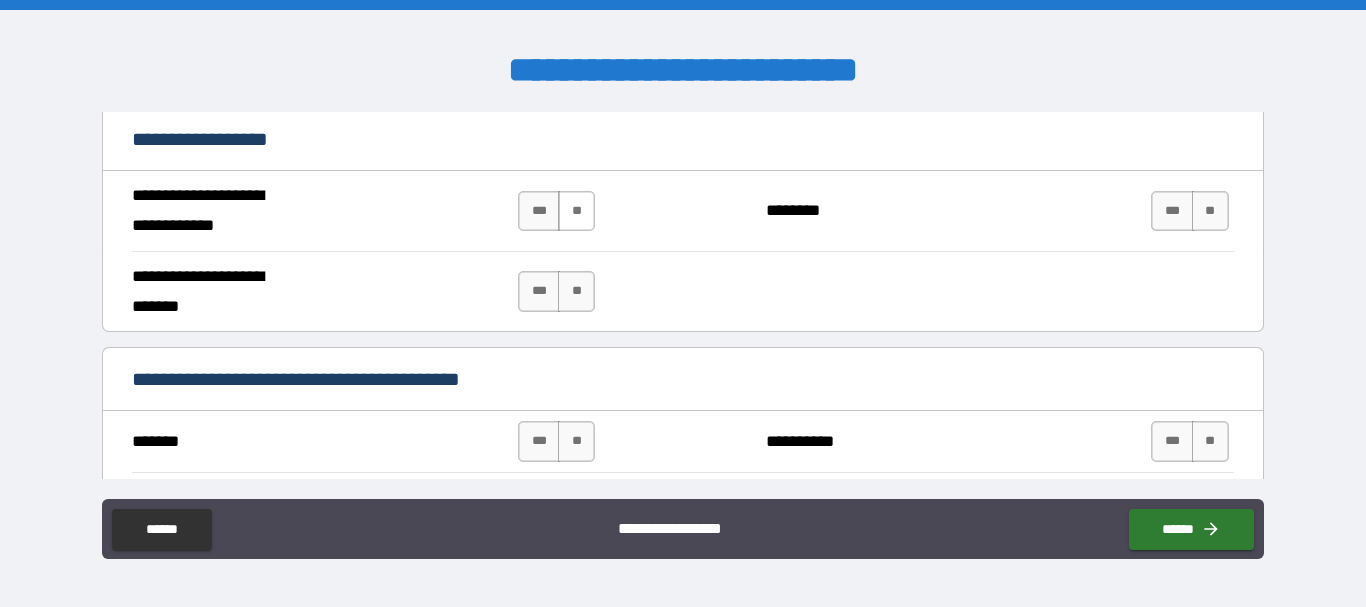 click on "**" at bounding box center (576, 211) 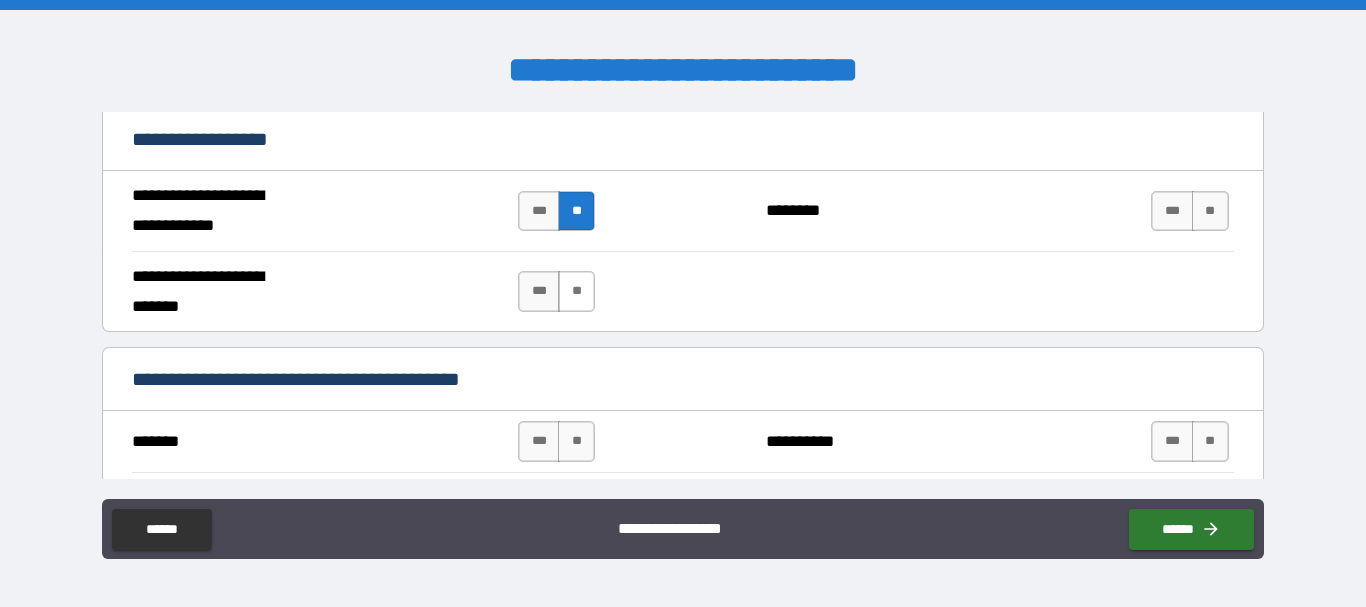 click on "**" at bounding box center [576, 291] 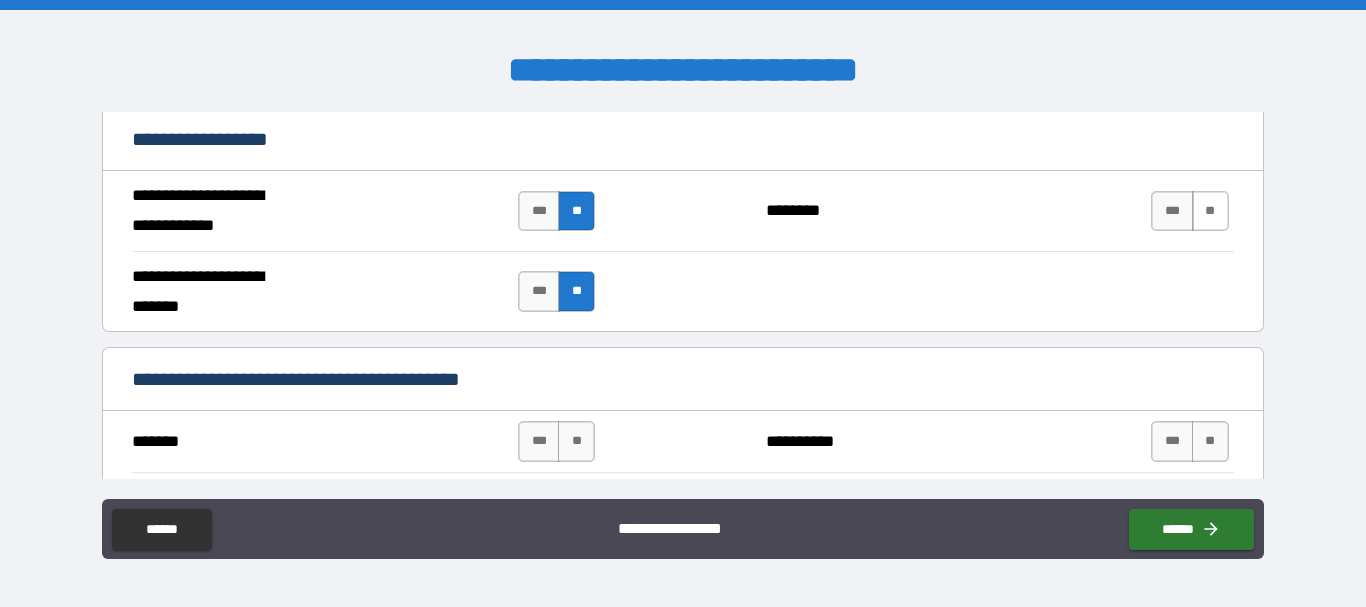click on "**" at bounding box center [1210, 211] 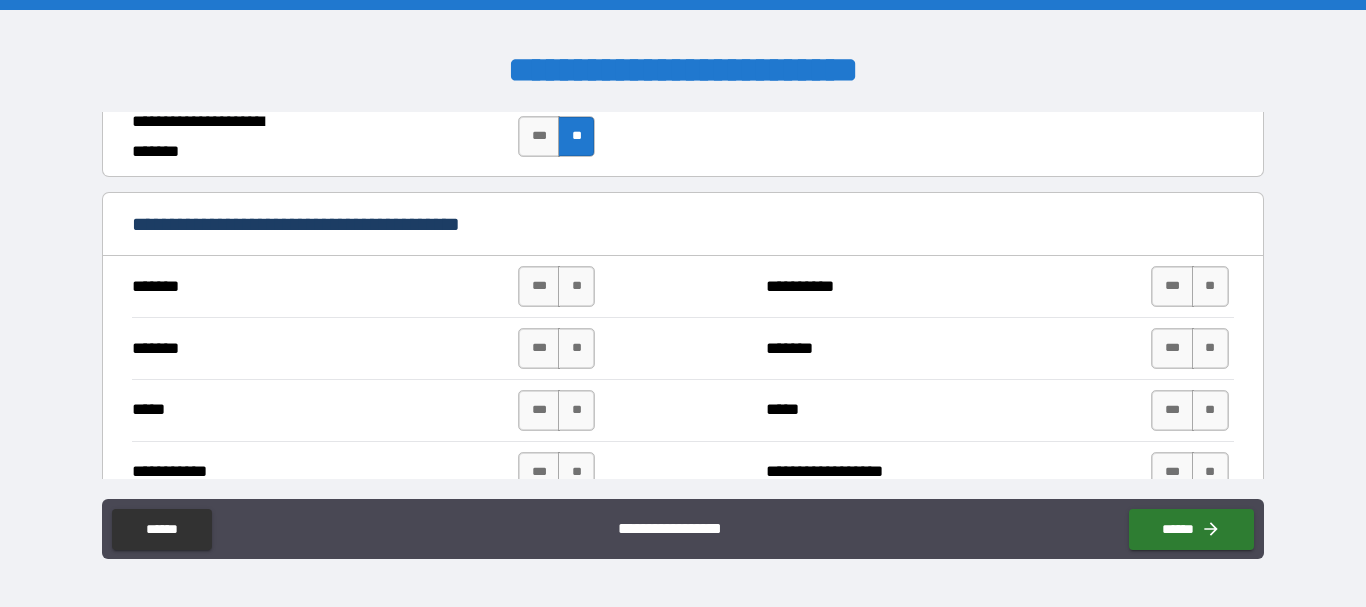scroll, scrollTop: 1384, scrollLeft: 0, axis: vertical 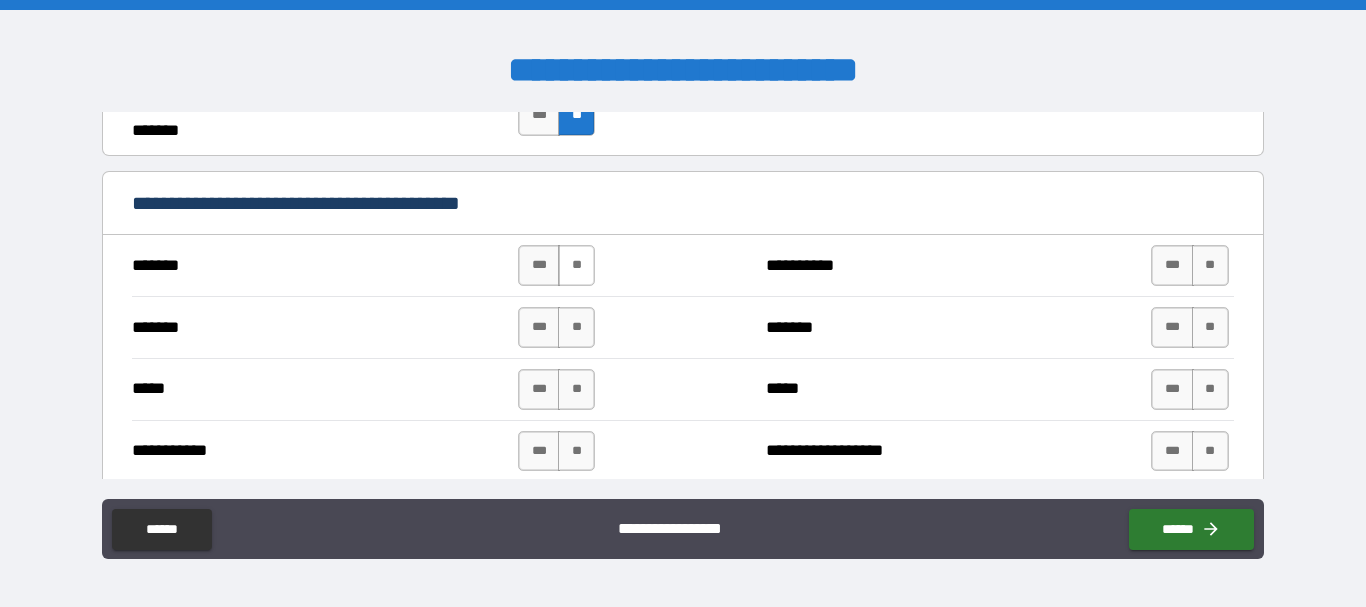 click on "**" at bounding box center (576, 265) 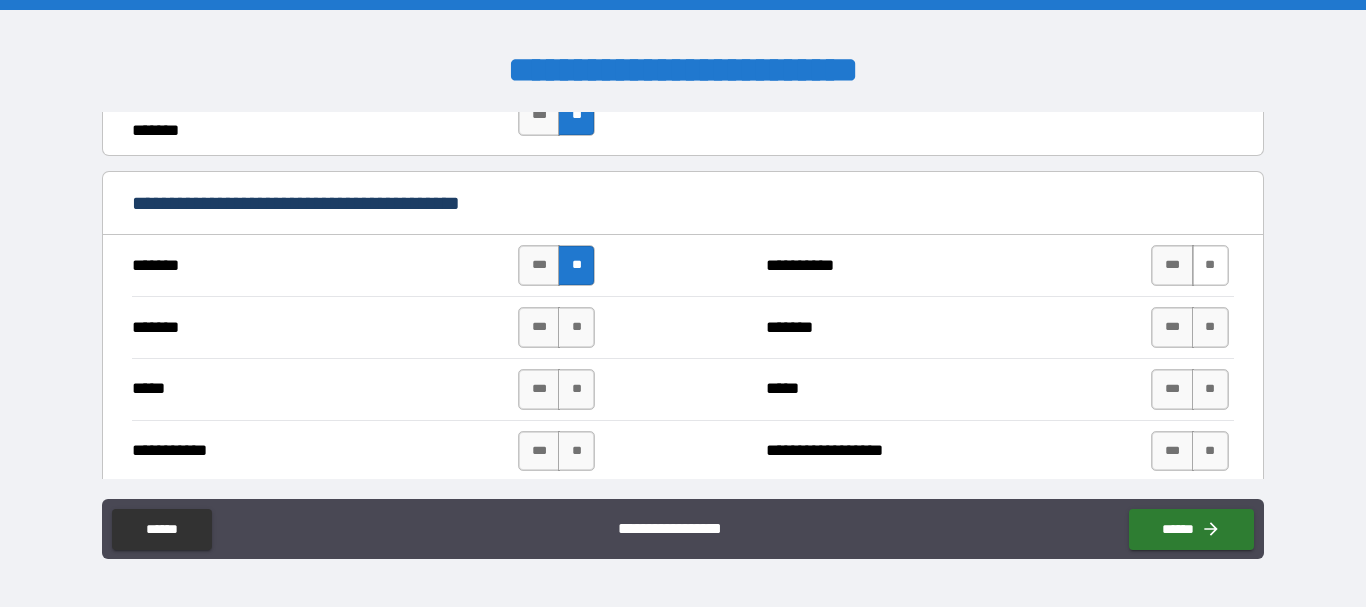 click on "**" at bounding box center [1210, 265] 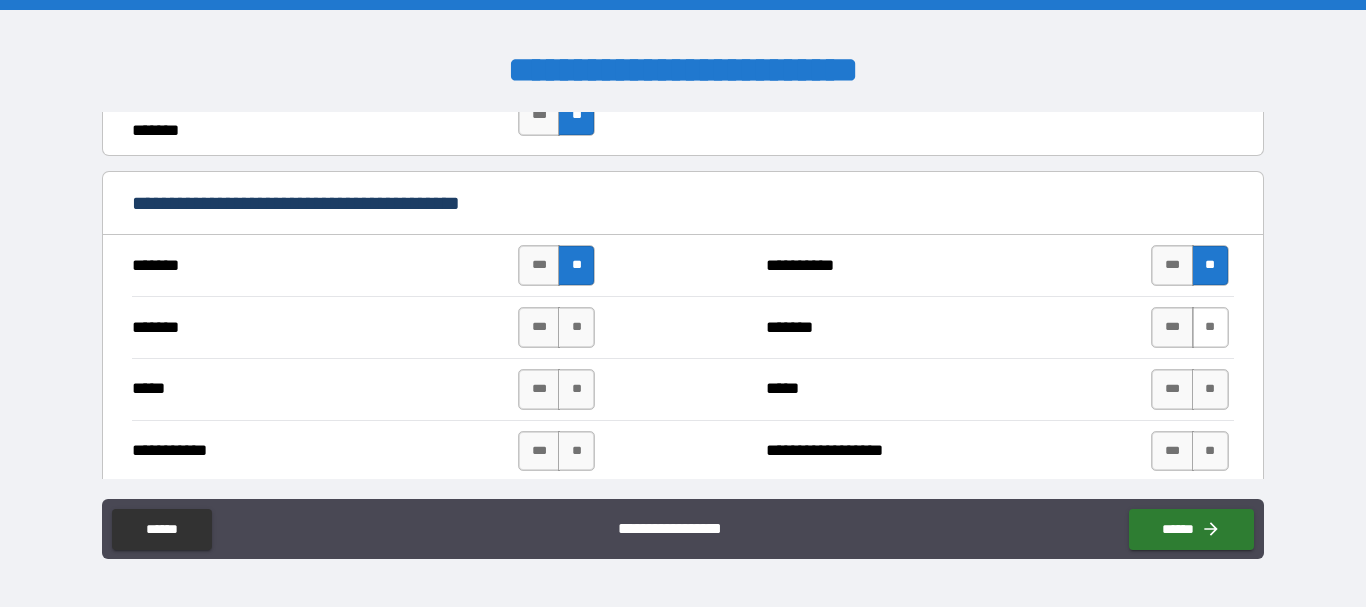 click on "**" at bounding box center (1210, 327) 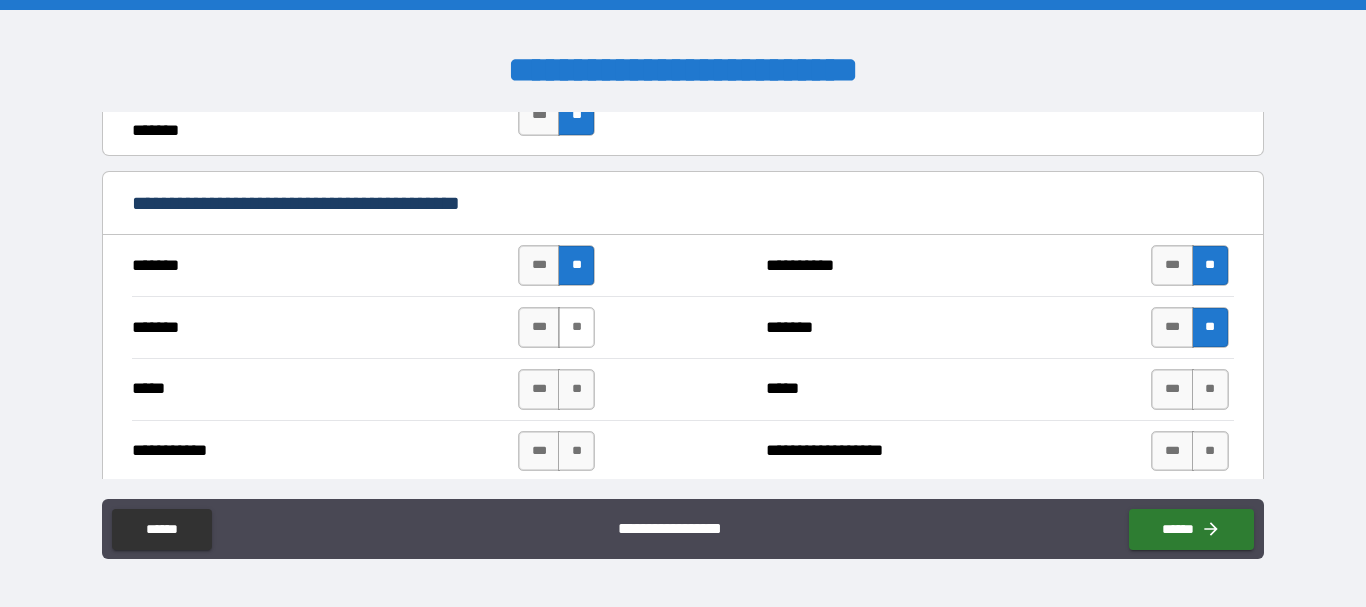 click on "**" at bounding box center (576, 327) 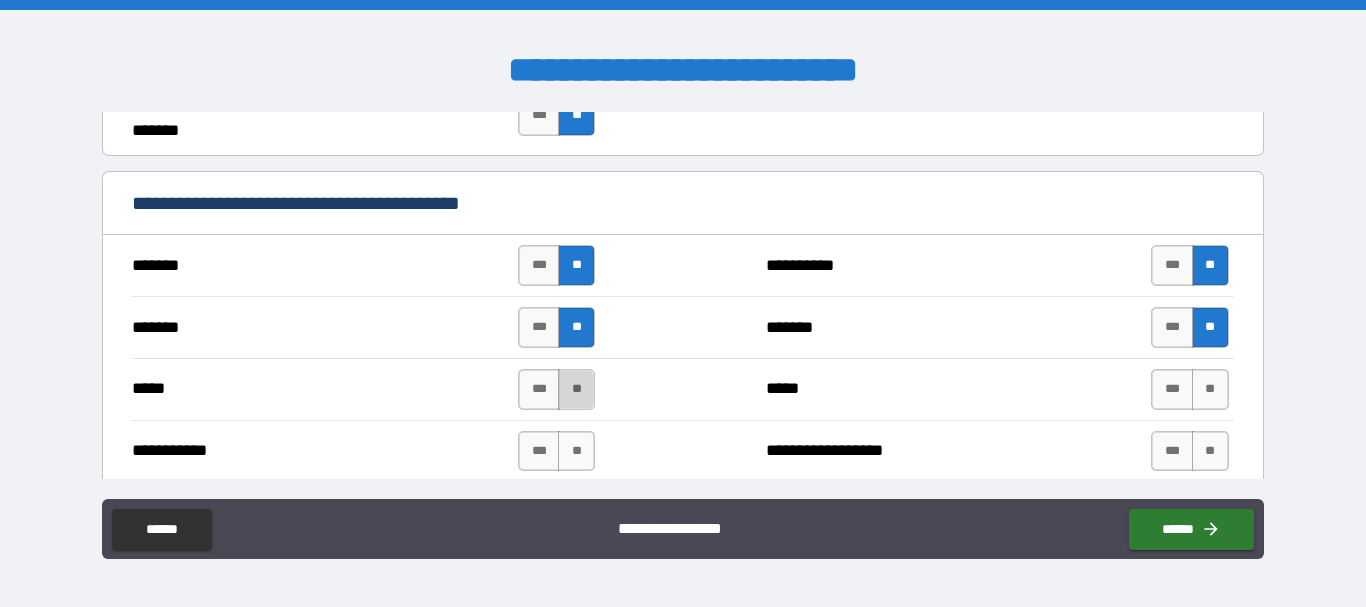 click on "**" at bounding box center [576, 389] 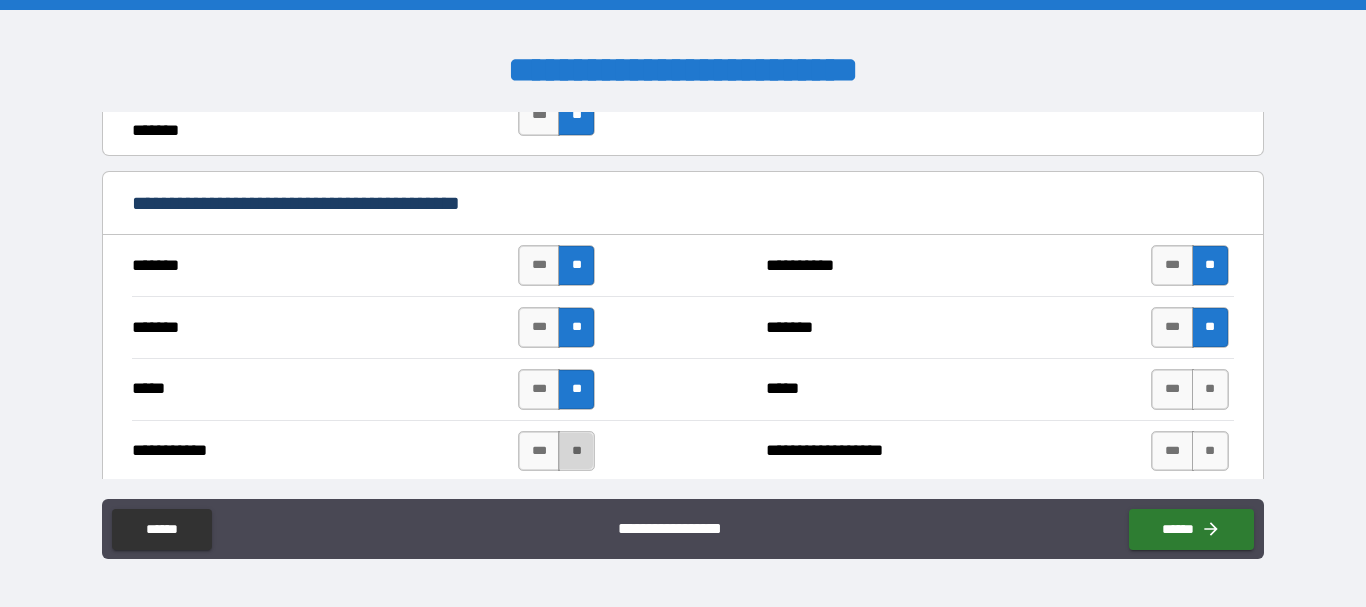 click on "**" at bounding box center (576, 451) 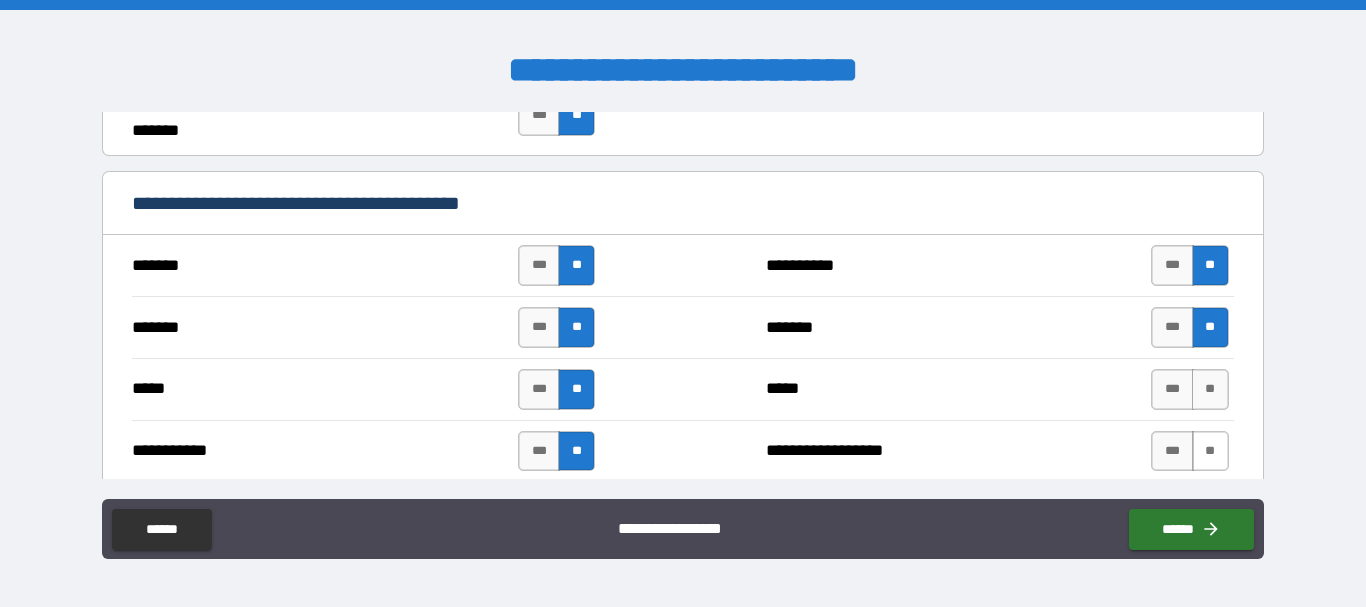 click on "**" at bounding box center [1210, 451] 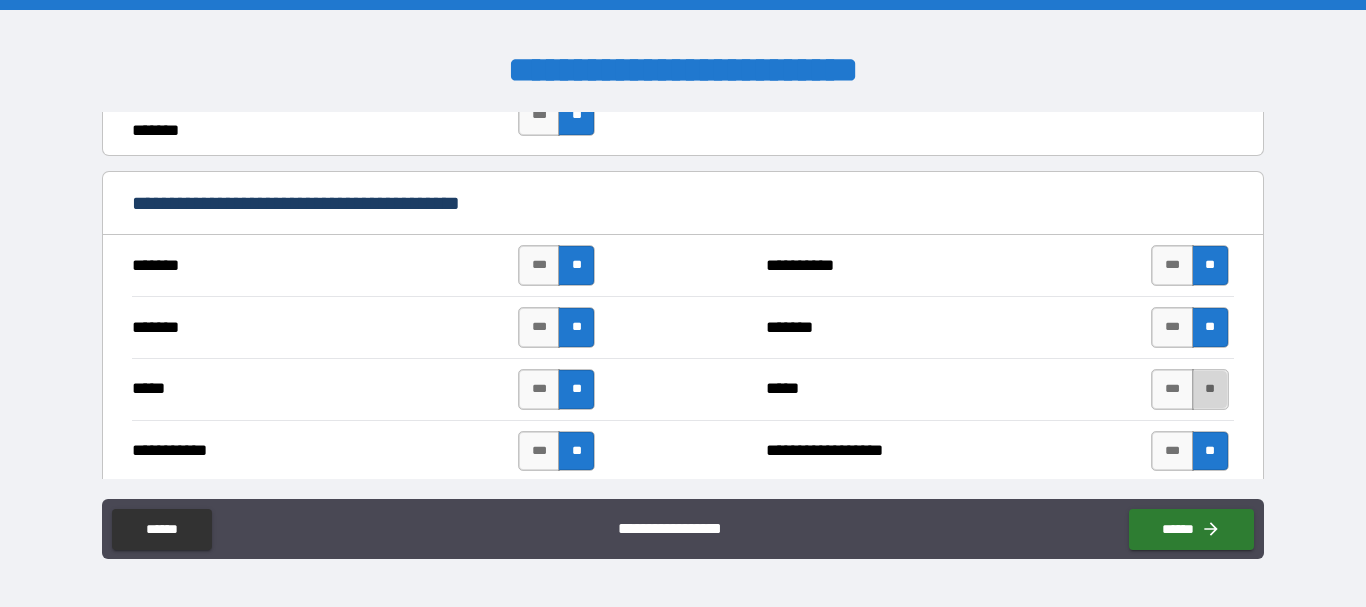 click on "**" at bounding box center [1210, 389] 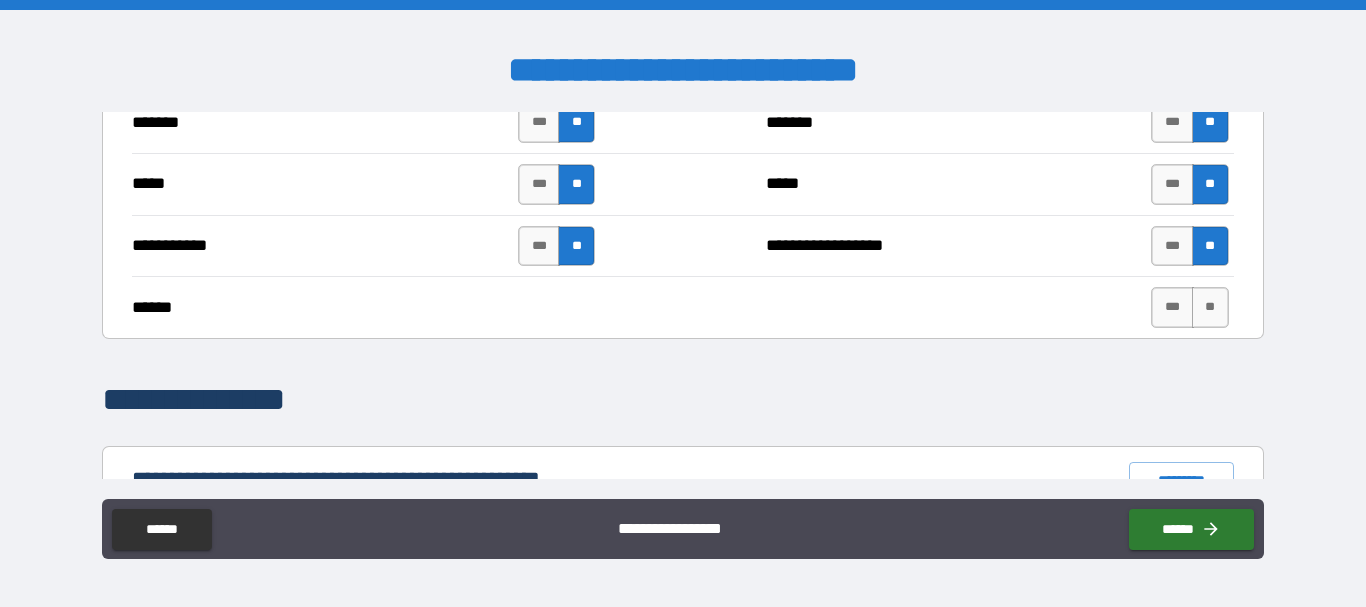 scroll, scrollTop: 1590, scrollLeft: 0, axis: vertical 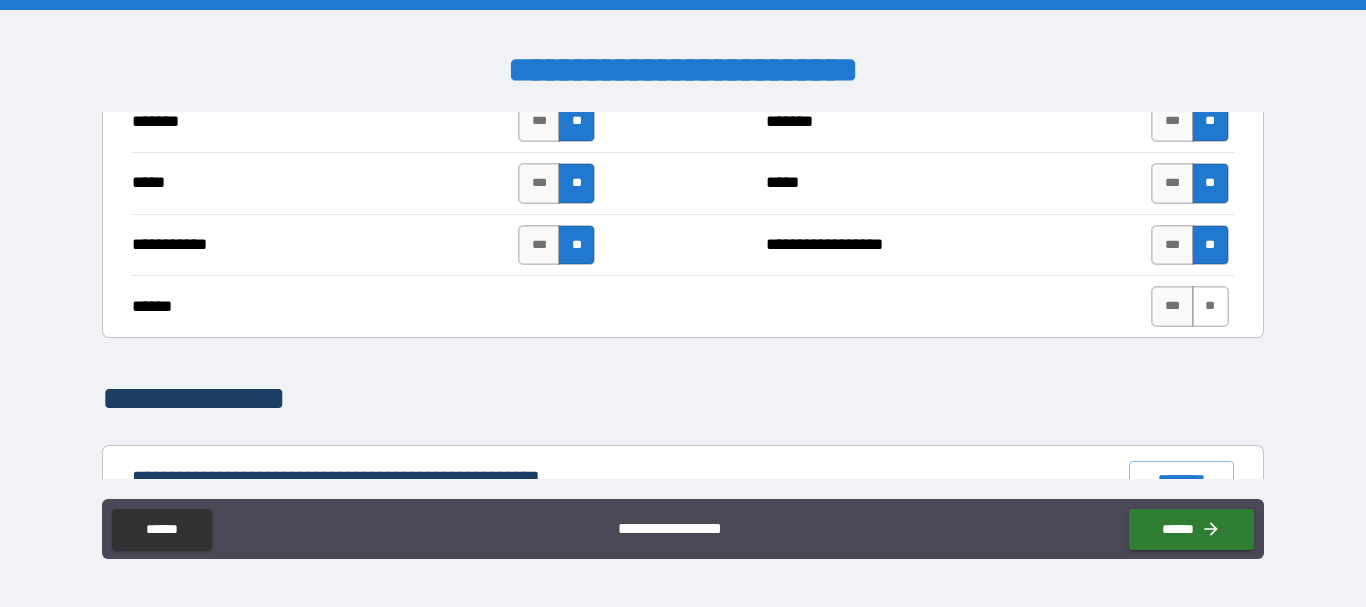 click on "**" at bounding box center (1210, 306) 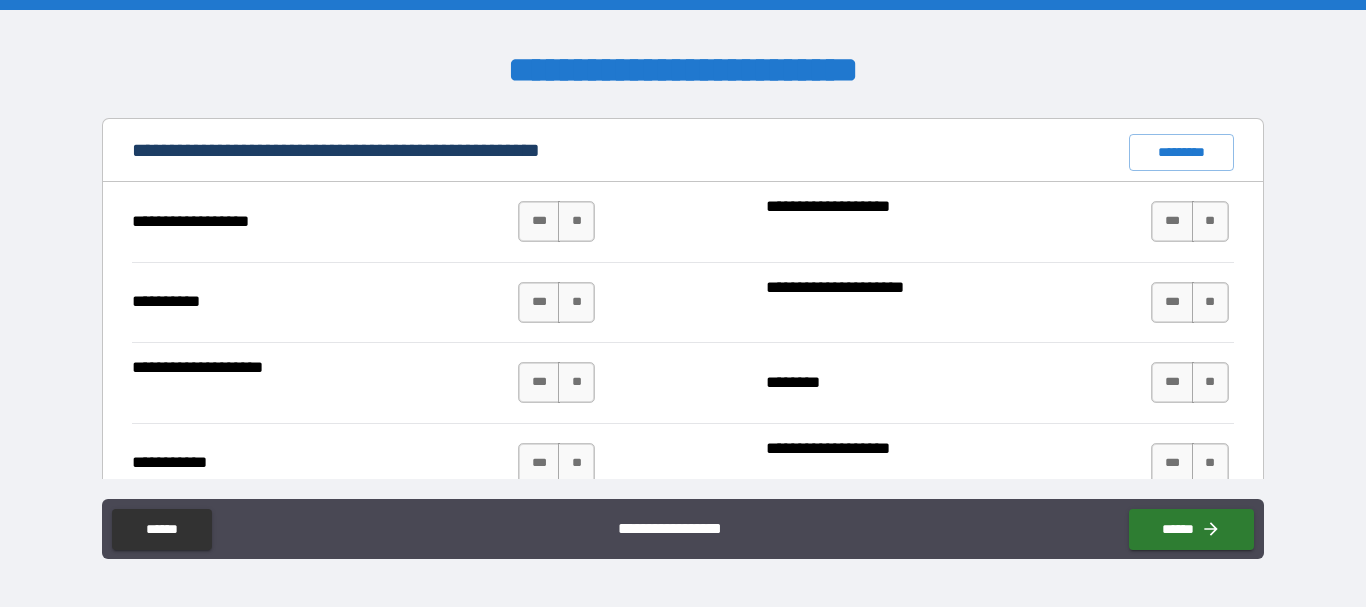 scroll, scrollTop: 1918, scrollLeft: 0, axis: vertical 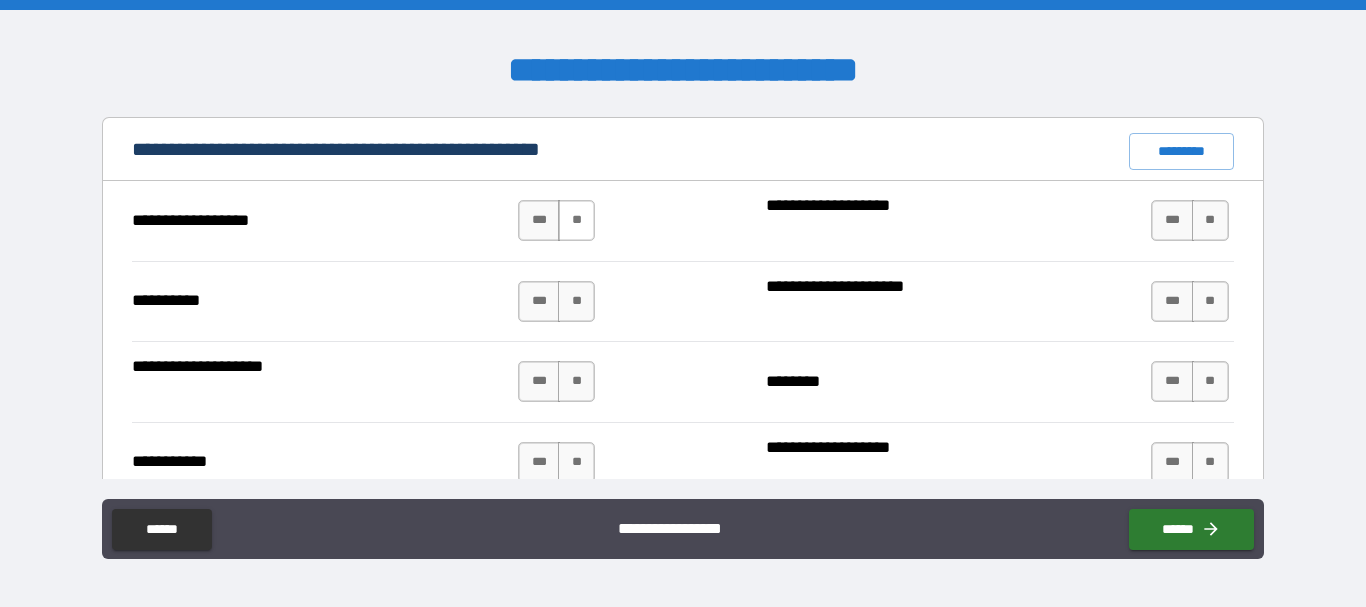 click on "**" at bounding box center [576, 220] 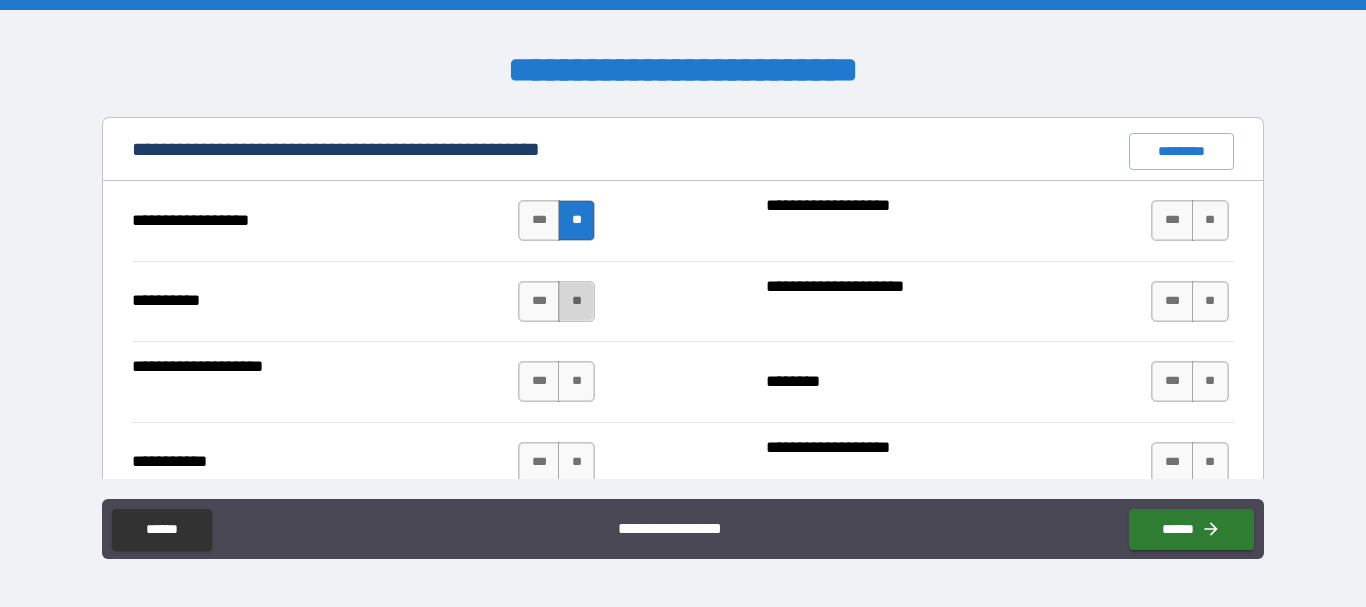 click on "**" at bounding box center (576, 301) 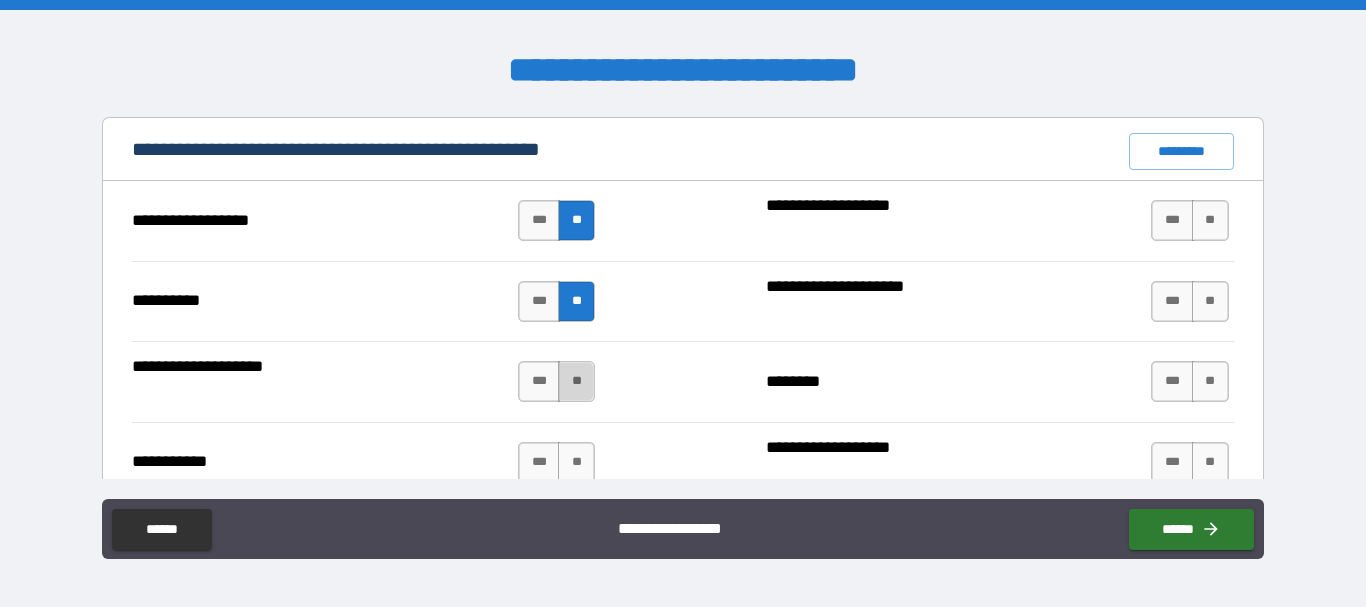 click on "**" at bounding box center (576, 381) 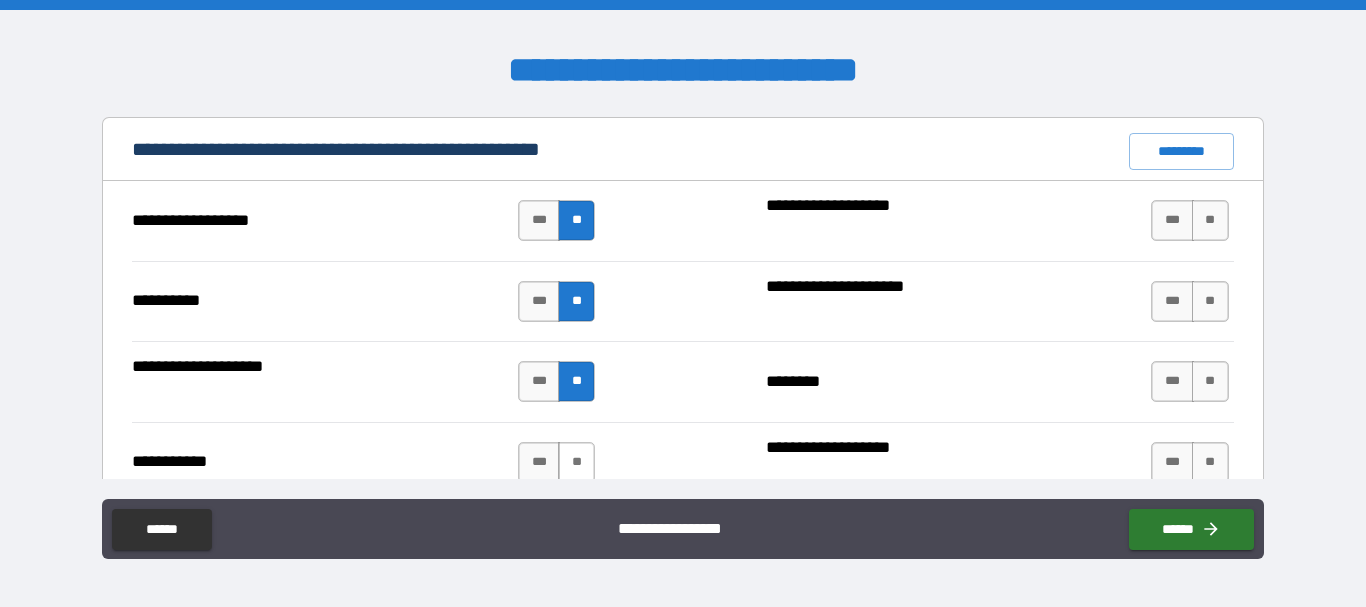 click on "**" at bounding box center (576, 462) 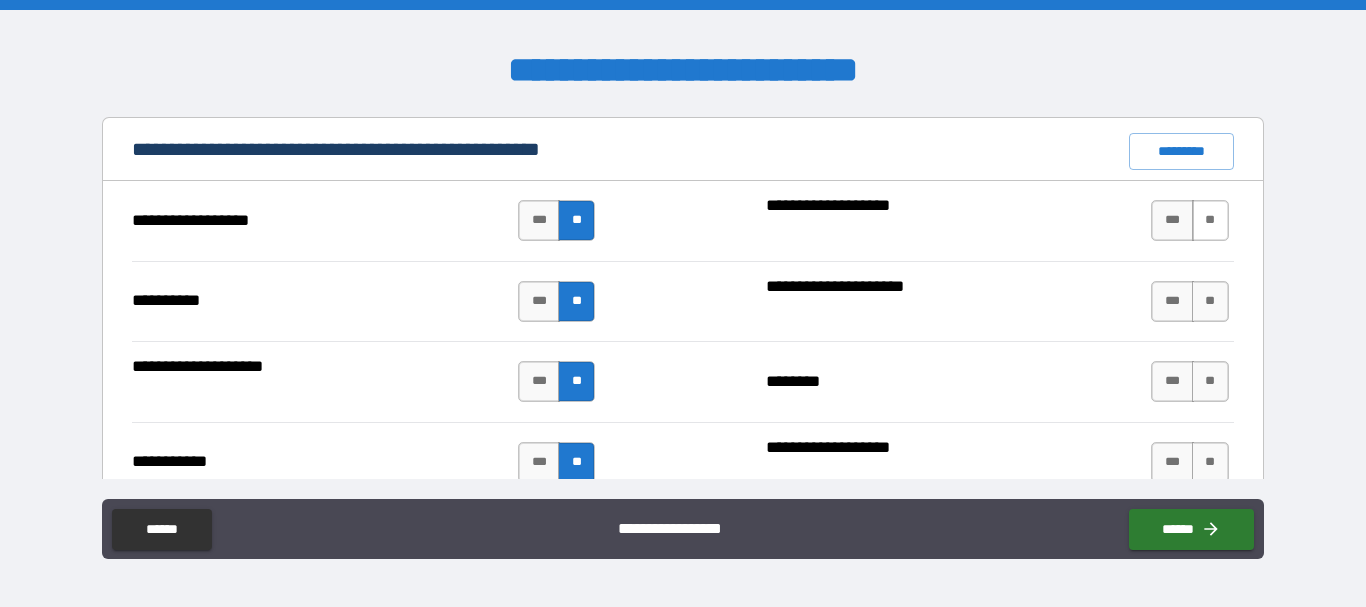 click on "**" at bounding box center (1210, 220) 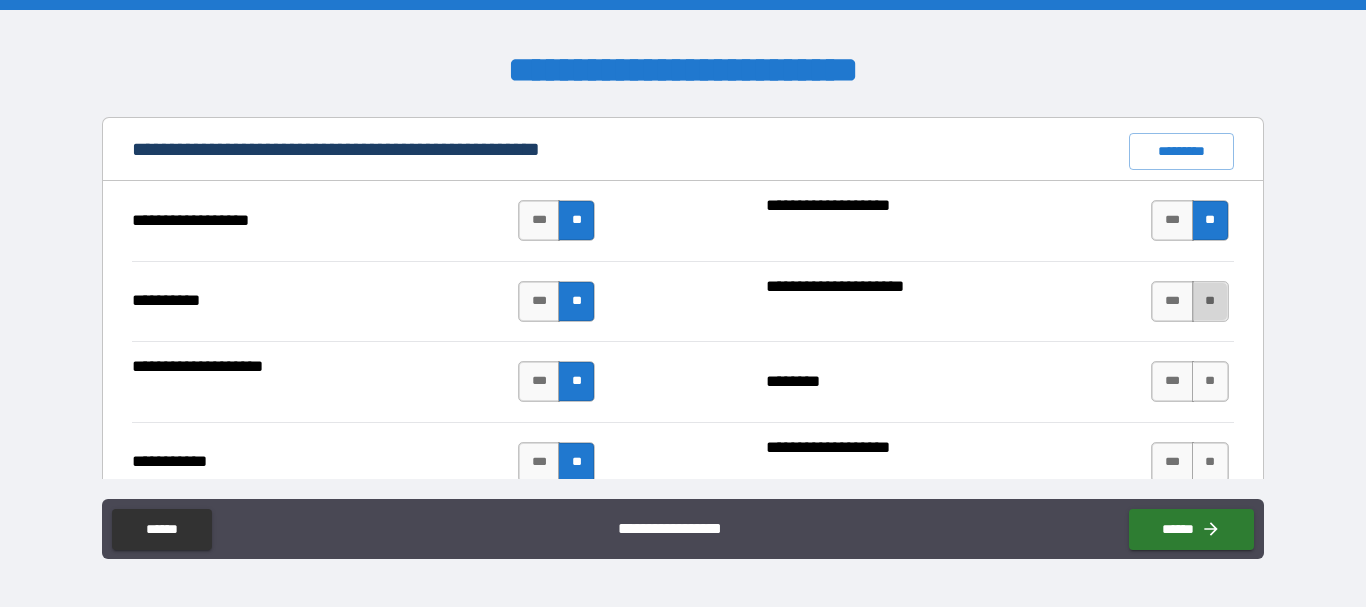 click on "**" at bounding box center (1210, 301) 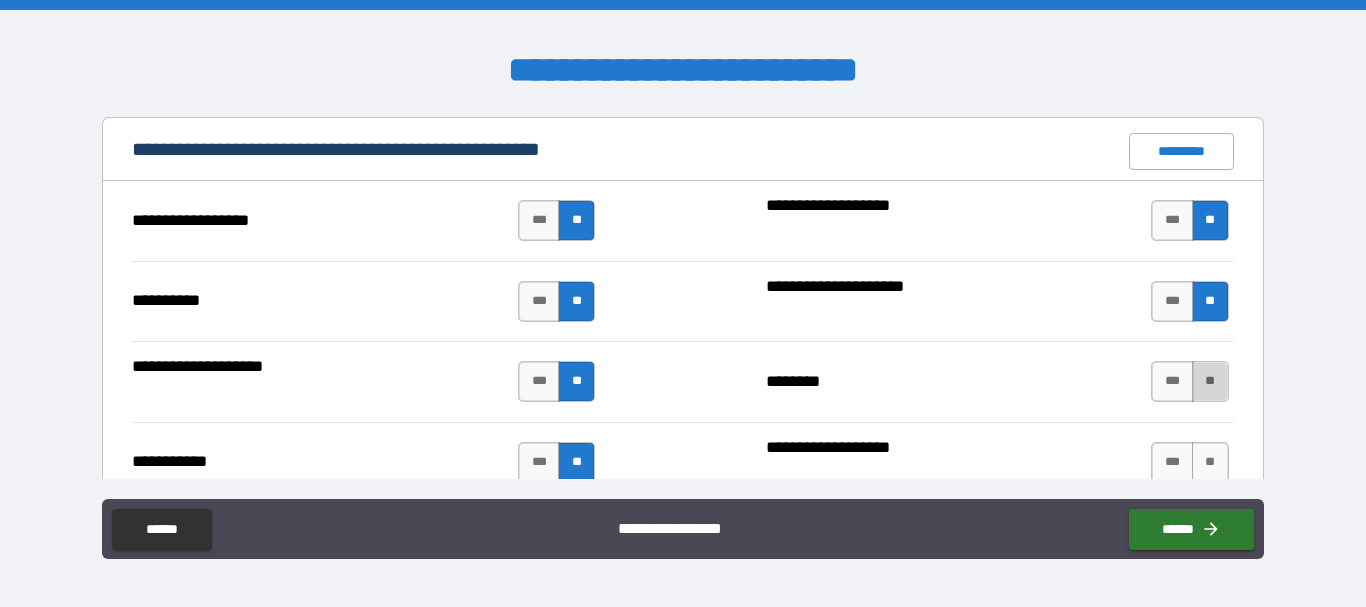 click on "**" at bounding box center (1210, 381) 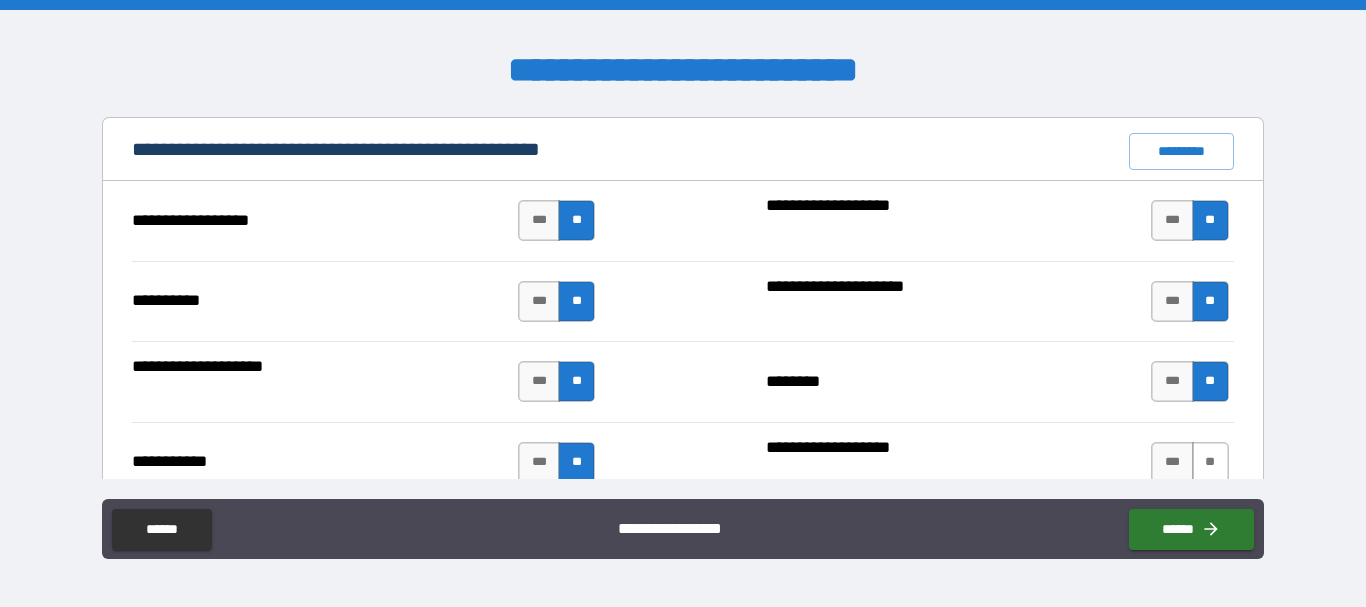 click on "**" at bounding box center (1210, 462) 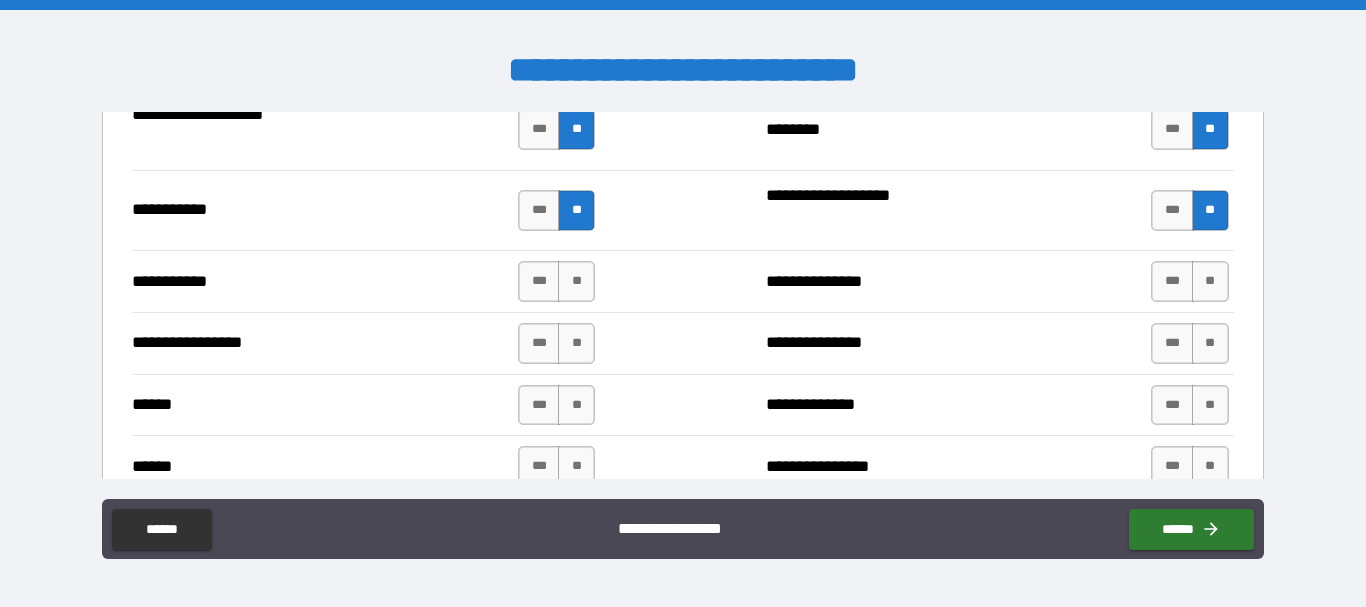 scroll, scrollTop: 2172, scrollLeft: 0, axis: vertical 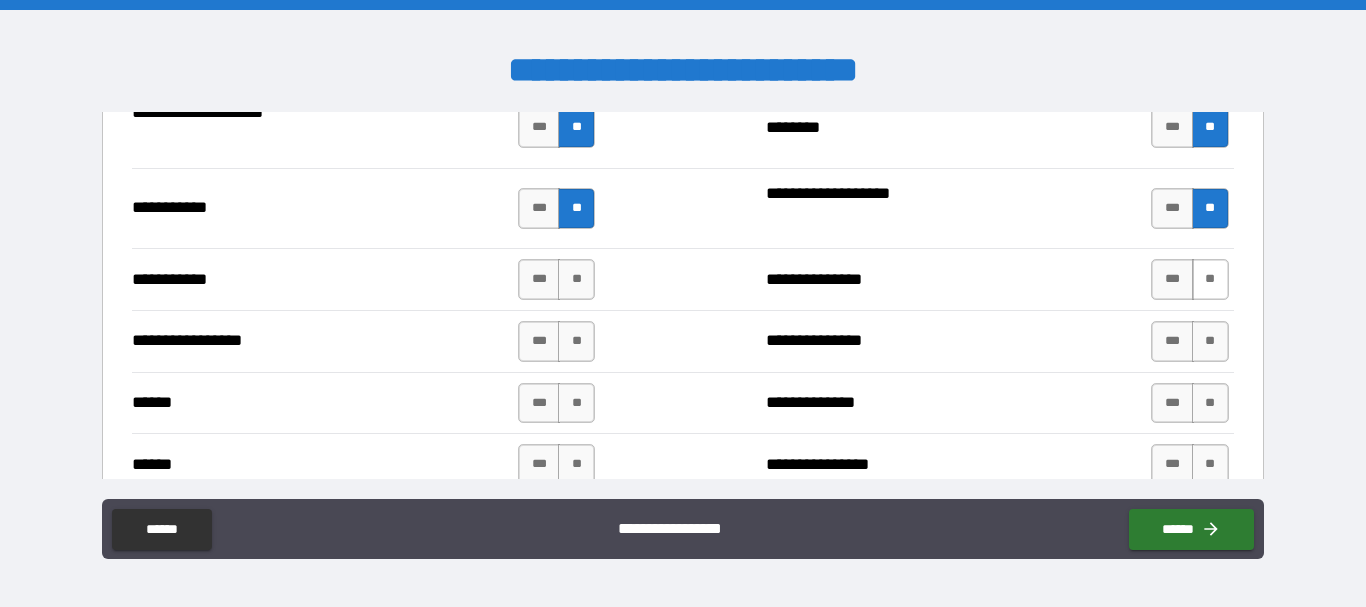 click on "**" at bounding box center (1210, 279) 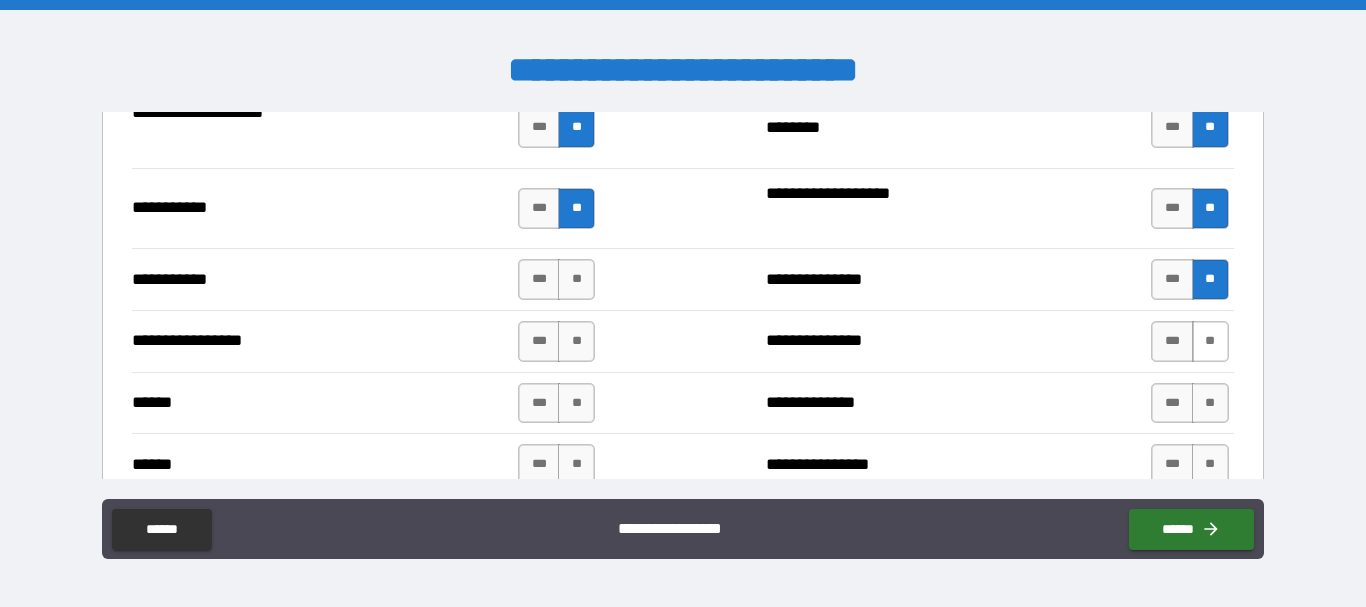 click on "**" at bounding box center (1210, 341) 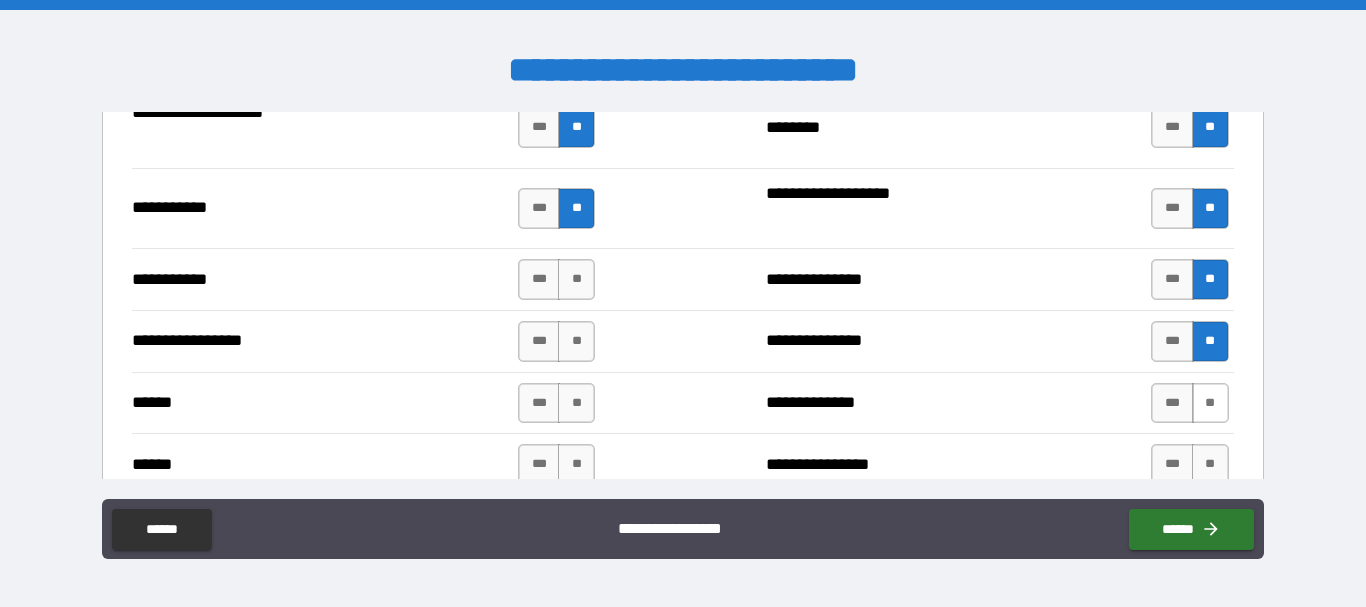 click on "**" at bounding box center (1210, 403) 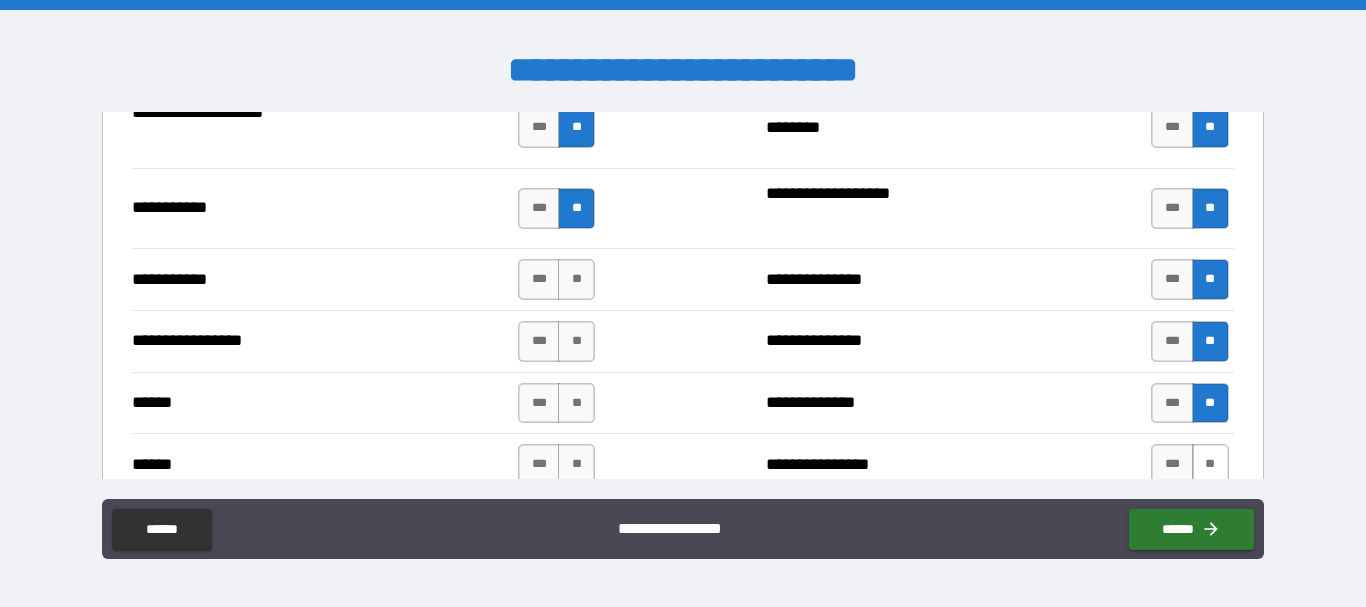 click on "**" at bounding box center (1210, 464) 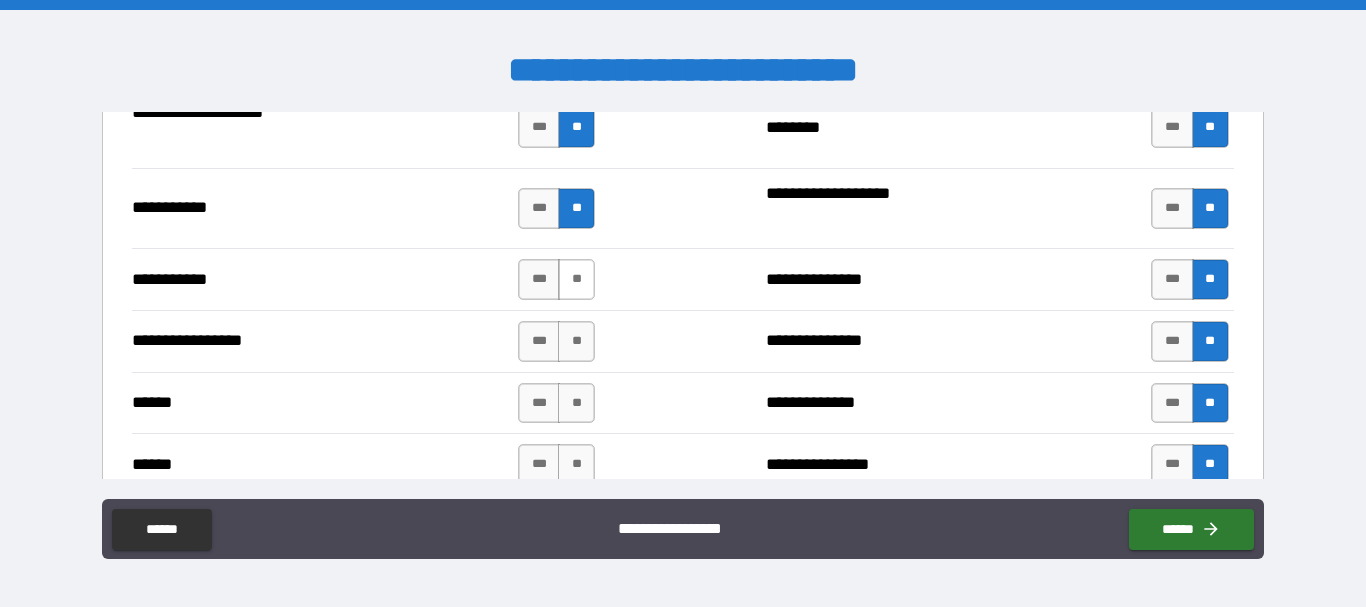 click on "**" at bounding box center [576, 279] 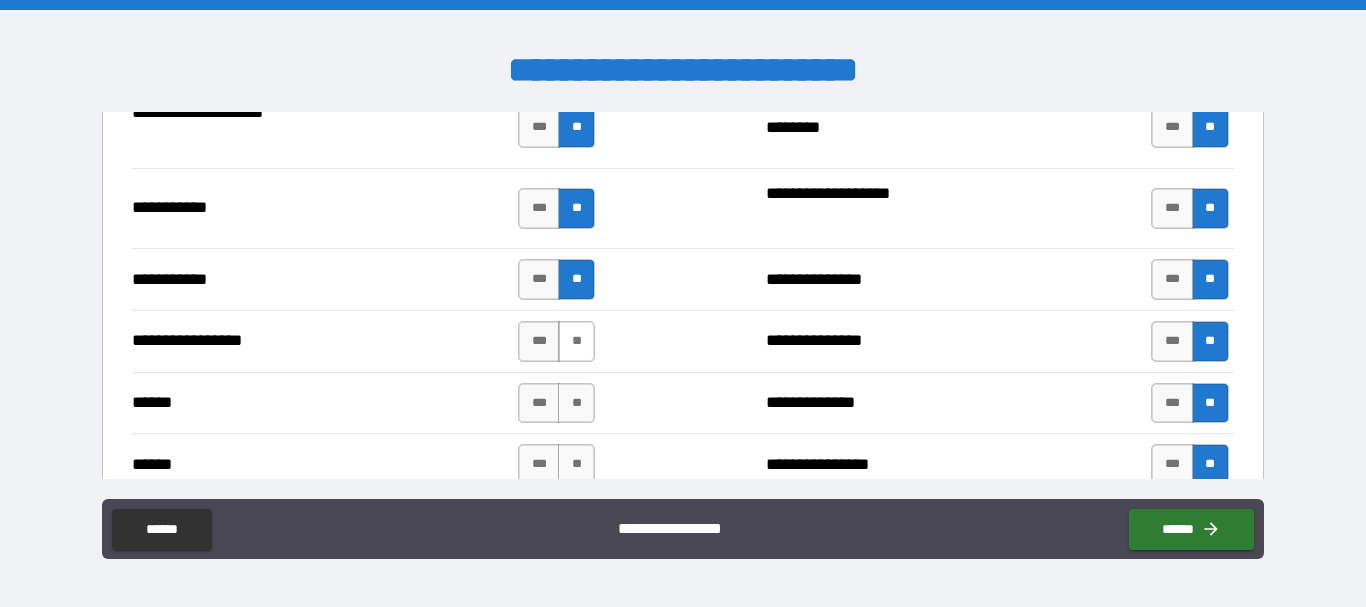 click on "**" at bounding box center (576, 341) 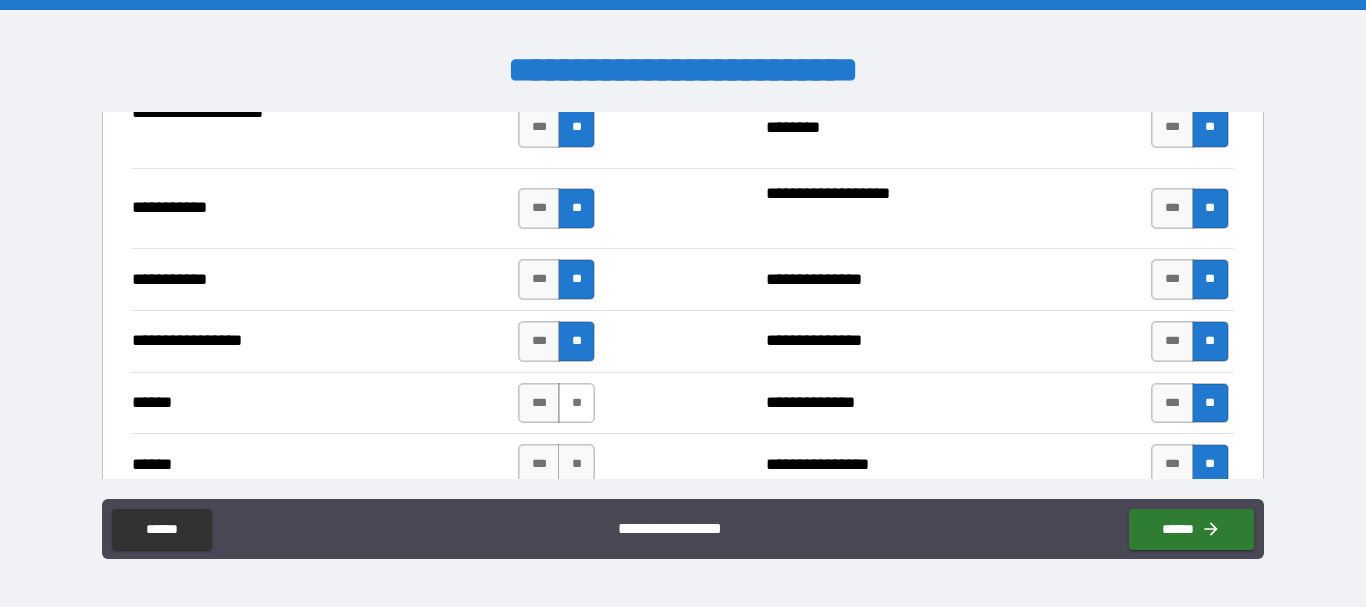 click on "**" at bounding box center (576, 403) 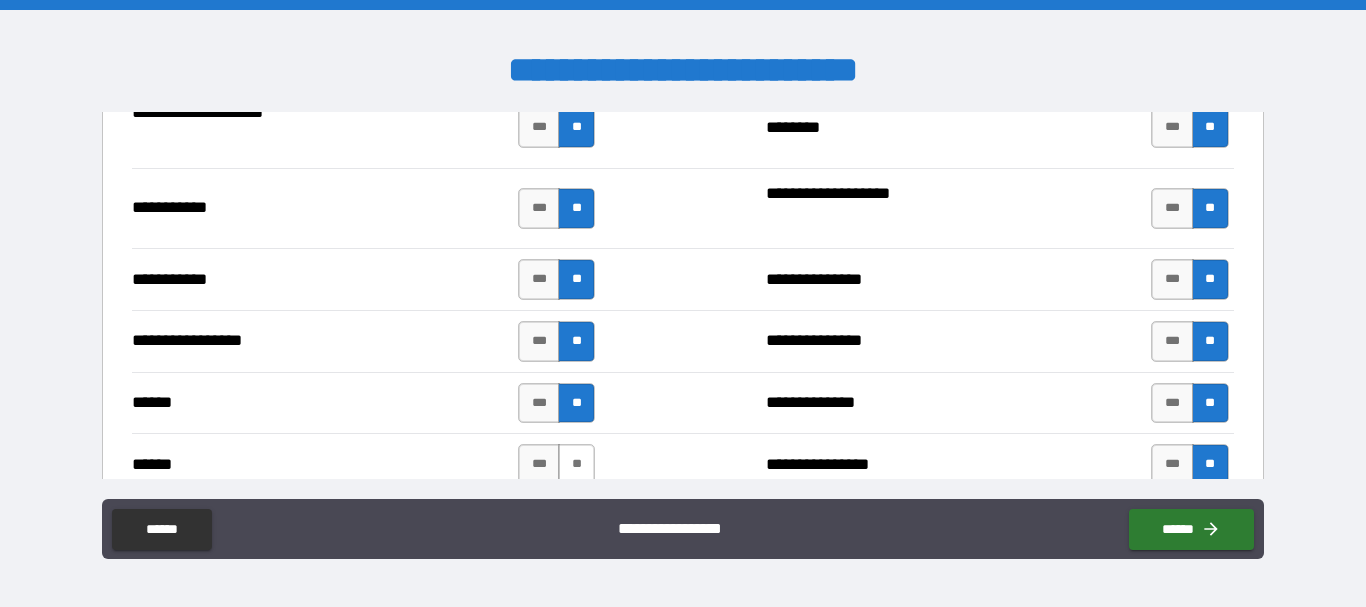 click on "**" at bounding box center (576, 464) 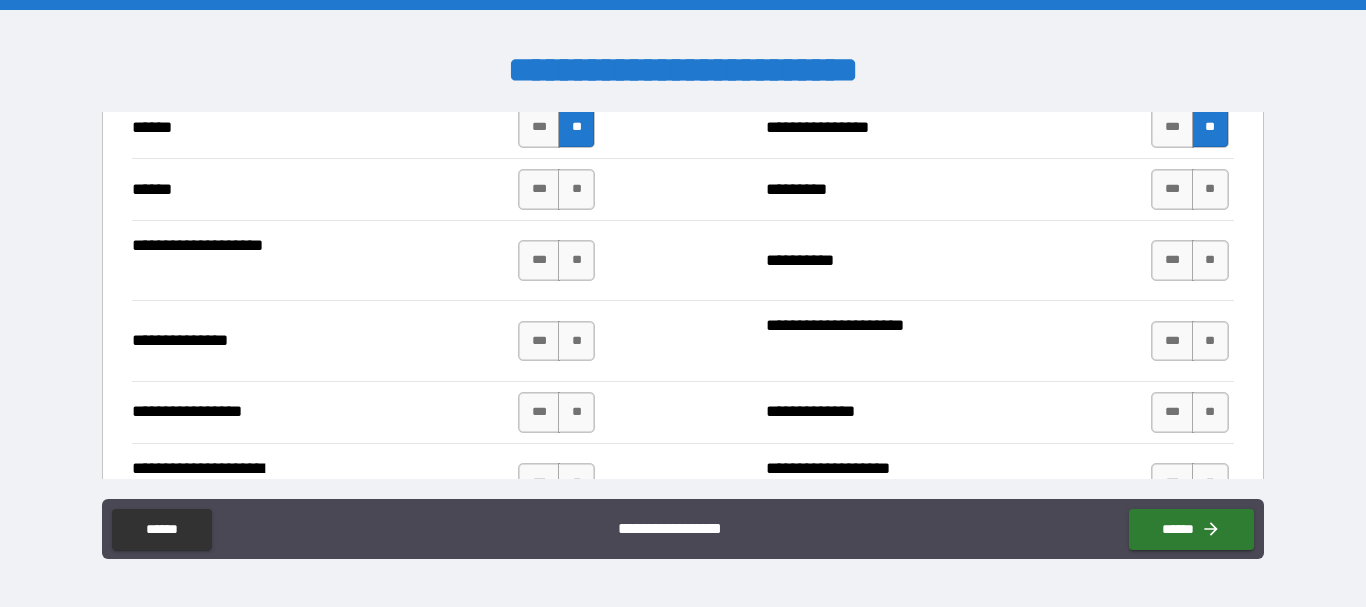 scroll, scrollTop: 2510, scrollLeft: 0, axis: vertical 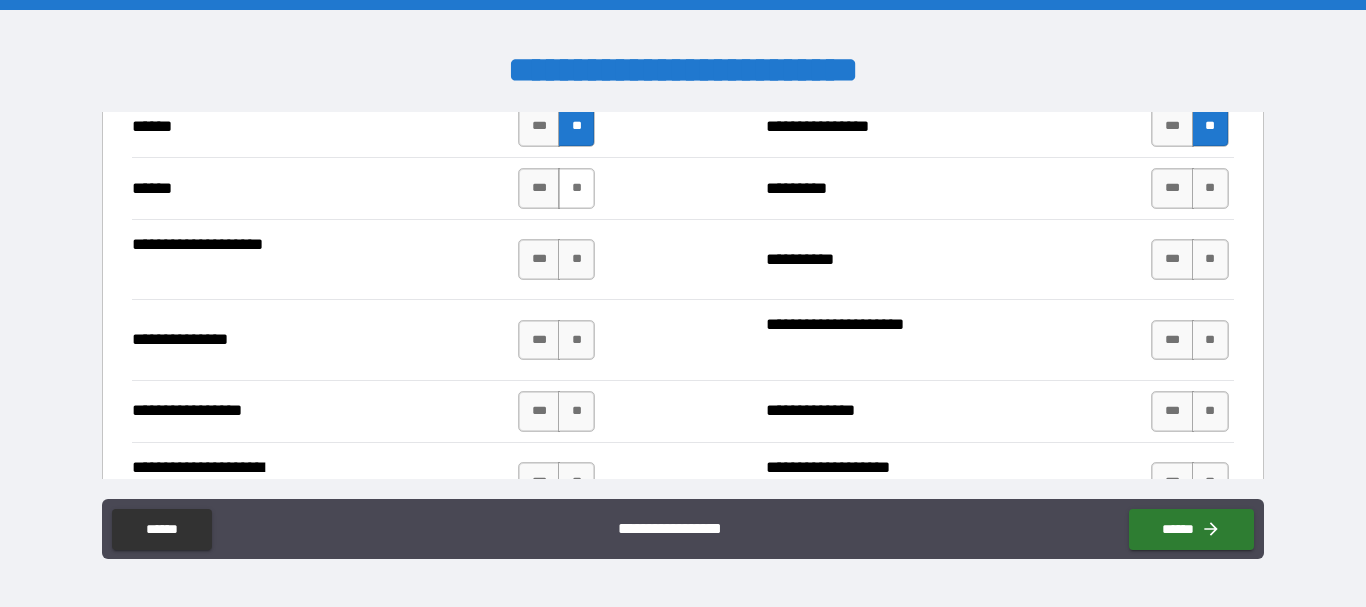 click on "**" at bounding box center [576, 188] 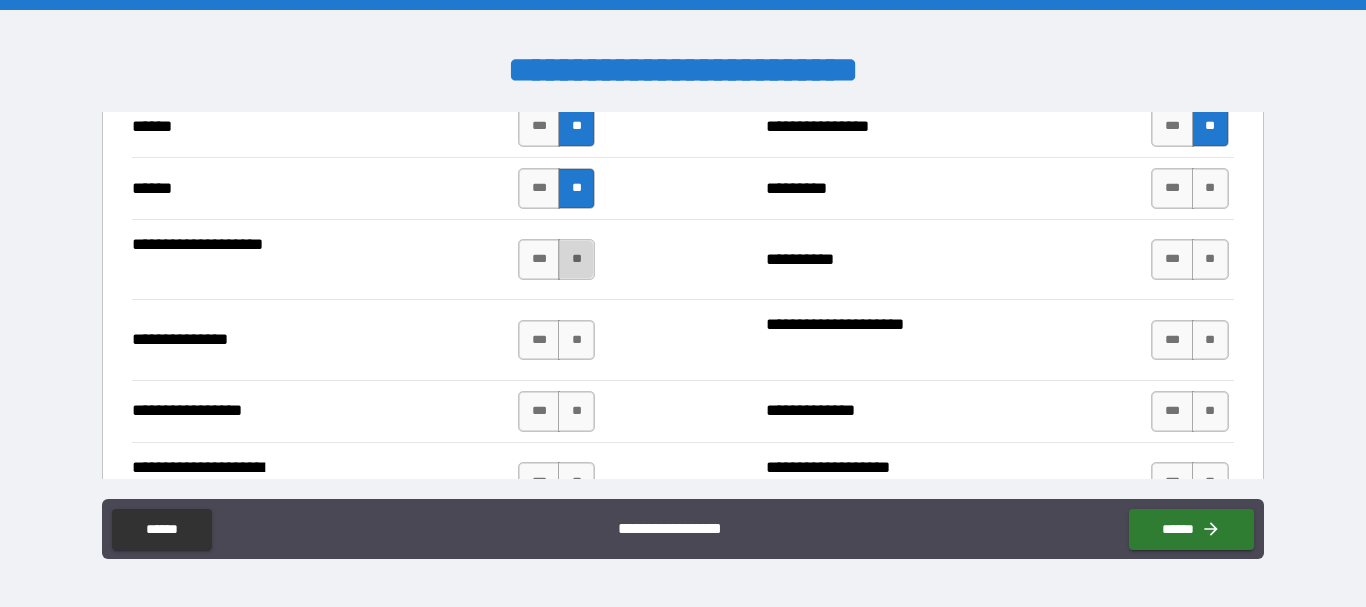 click on "**" at bounding box center [576, 259] 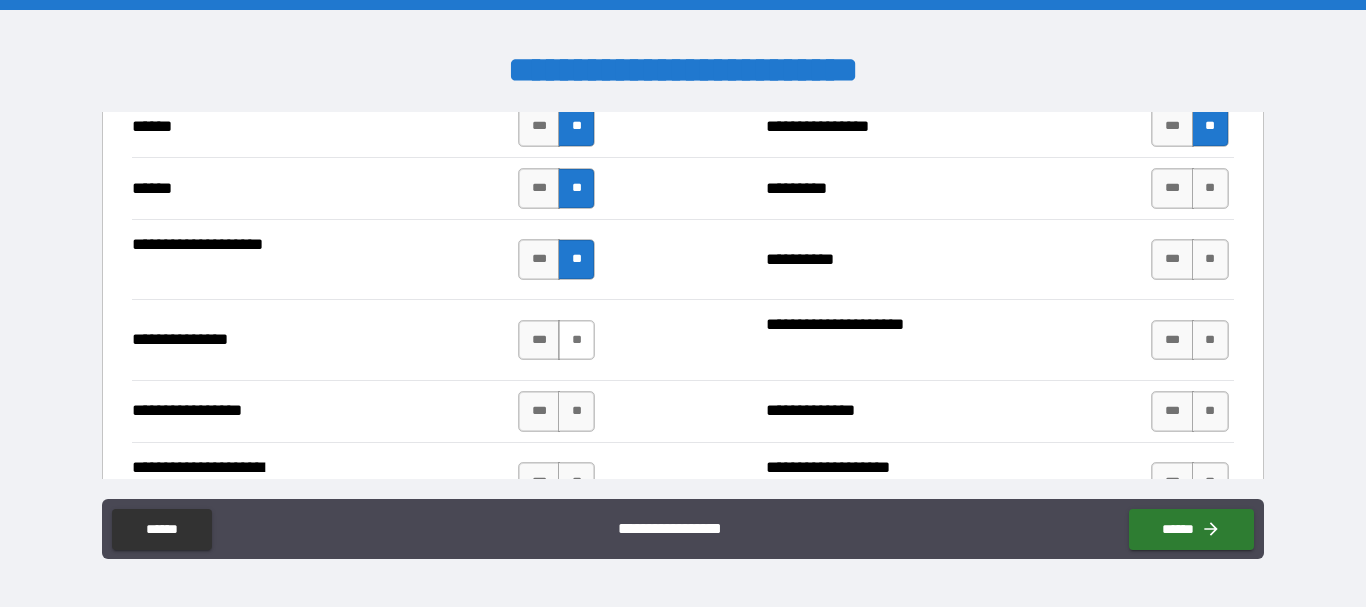 click on "**" at bounding box center (576, 340) 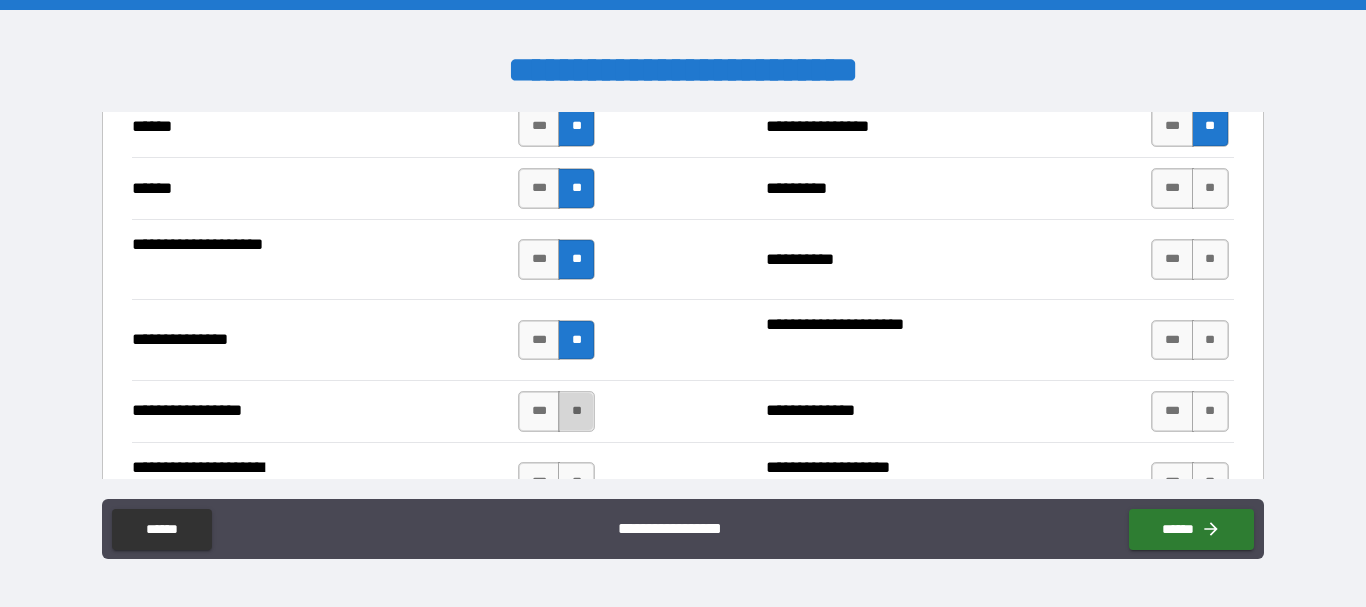 click on "**" at bounding box center (576, 411) 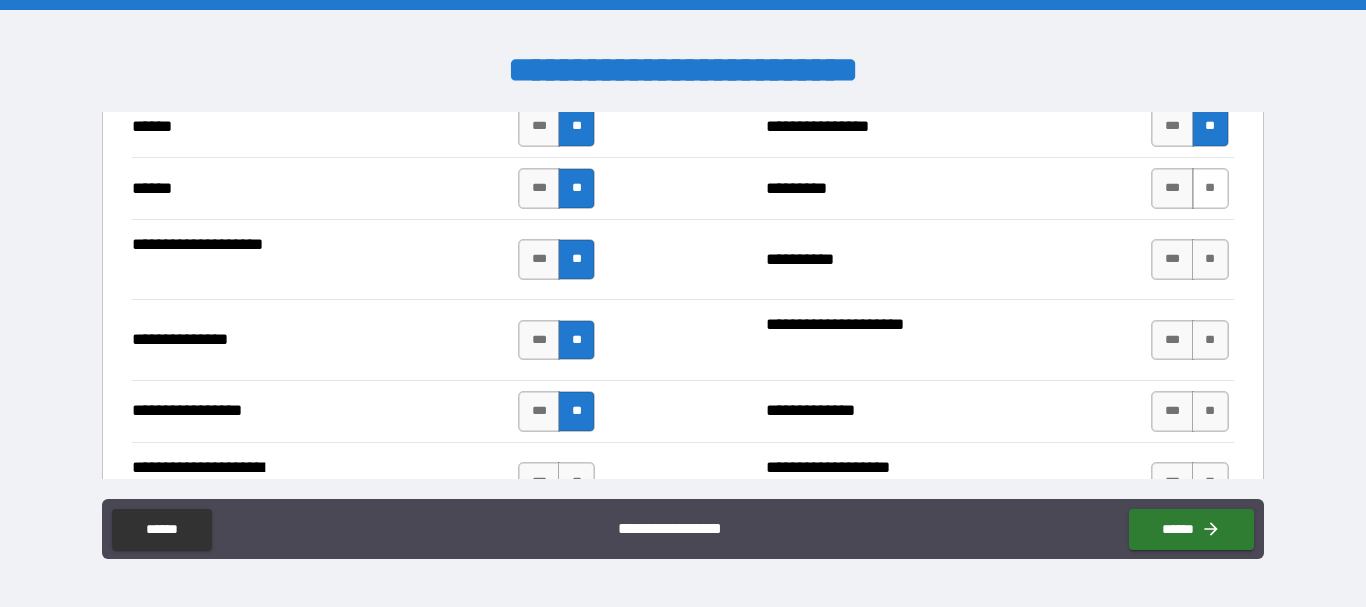 click on "**" at bounding box center (1210, 188) 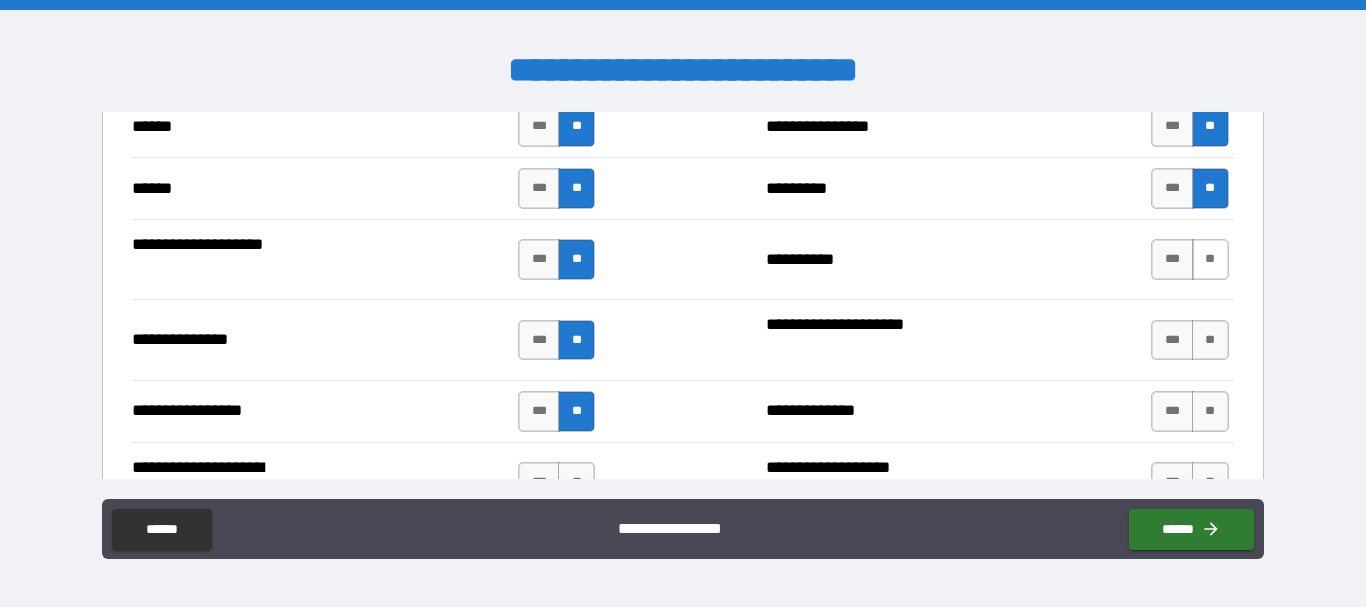 click on "**" at bounding box center [1210, 259] 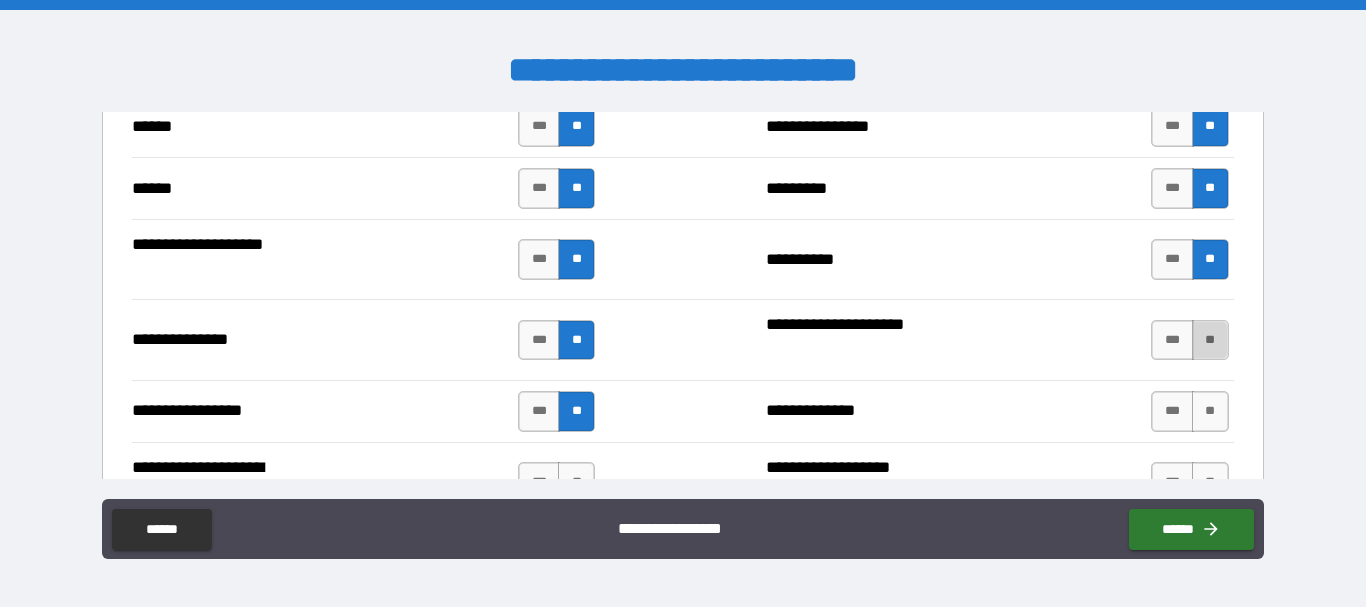 click on "**" at bounding box center [1210, 340] 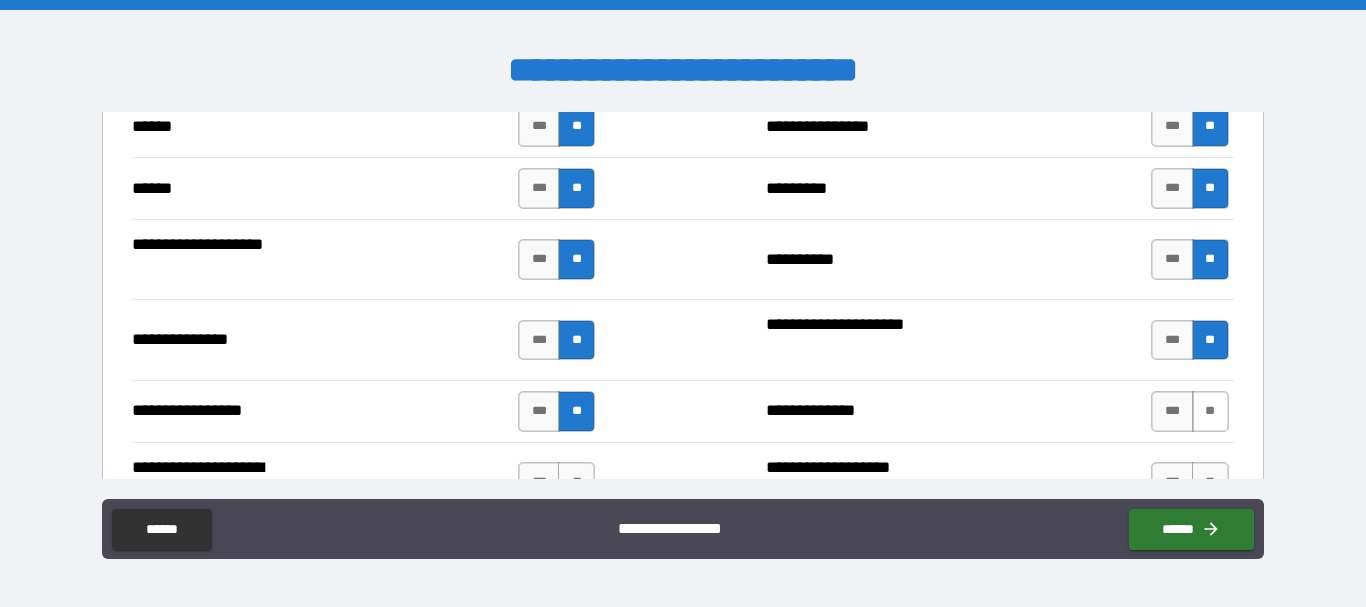 click on "**" at bounding box center (1210, 411) 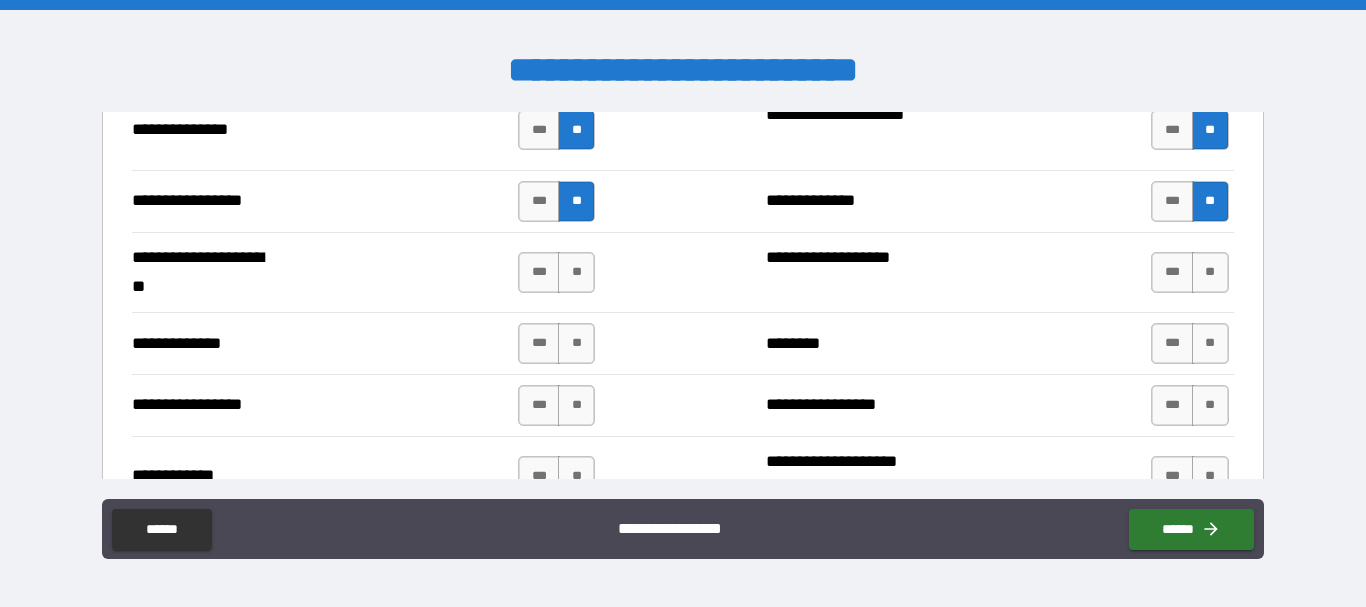 scroll, scrollTop: 2721, scrollLeft: 0, axis: vertical 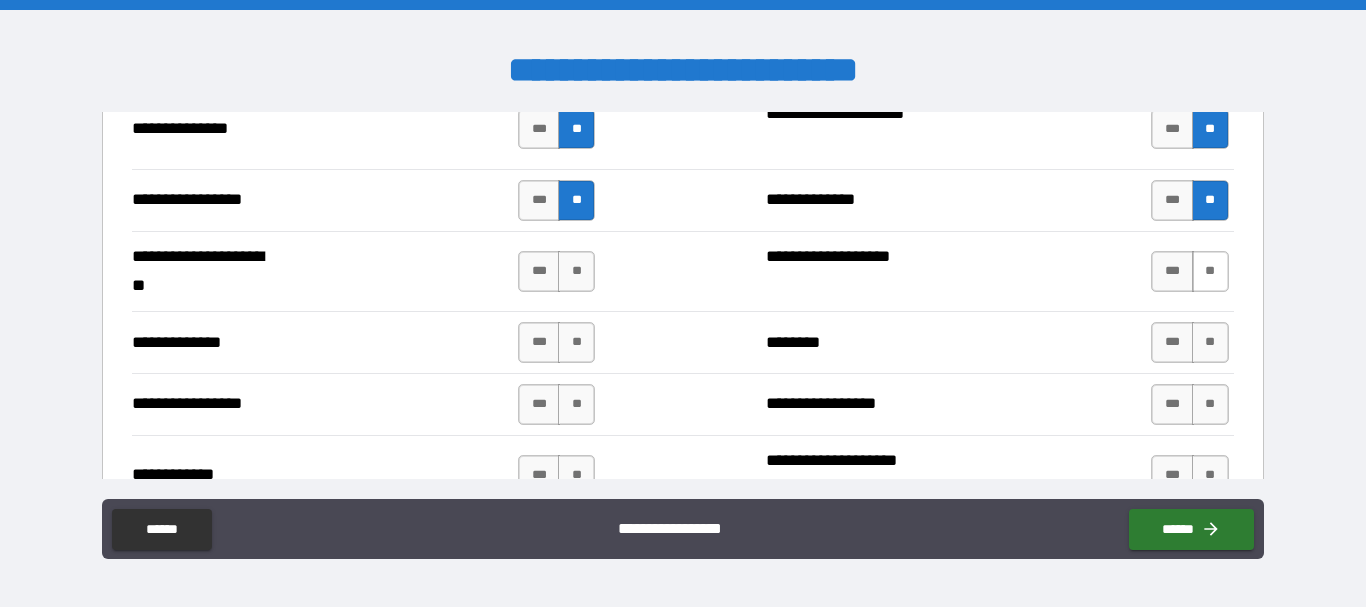 click on "**" at bounding box center (1210, 271) 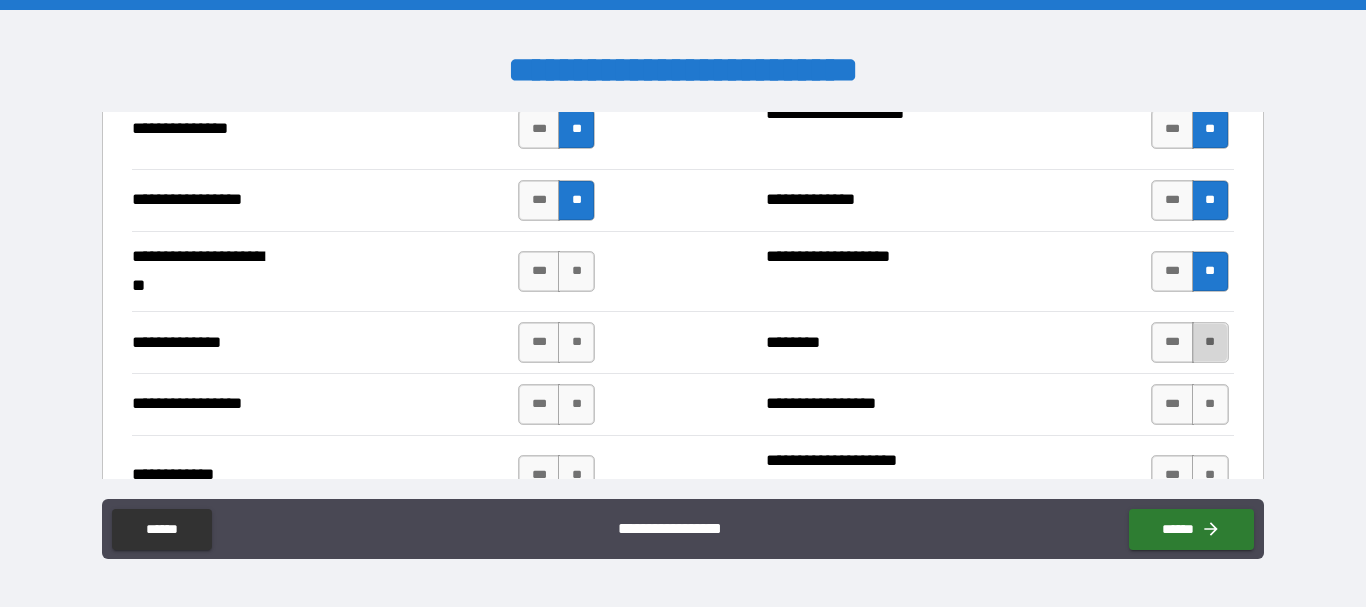 click on "**" at bounding box center [1210, 342] 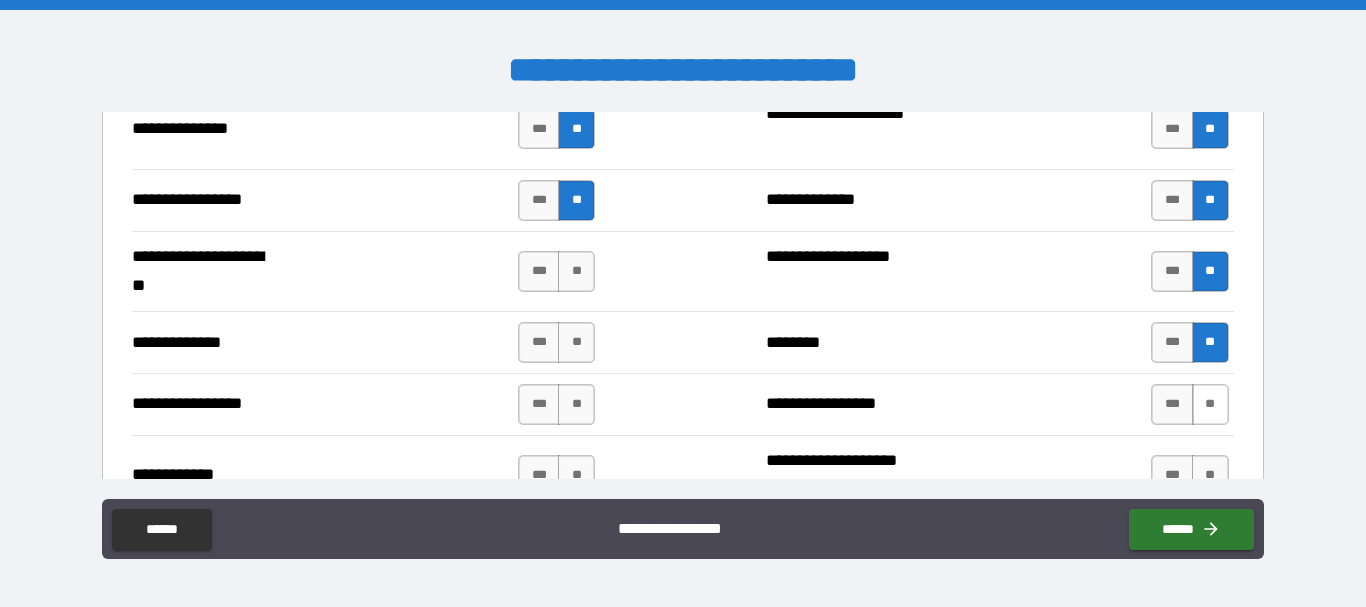 click on "**" at bounding box center [1210, 404] 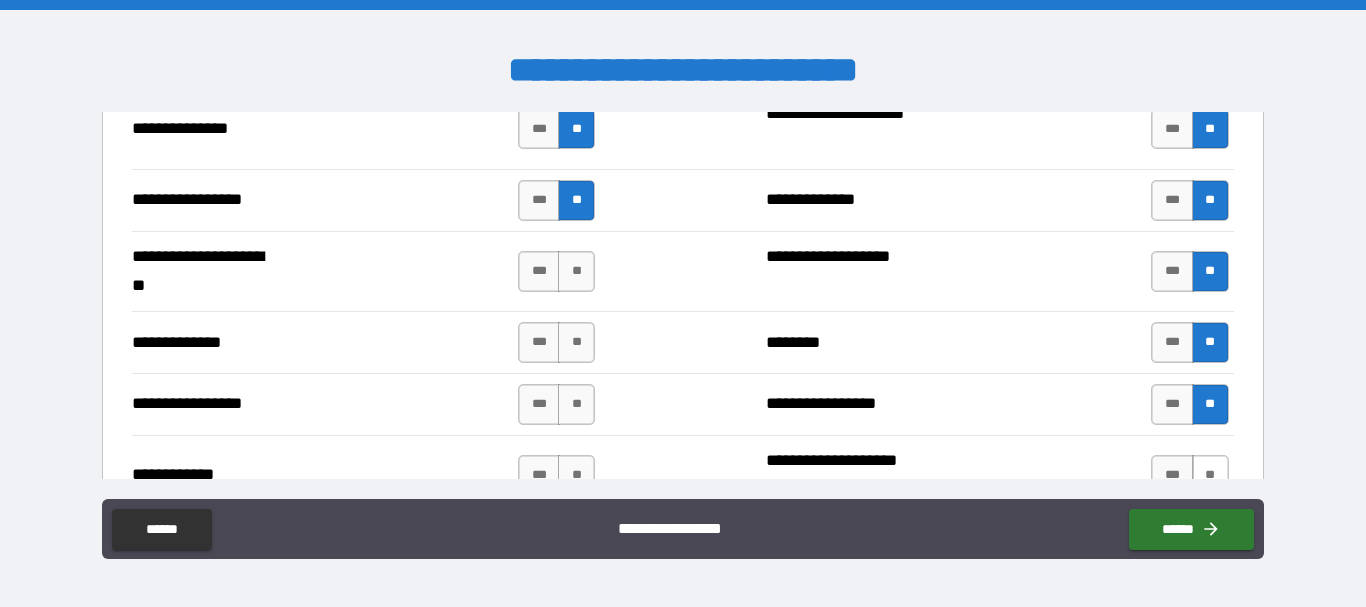 click on "**" at bounding box center (1210, 475) 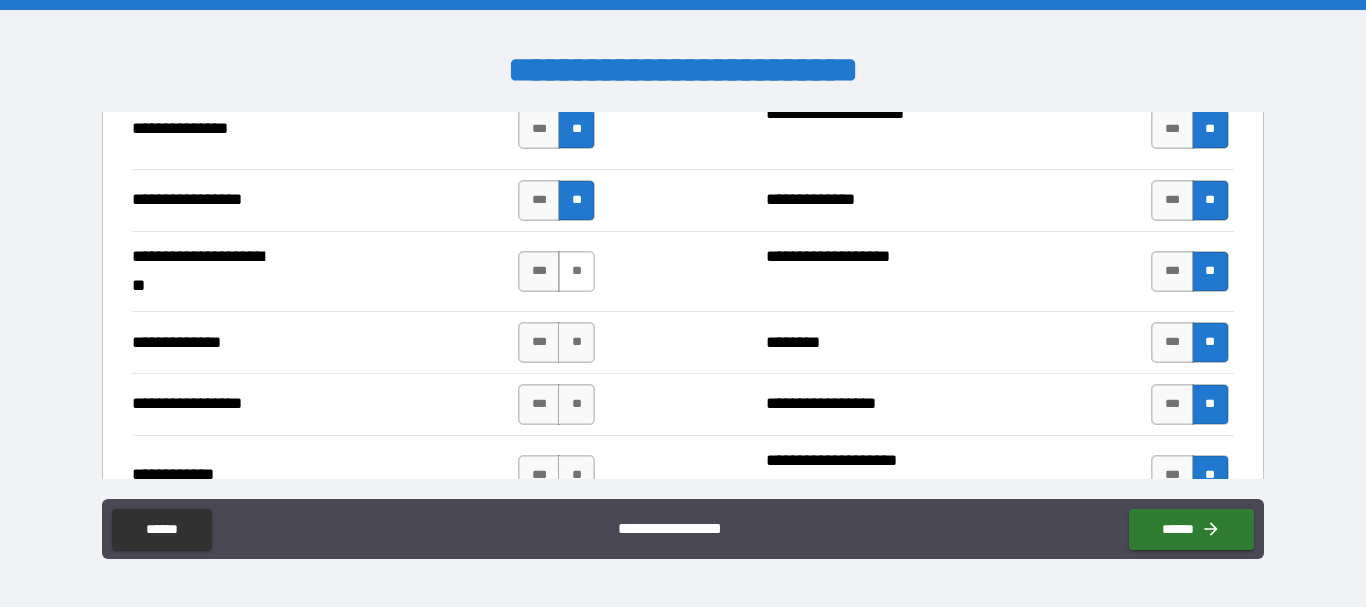 click on "**" at bounding box center [576, 271] 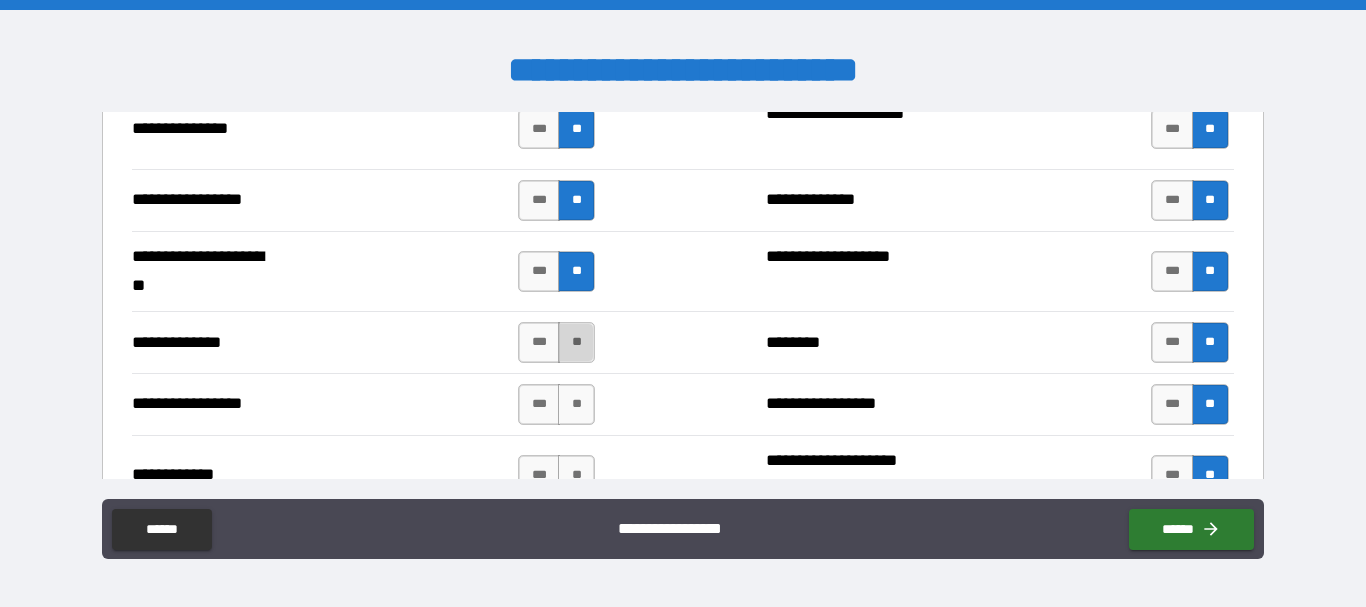 click on "**" at bounding box center [576, 342] 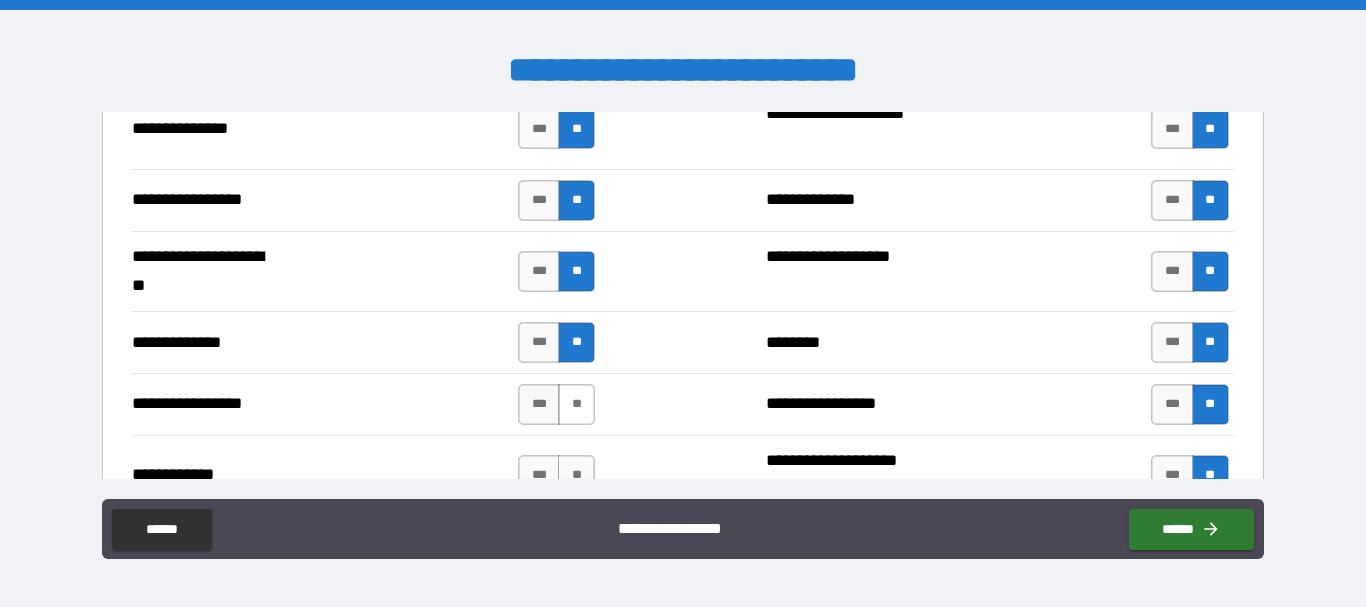 click on "**" at bounding box center [576, 404] 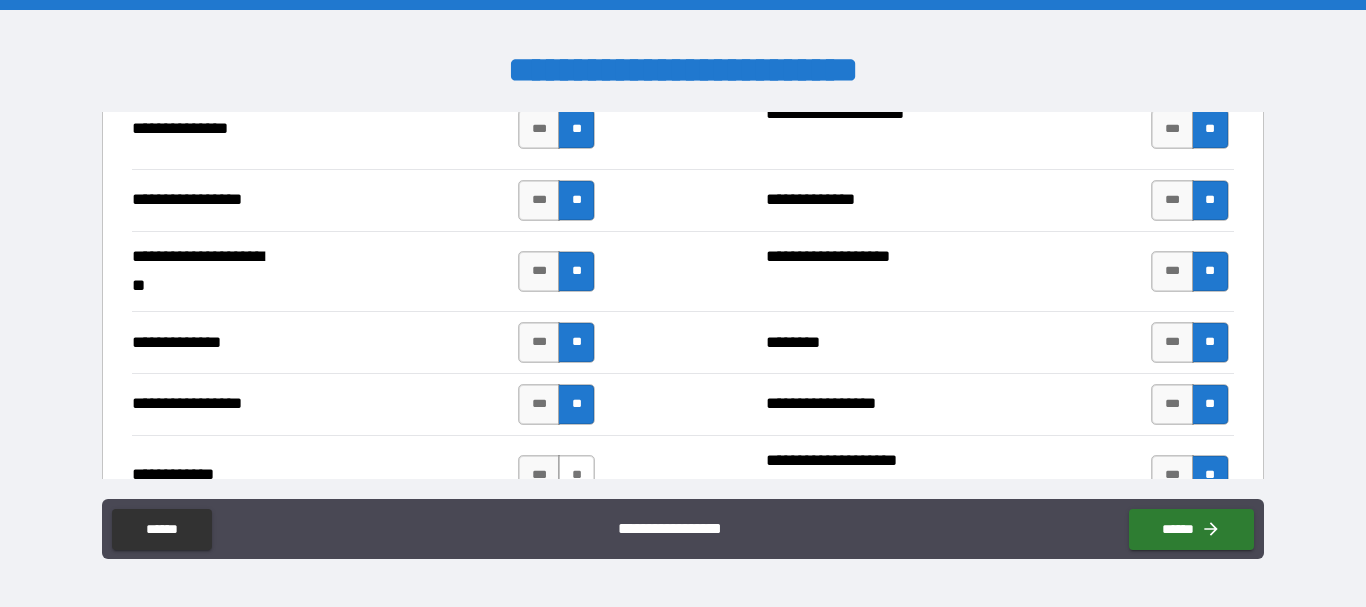 click on "**" at bounding box center [576, 475] 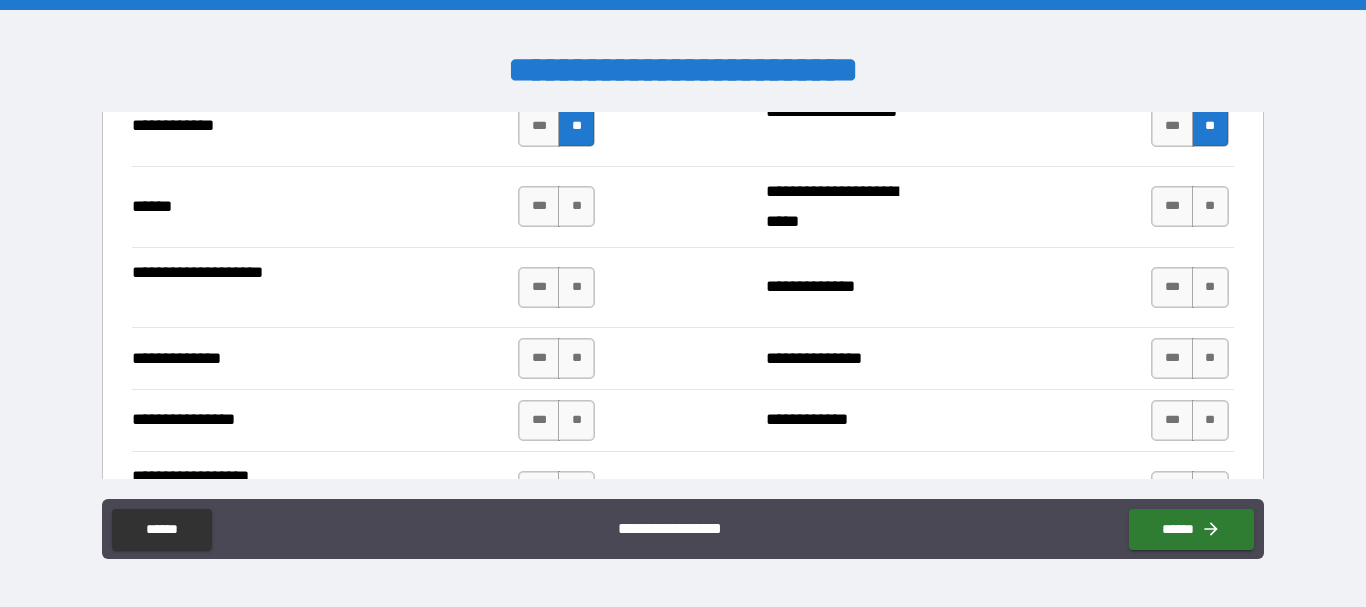 scroll, scrollTop: 3071, scrollLeft: 0, axis: vertical 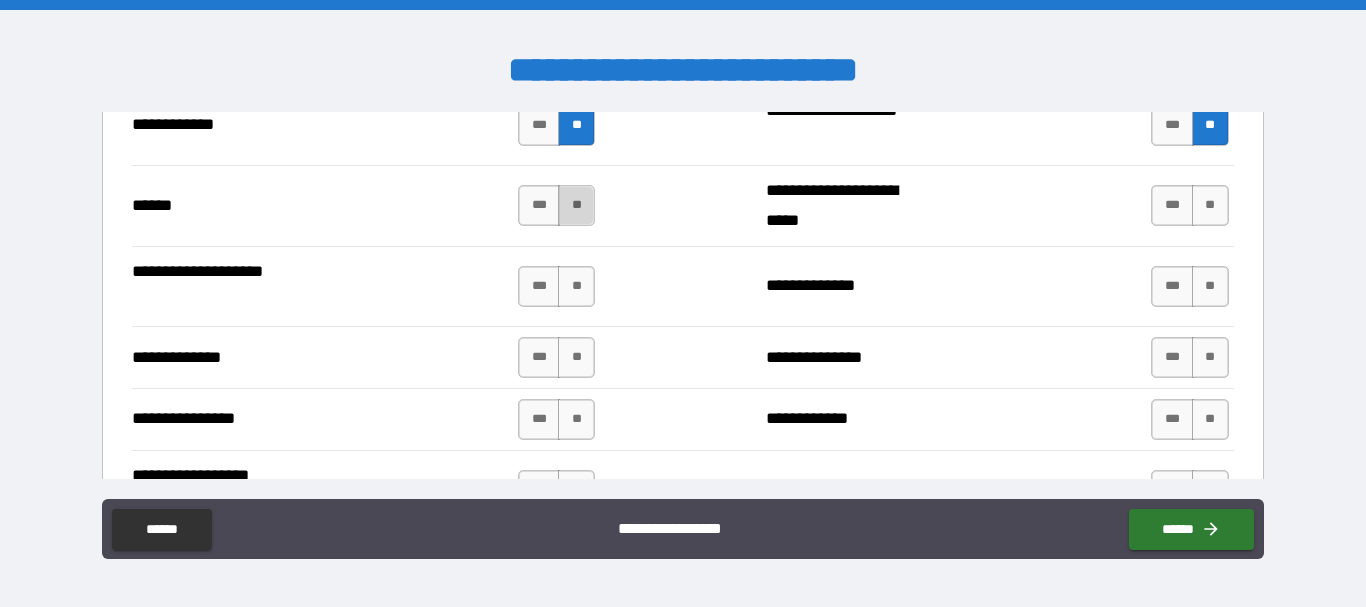 click on "**" at bounding box center (576, 205) 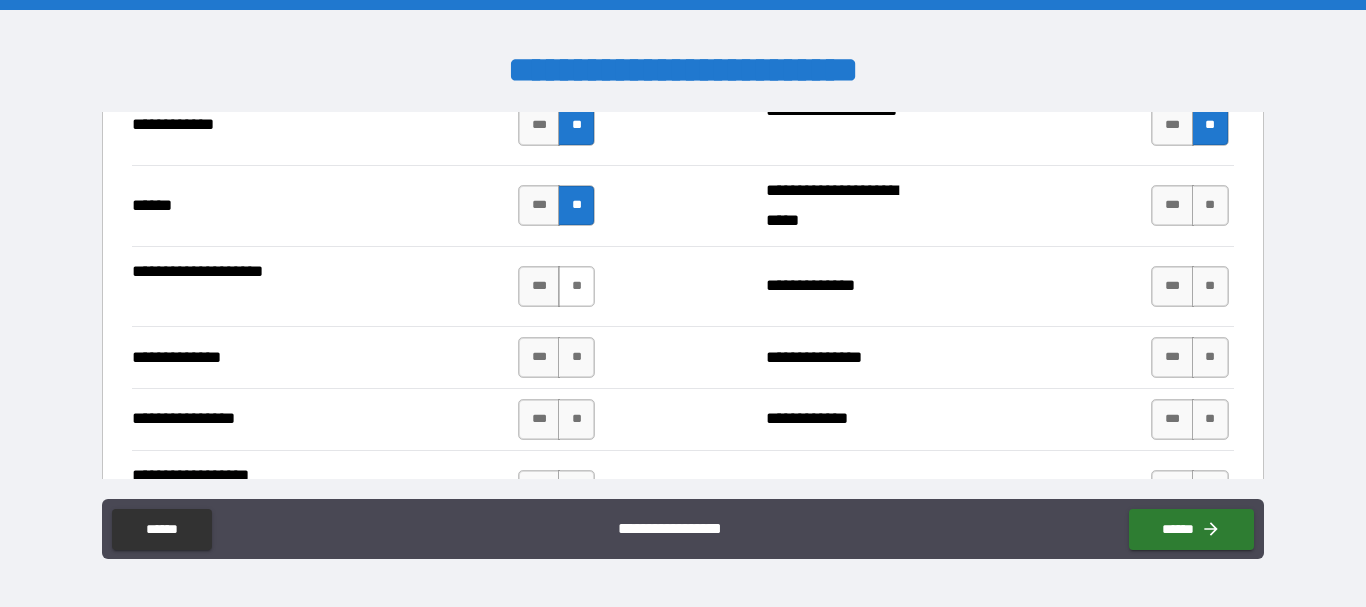 click on "**" at bounding box center [576, 286] 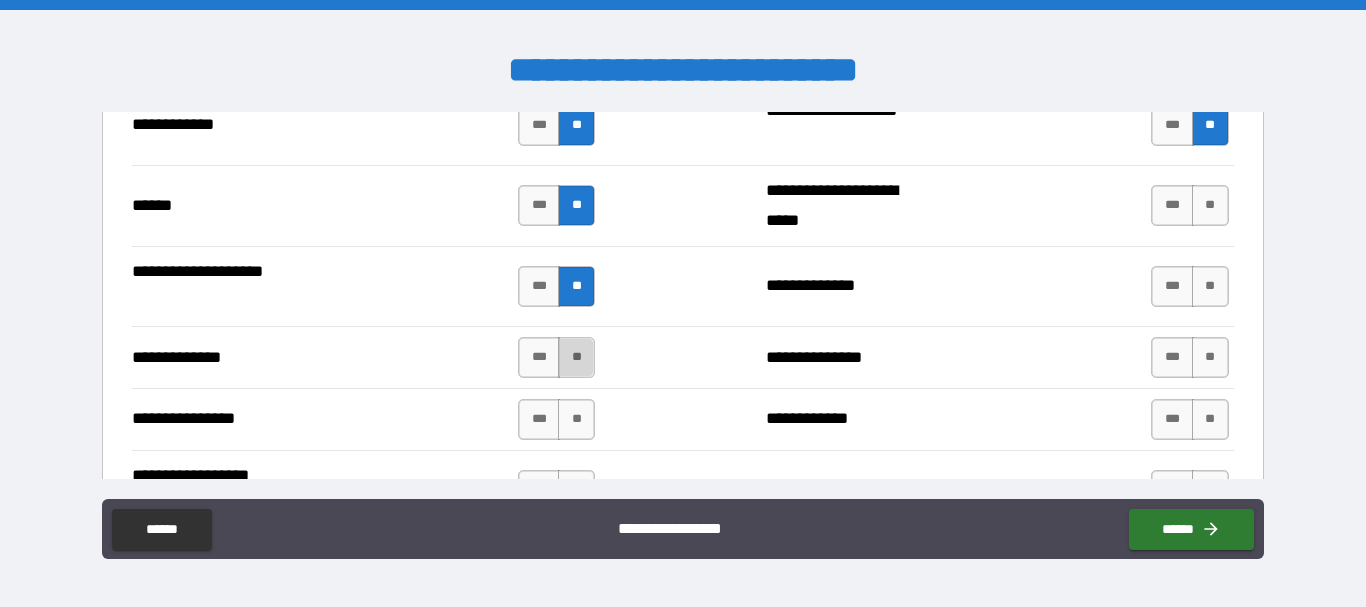 click on "**" at bounding box center [576, 357] 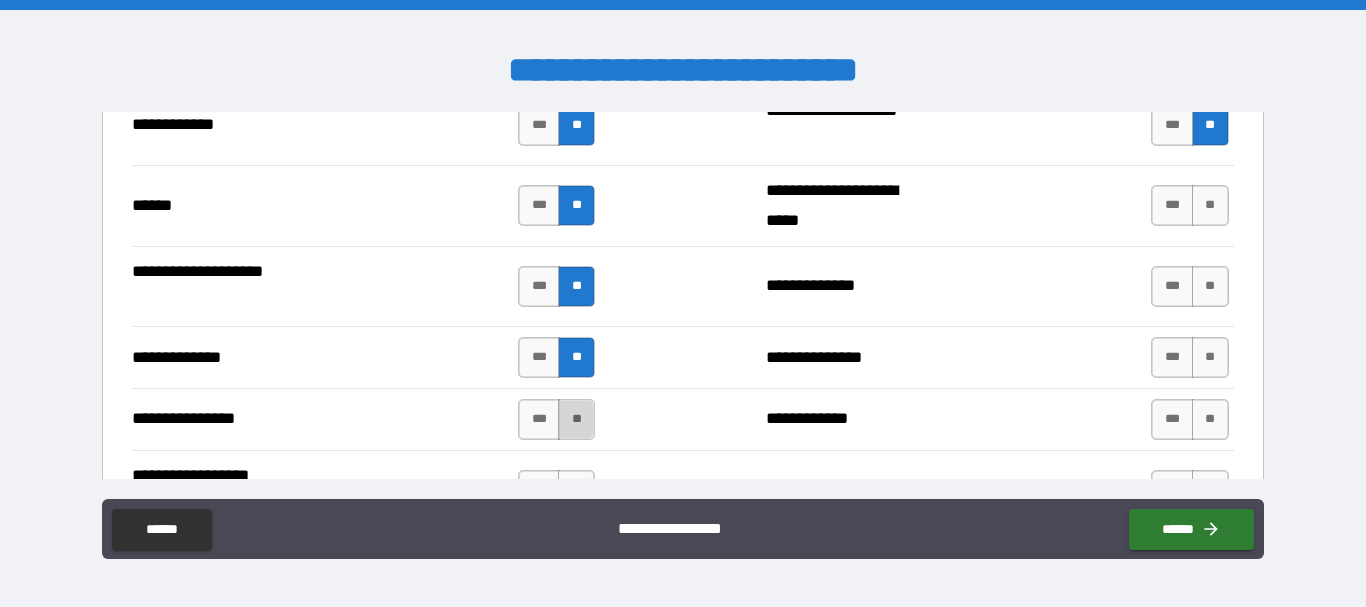 click on "**" at bounding box center [576, 419] 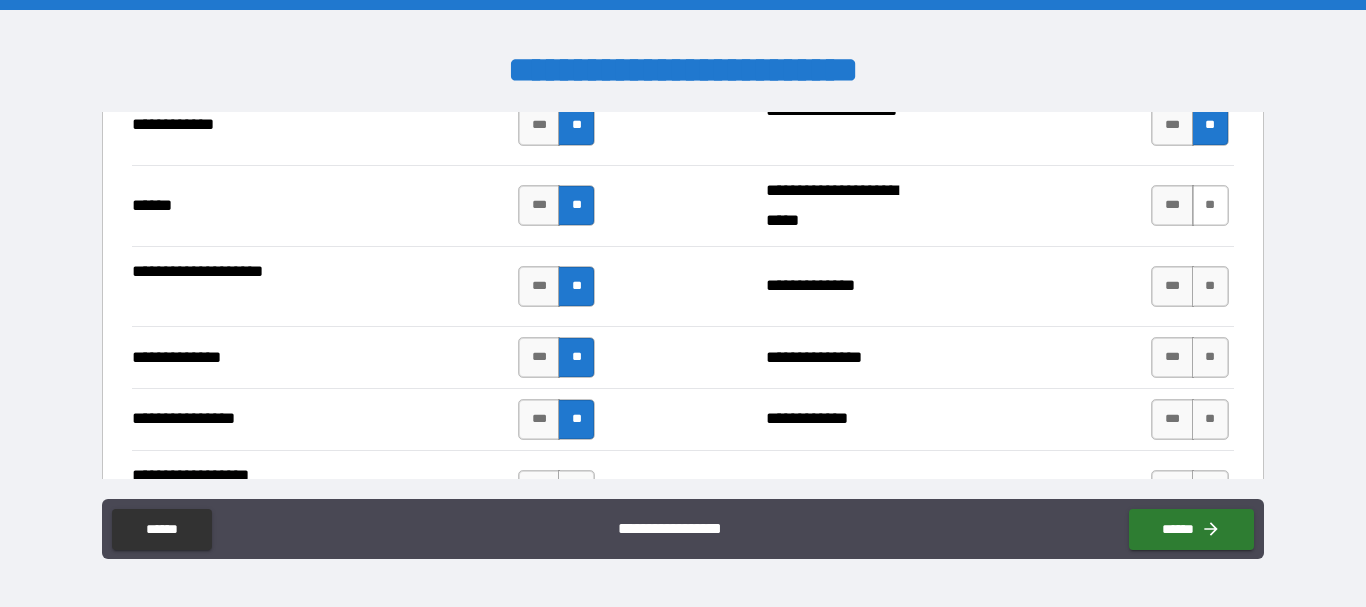 click on "**" at bounding box center [1210, 205] 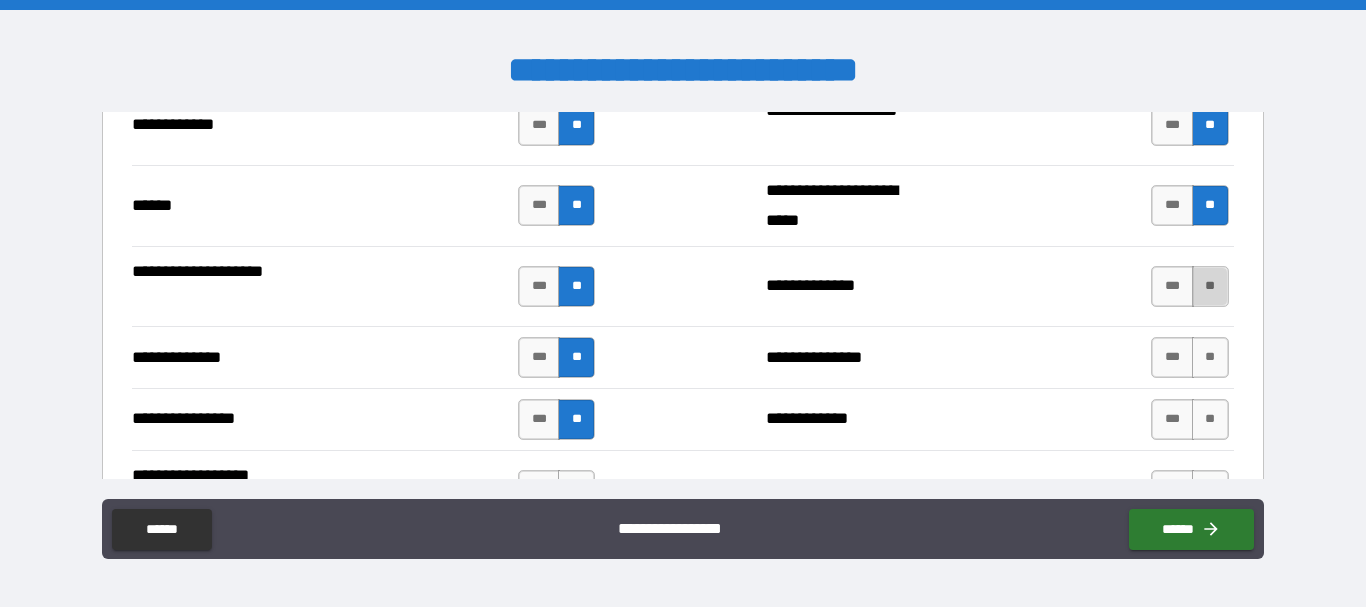 click on "**" at bounding box center (1210, 286) 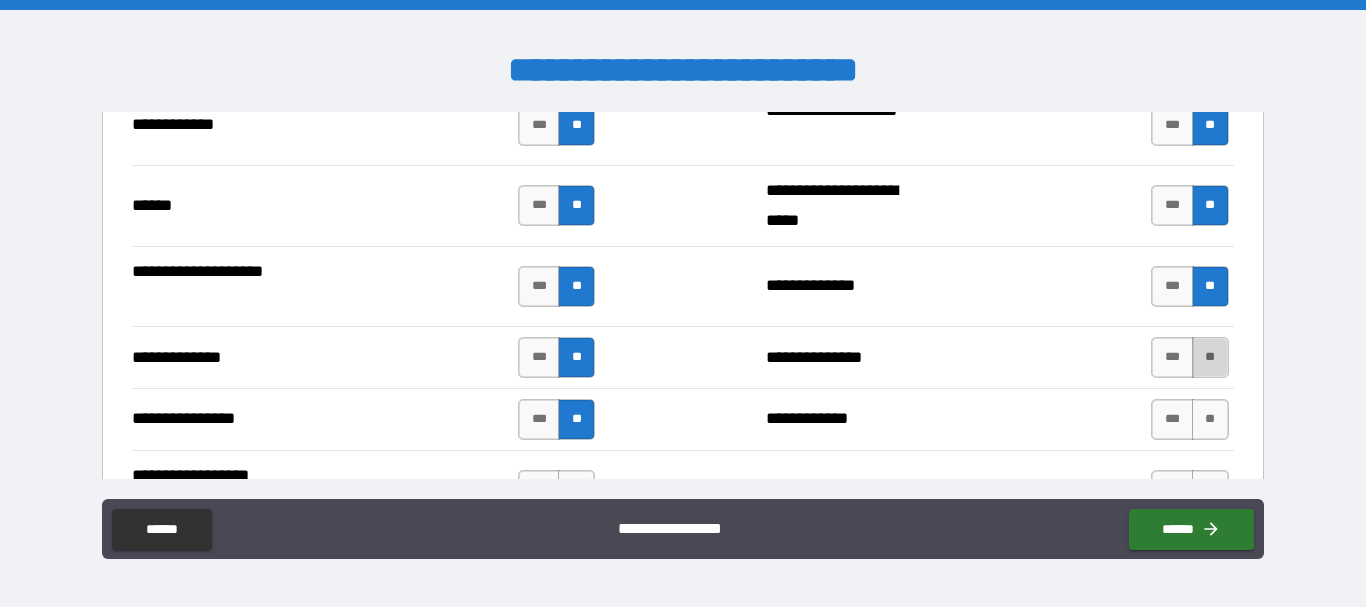 click on "**" at bounding box center (1210, 357) 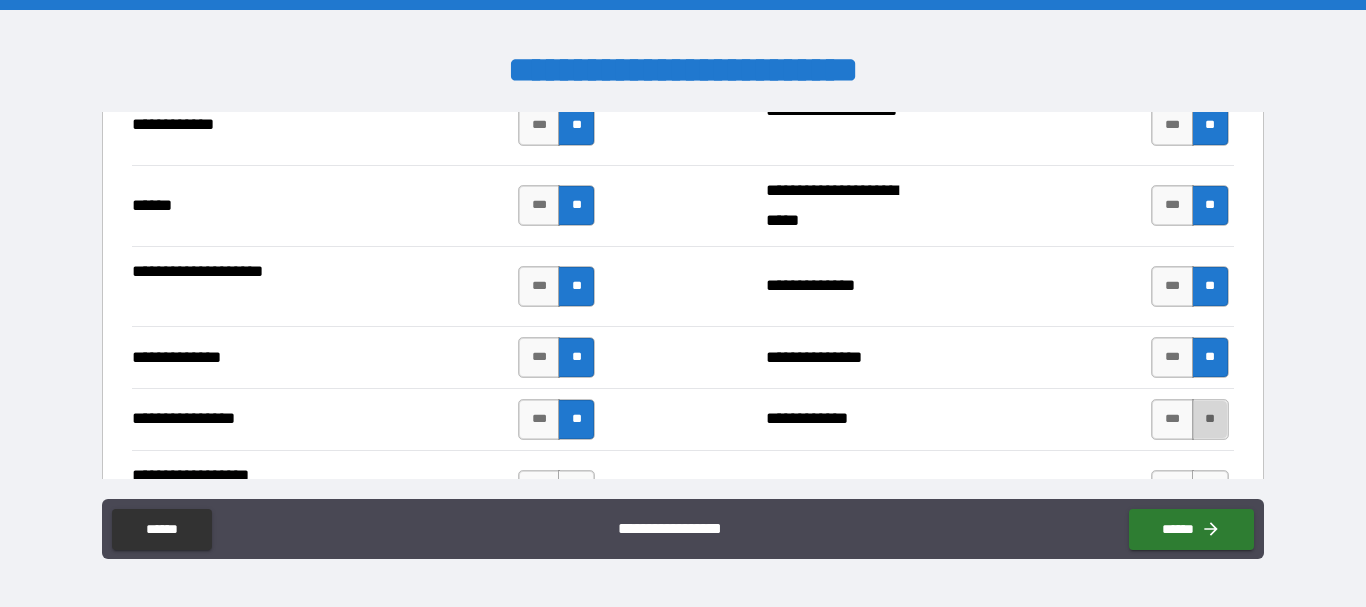click on "**" at bounding box center (1210, 419) 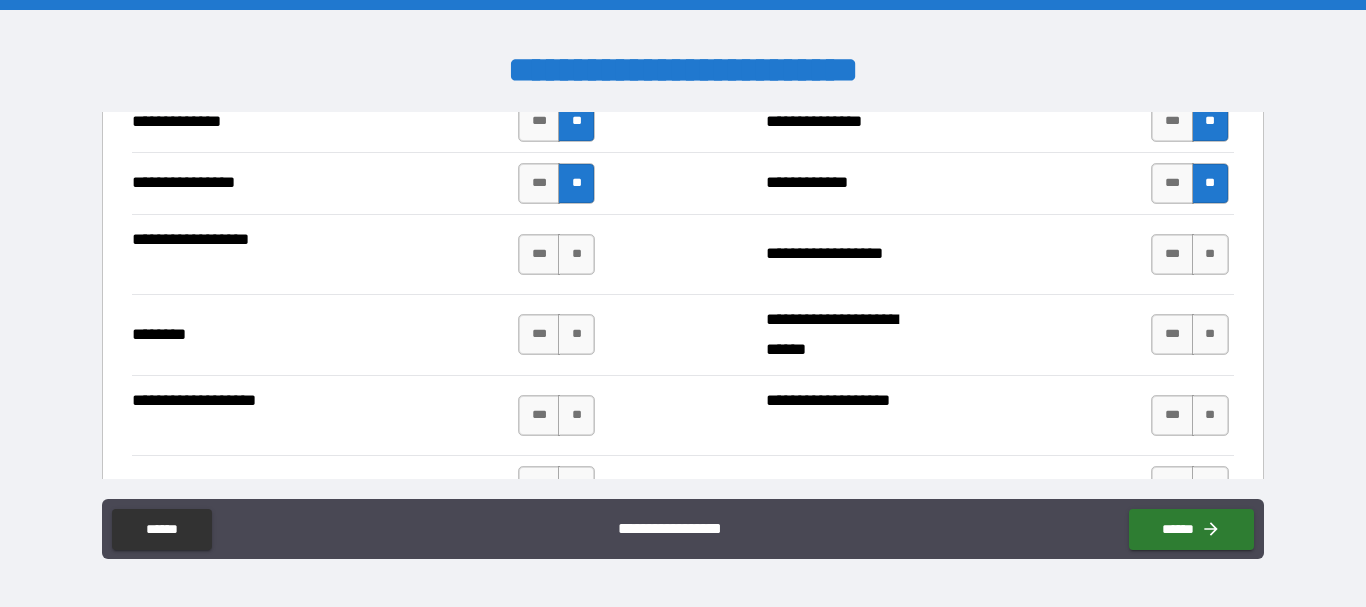 scroll, scrollTop: 3310, scrollLeft: 0, axis: vertical 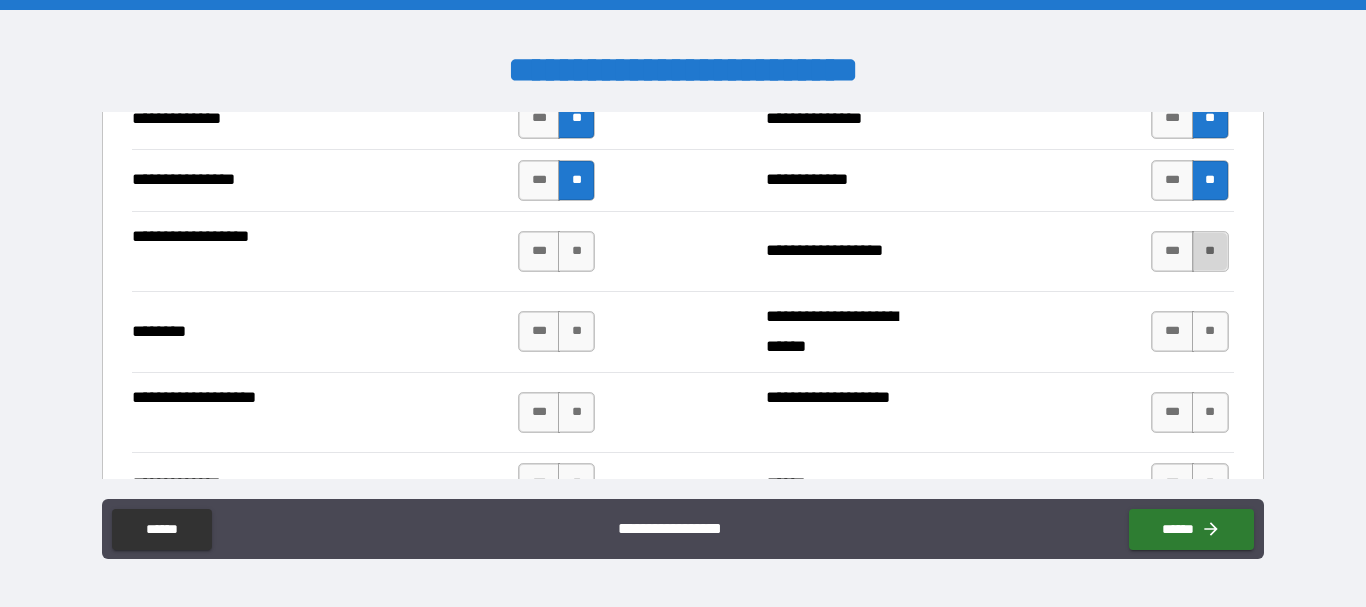 click on "**" at bounding box center (1210, 251) 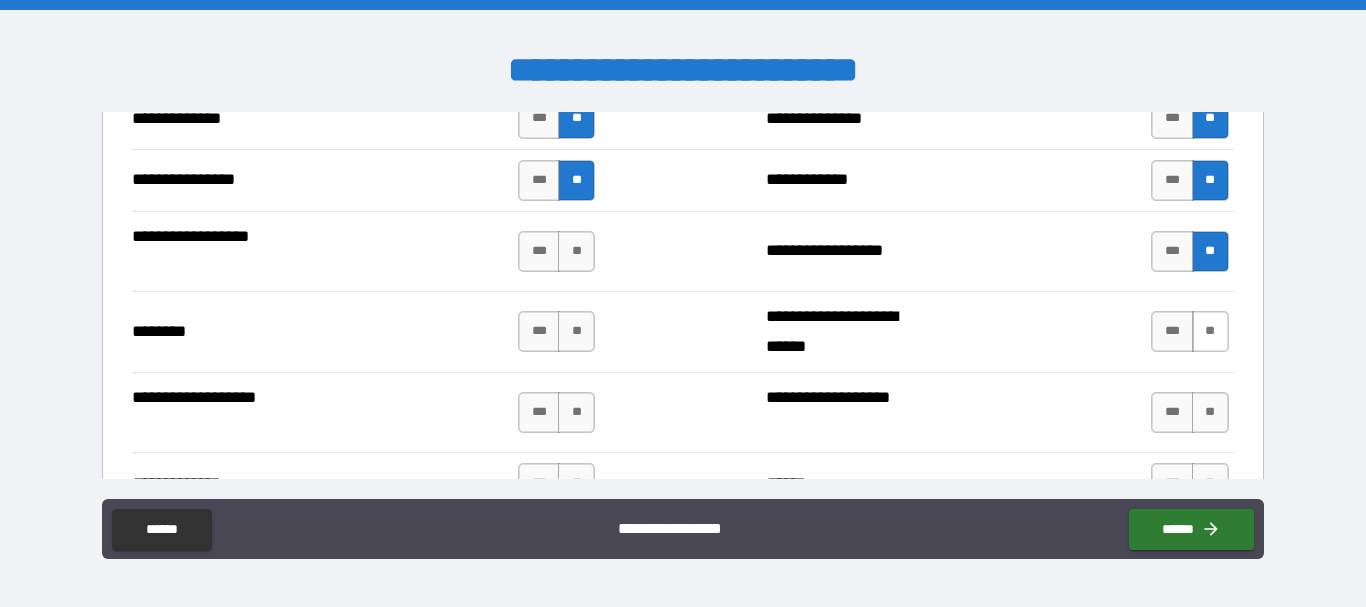 click on "**" at bounding box center [1210, 331] 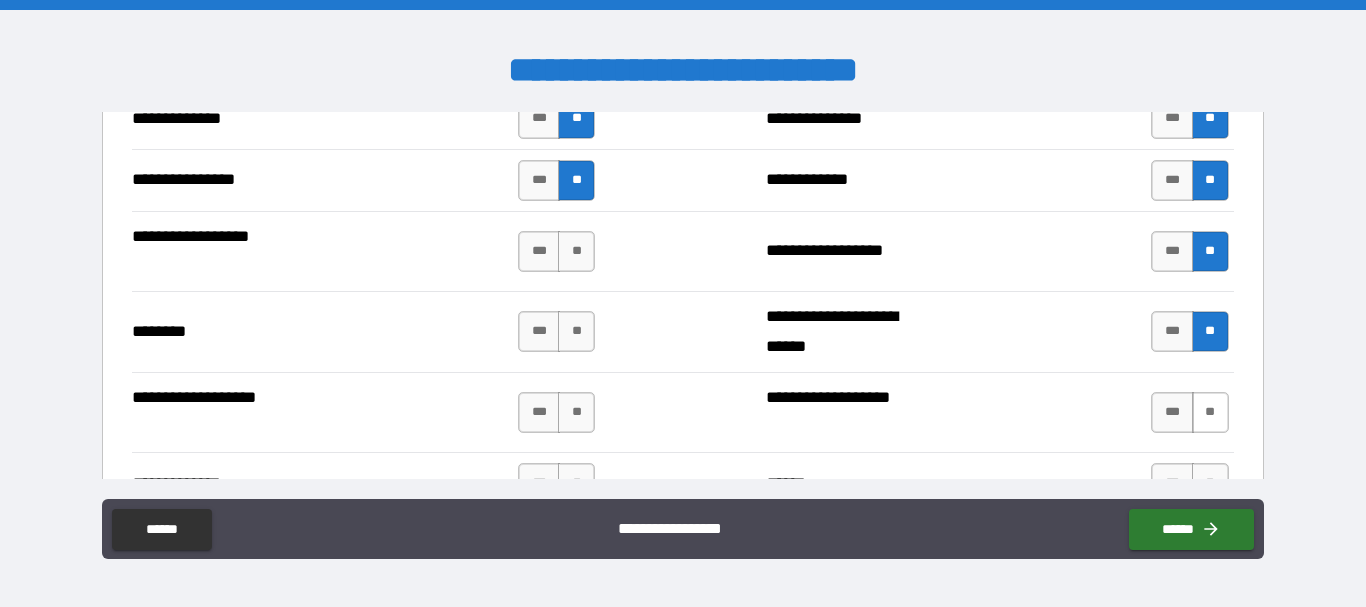 click on "**" at bounding box center [1210, 412] 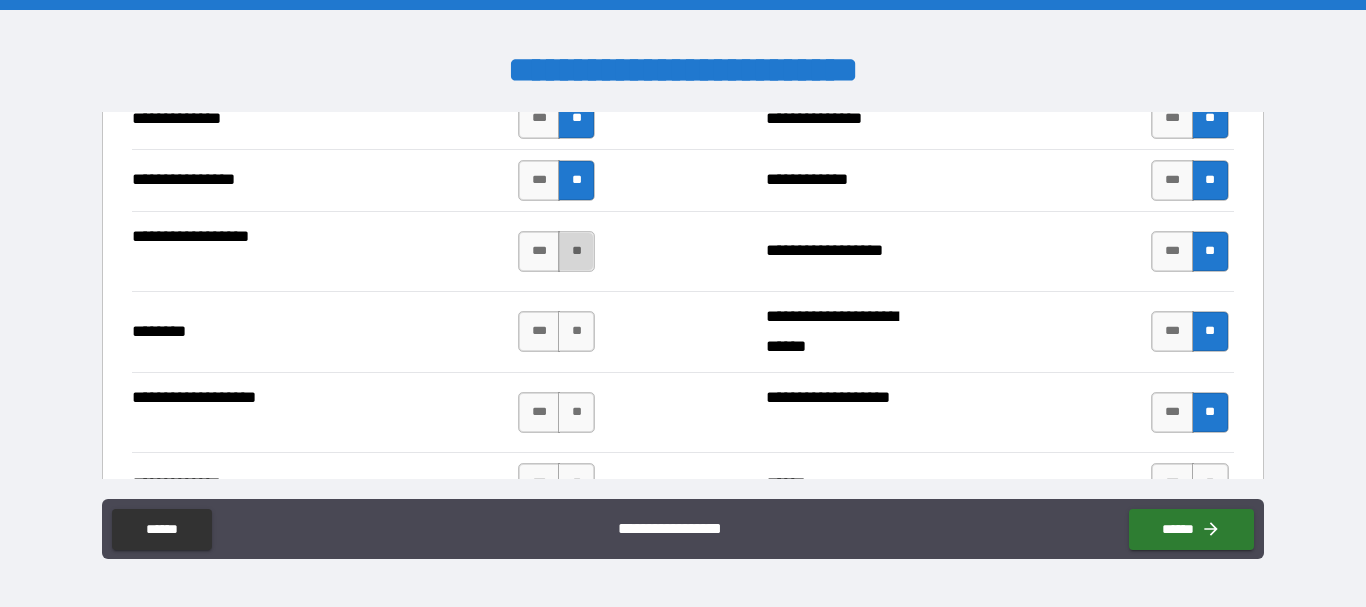 click on "**" at bounding box center [576, 251] 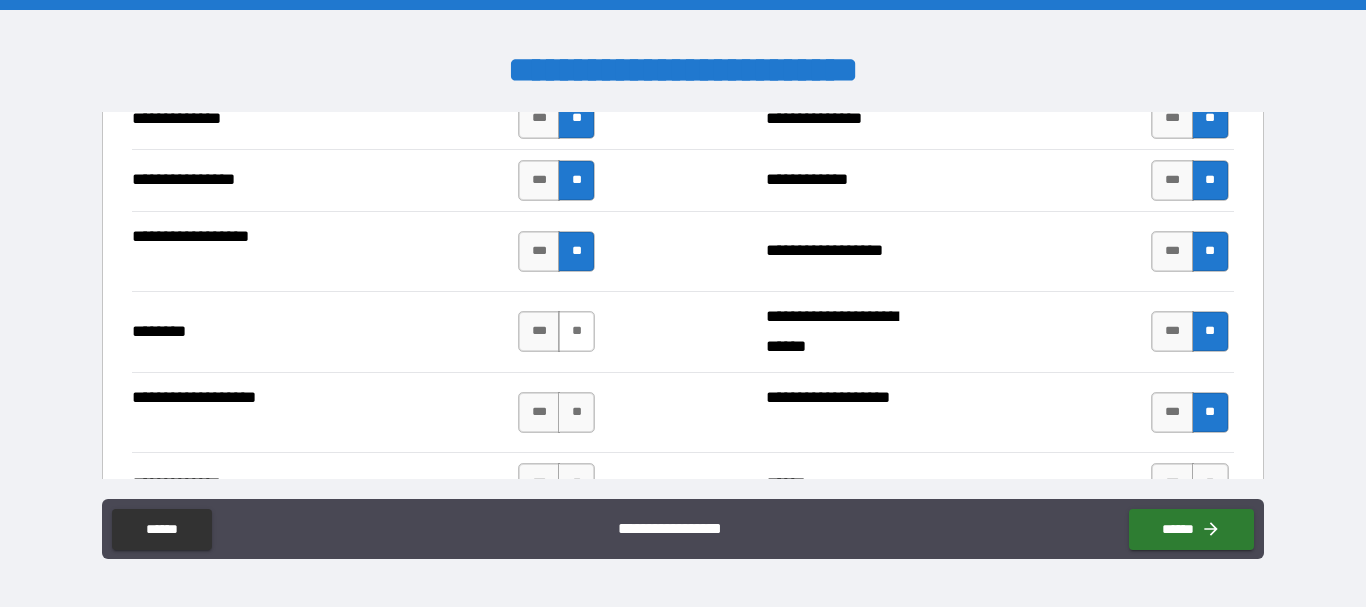click on "**" at bounding box center [576, 331] 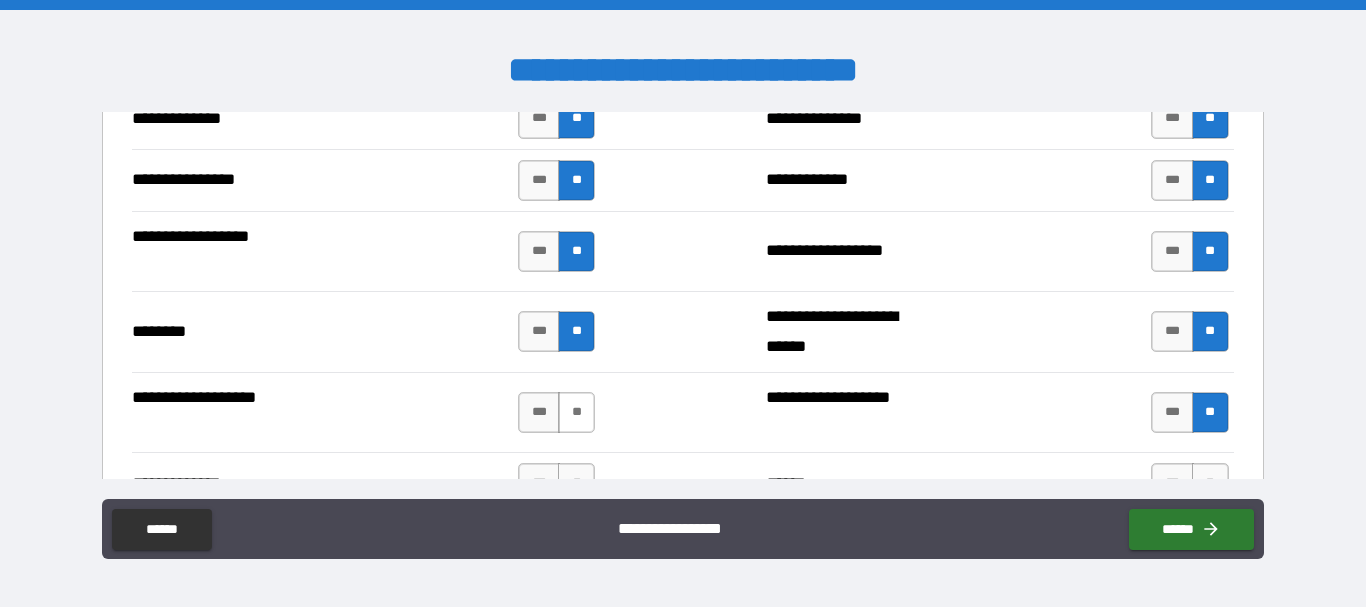 click on "**" at bounding box center [576, 412] 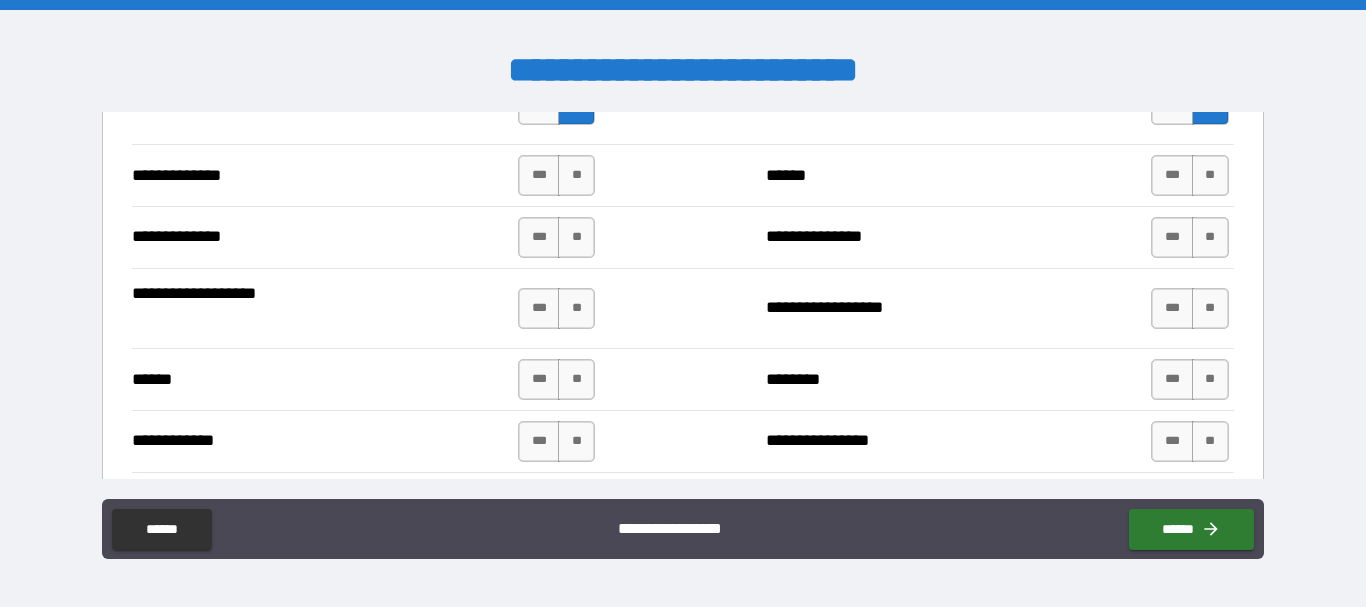 scroll, scrollTop: 3619, scrollLeft: 0, axis: vertical 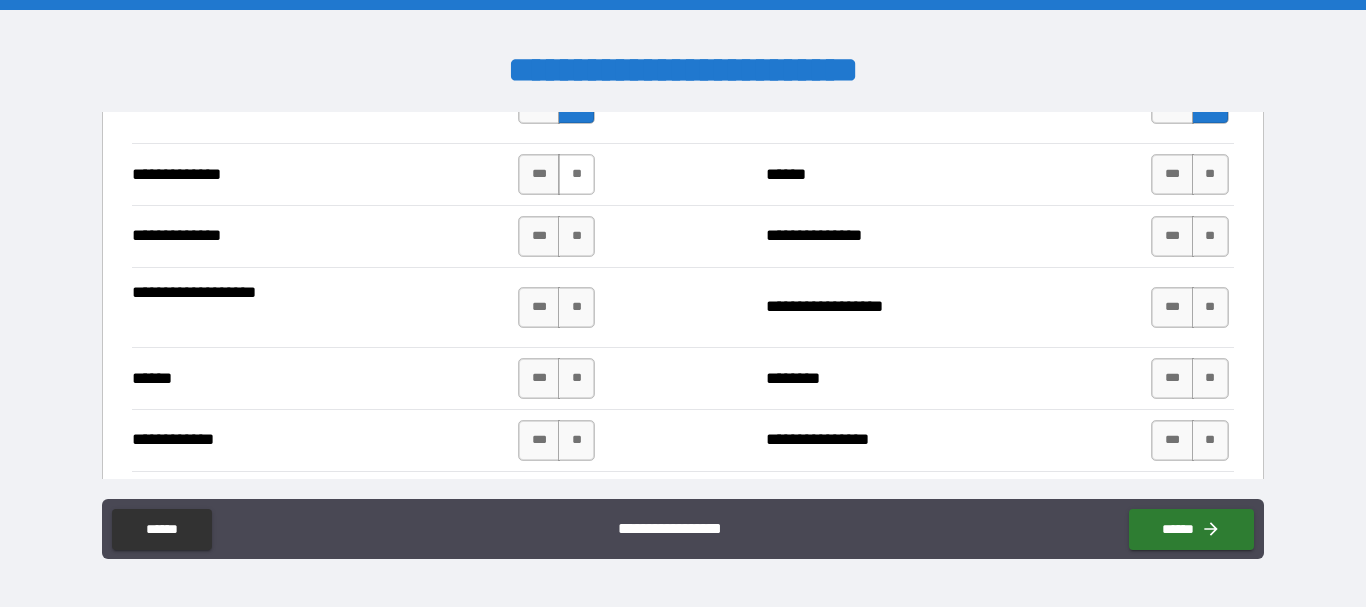 click on "**" at bounding box center [576, 174] 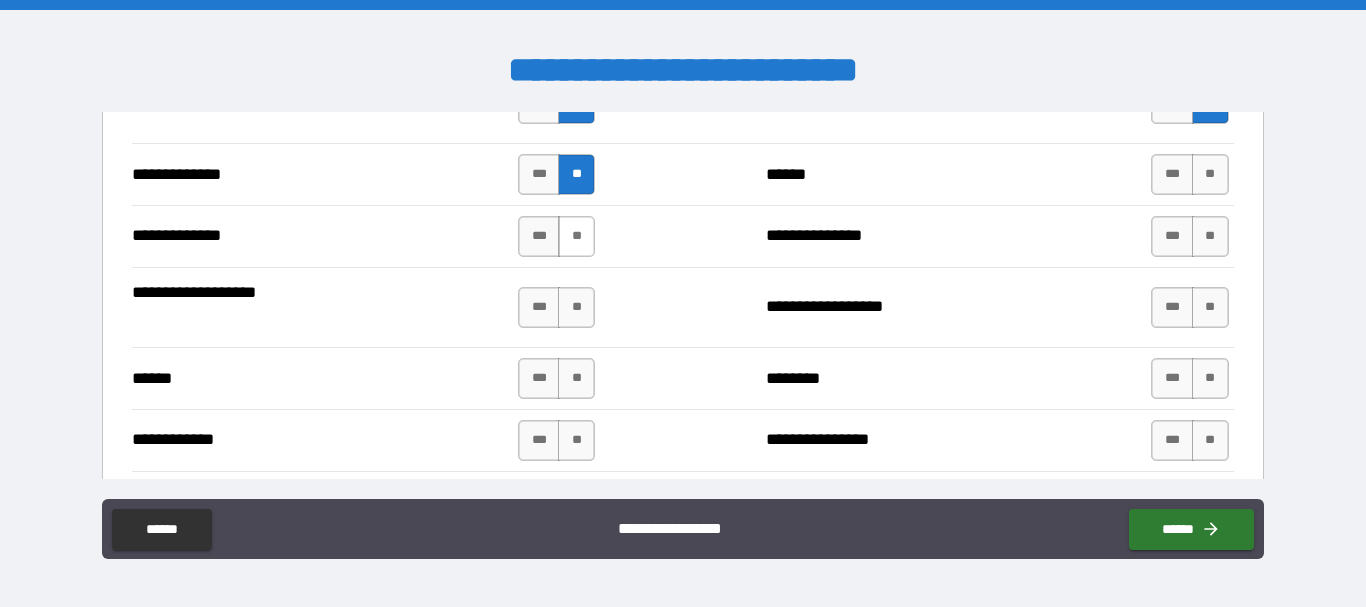 click on "**" at bounding box center [576, 236] 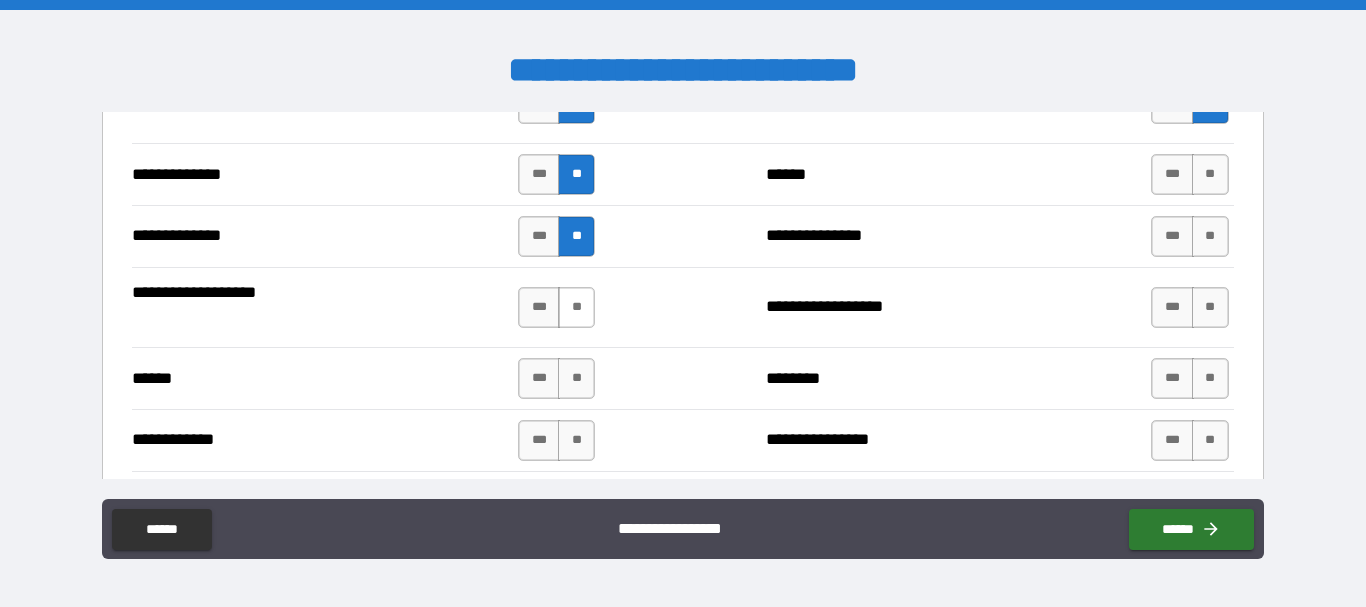 click on "**" at bounding box center (576, 307) 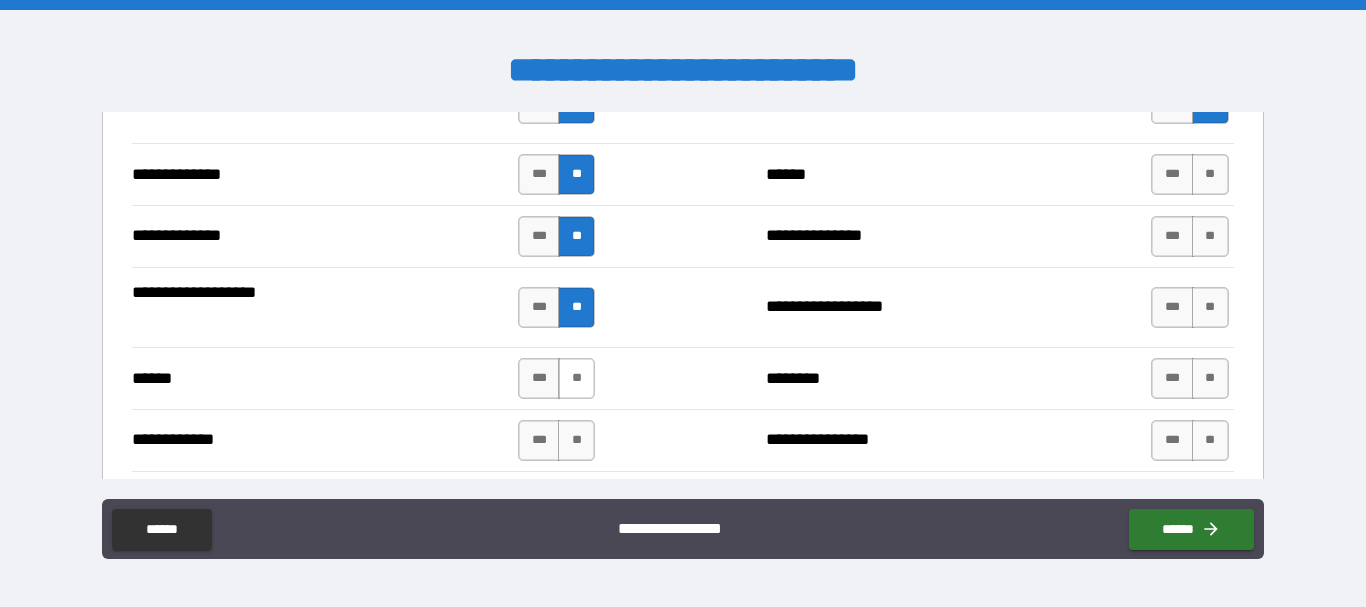 click on "**" at bounding box center [576, 378] 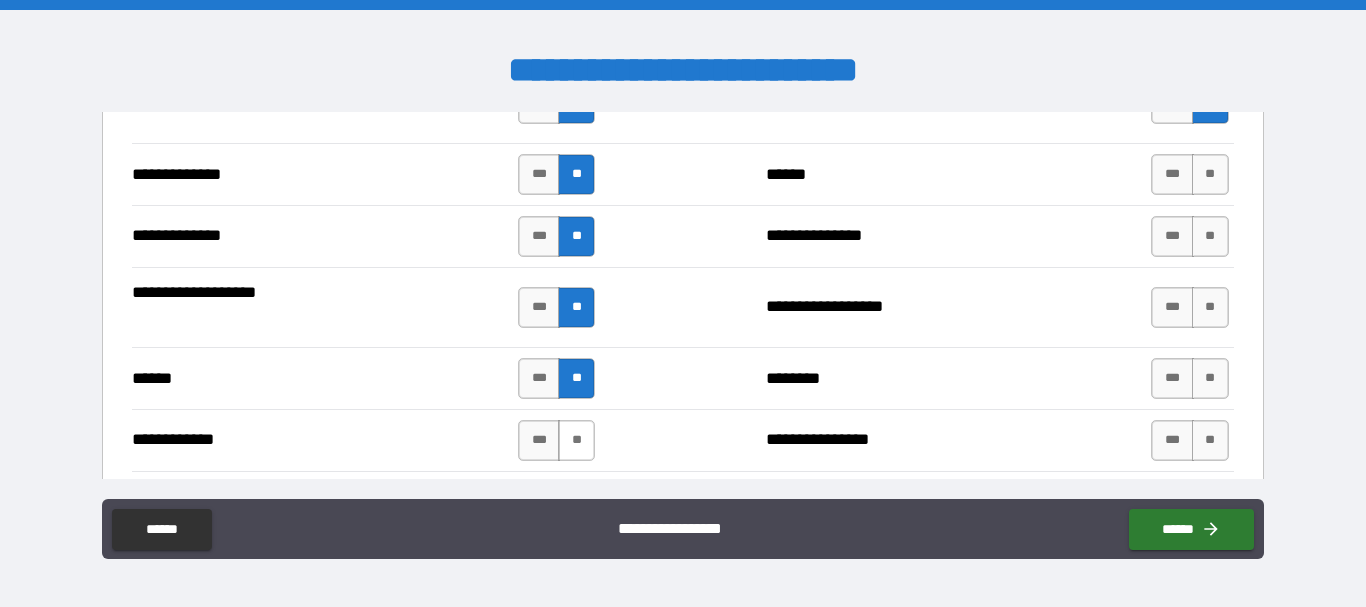click on "**" at bounding box center (576, 440) 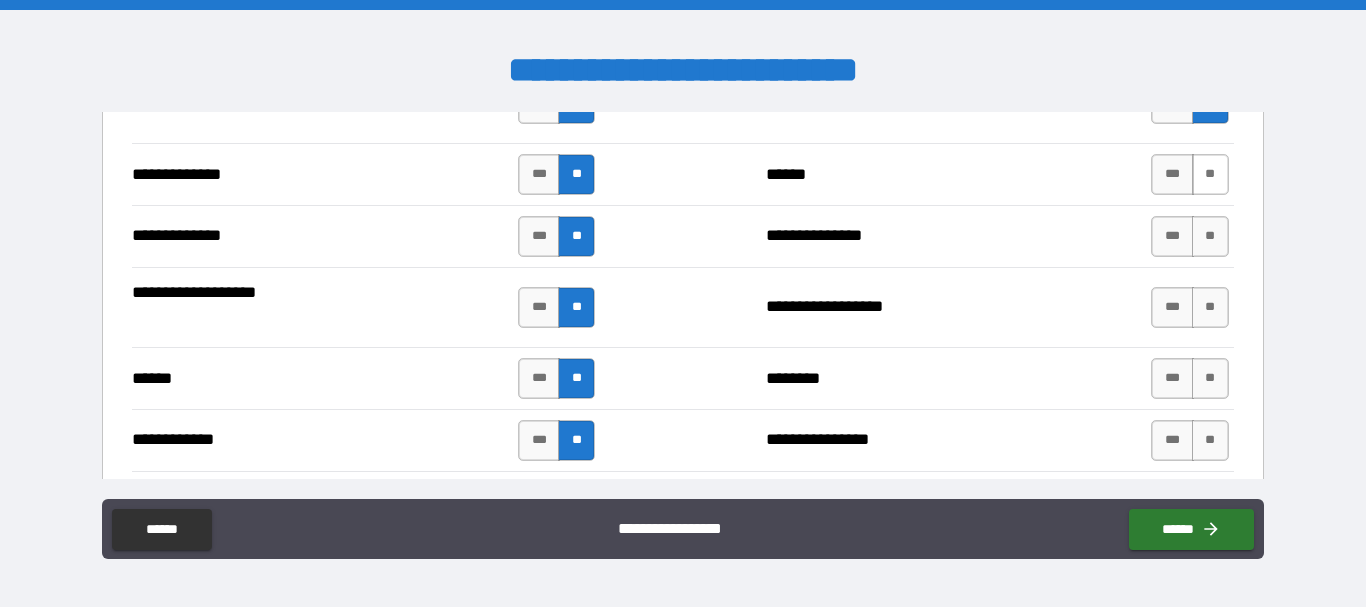 click on "**" at bounding box center [1210, 174] 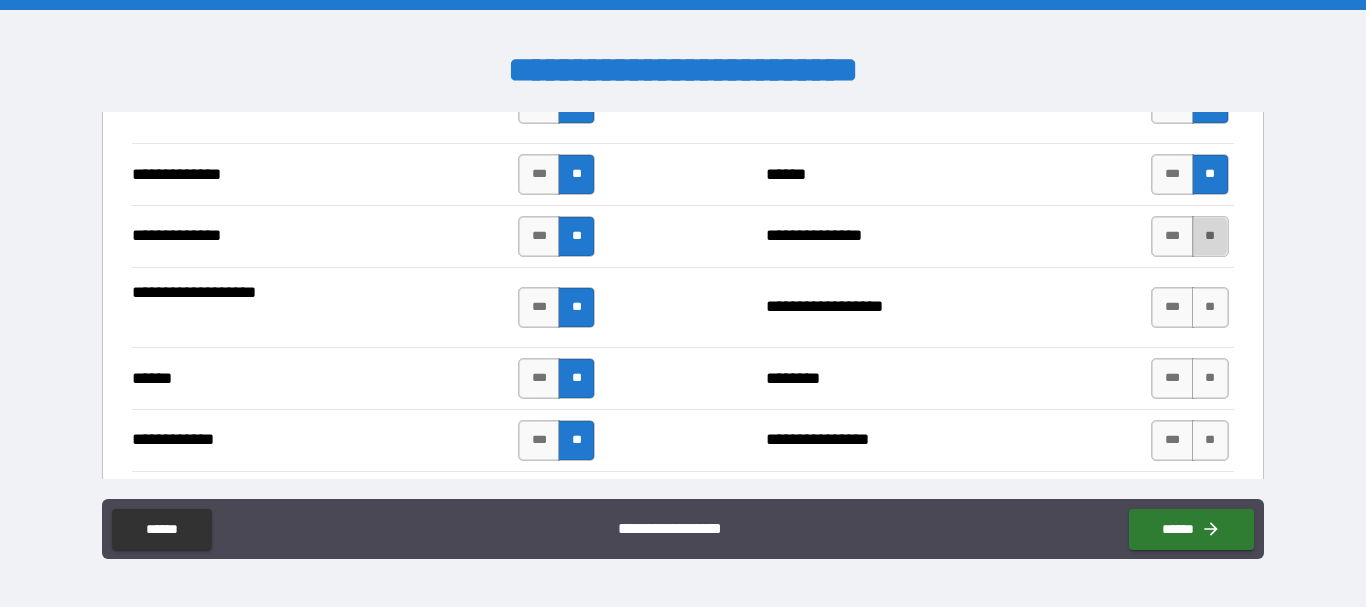 click on "**" at bounding box center [1210, 236] 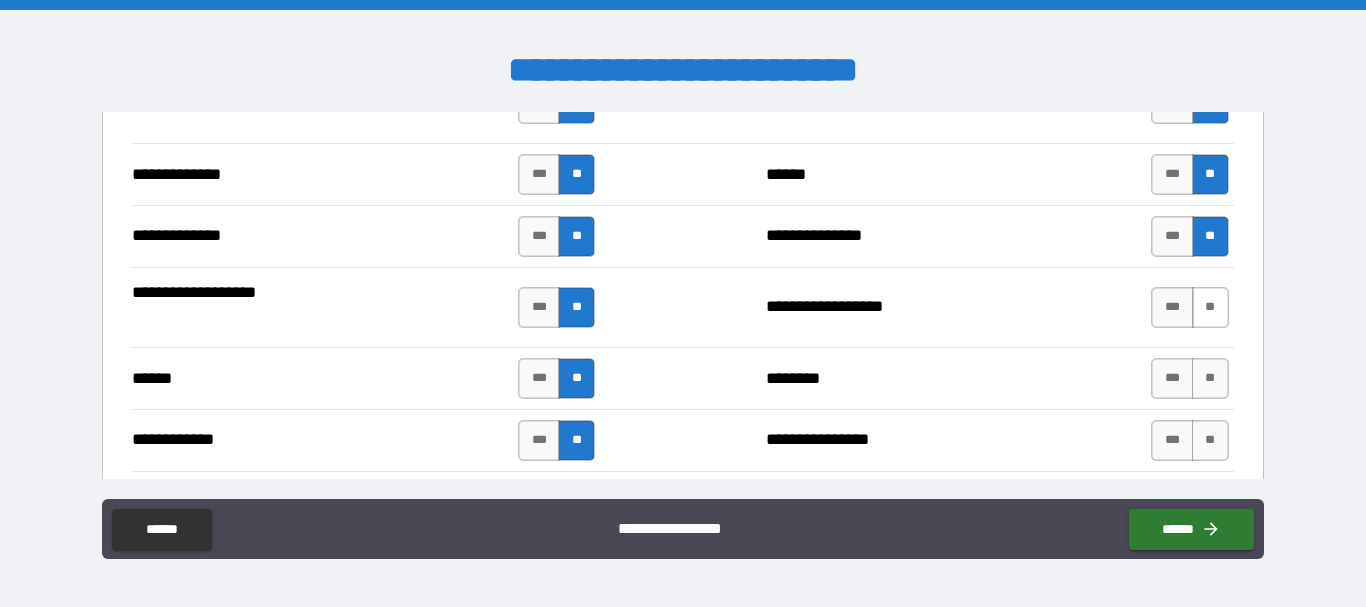 click on "**" at bounding box center (1210, 307) 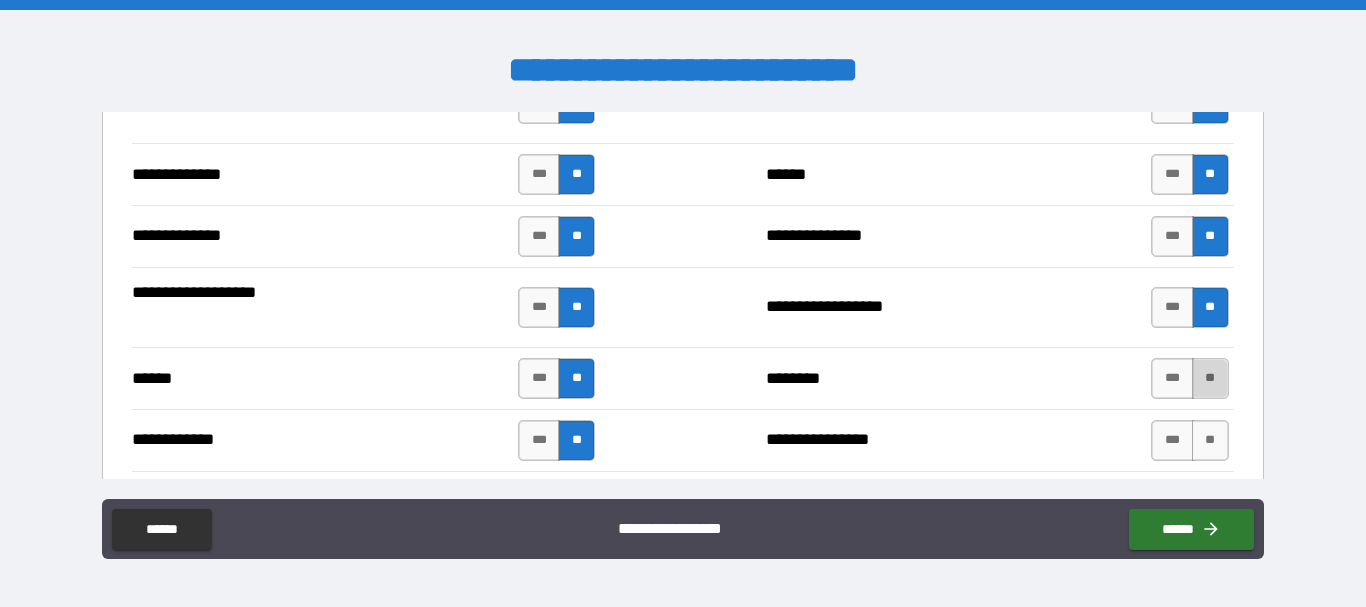 click on "**" at bounding box center (1210, 378) 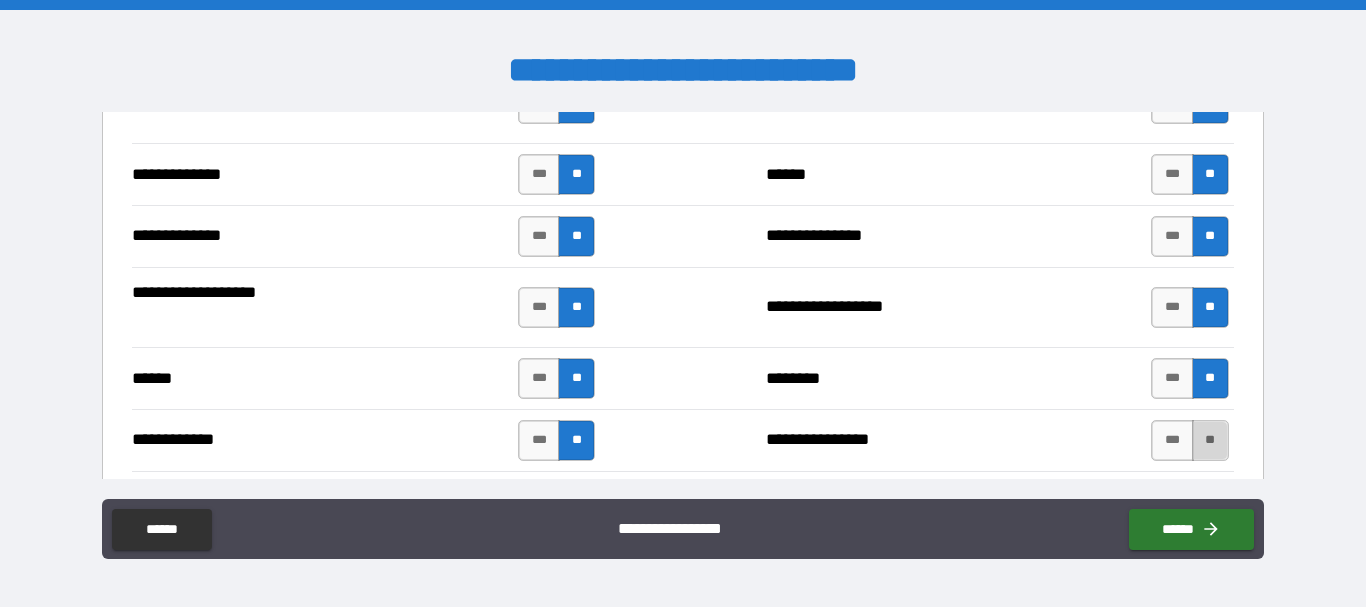click on "**" at bounding box center (1210, 440) 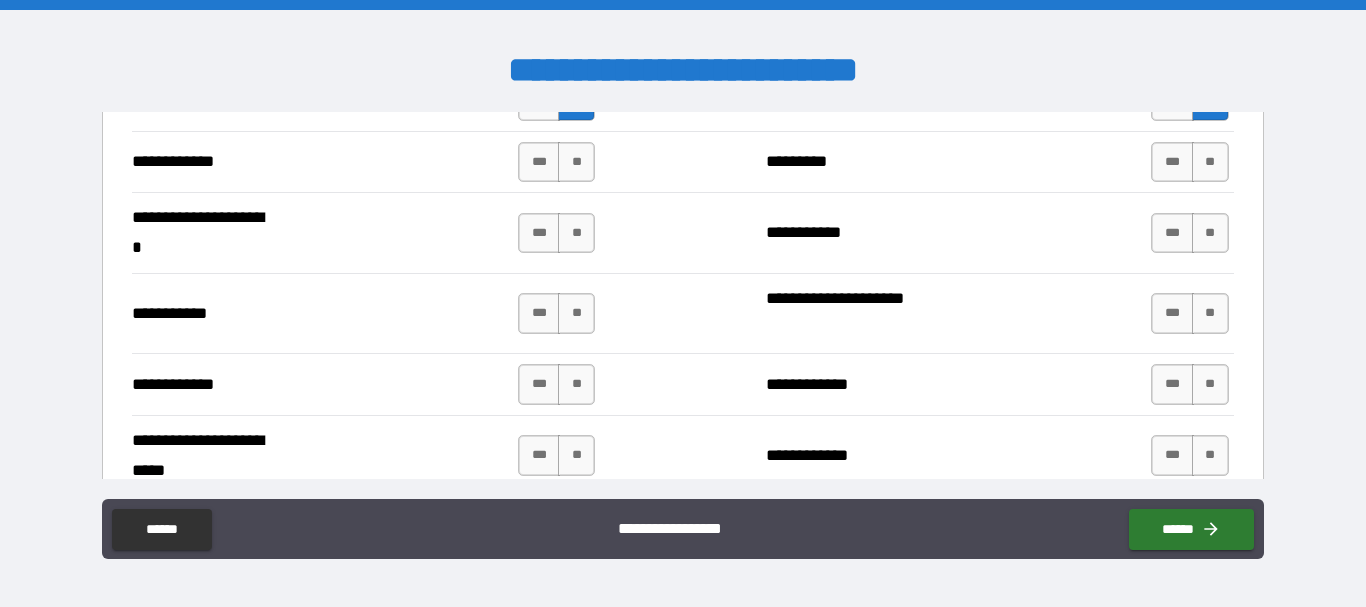 scroll, scrollTop: 3960, scrollLeft: 0, axis: vertical 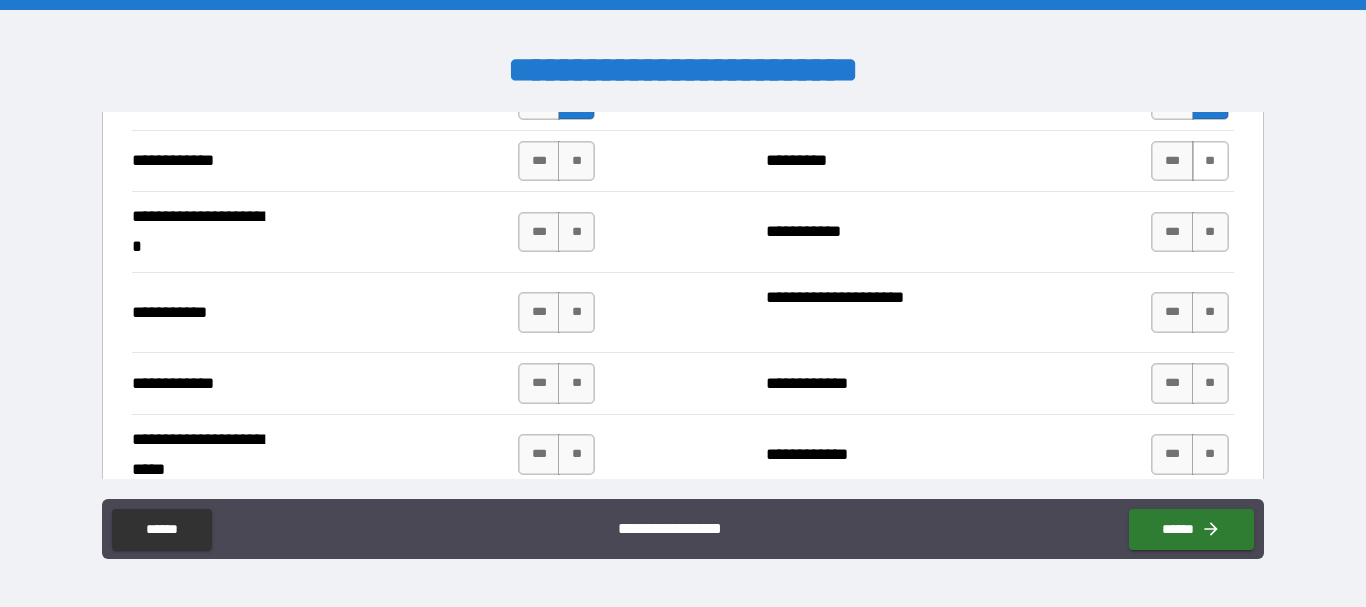 click on "**" at bounding box center [1210, 161] 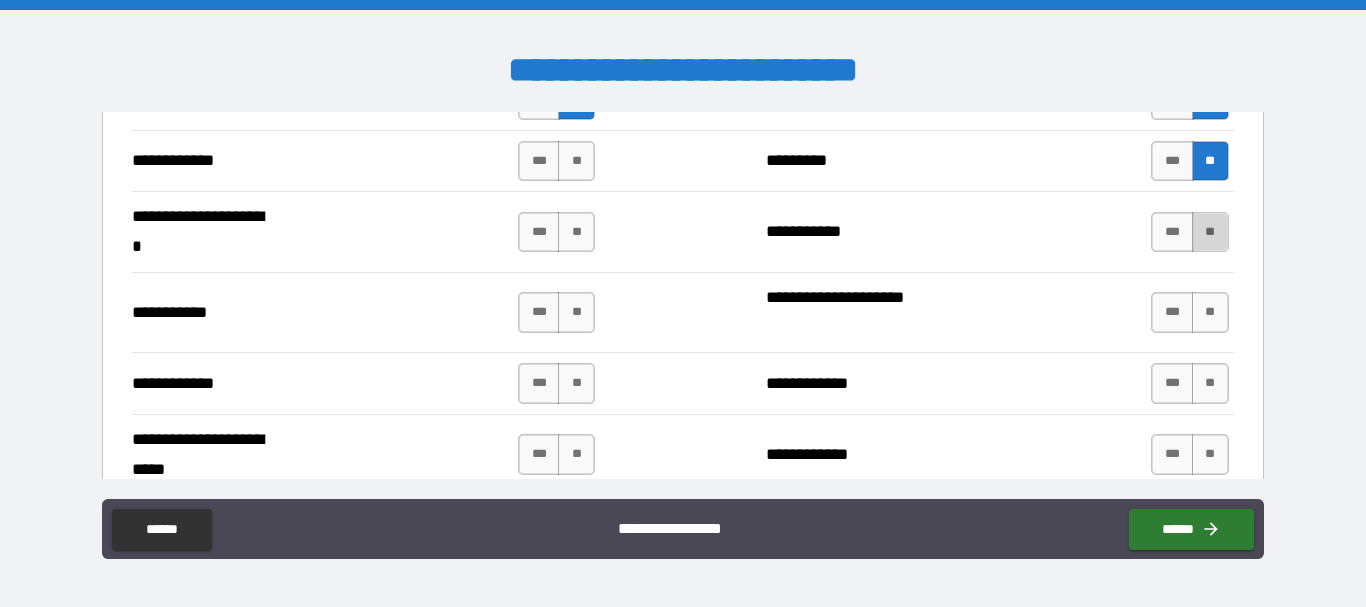 click on "**" at bounding box center [1210, 232] 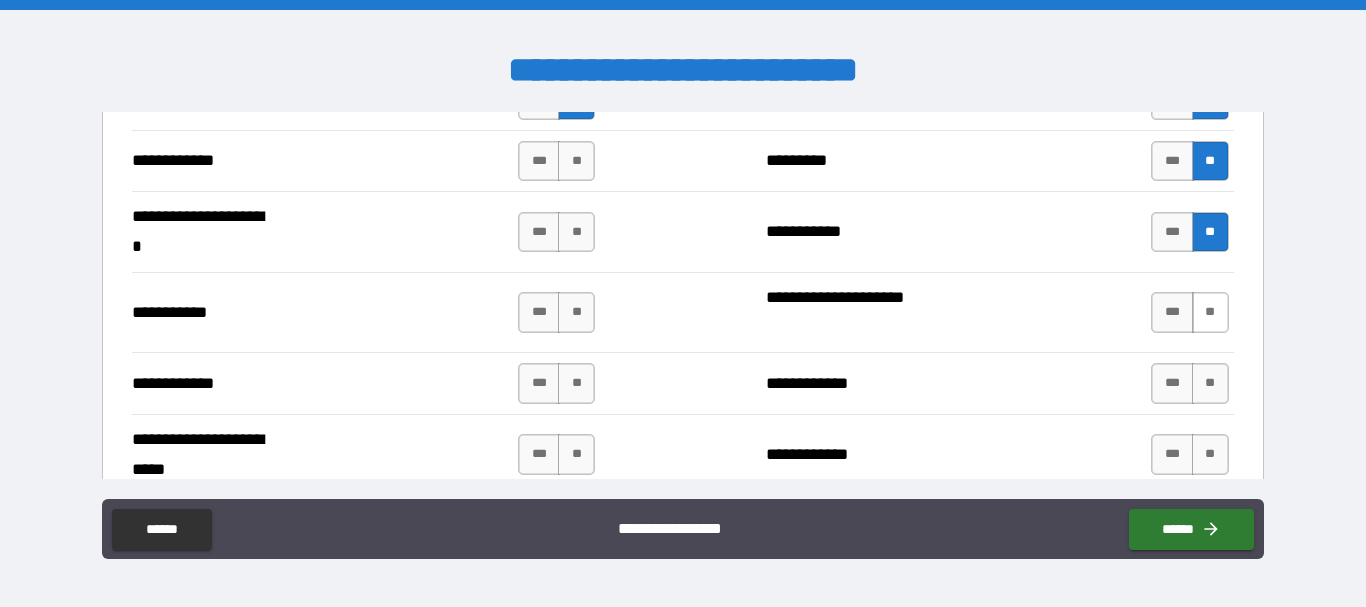 click on "**" at bounding box center [1210, 312] 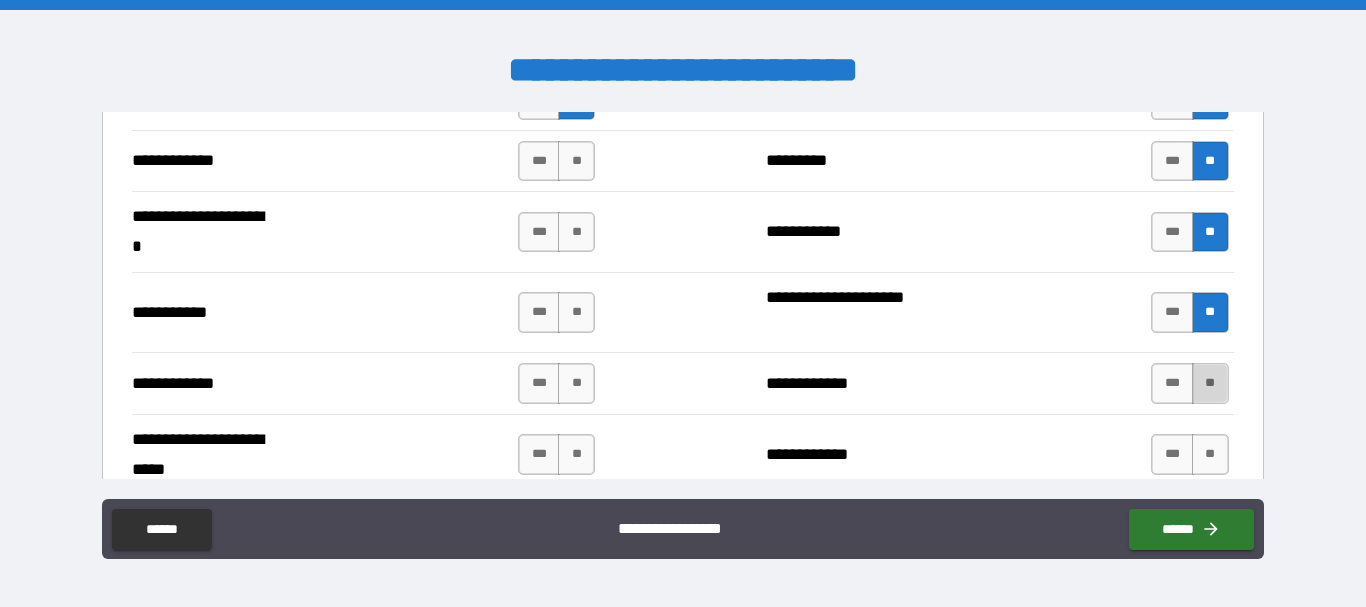 click on "**" at bounding box center (1210, 383) 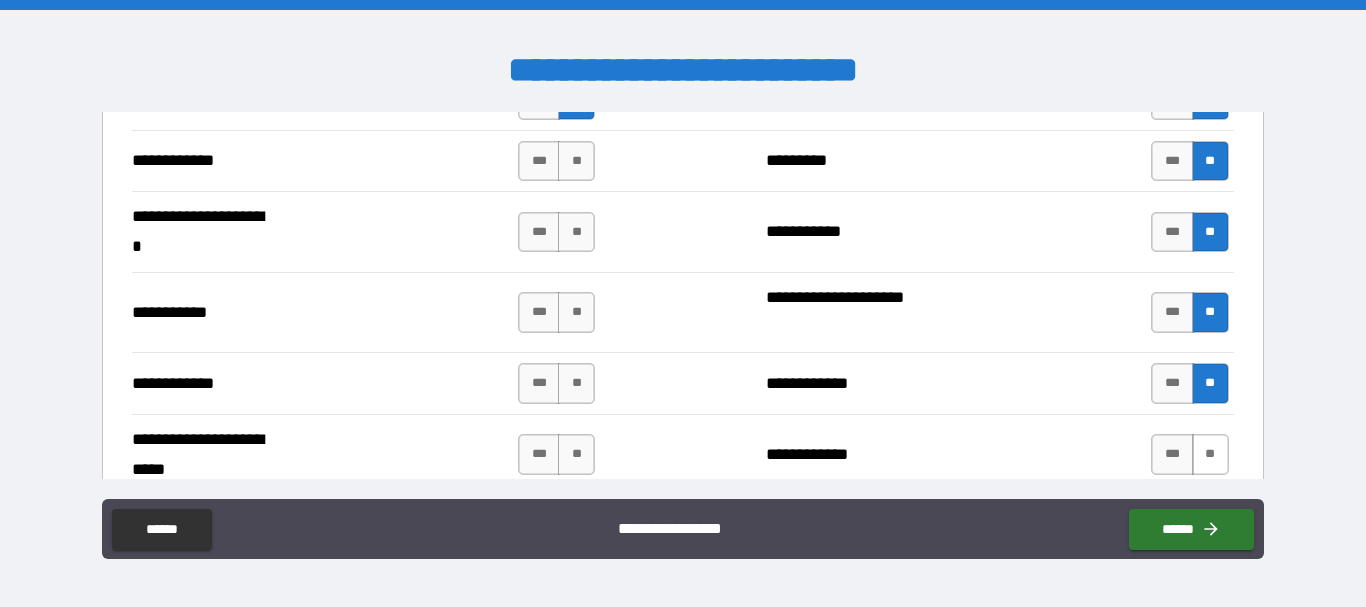 click on "**" at bounding box center [1210, 454] 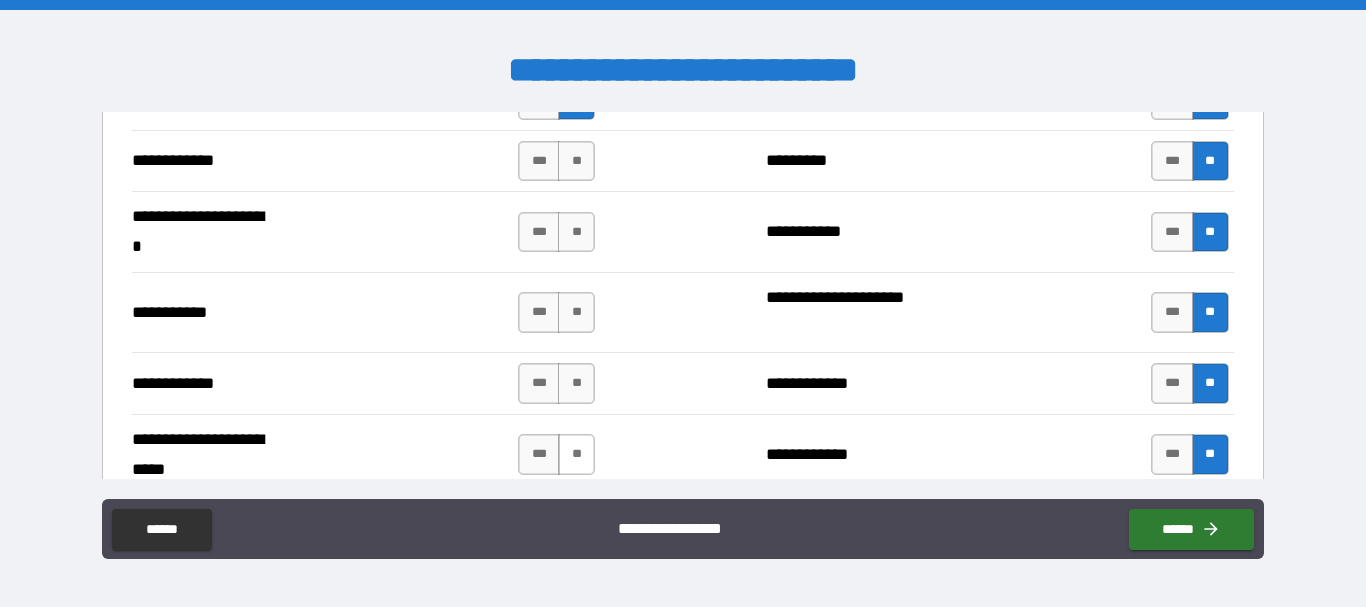 click on "**" at bounding box center [576, 454] 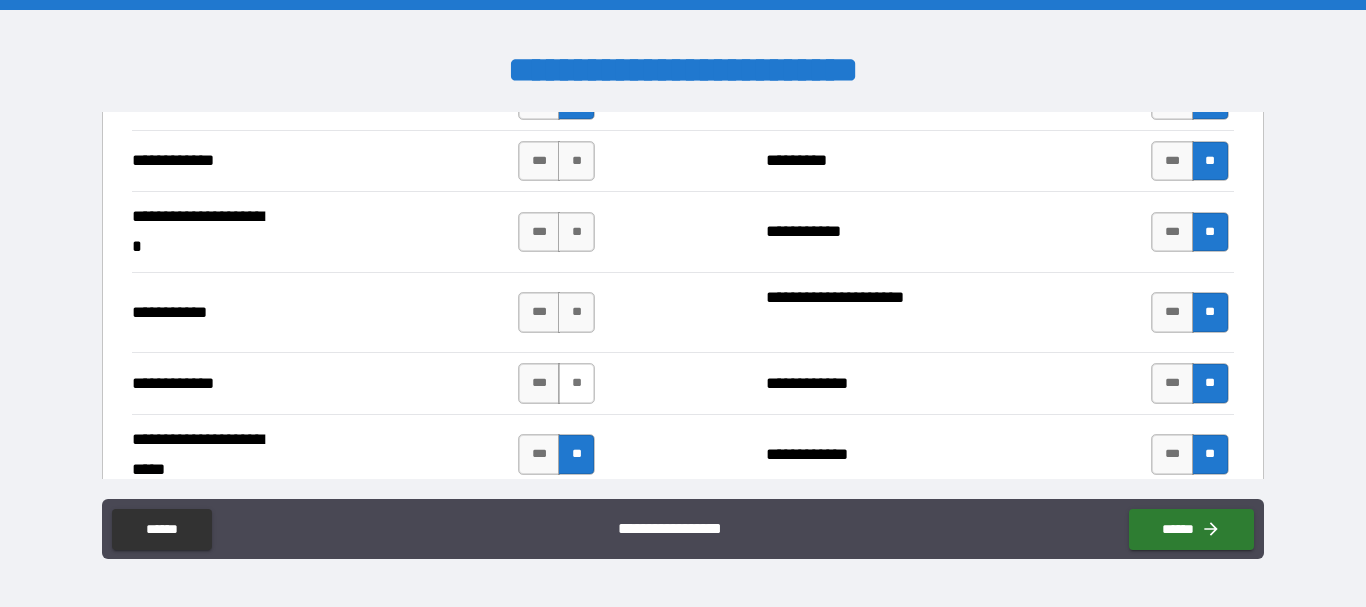 click on "**" at bounding box center (576, 383) 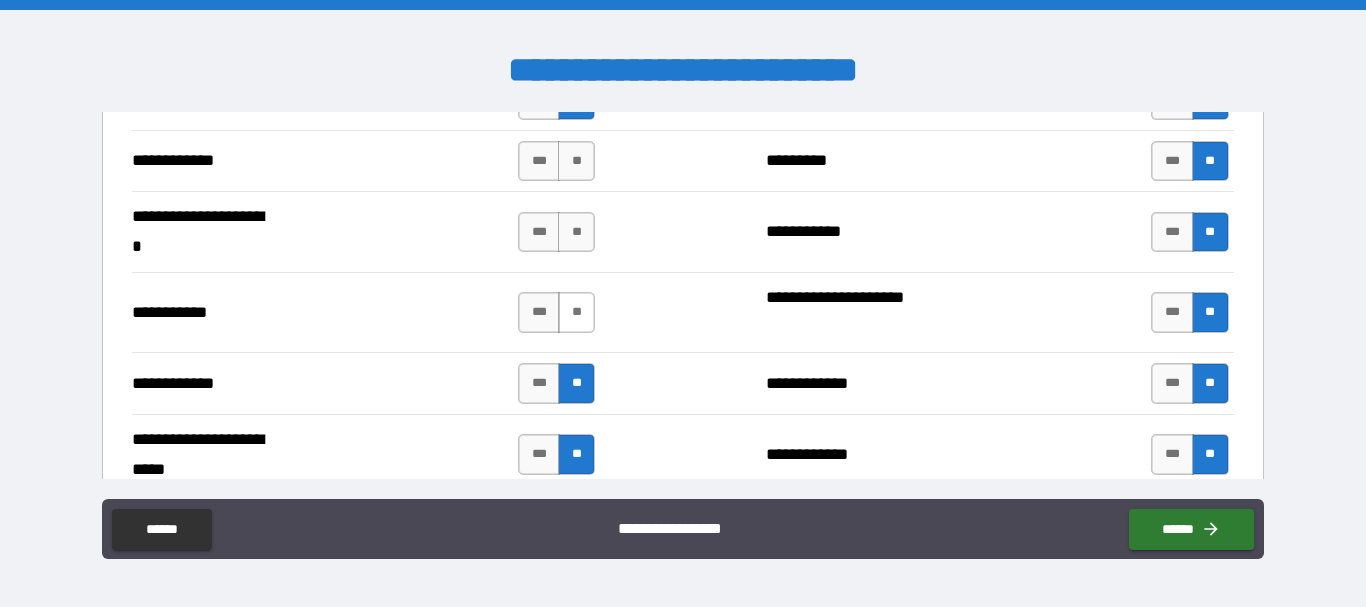 click on "**" at bounding box center (576, 312) 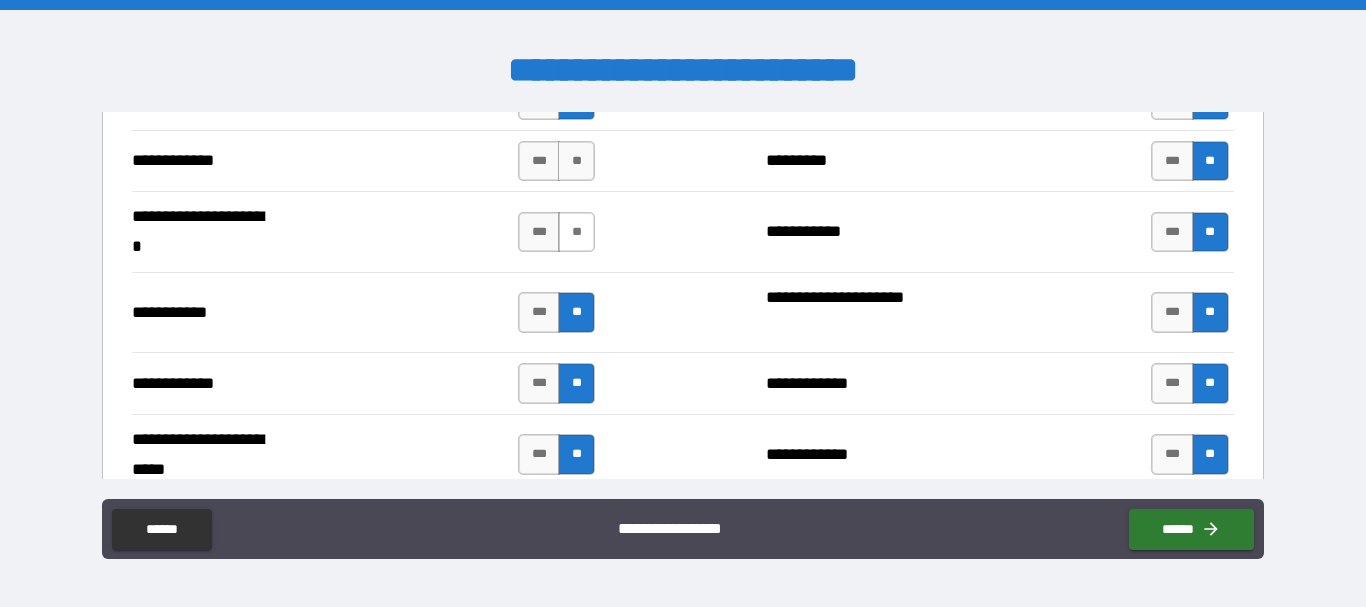 click on "**" at bounding box center (576, 232) 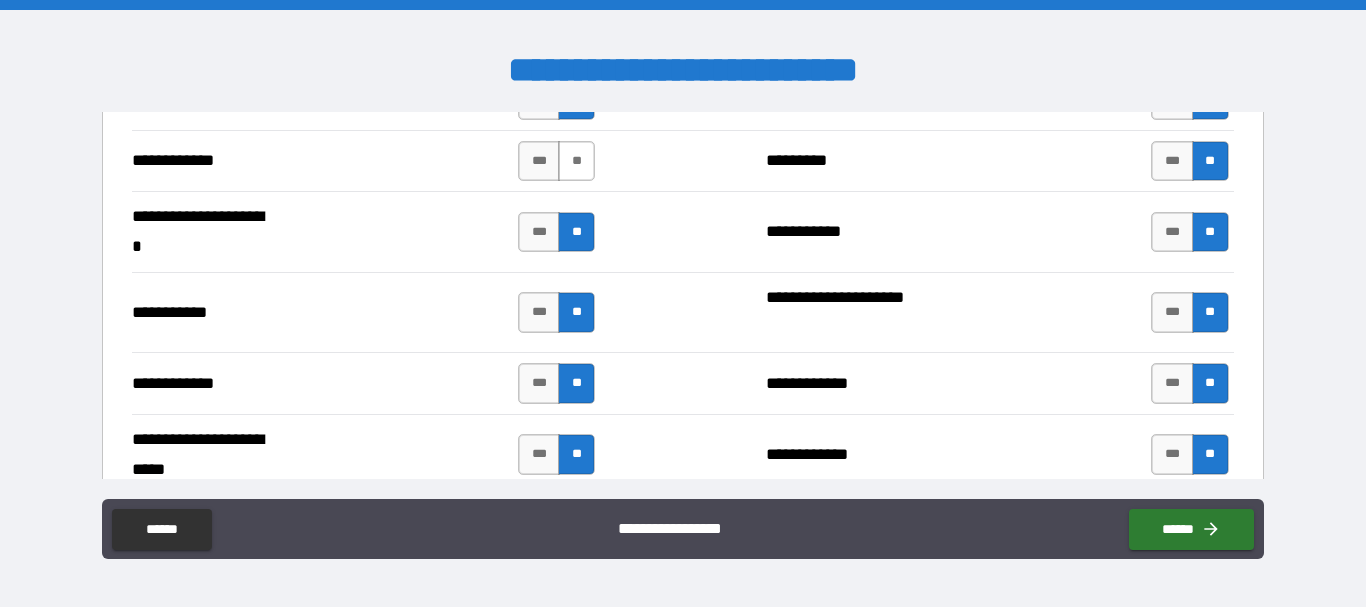 click on "**" at bounding box center (576, 161) 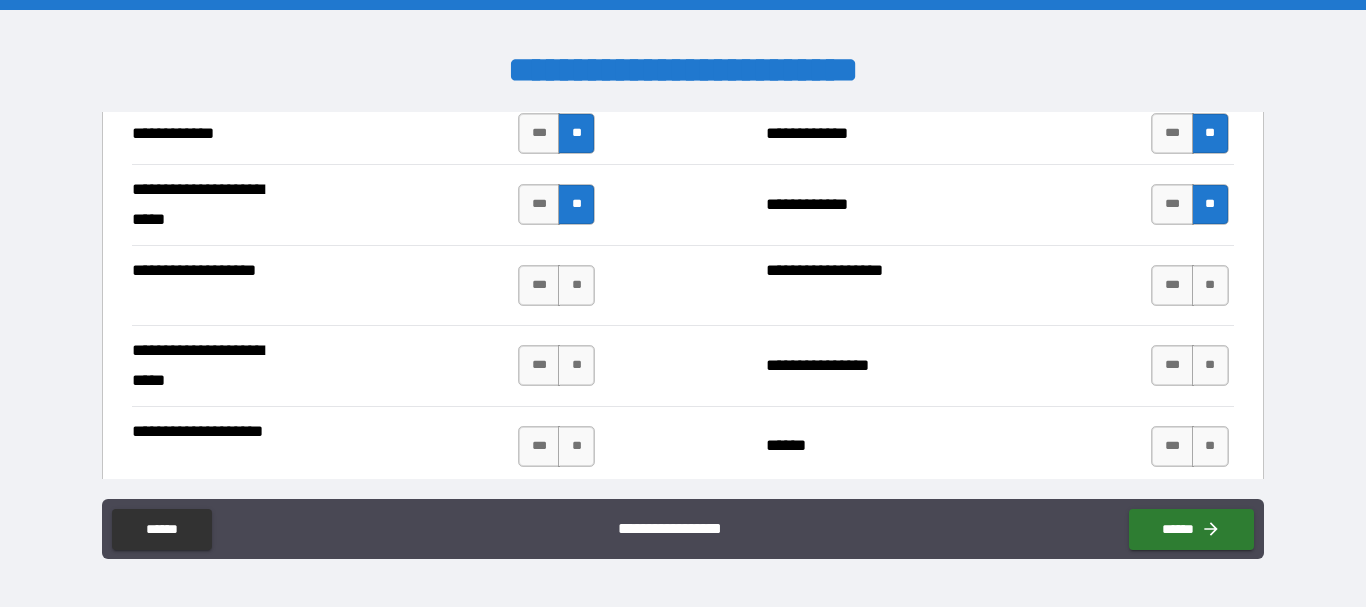 scroll, scrollTop: 4308, scrollLeft: 0, axis: vertical 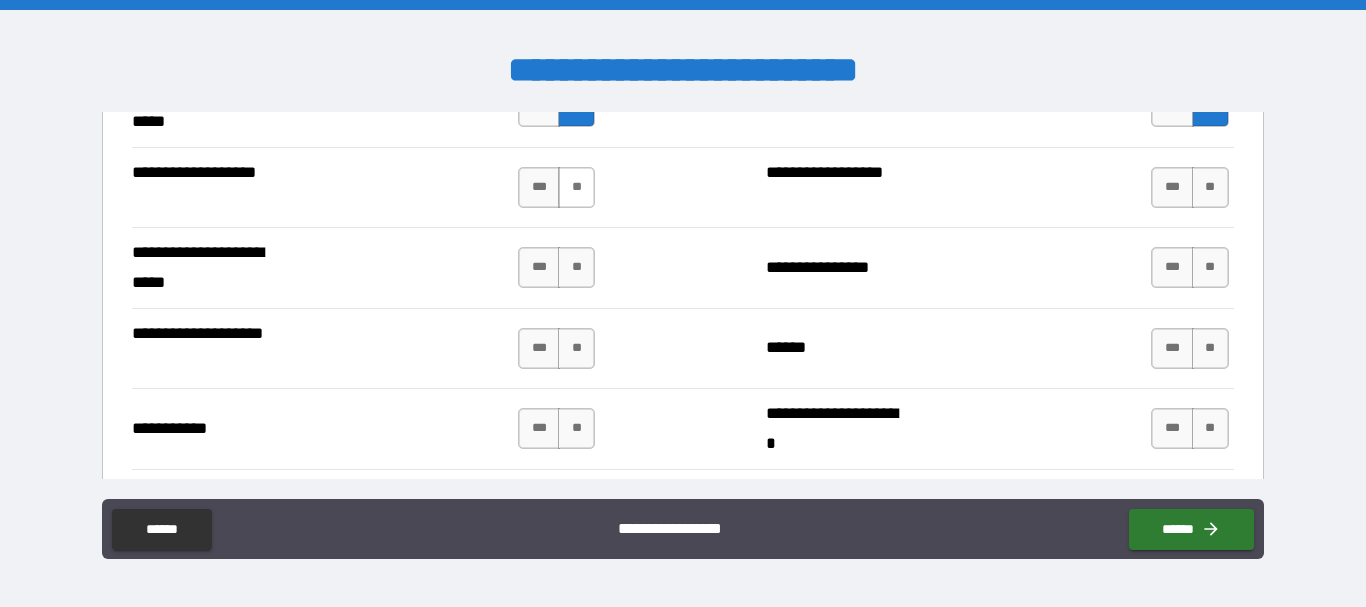 click on "**" at bounding box center (576, 187) 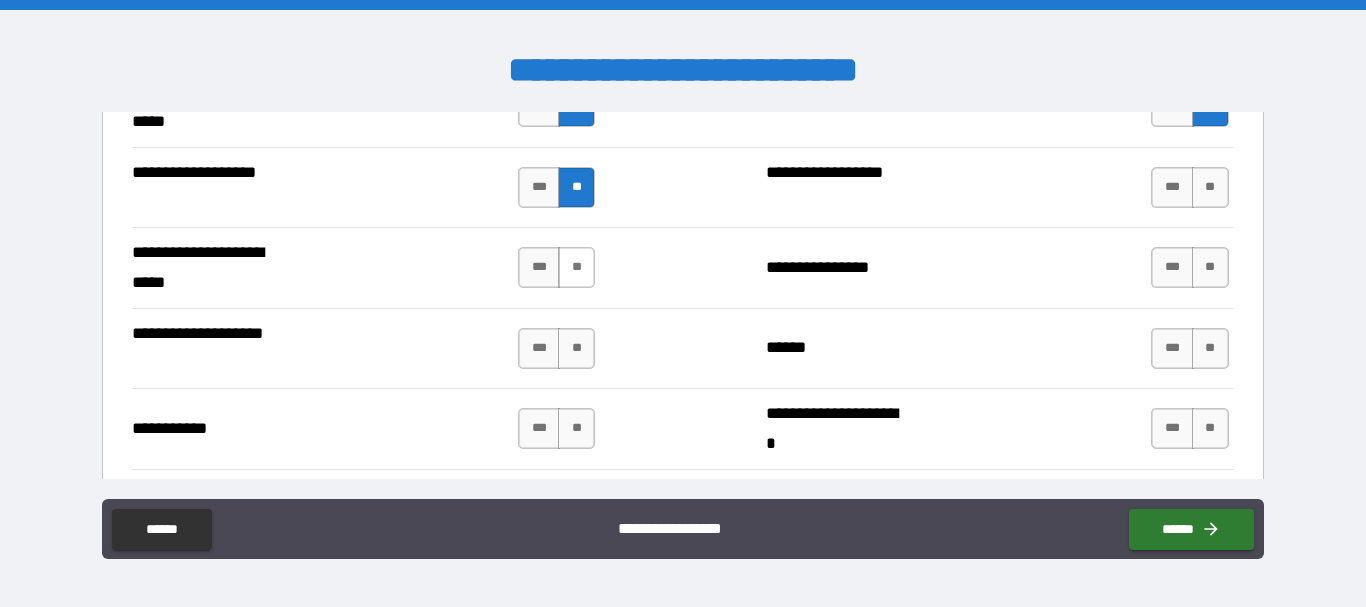 click on "**" at bounding box center [576, 267] 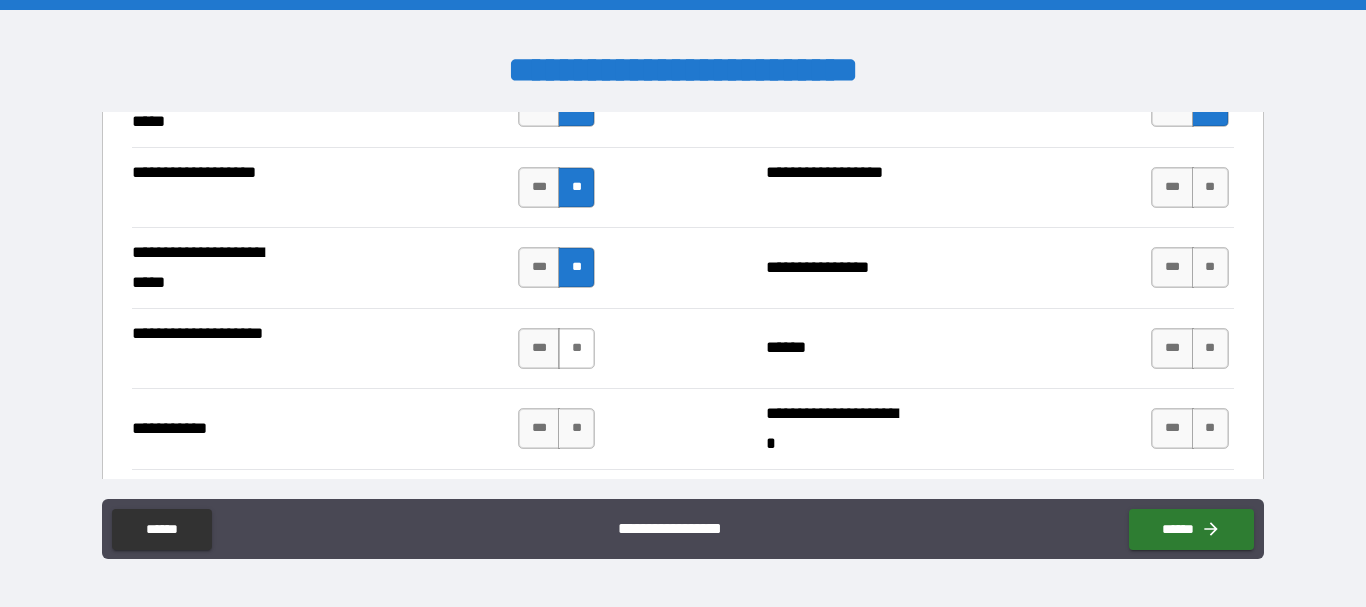 click on "**" at bounding box center [576, 348] 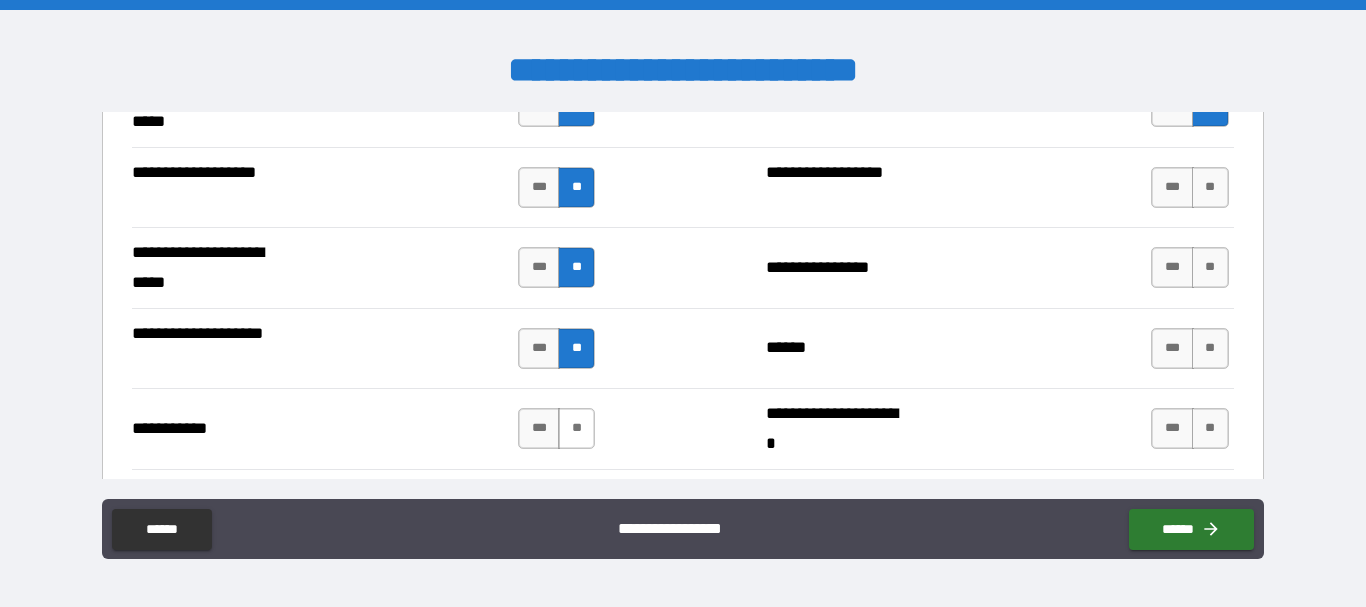 click on "**" at bounding box center [576, 428] 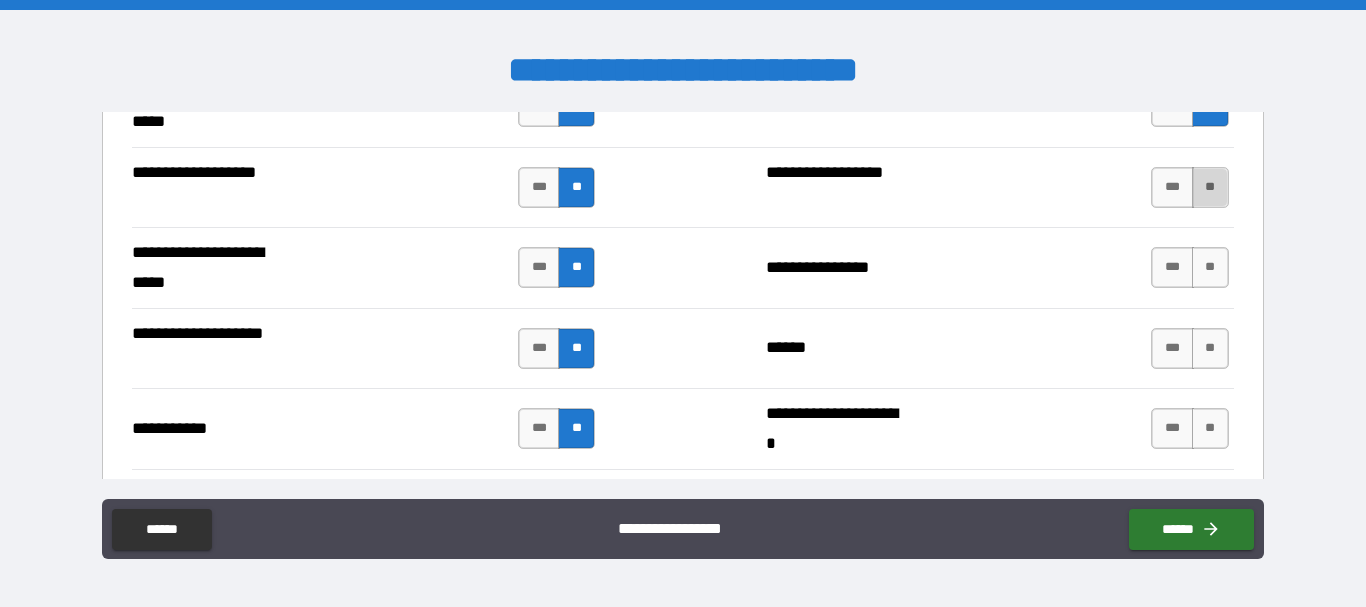 click on "**" at bounding box center (1210, 187) 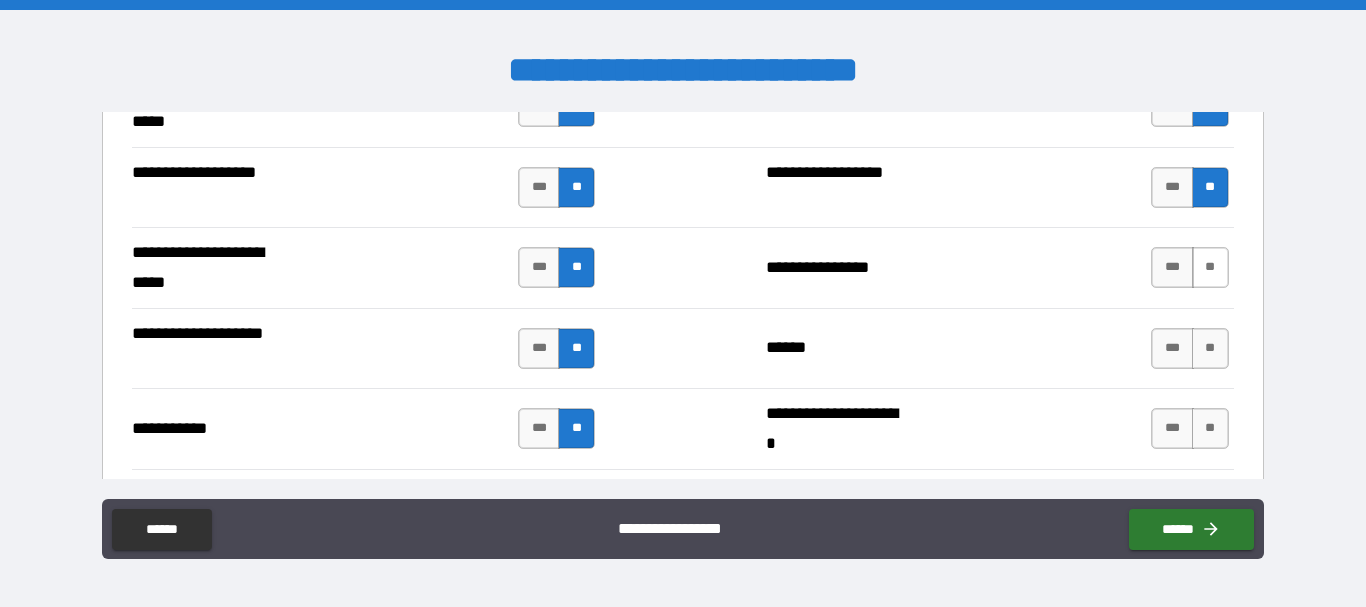 click on "**" at bounding box center [1210, 267] 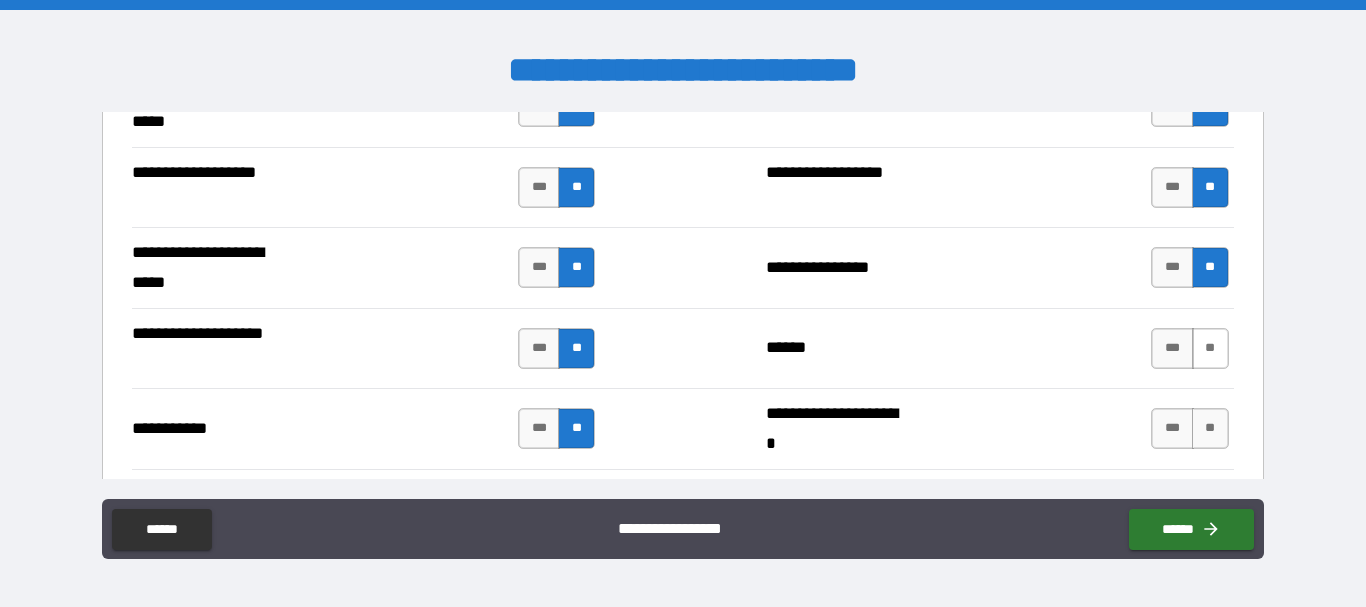 click on "**" at bounding box center [1210, 348] 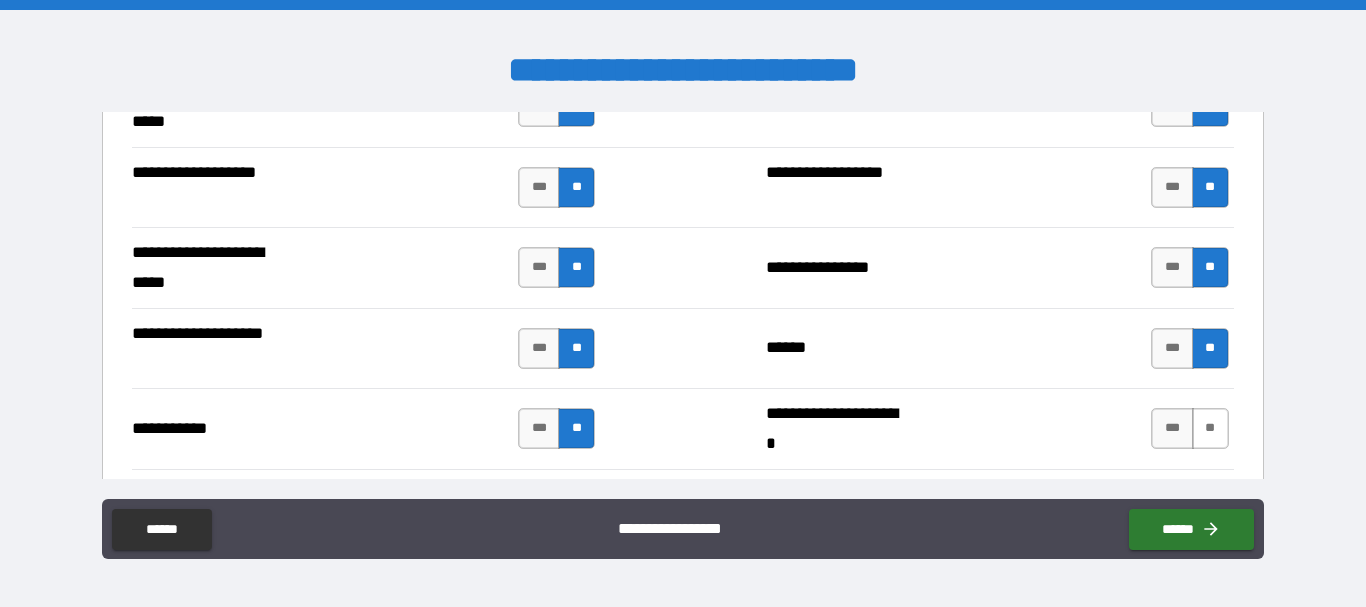 click on "**" at bounding box center [1210, 428] 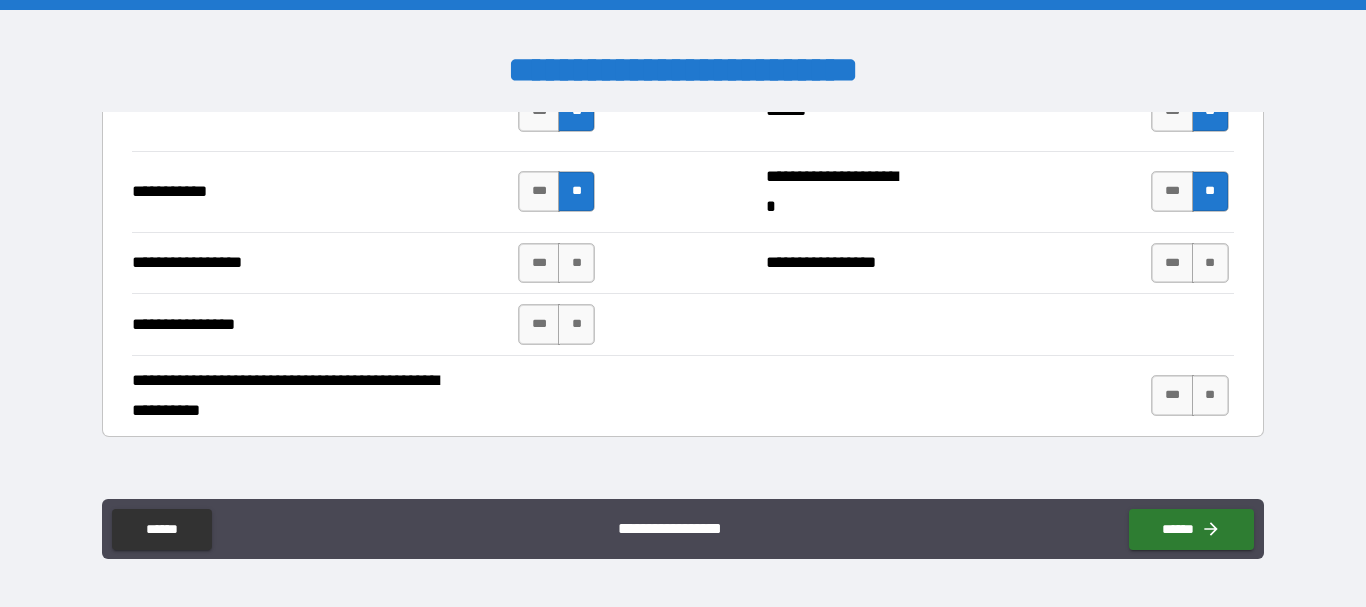 scroll, scrollTop: 4548, scrollLeft: 0, axis: vertical 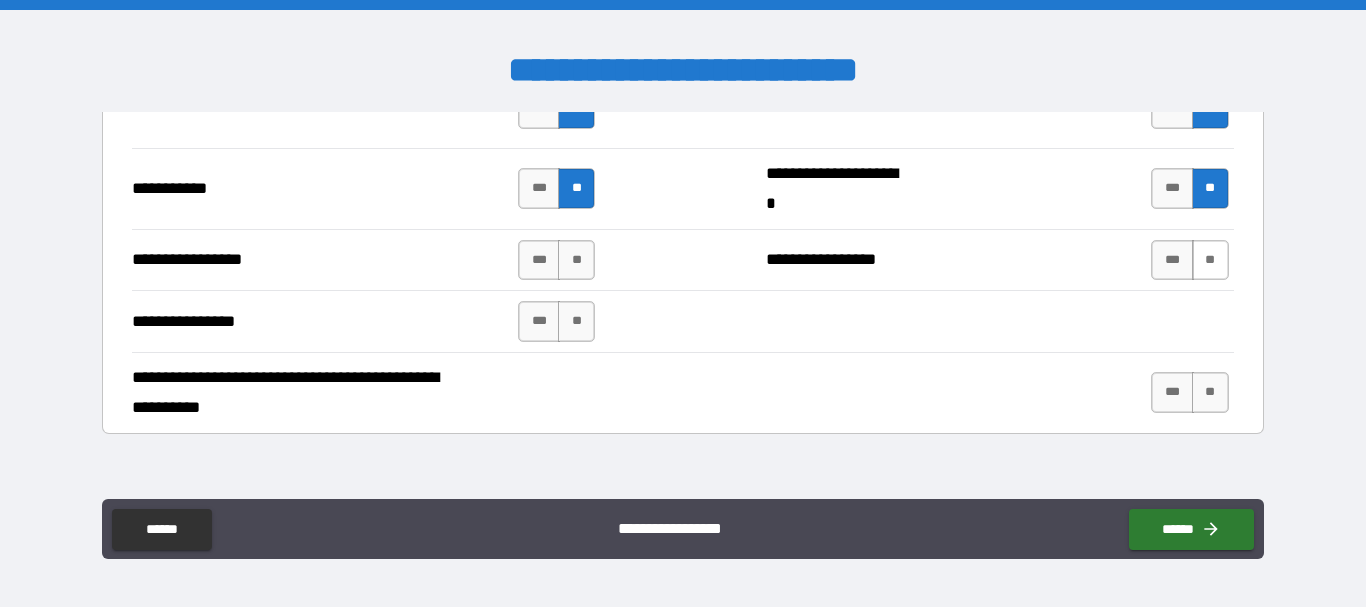 click on "**" at bounding box center (1210, 260) 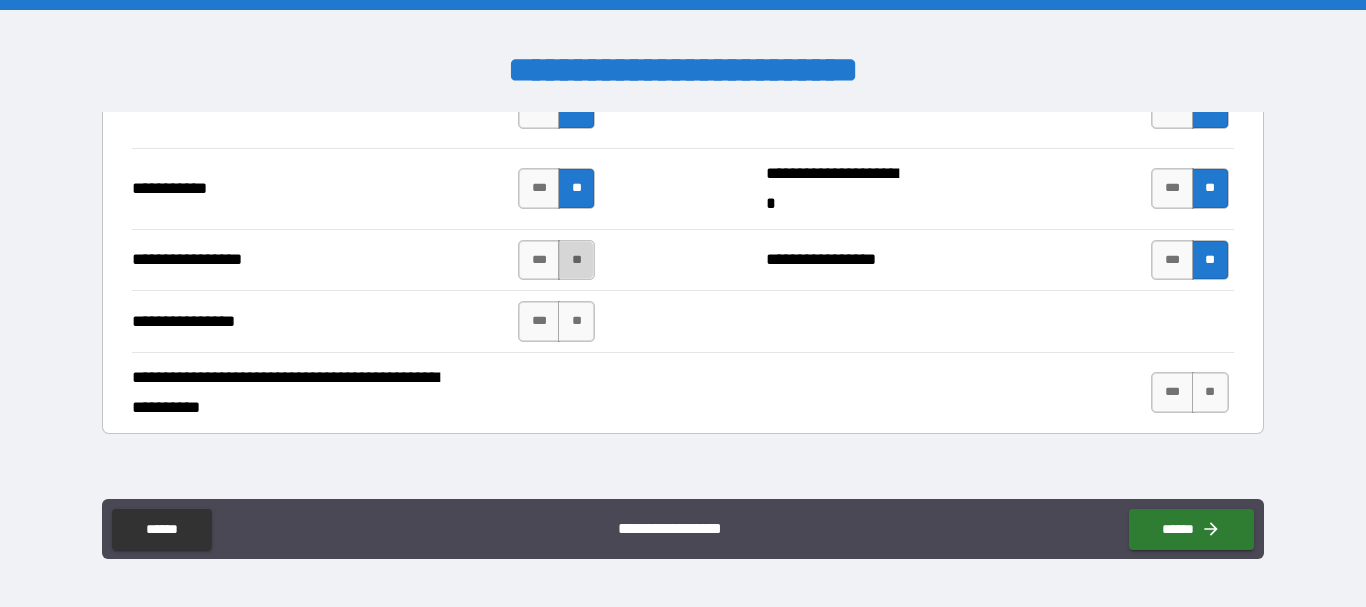 click on "**" at bounding box center (576, 260) 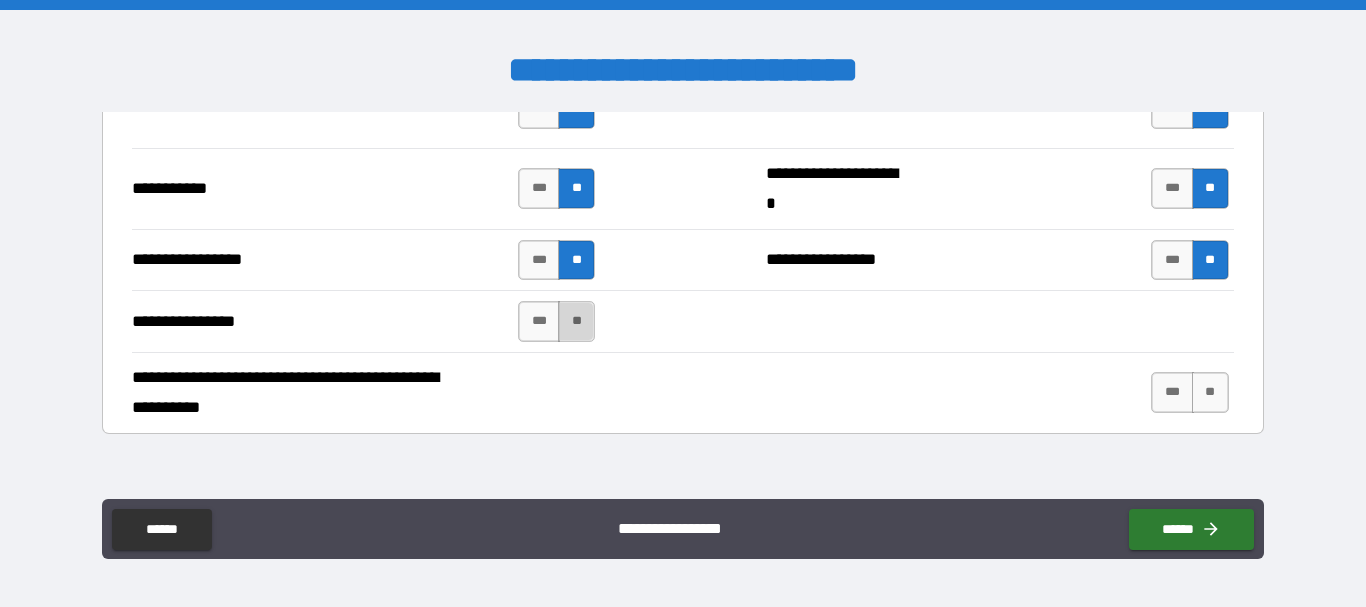 click on "**" at bounding box center [576, 321] 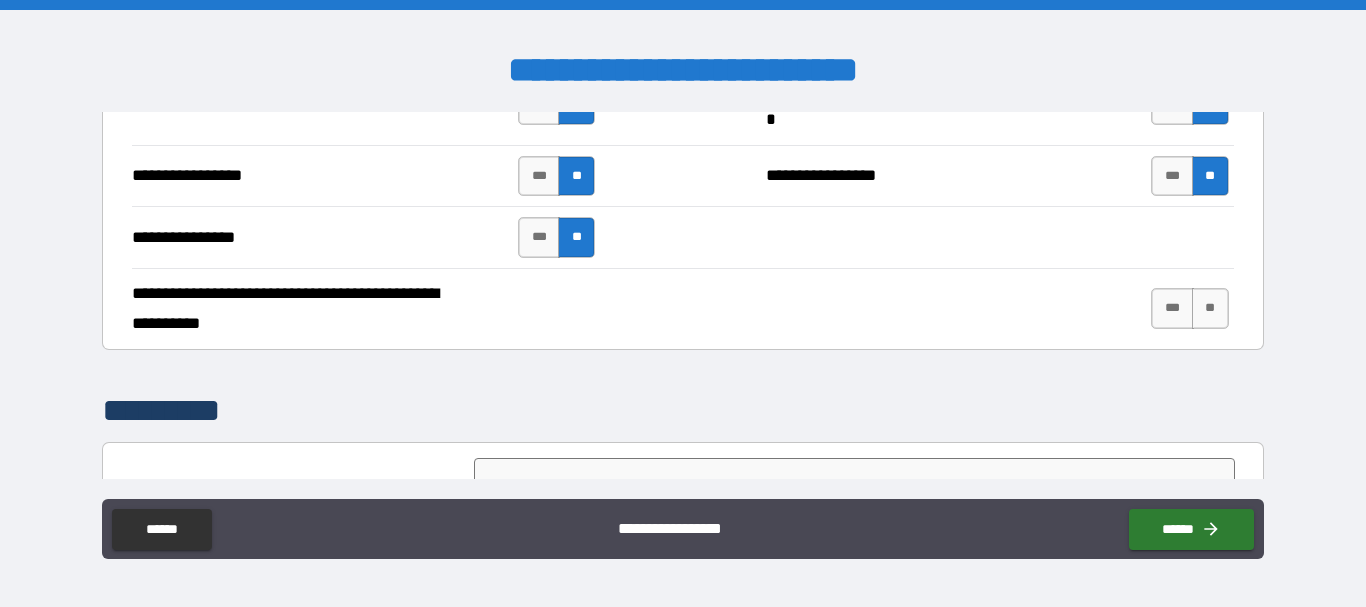 scroll, scrollTop: 4633, scrollLeft: 0, axis: vertical 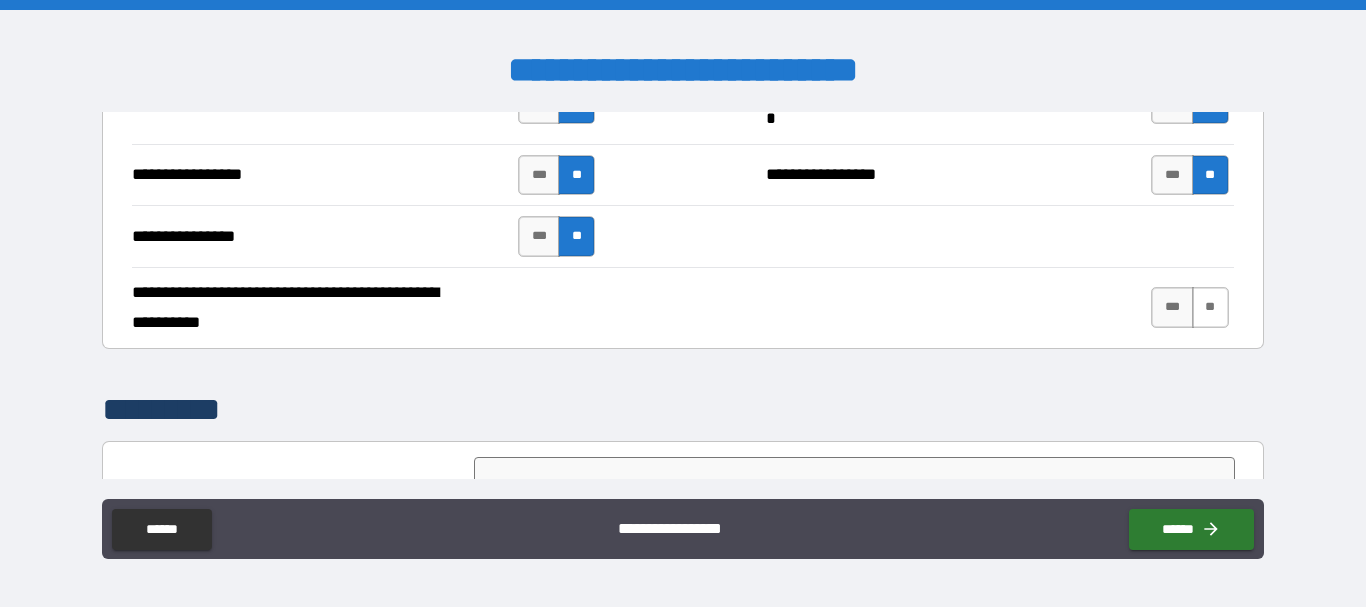 click on "**" at bounding box center (1210, 307) 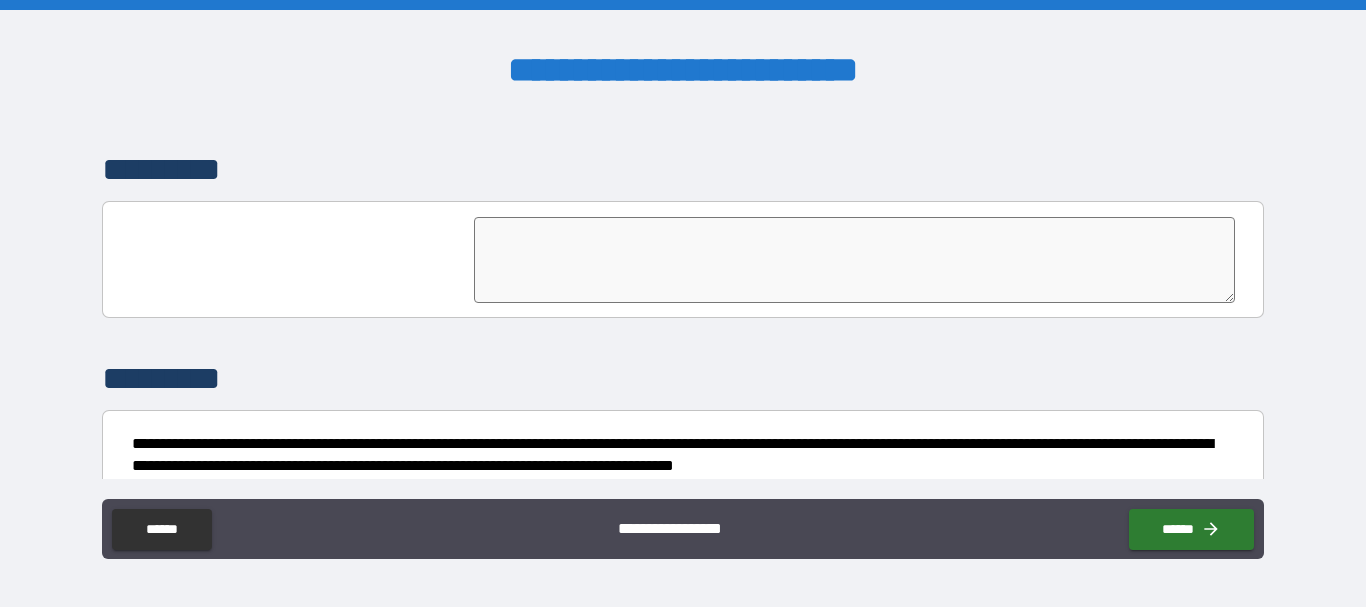 scroll, scrollTop: 4963, scrollLeft: 0, axis: vertical 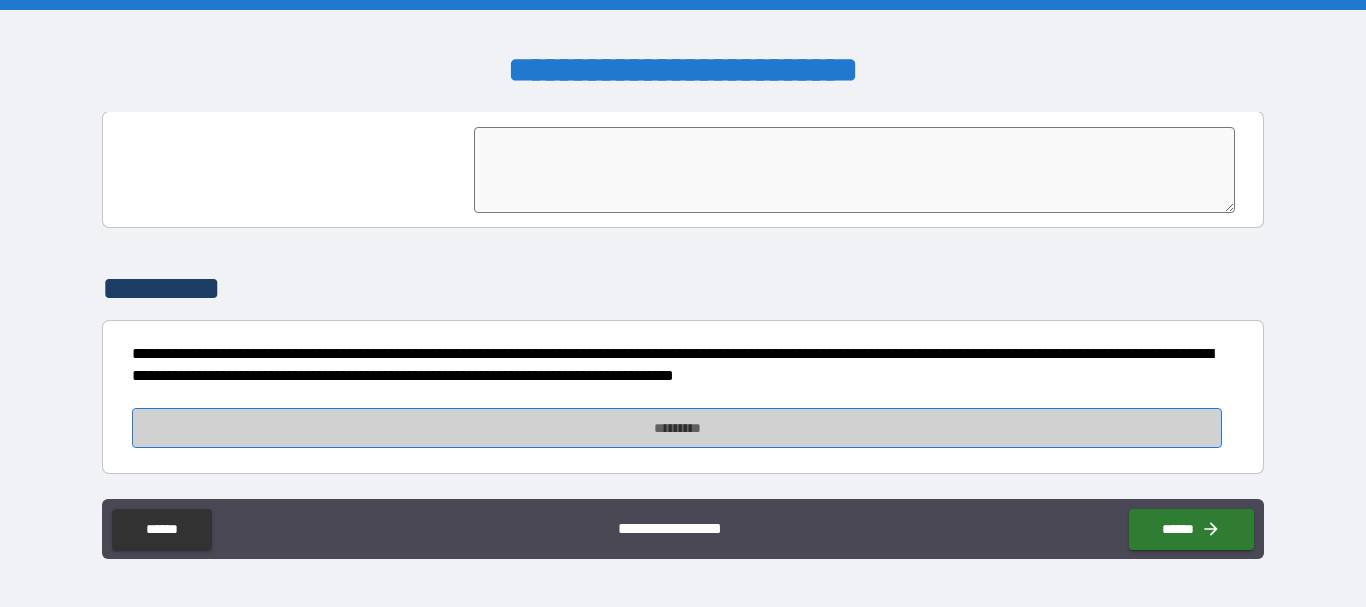 click on "*********" at bounding box center (677, 428) 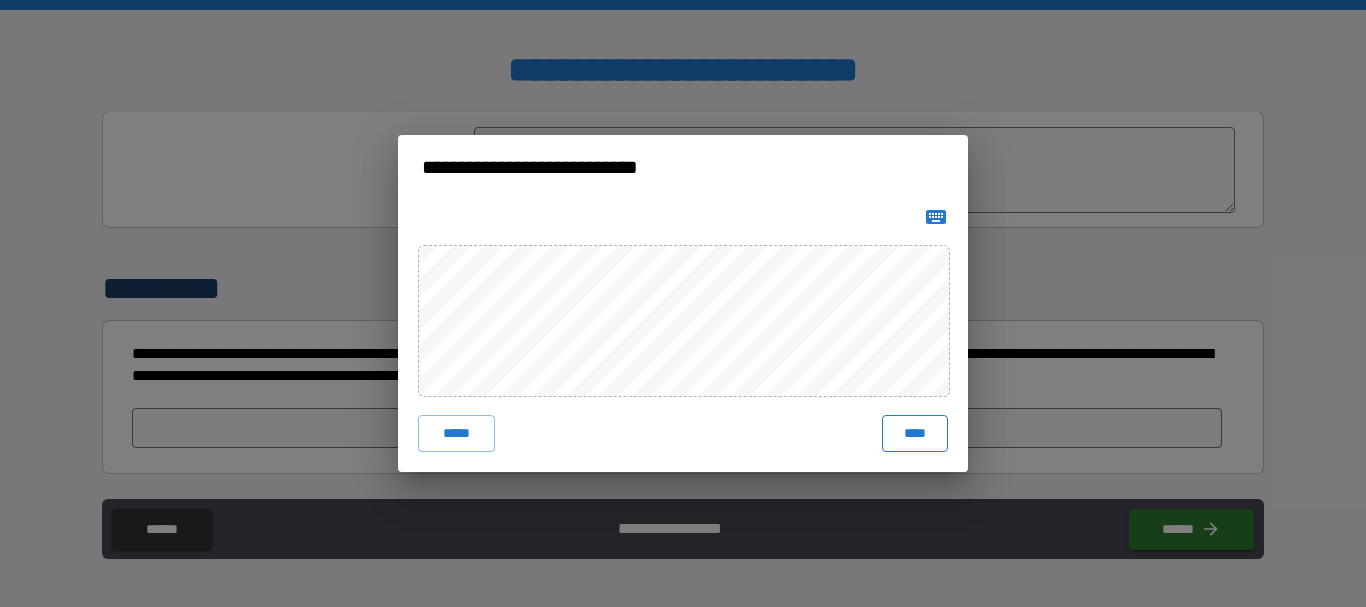 click on "****" at bounding box center [915, 433] 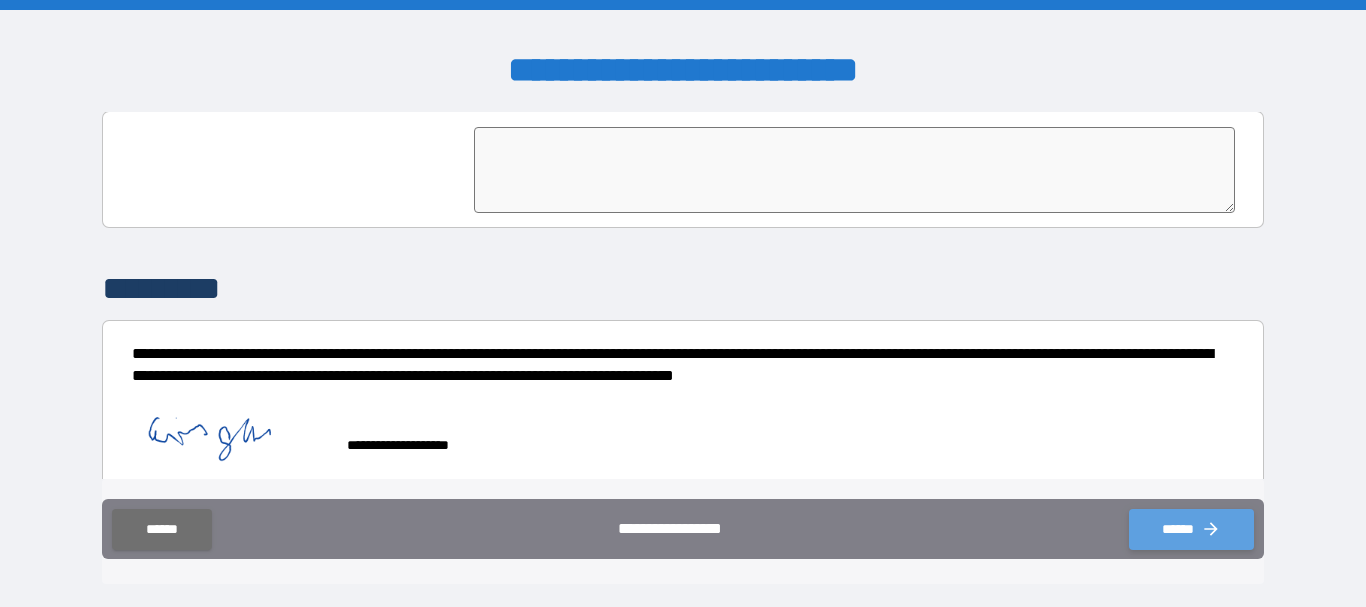 click on "******" at bounding box center [1191, 529] 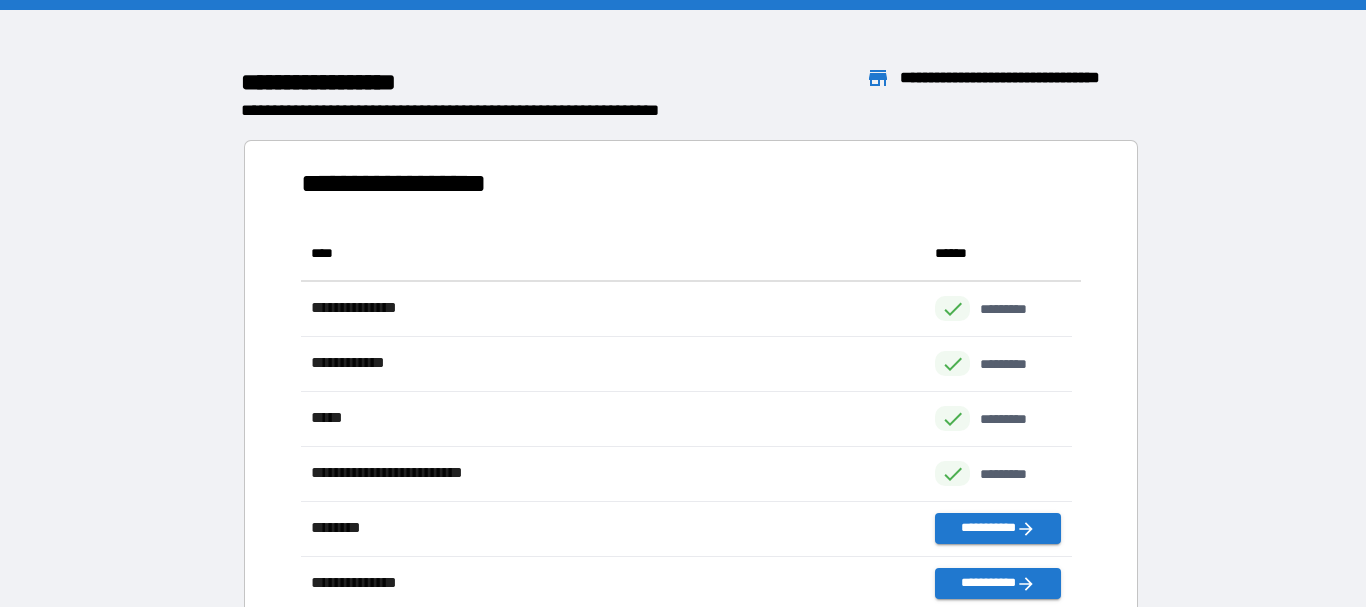 scroll, scrollTop: 16, scrollLeft: 16, axis: both 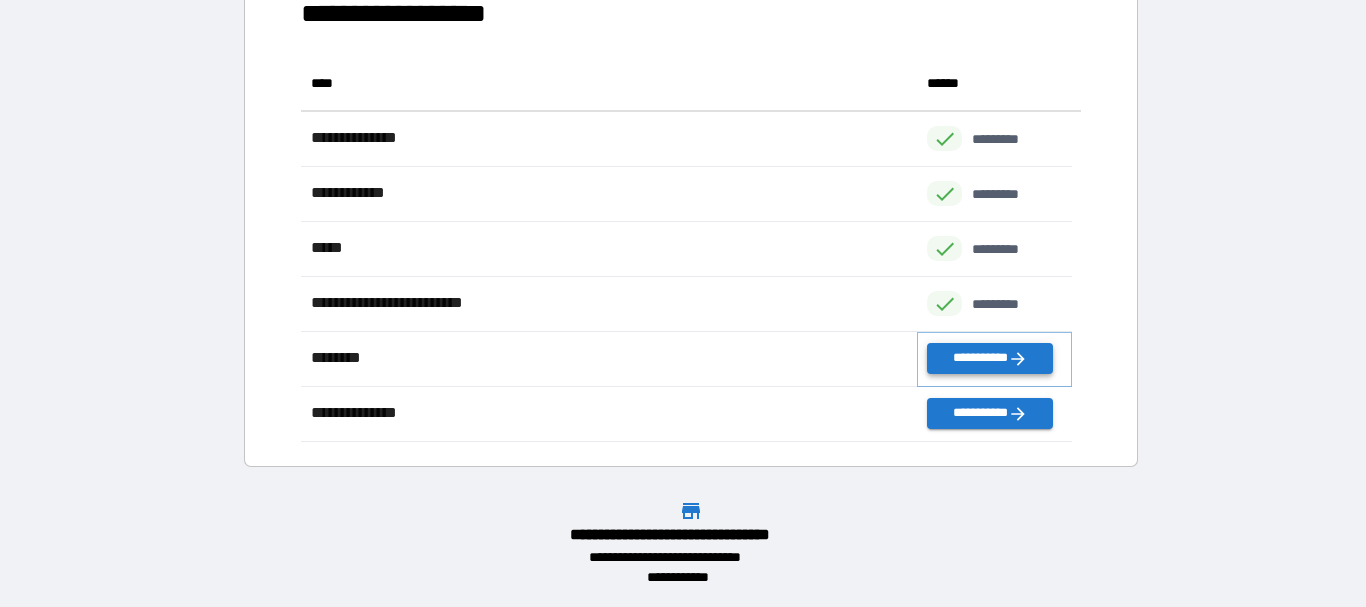 click on "**********" at bounding box center [989, 358] 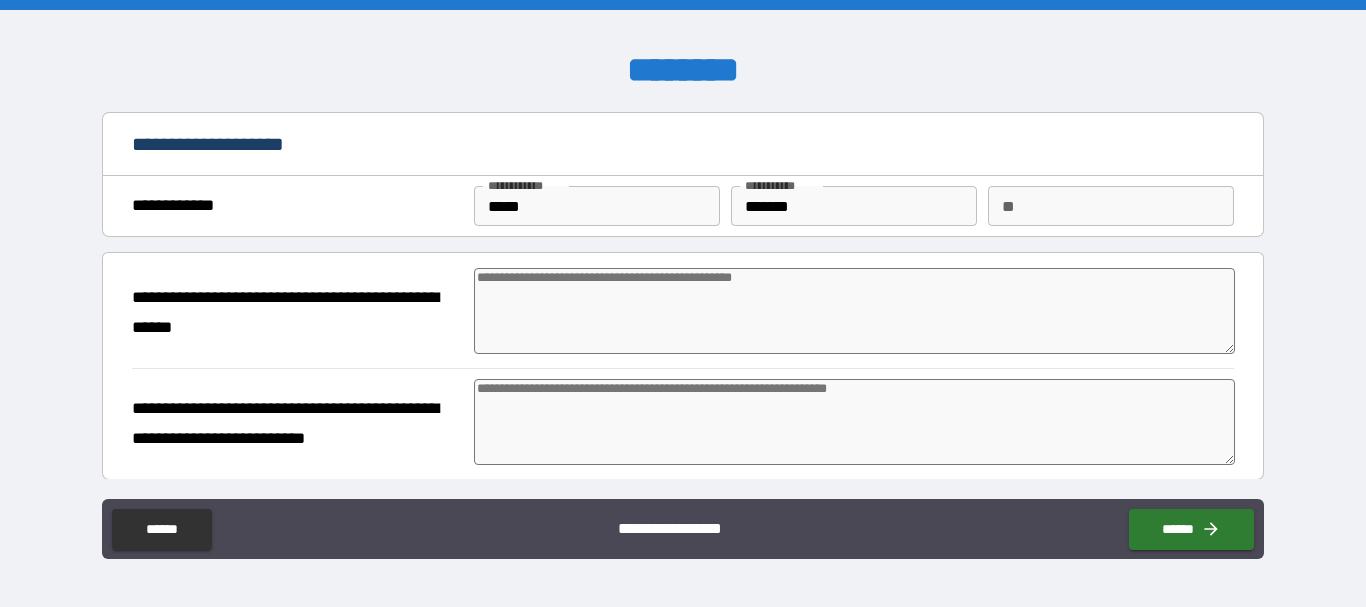 type on "*" 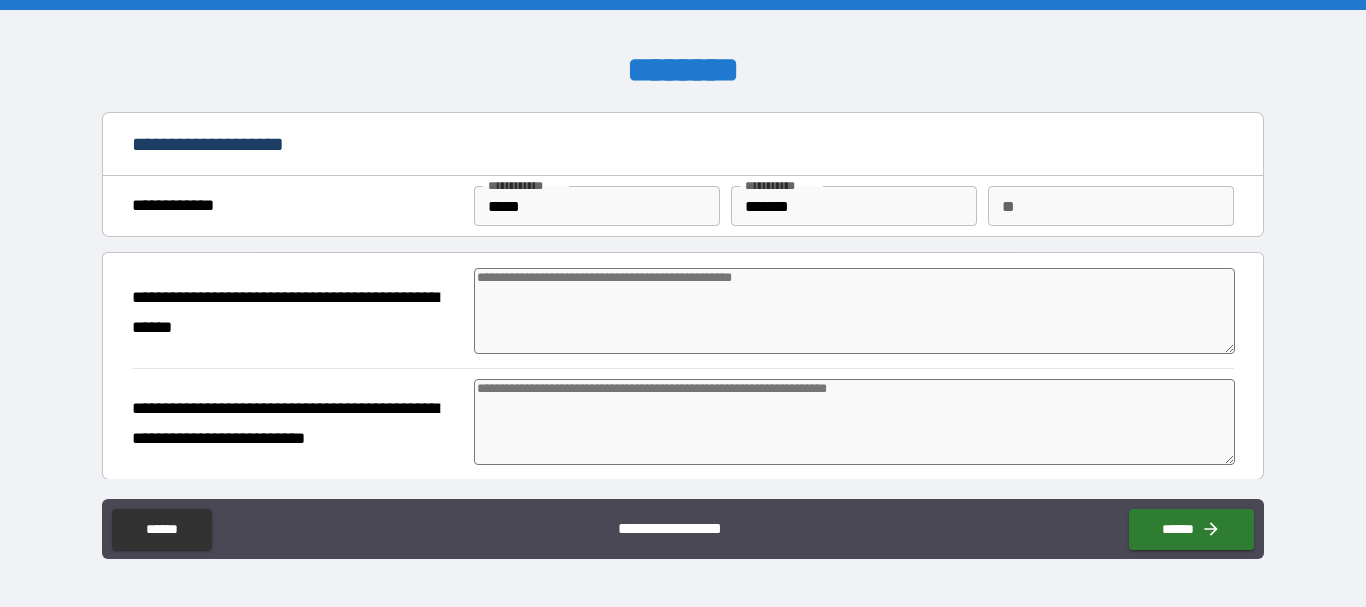 type on "*" 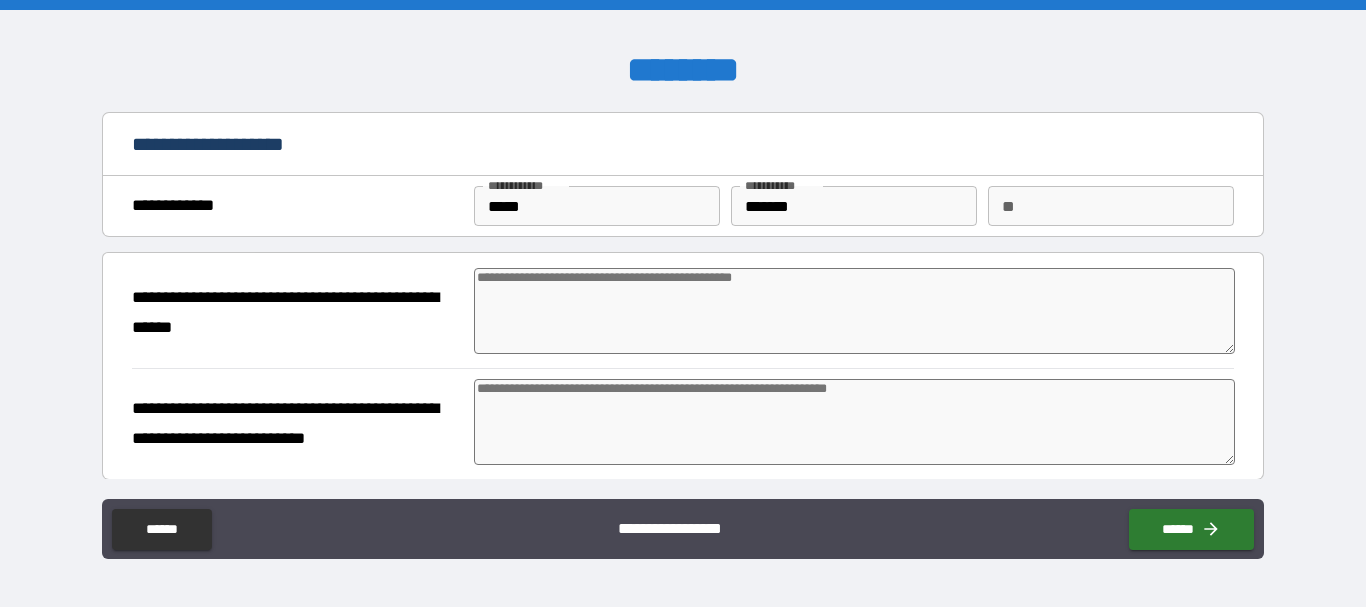 type on "*" 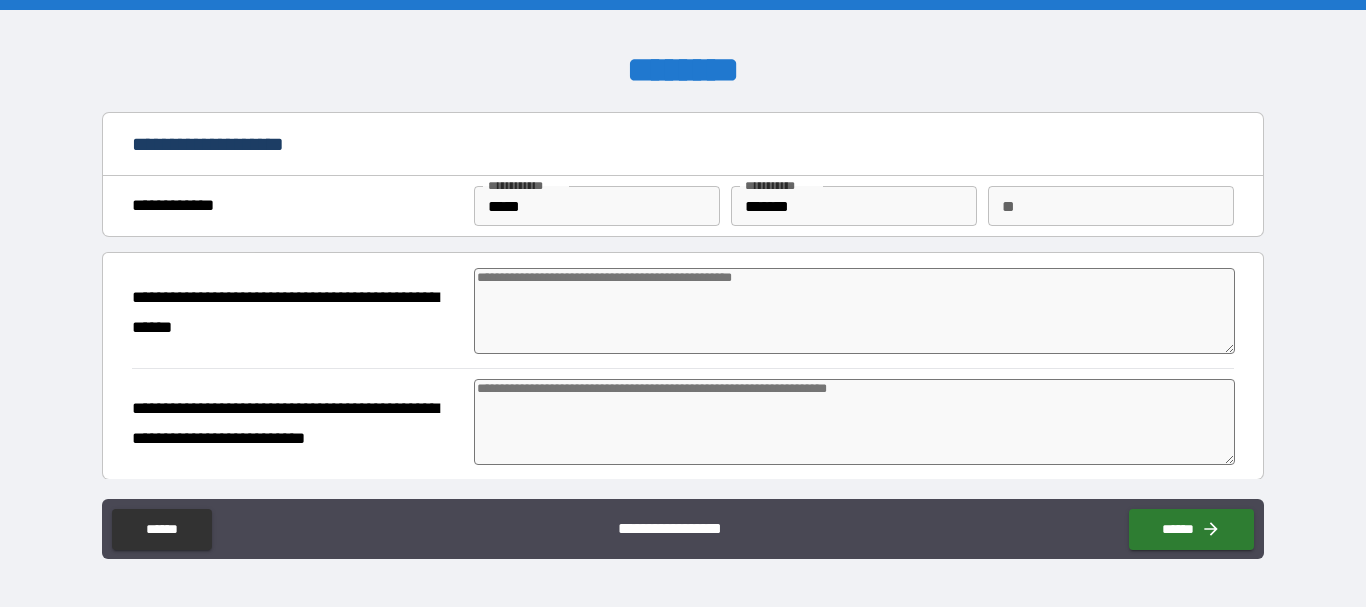 type on "*" 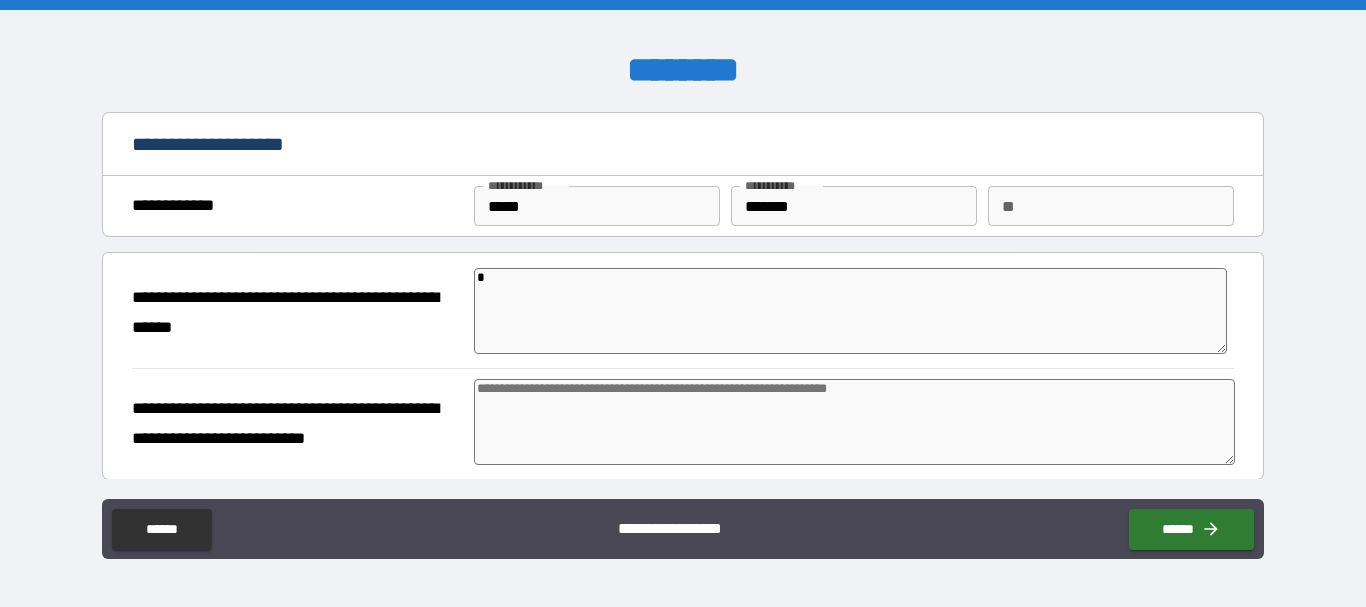 type on "**" 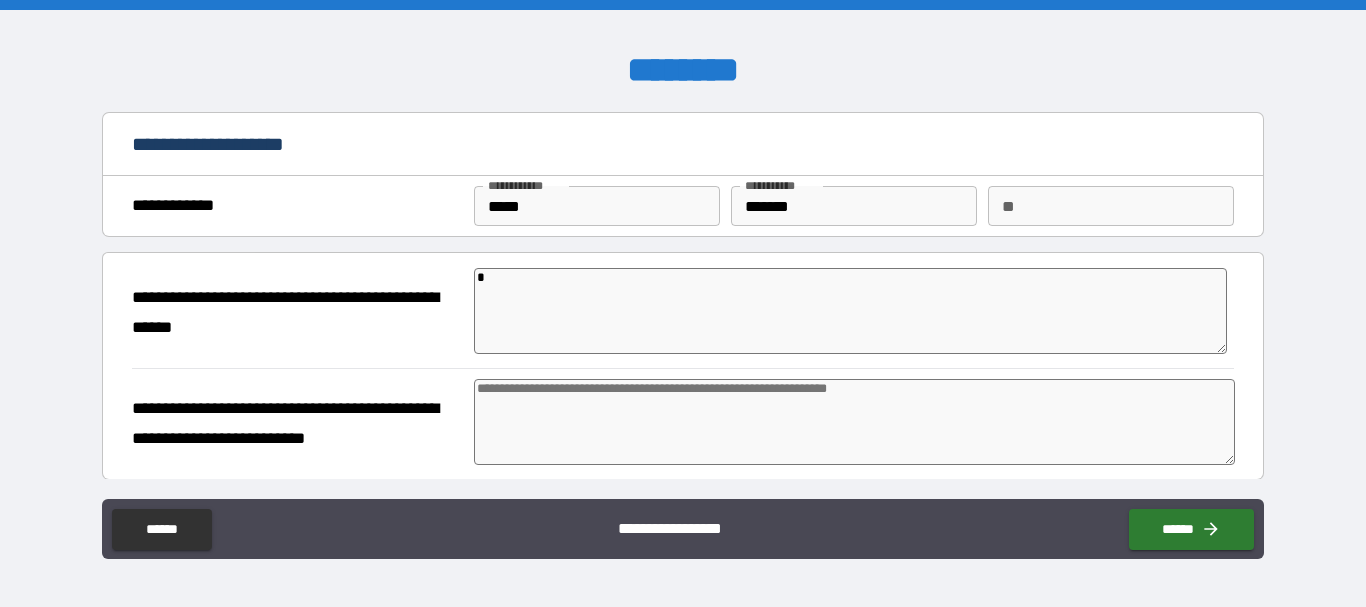 type on "*" 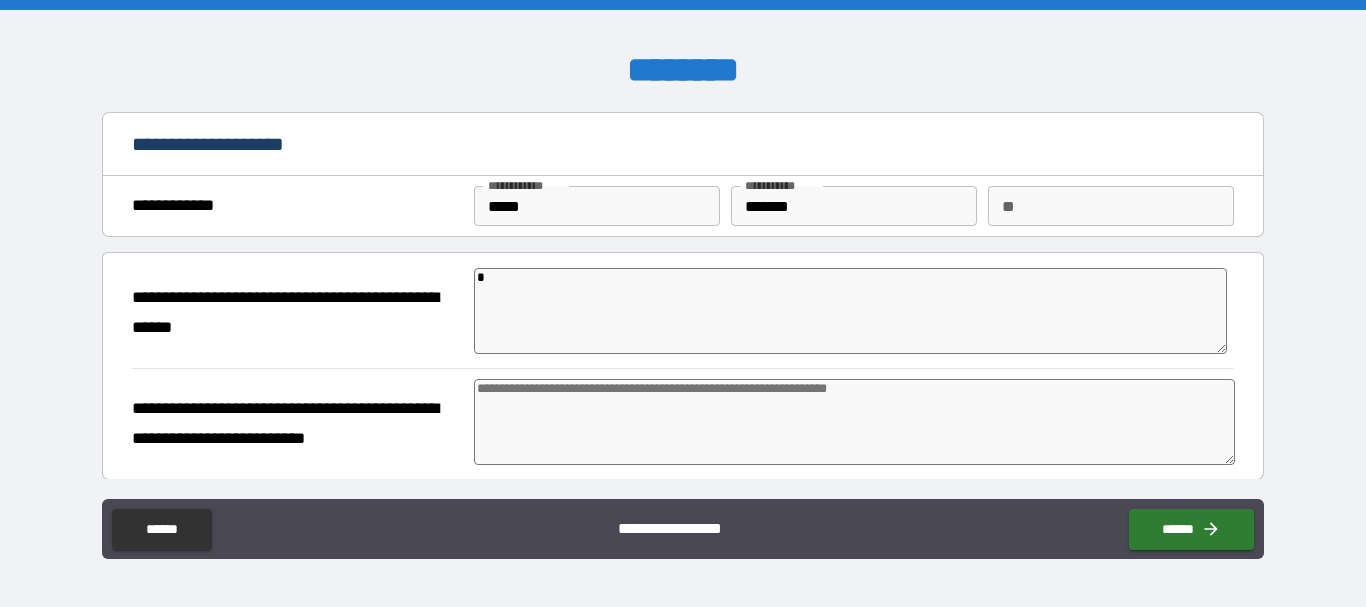 type on "*" 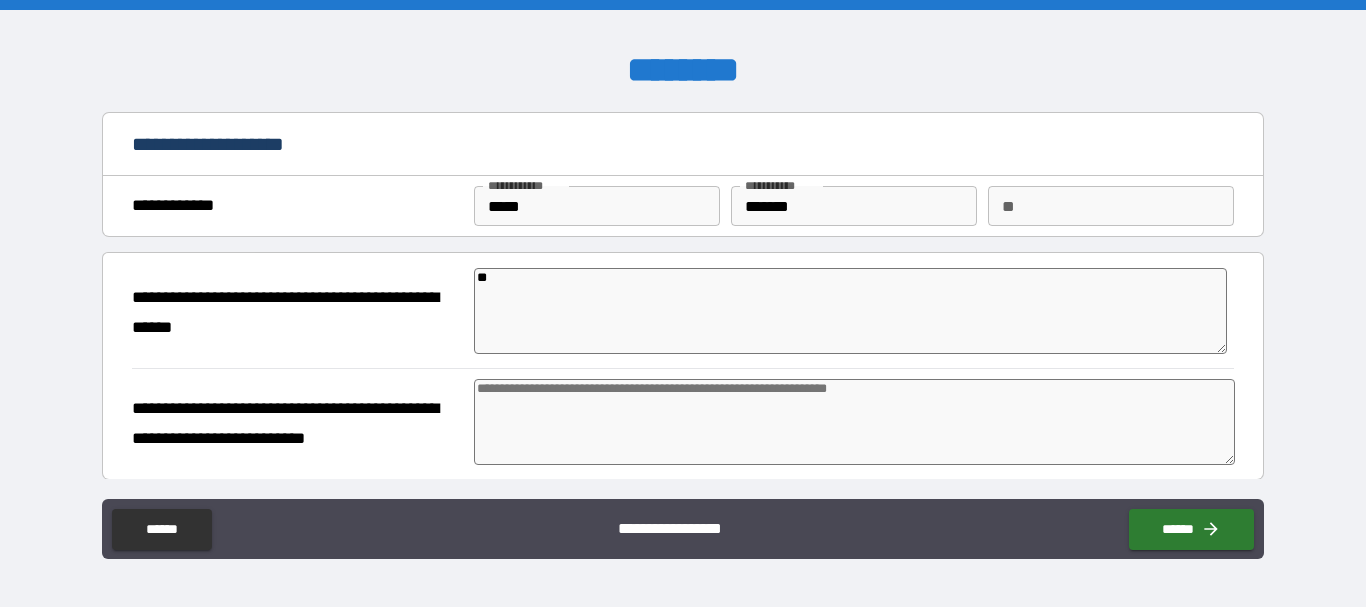 type on "***" 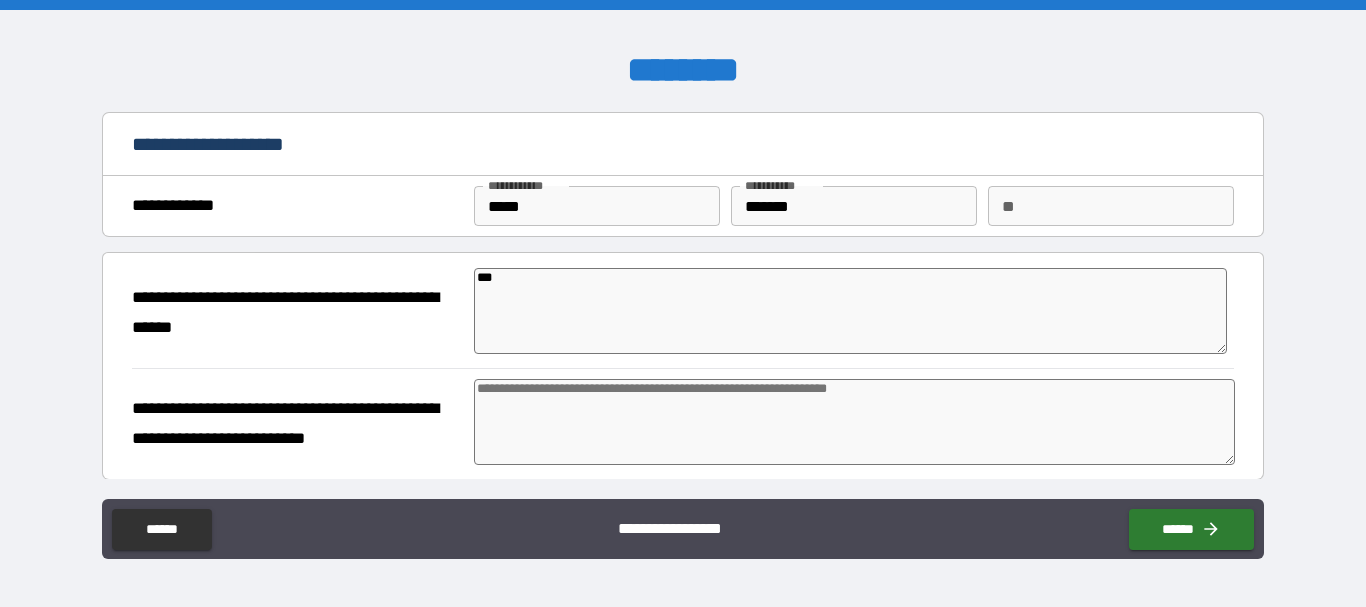 type on "****" 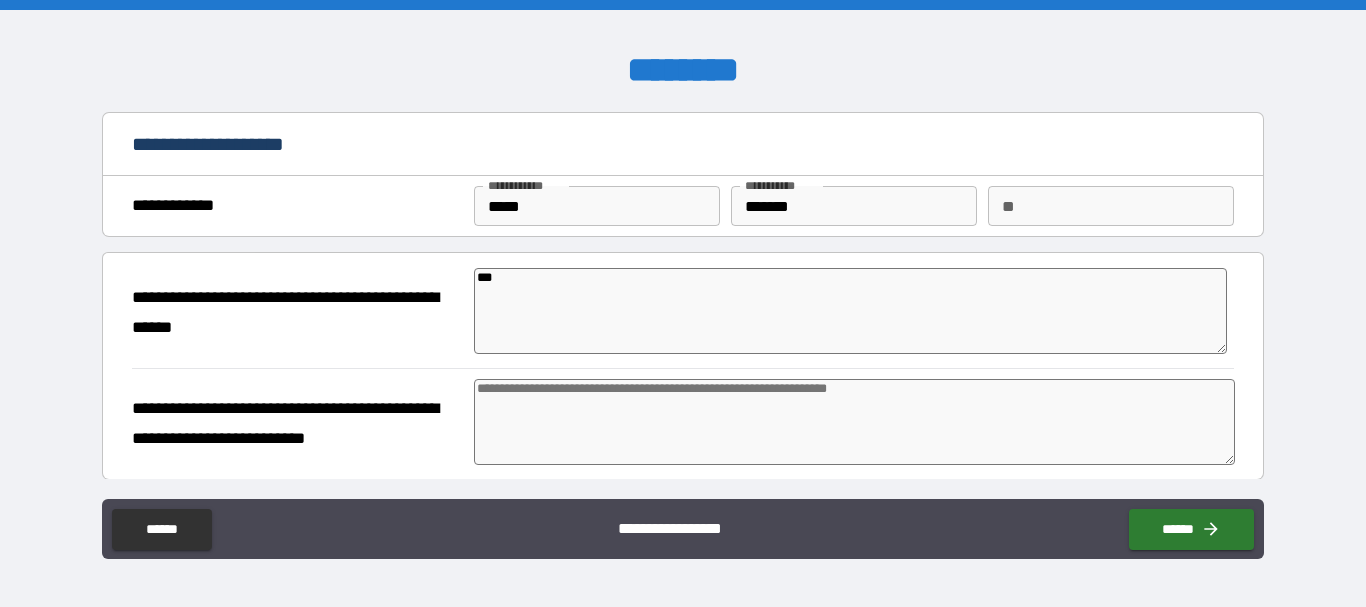 type on "*" 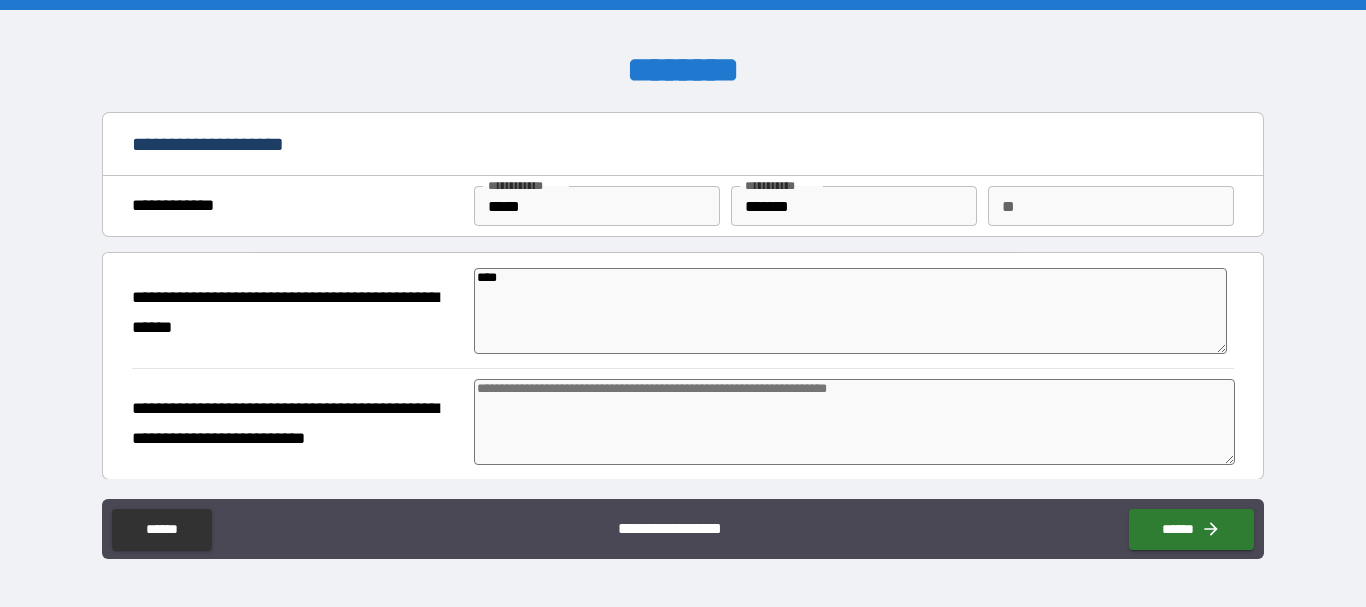 type on "*****" 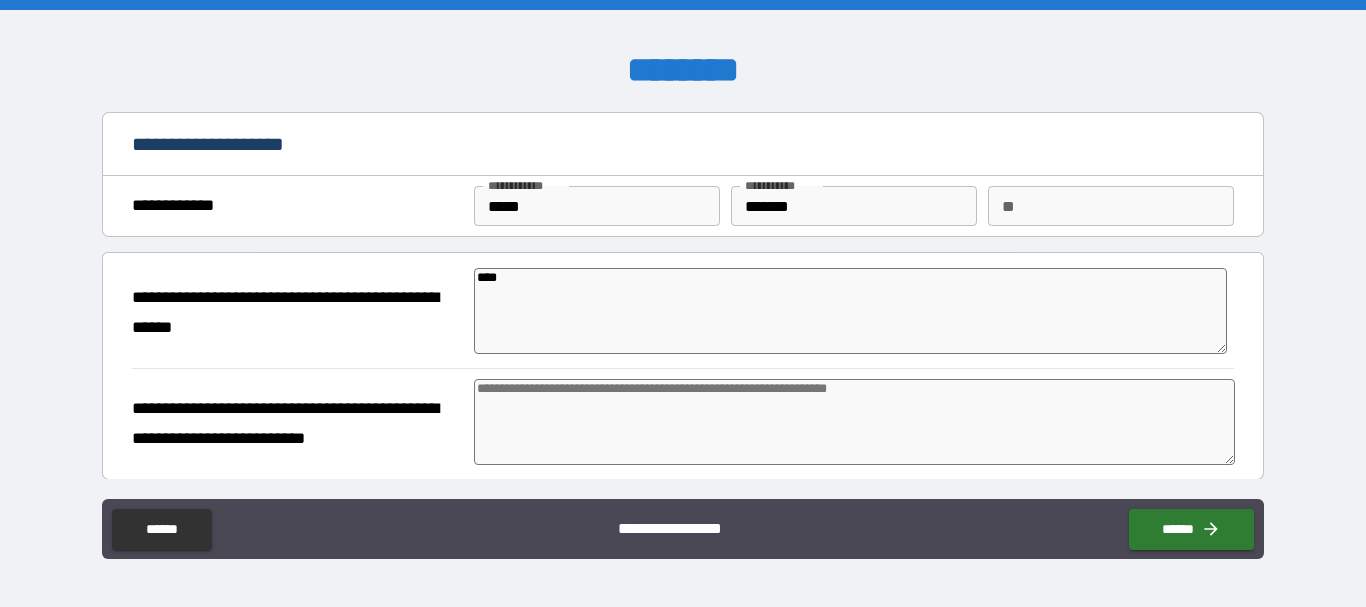 type on "*" 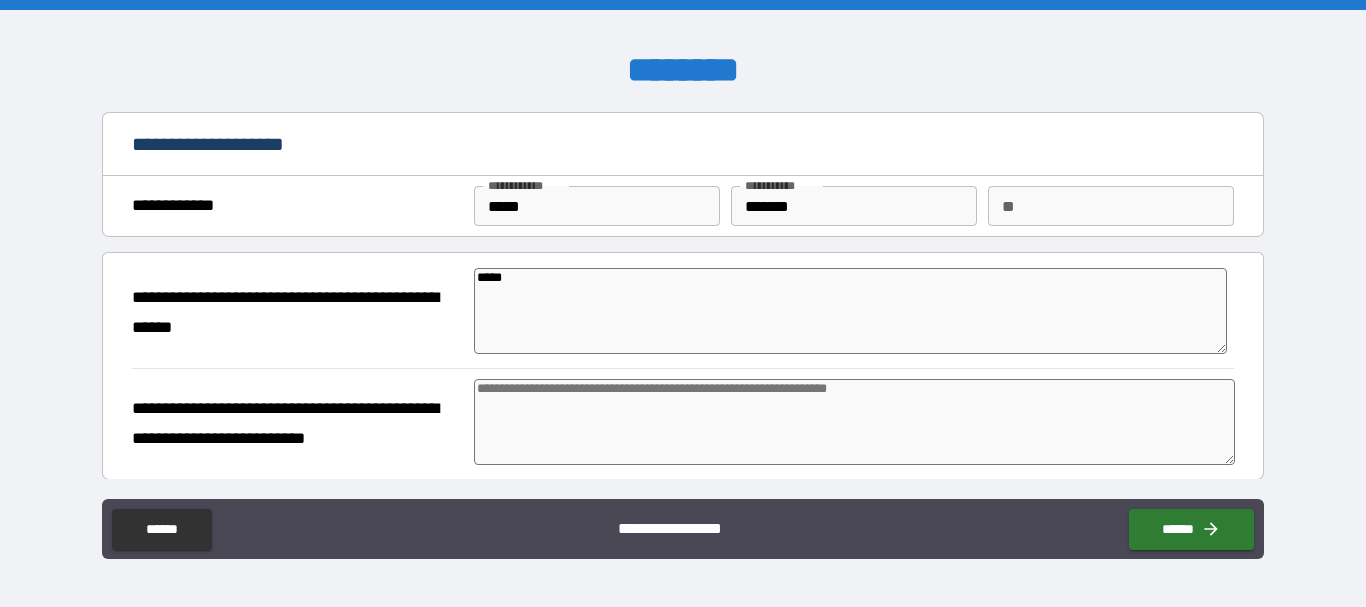 type on "*" 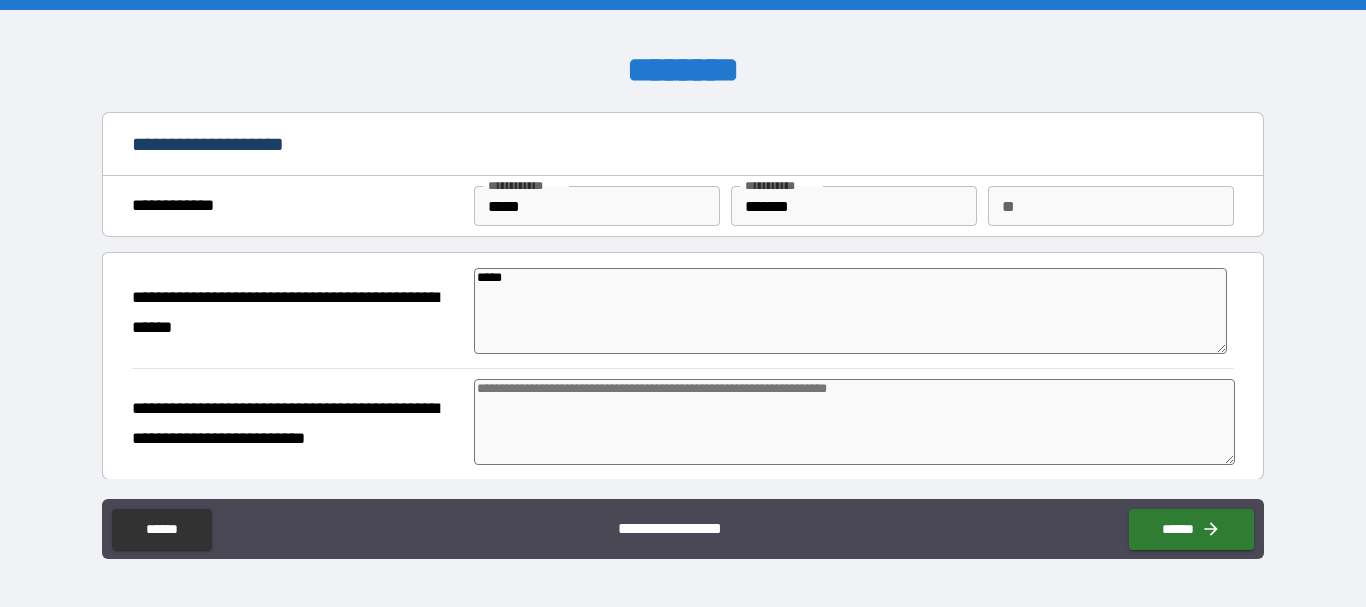 type on "******" 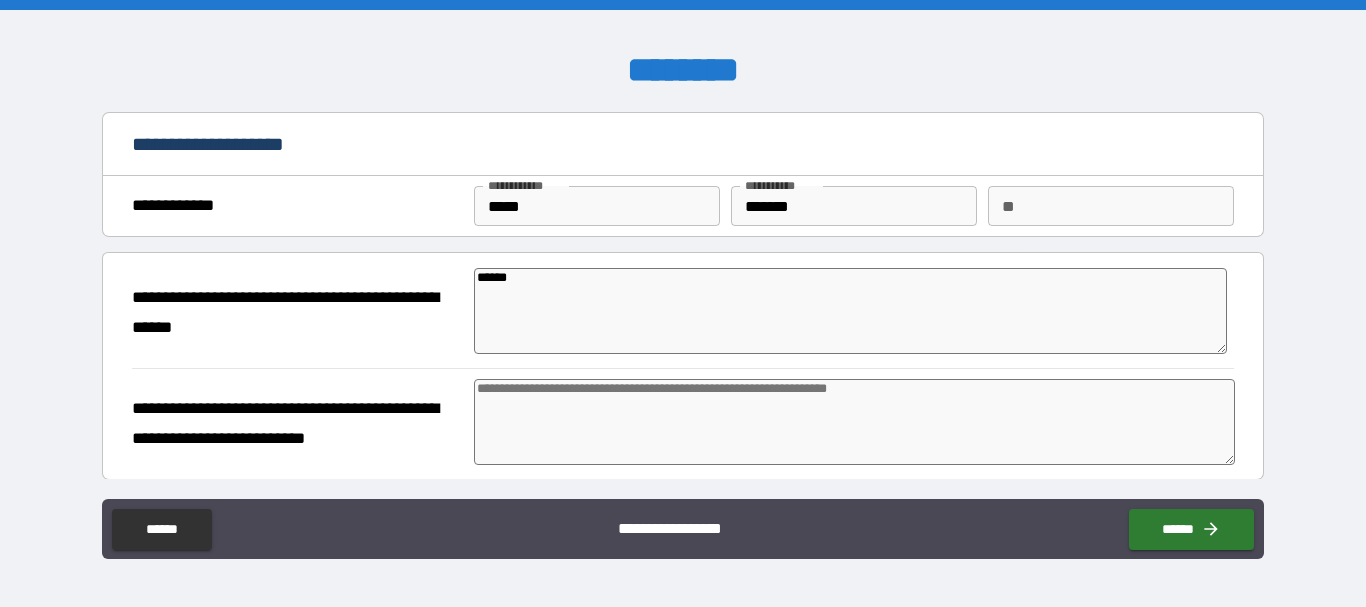 type on "*" 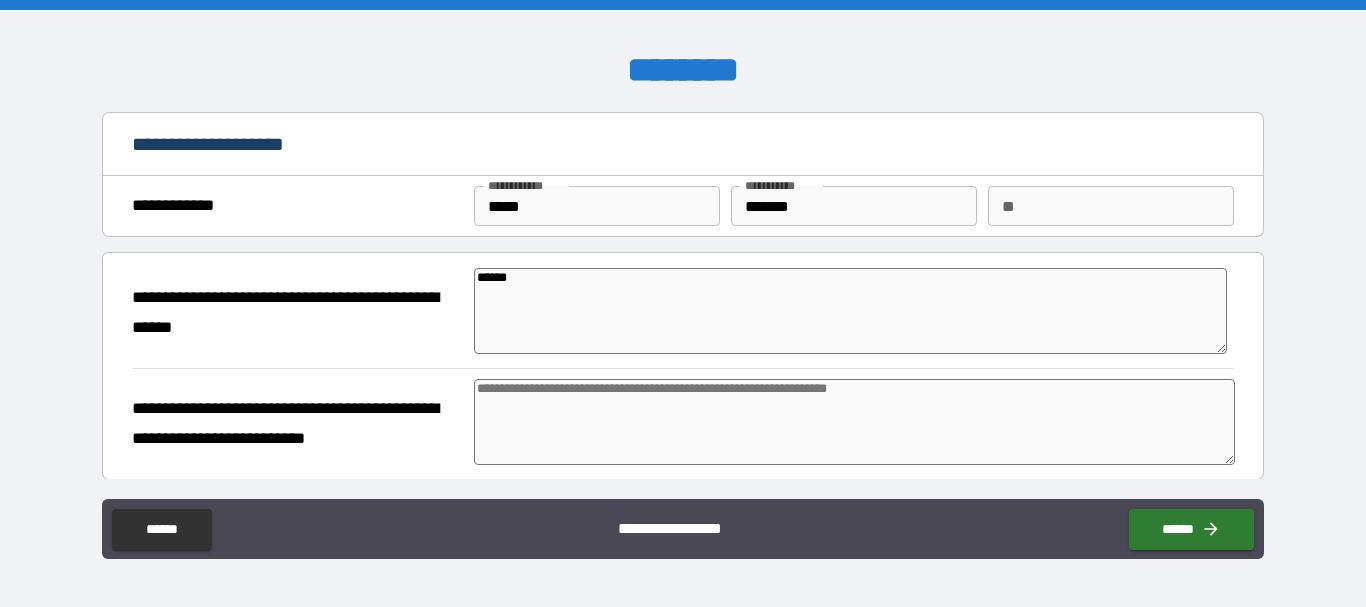 type on "*" 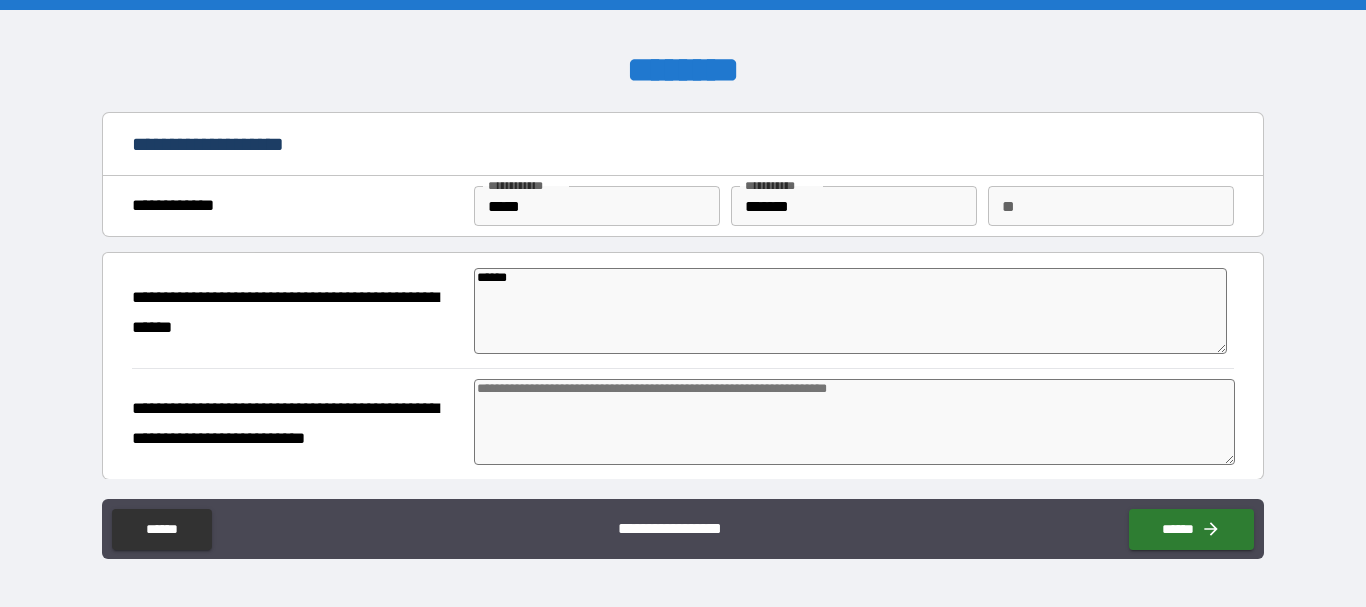 type on "*****" 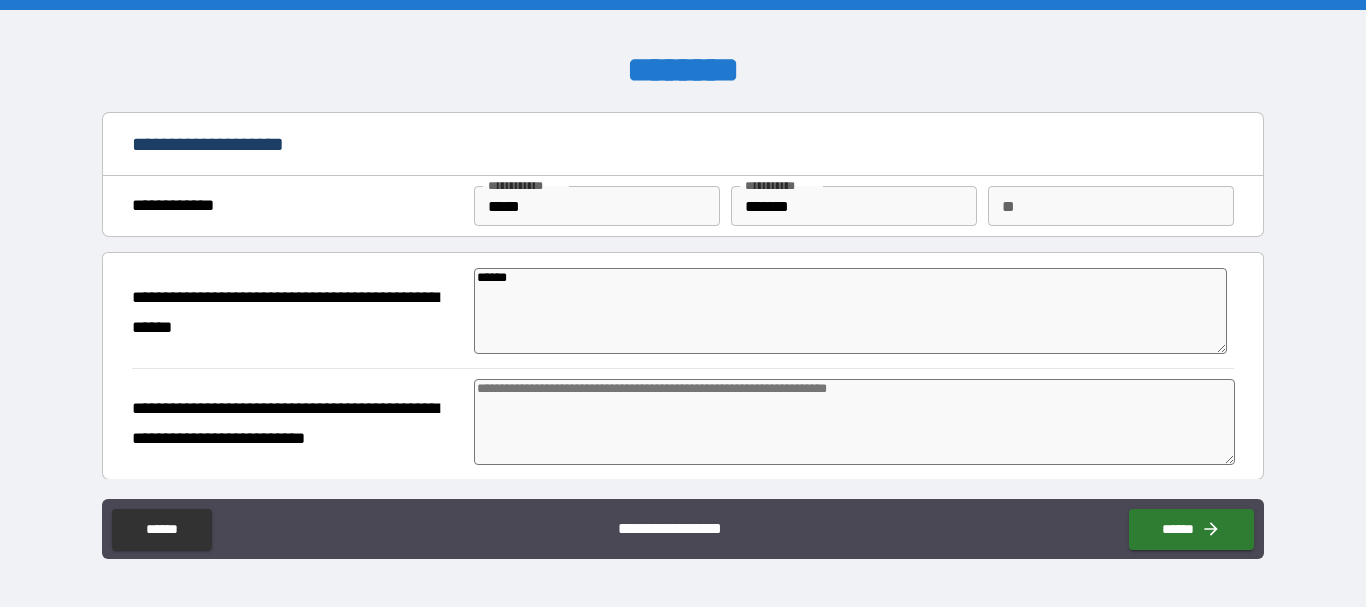 type on "*" 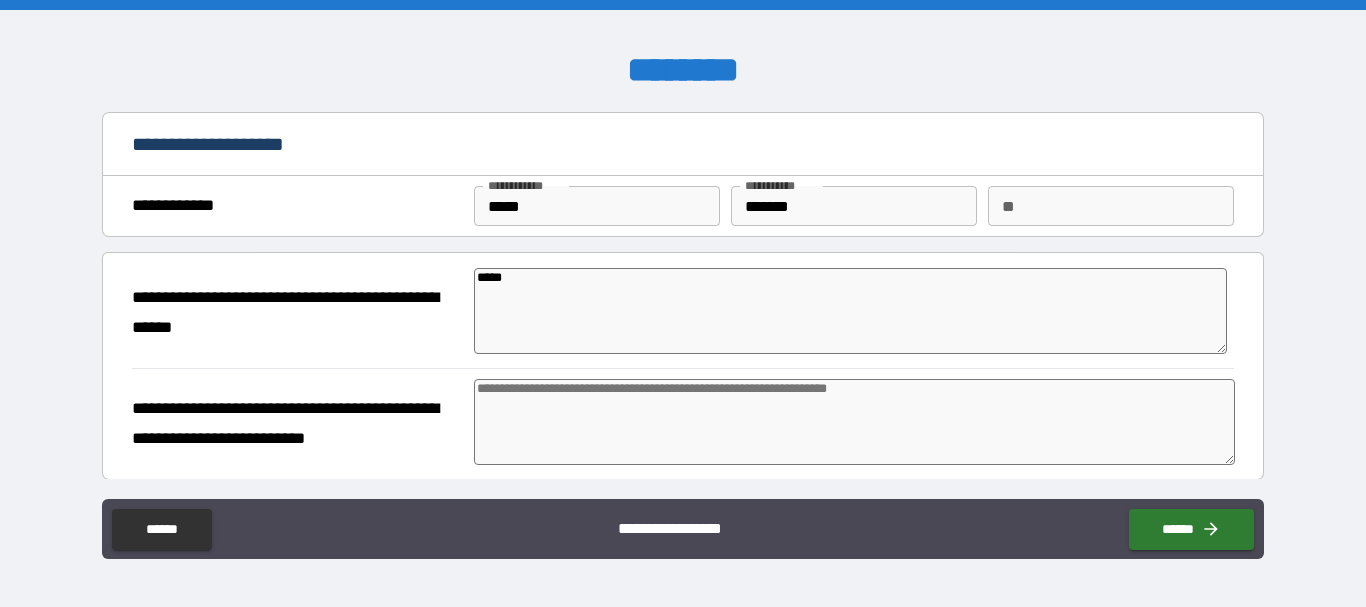 type on "*" 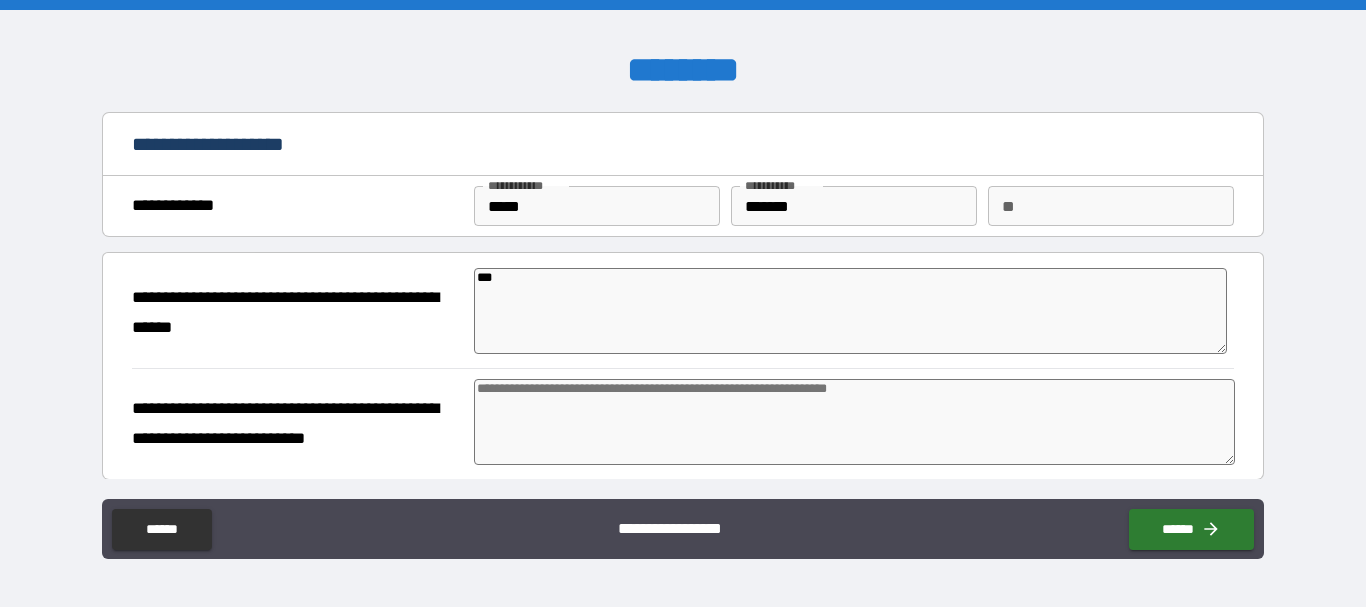 type on "**" 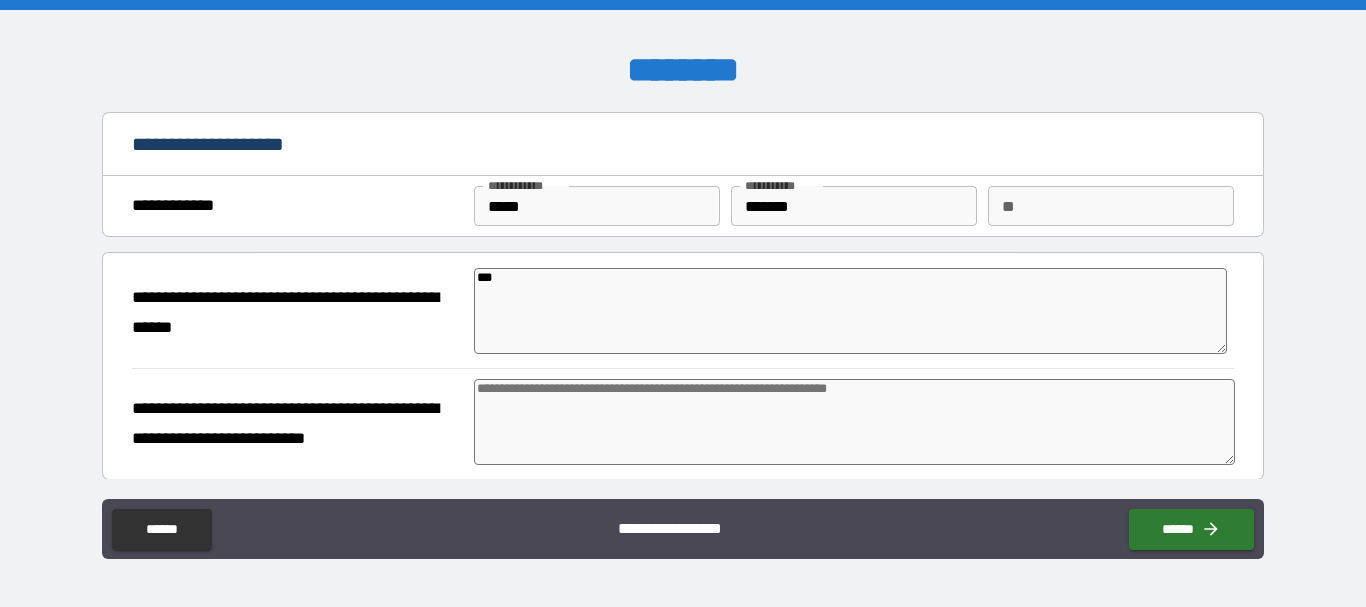type on "*" 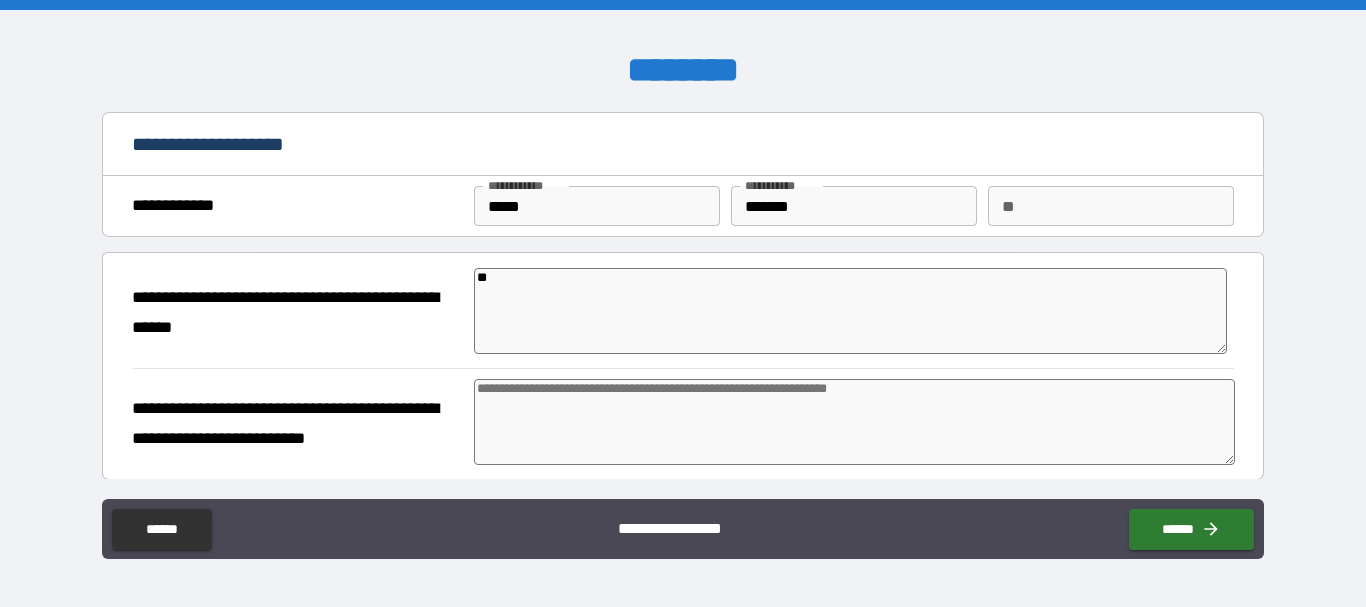 type on "*" 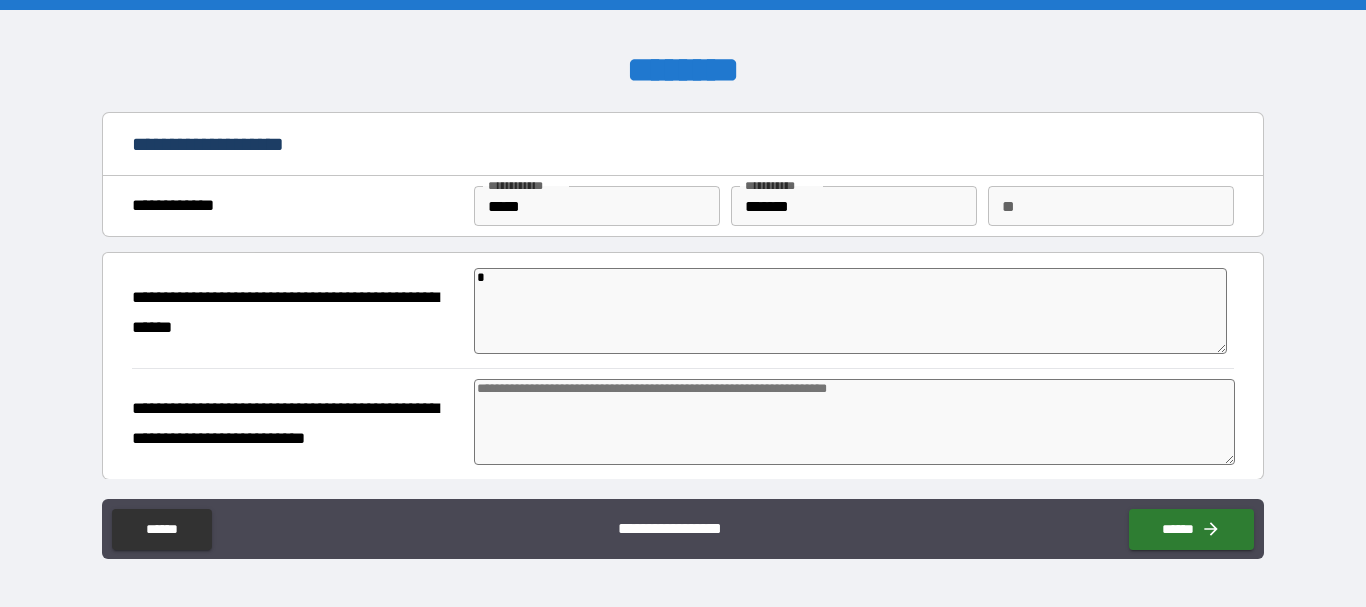 type 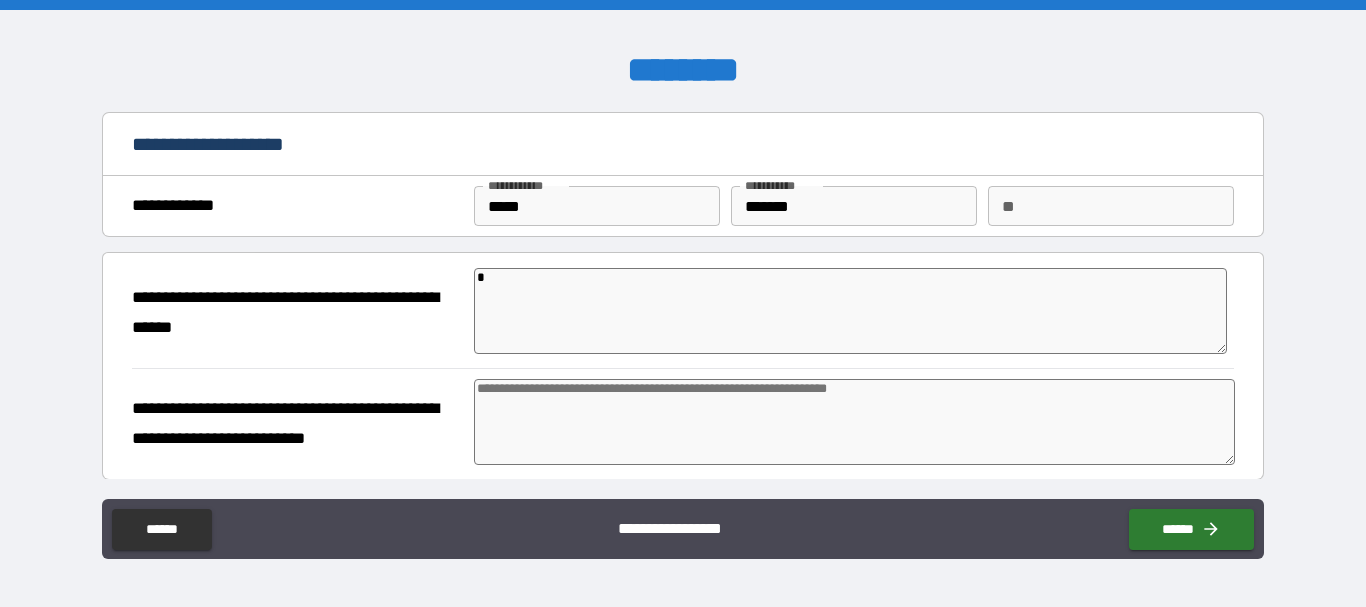 type on "*" 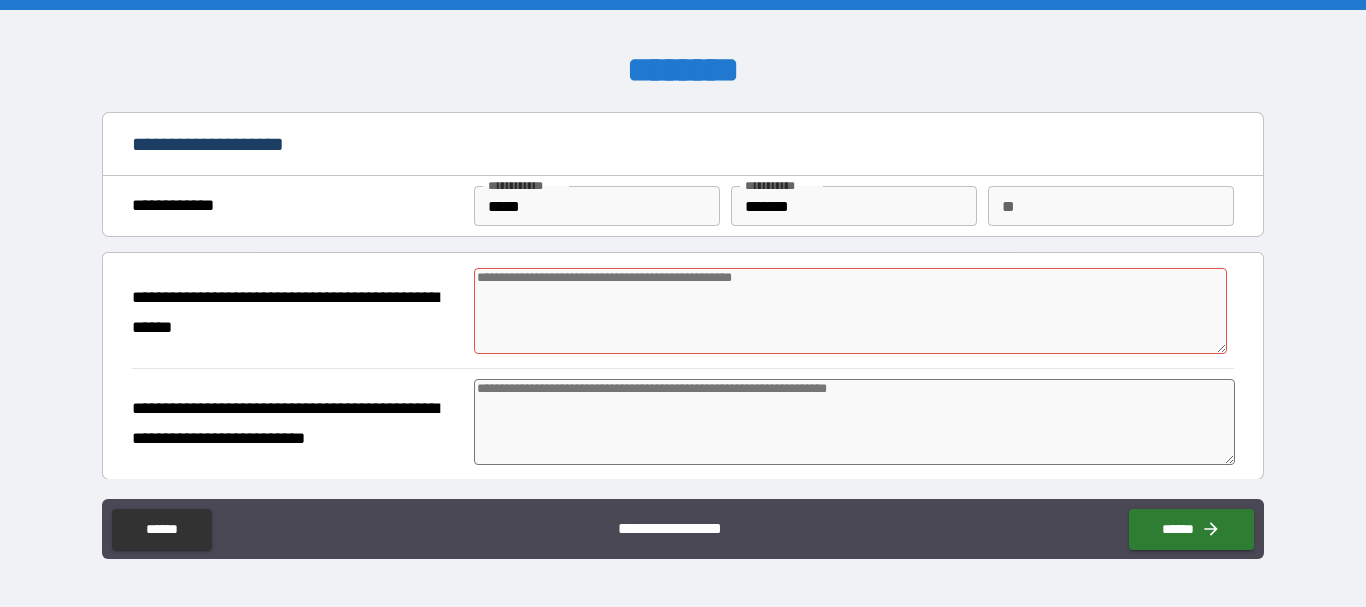type on "*" 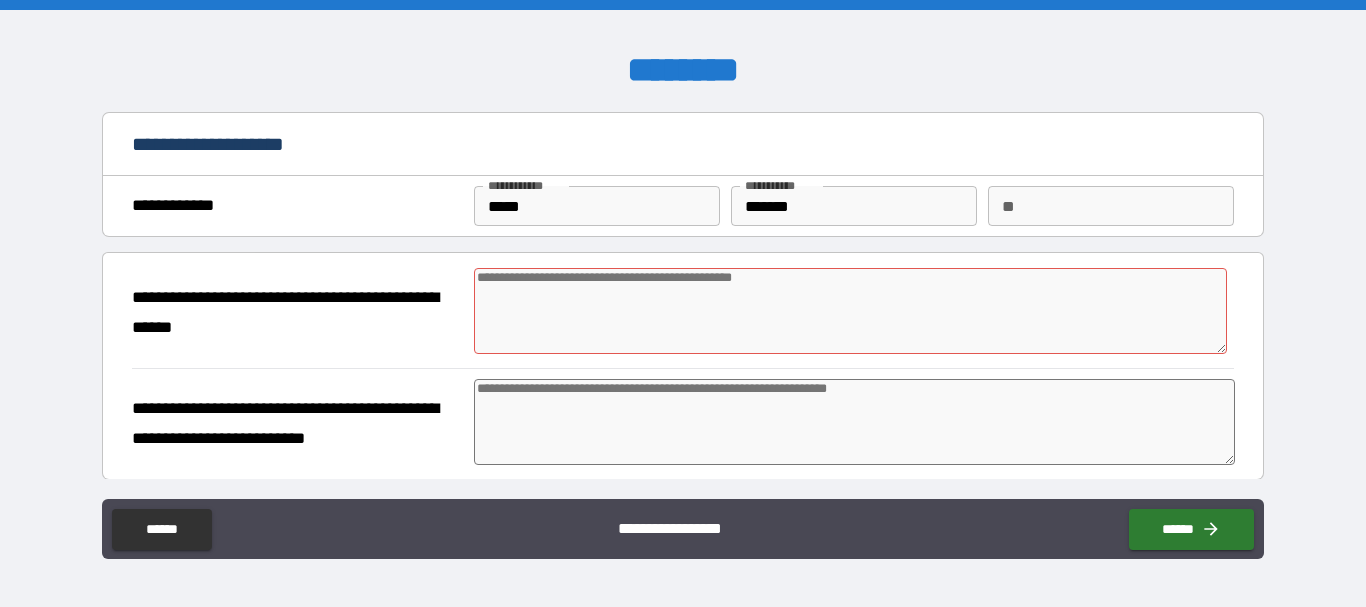 type on "*" 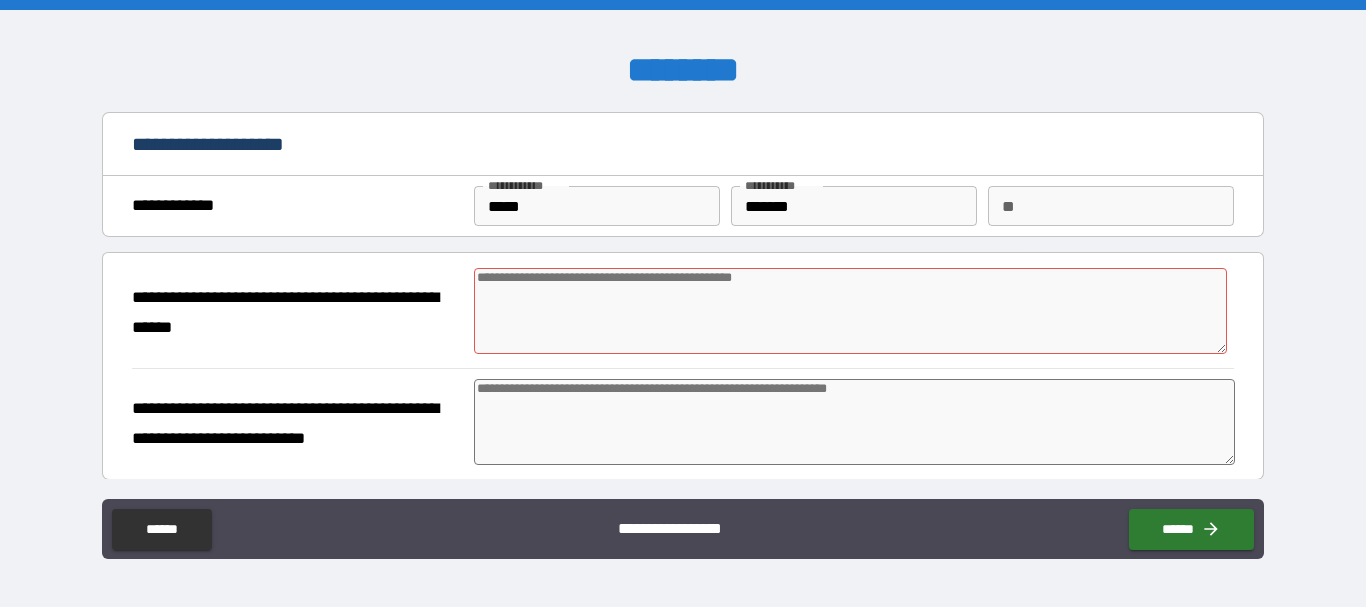 type on "*" 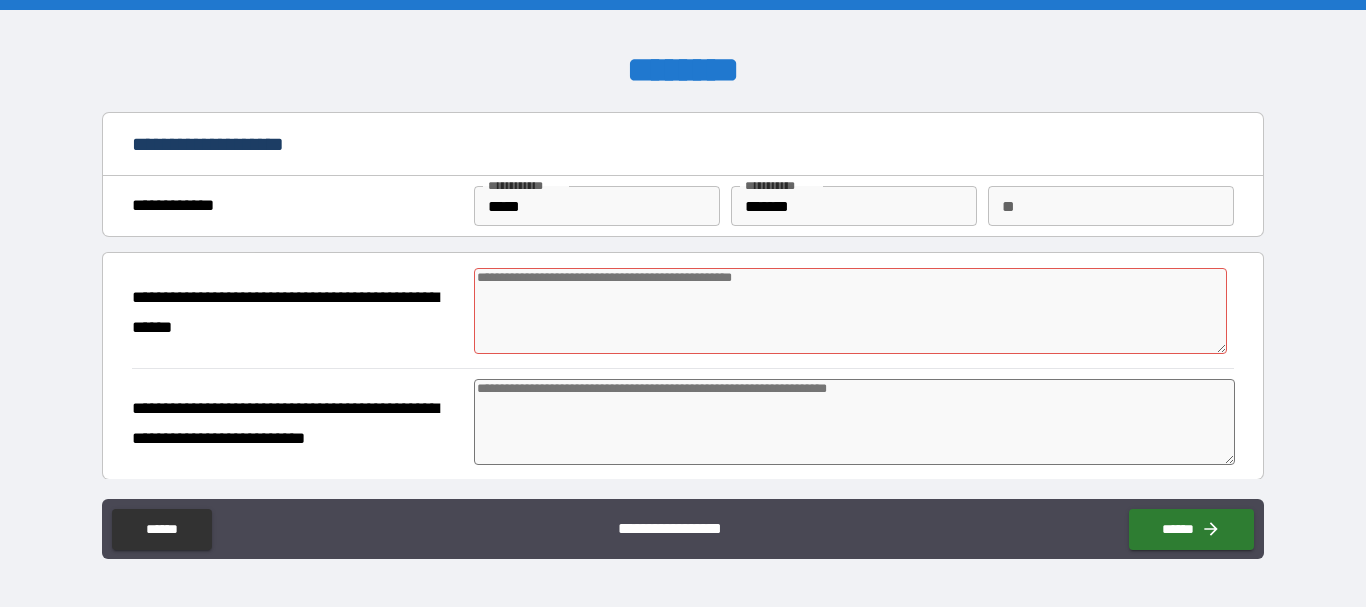 type on "*" 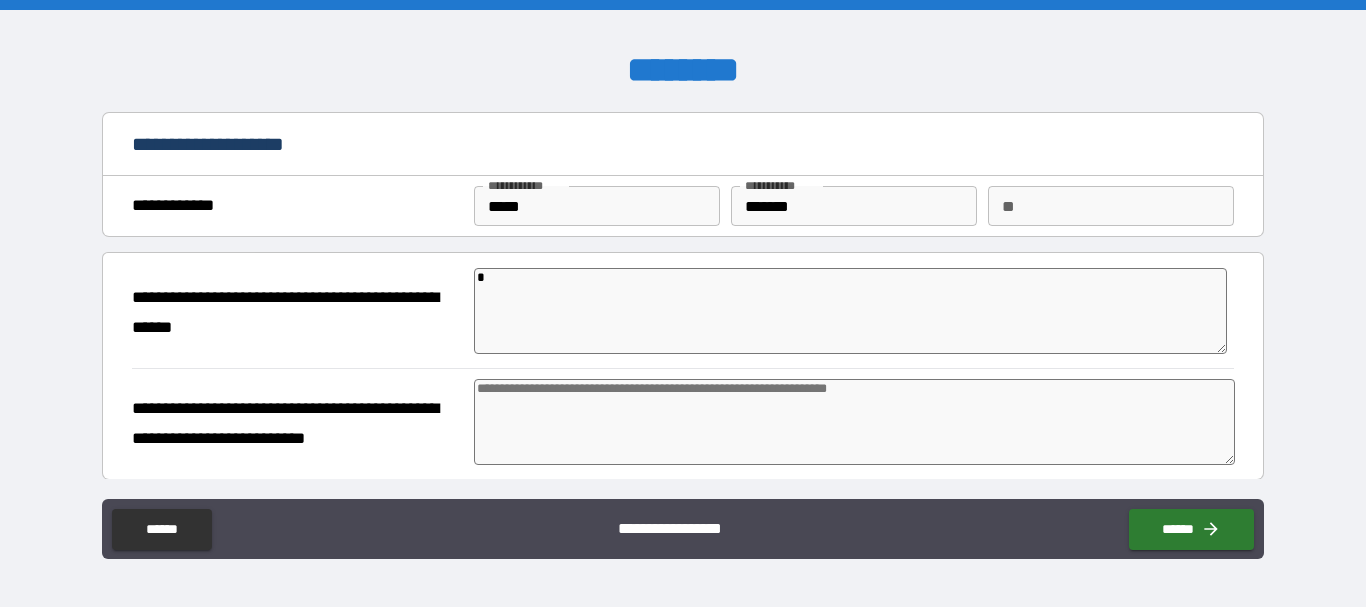 type on "*" 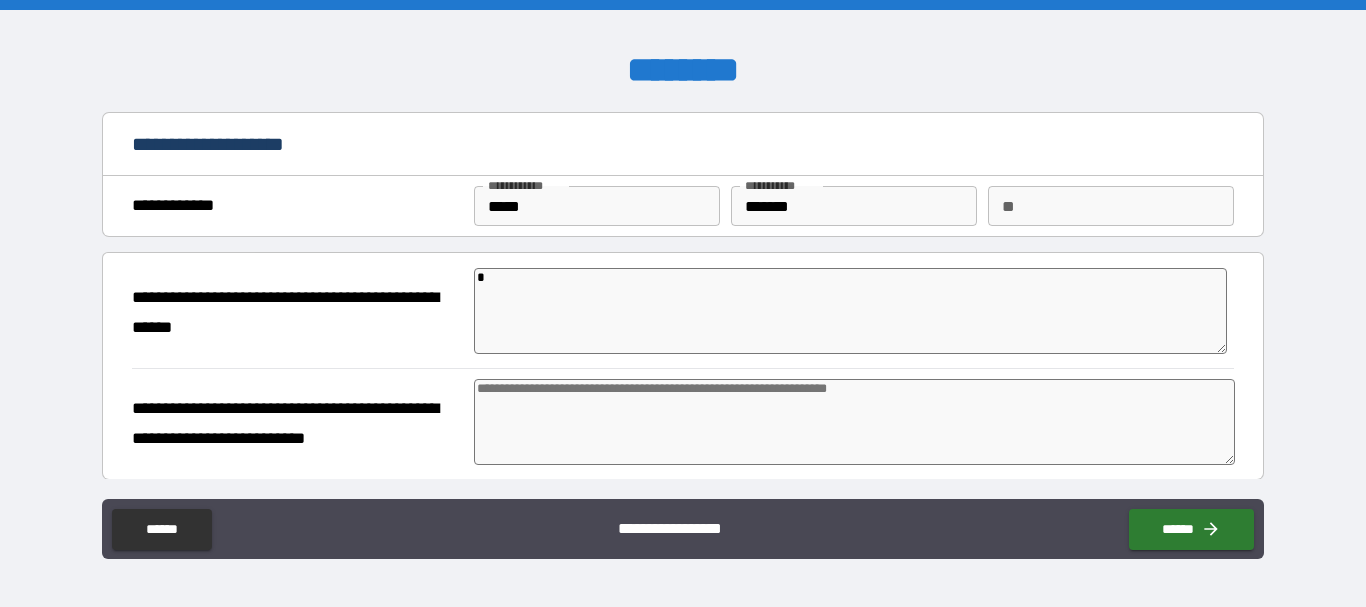type on "*" 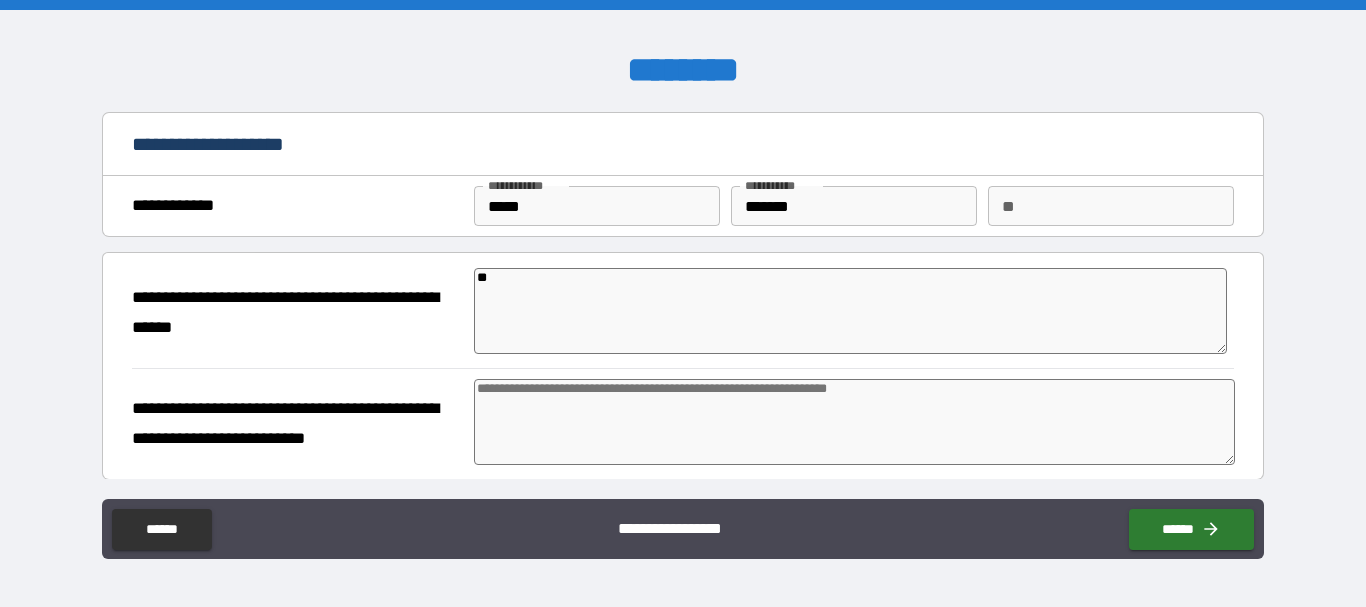 type on "***" 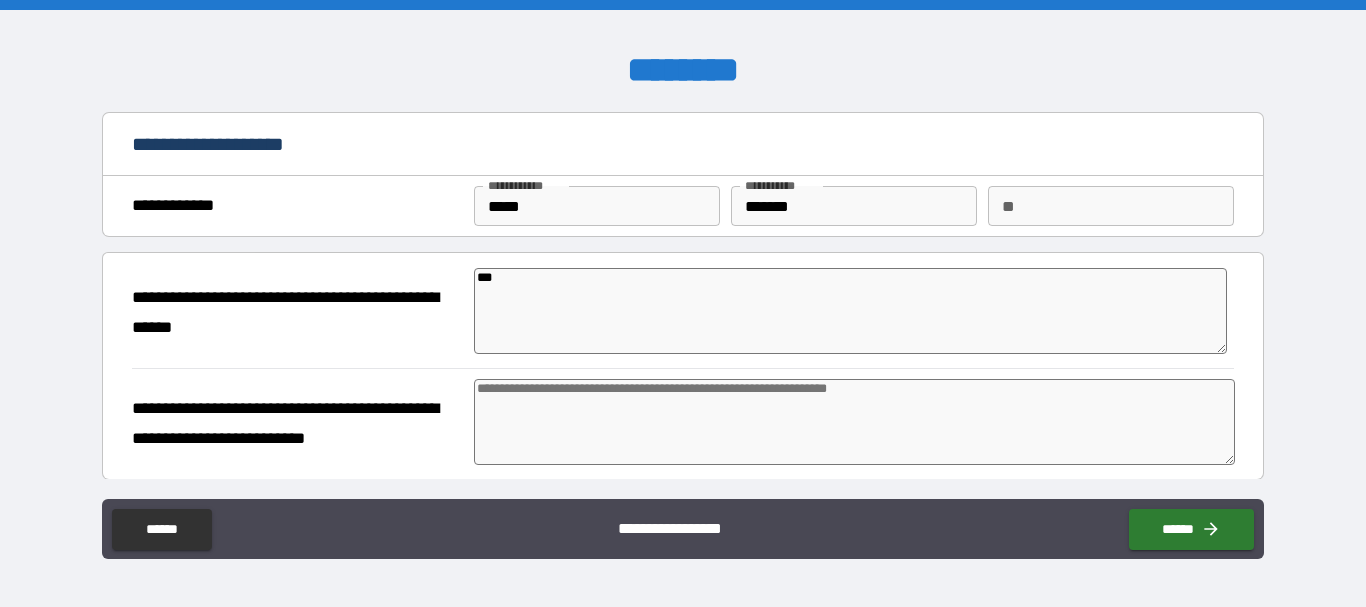 type on "****" 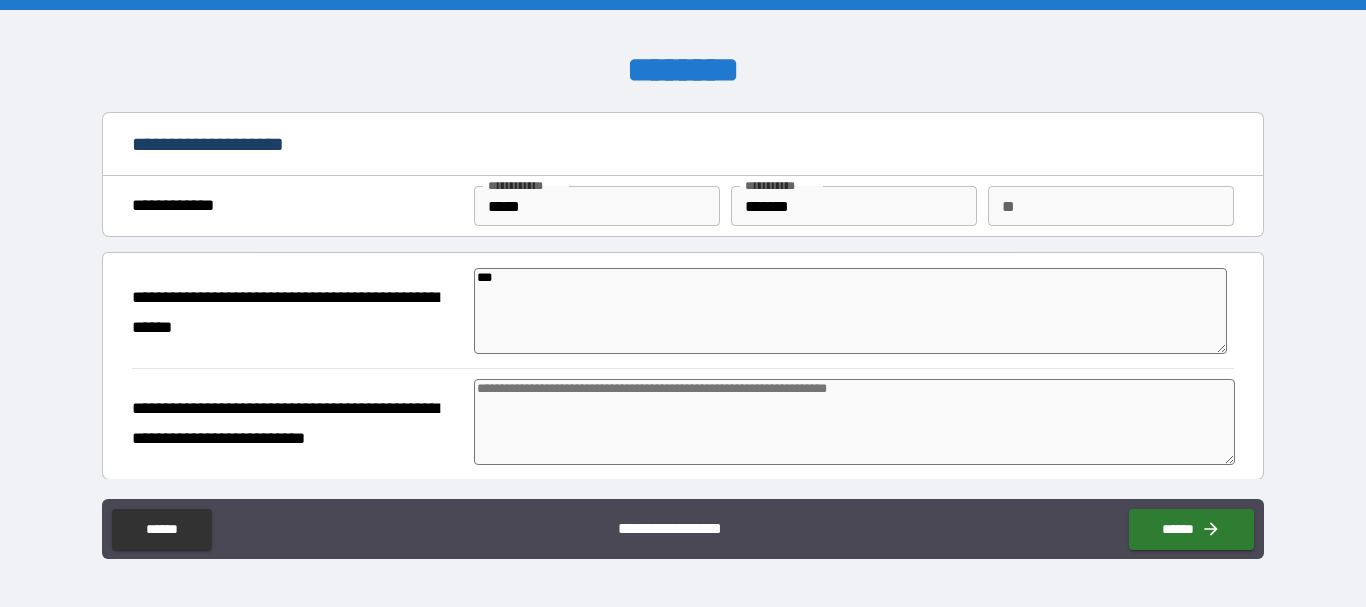 type on "*" 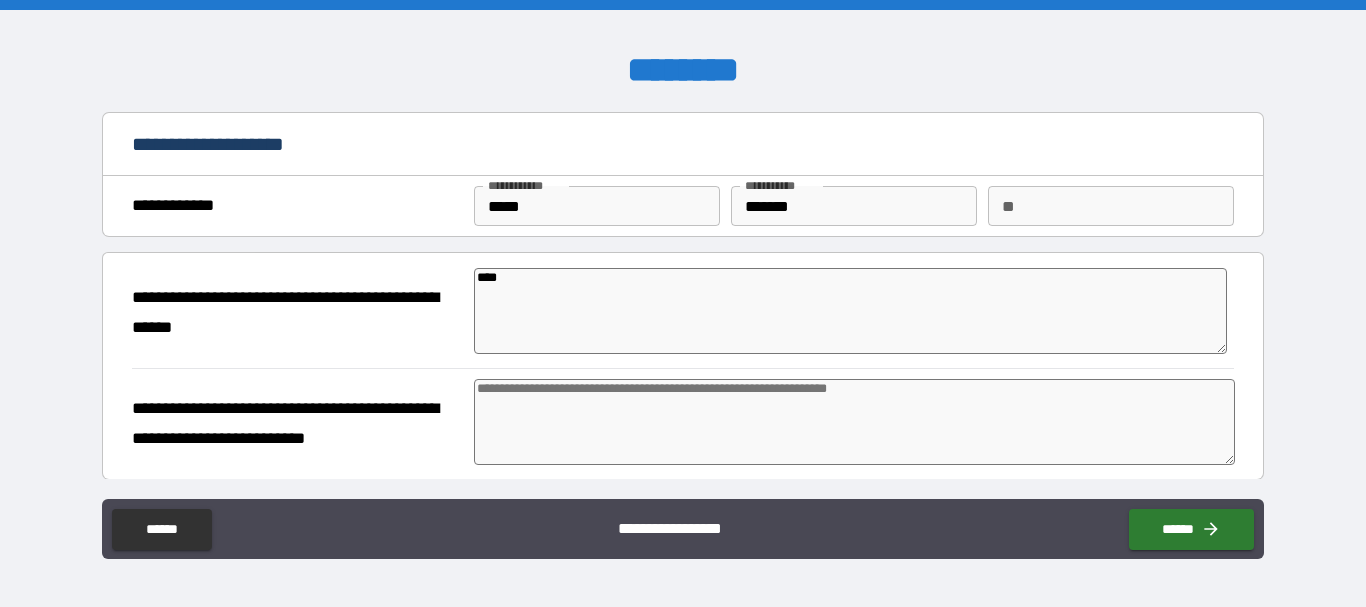 type on "*****" 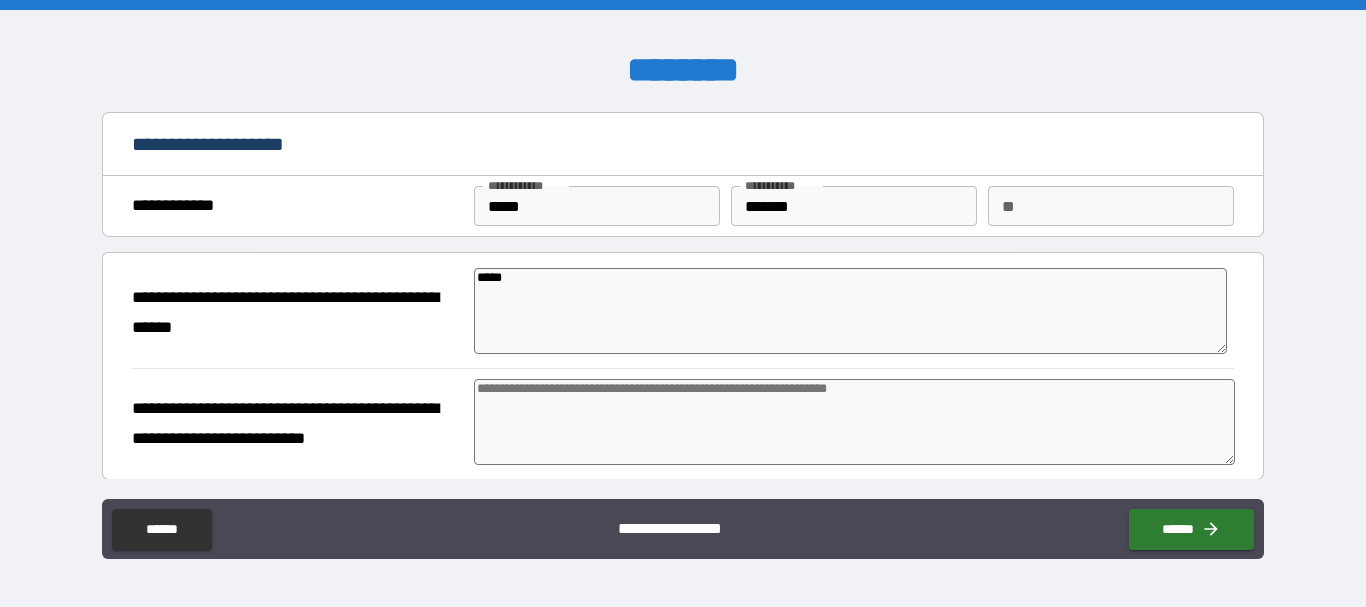 type on "*****" 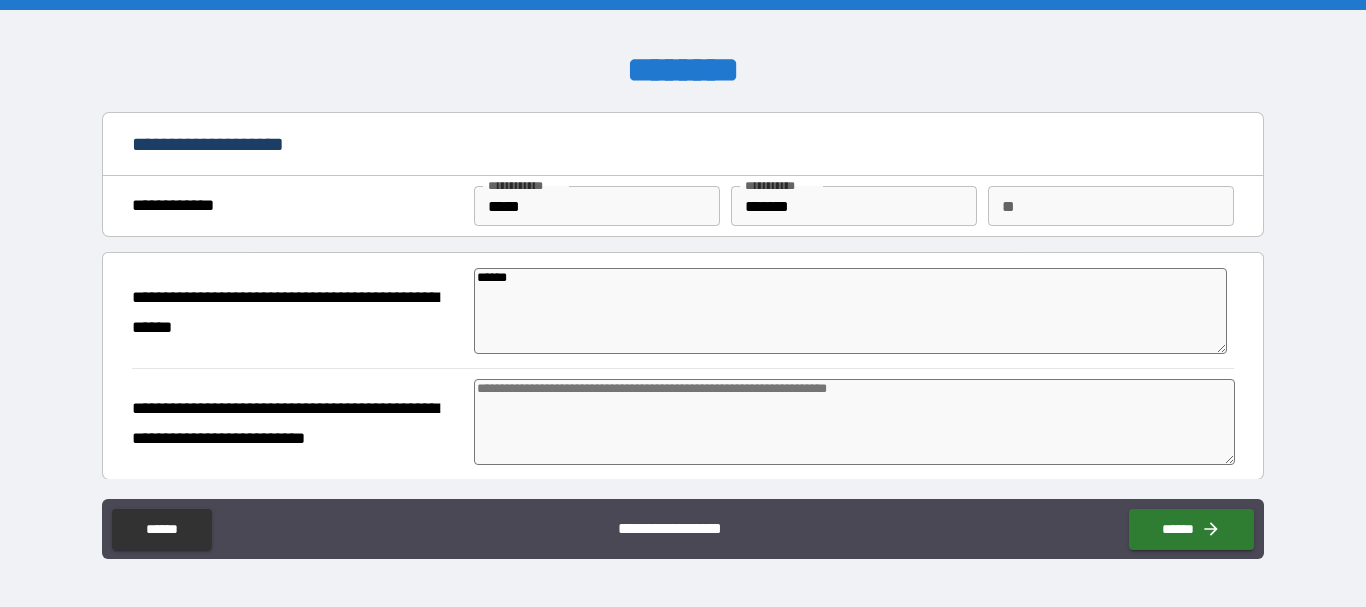 type on "*" 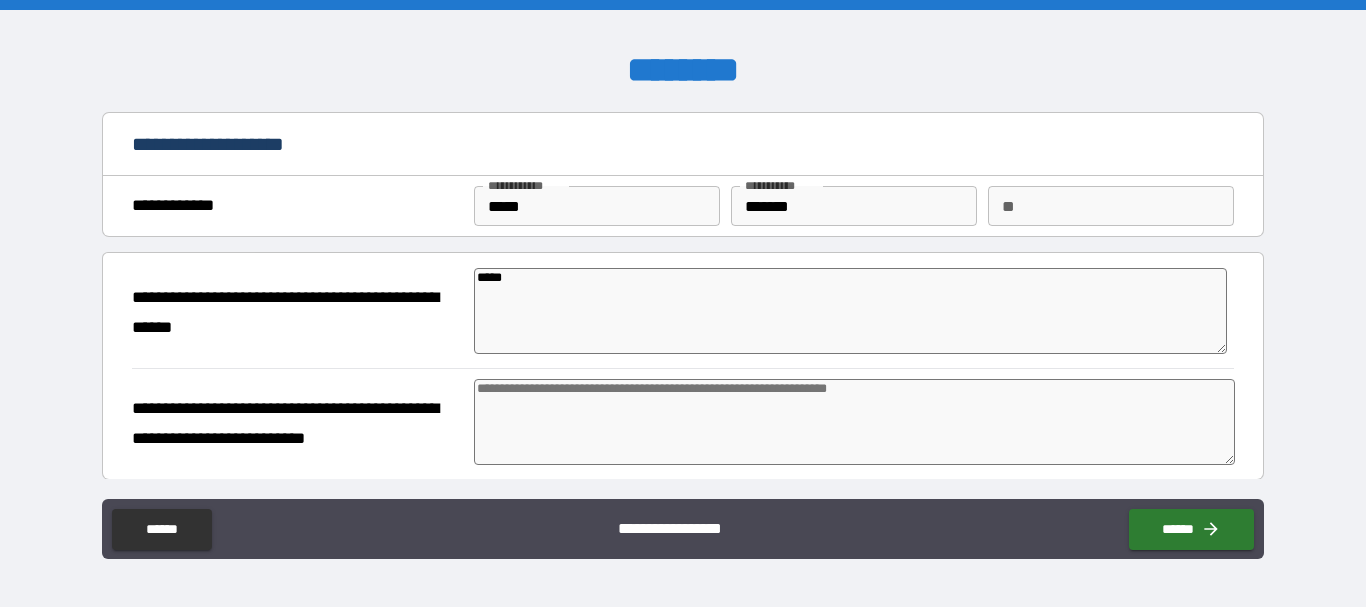 type on "****" 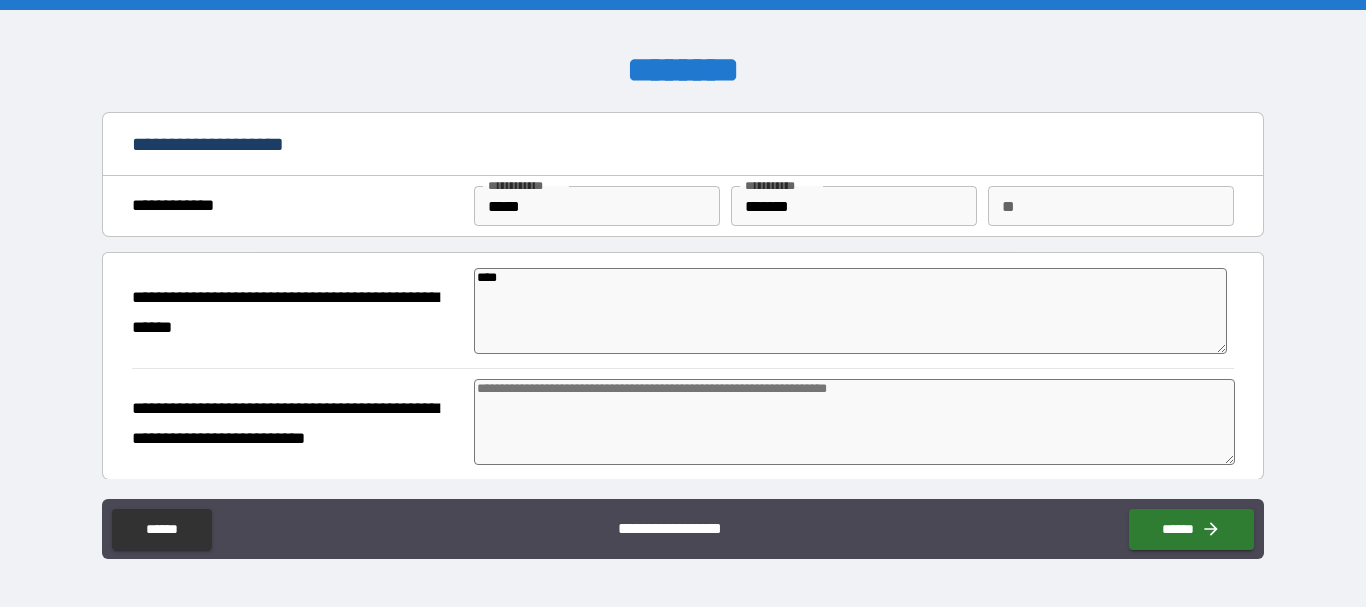 type on "***" 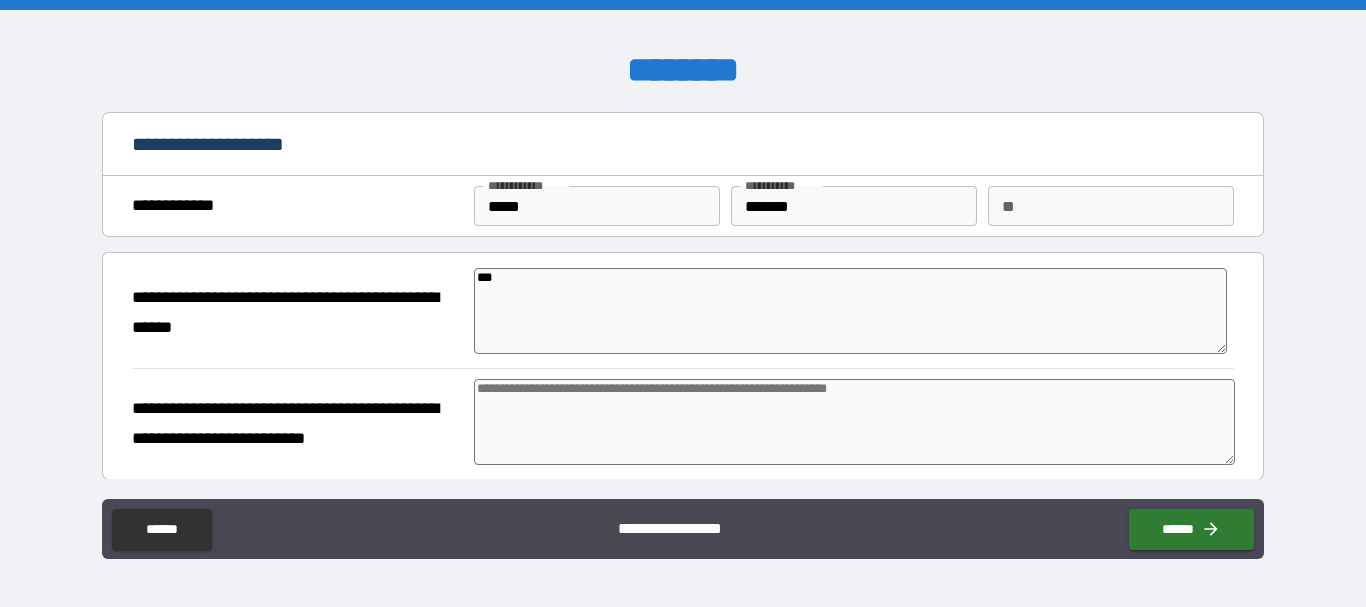 type on "**" 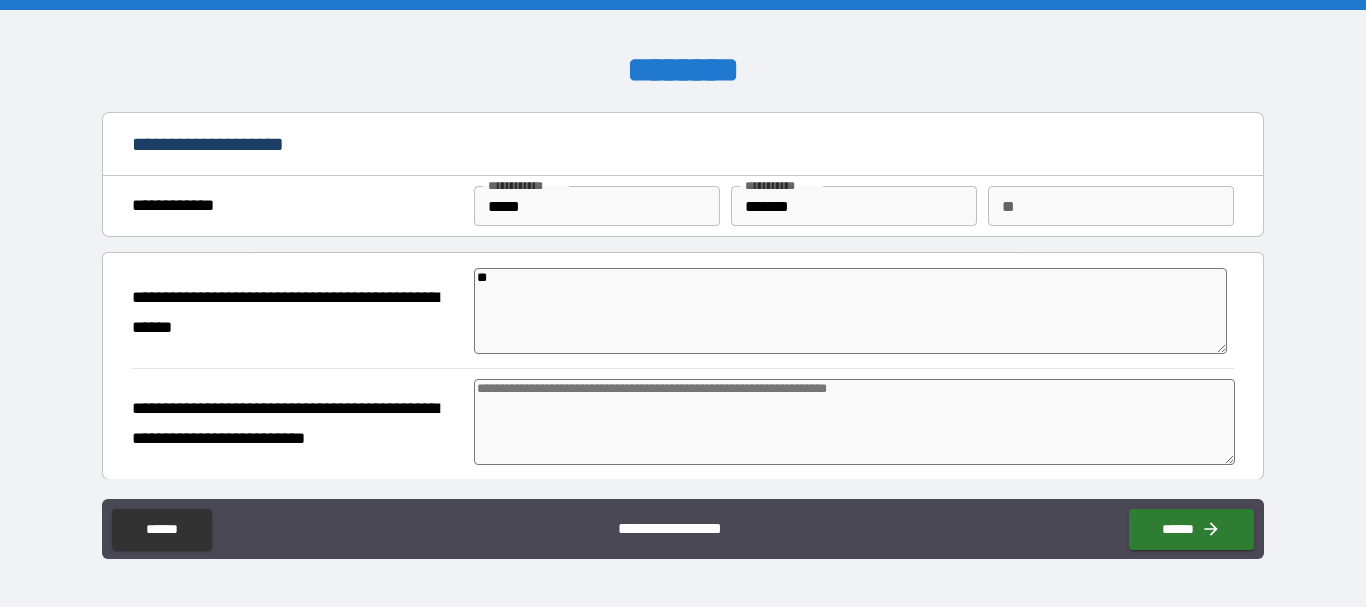 type on "*" 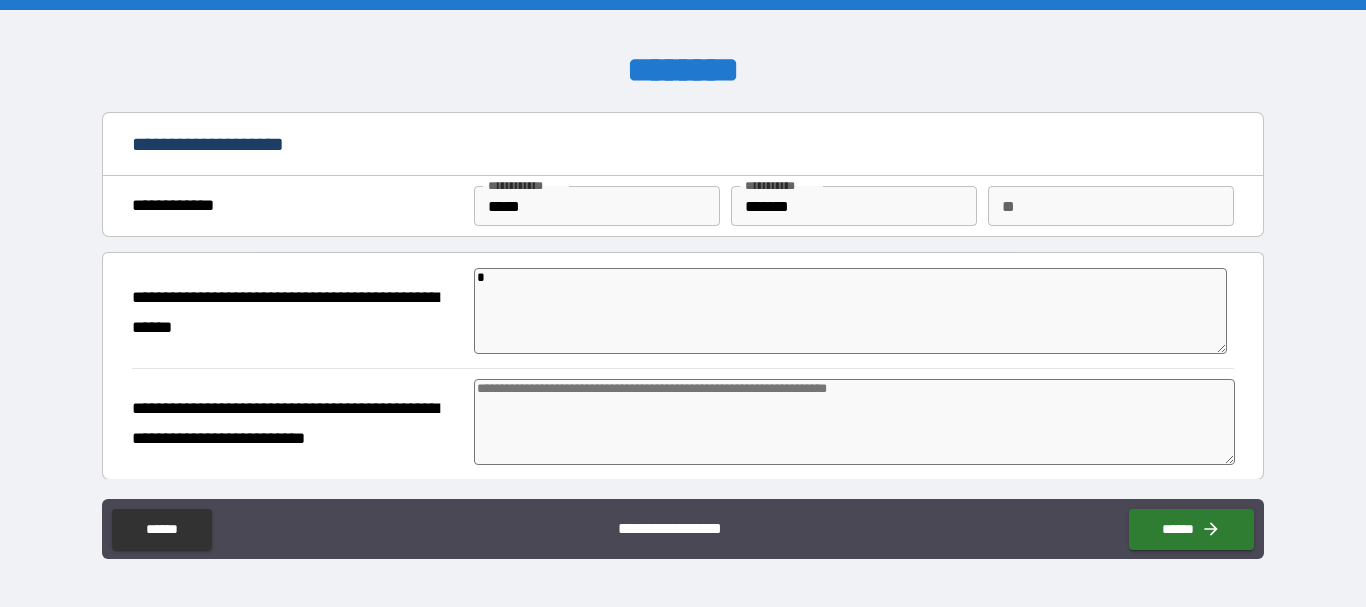type on "*" 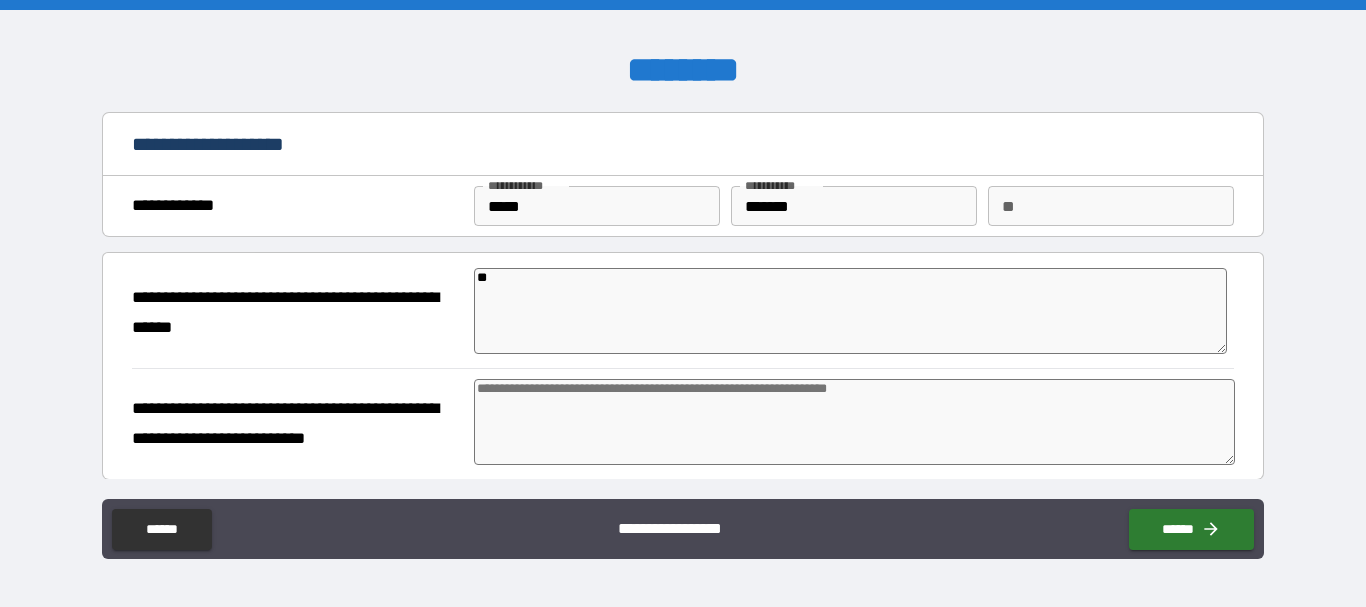 type on "*" 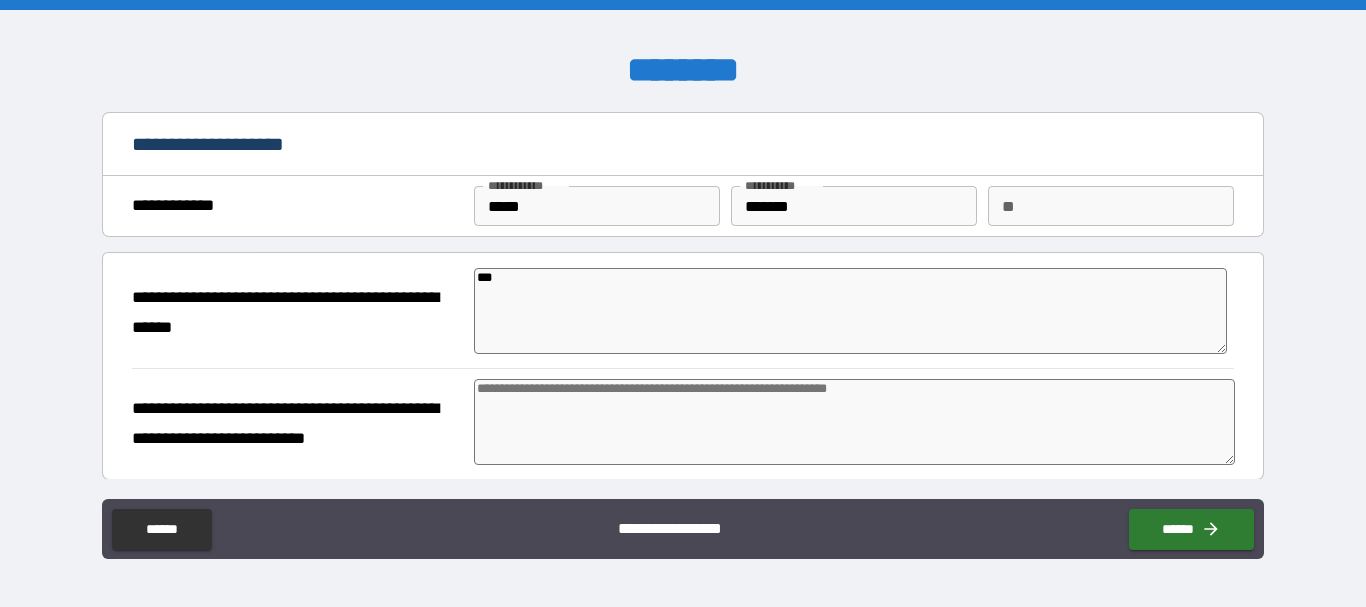 type on "*" 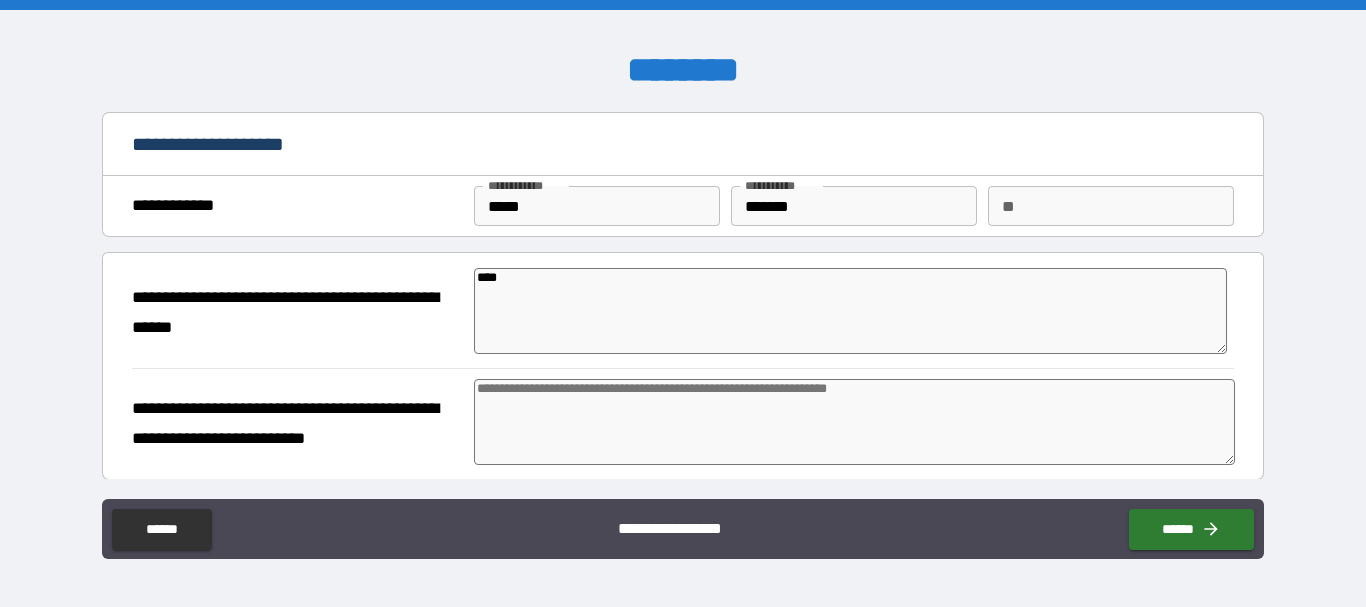 type on "*" 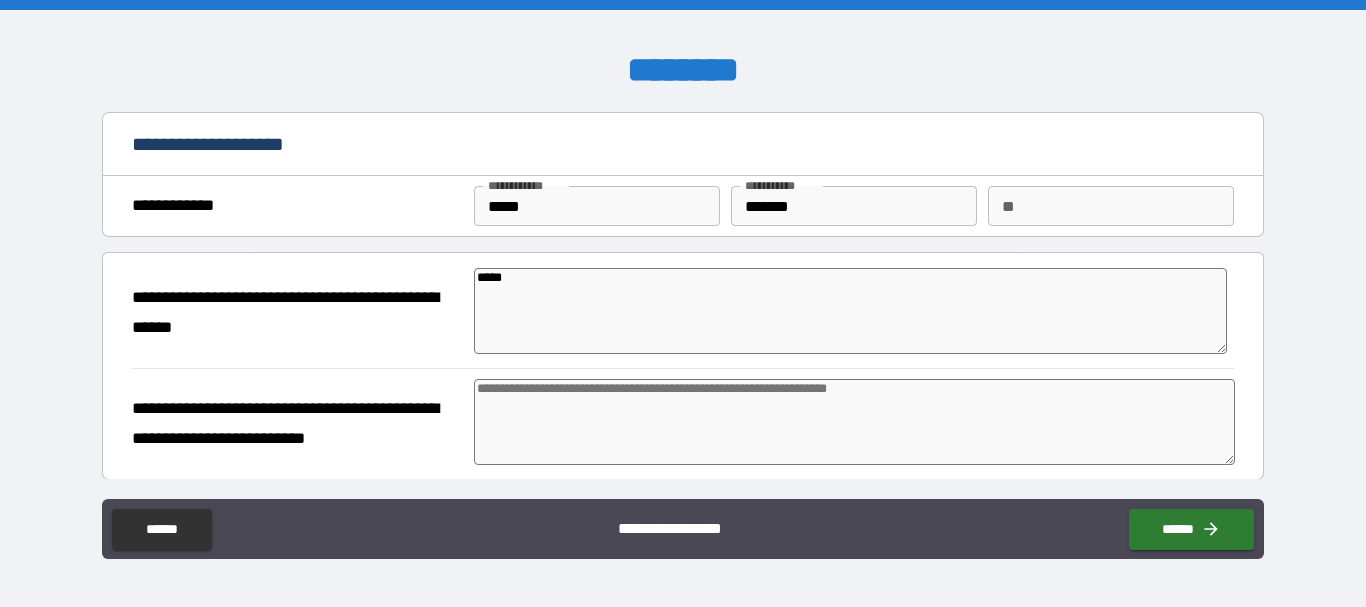 type on "******" 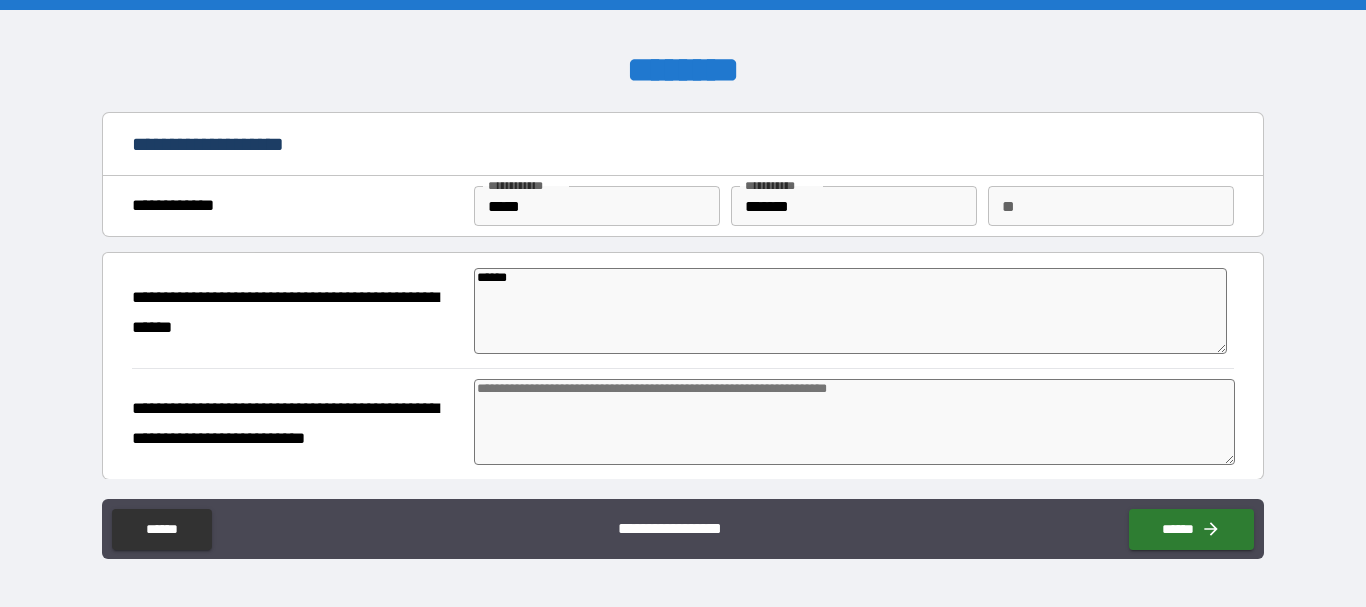 type on "******" 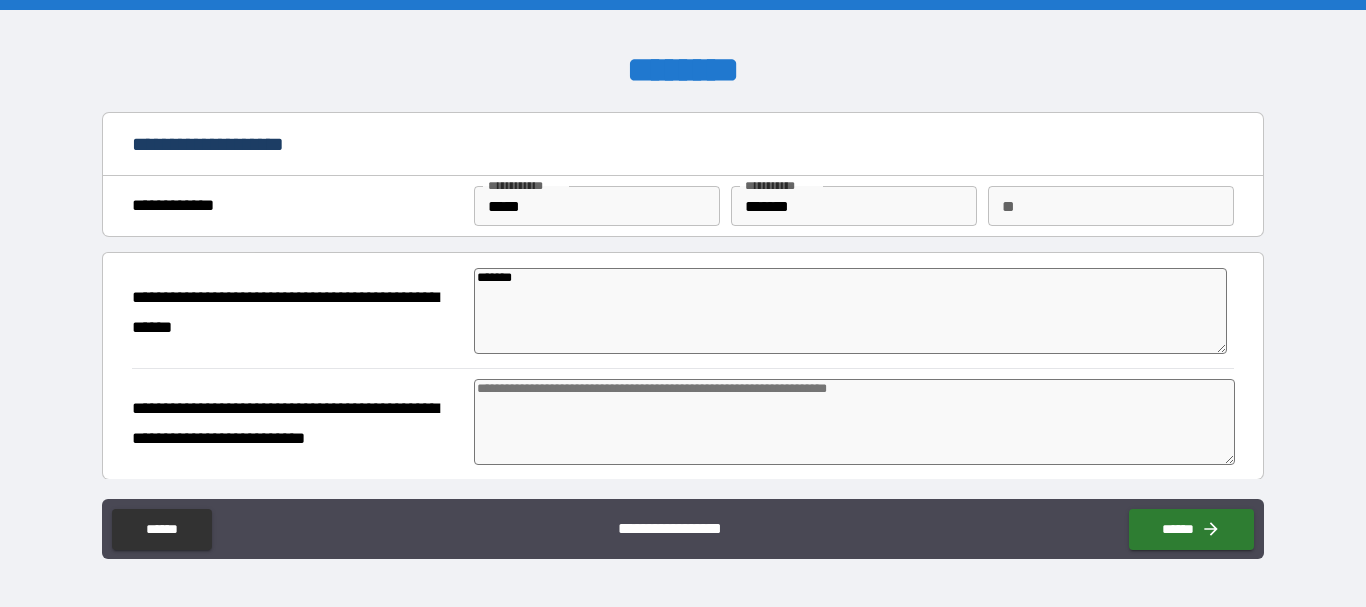 type on "********" 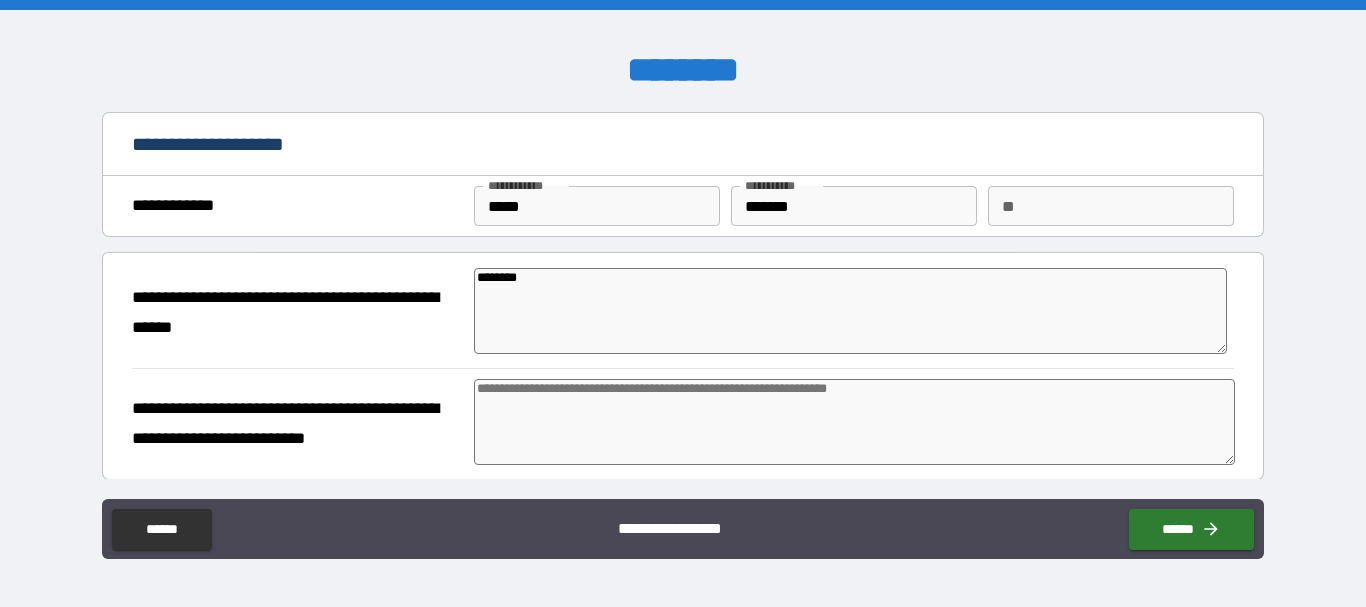 type on "*" 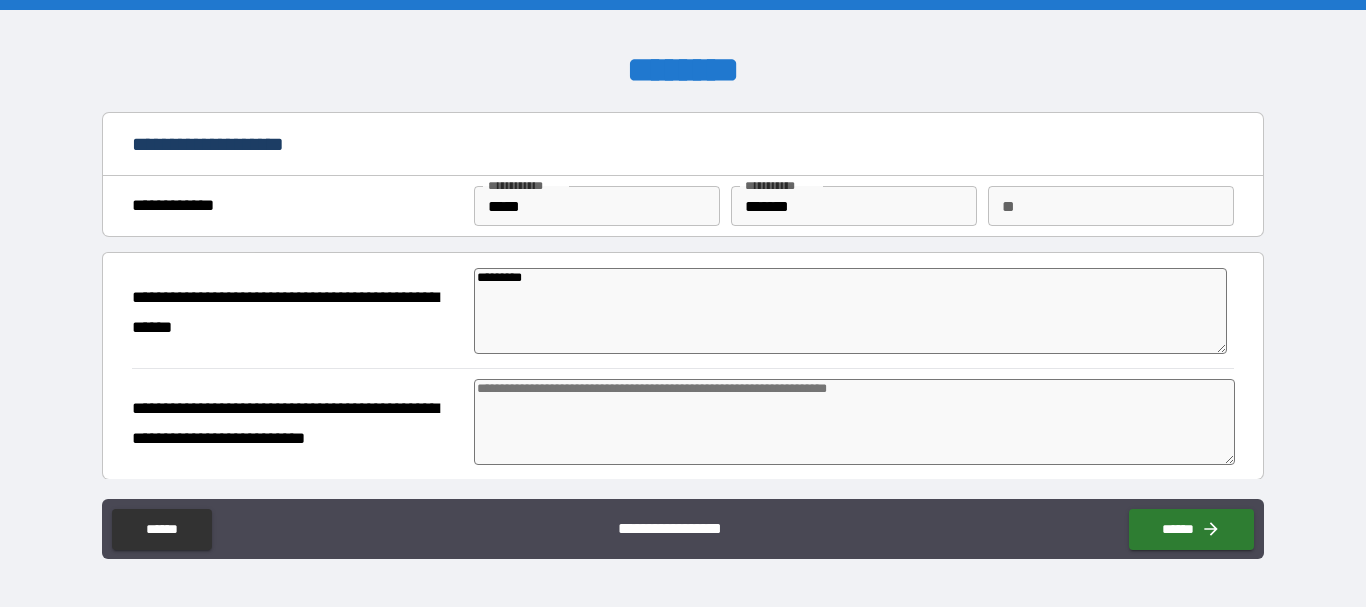 type on "**********" 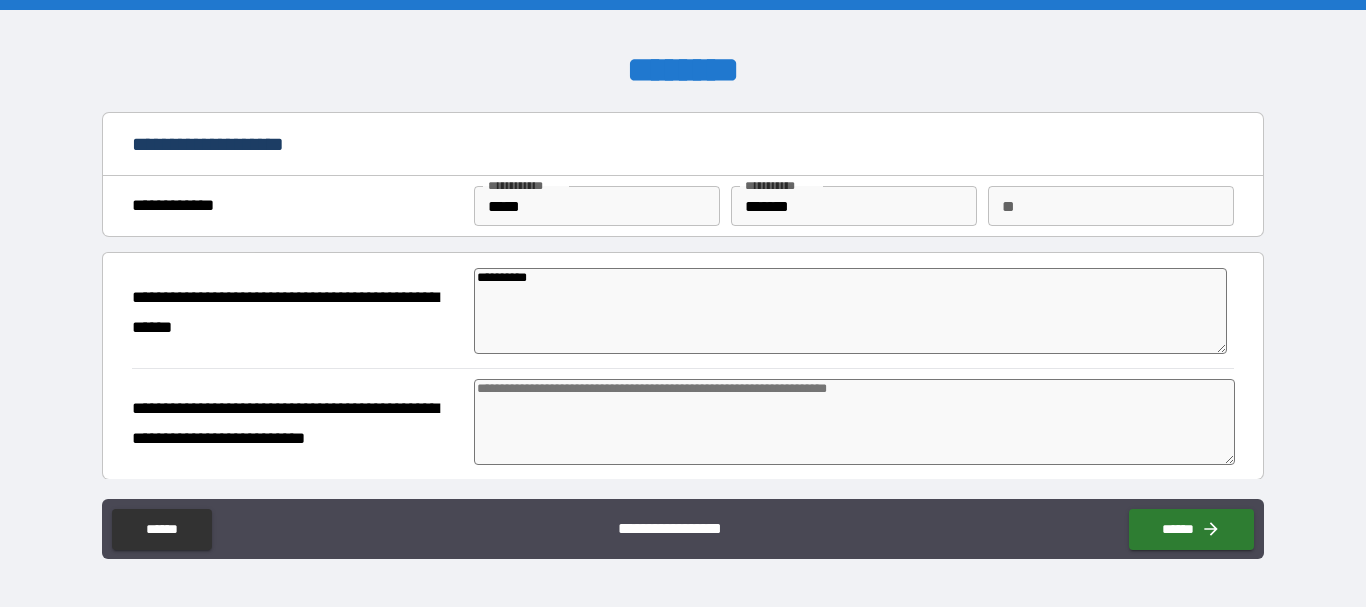 type on "**********" 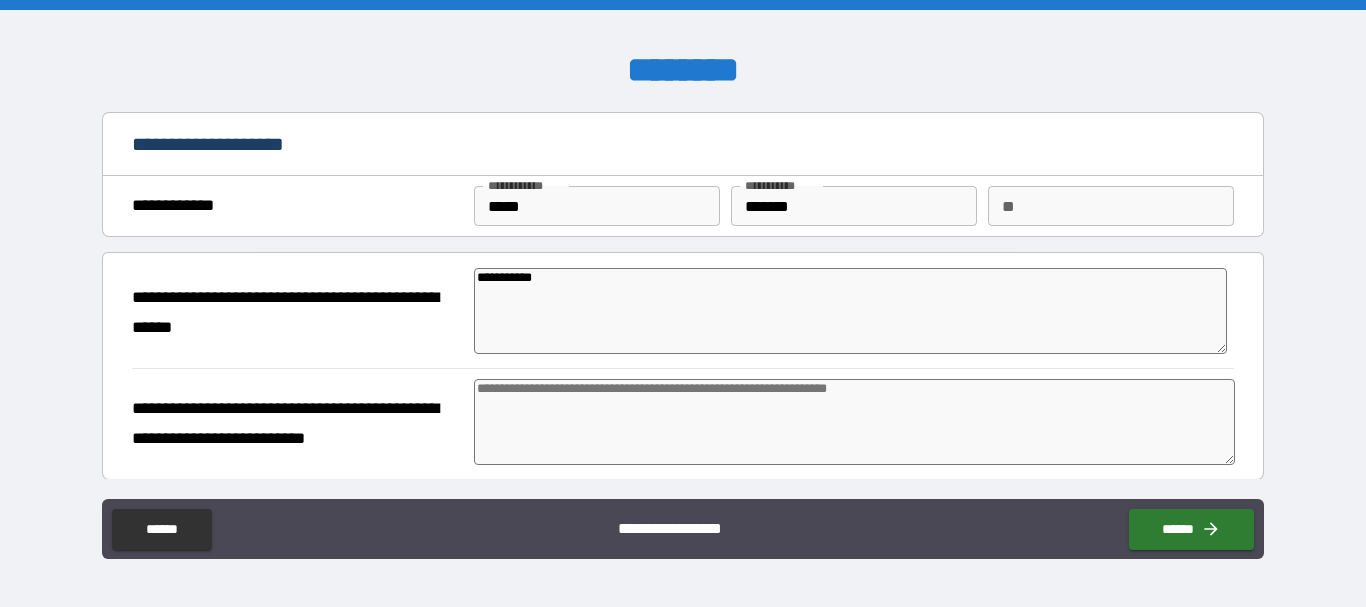 type on "*" 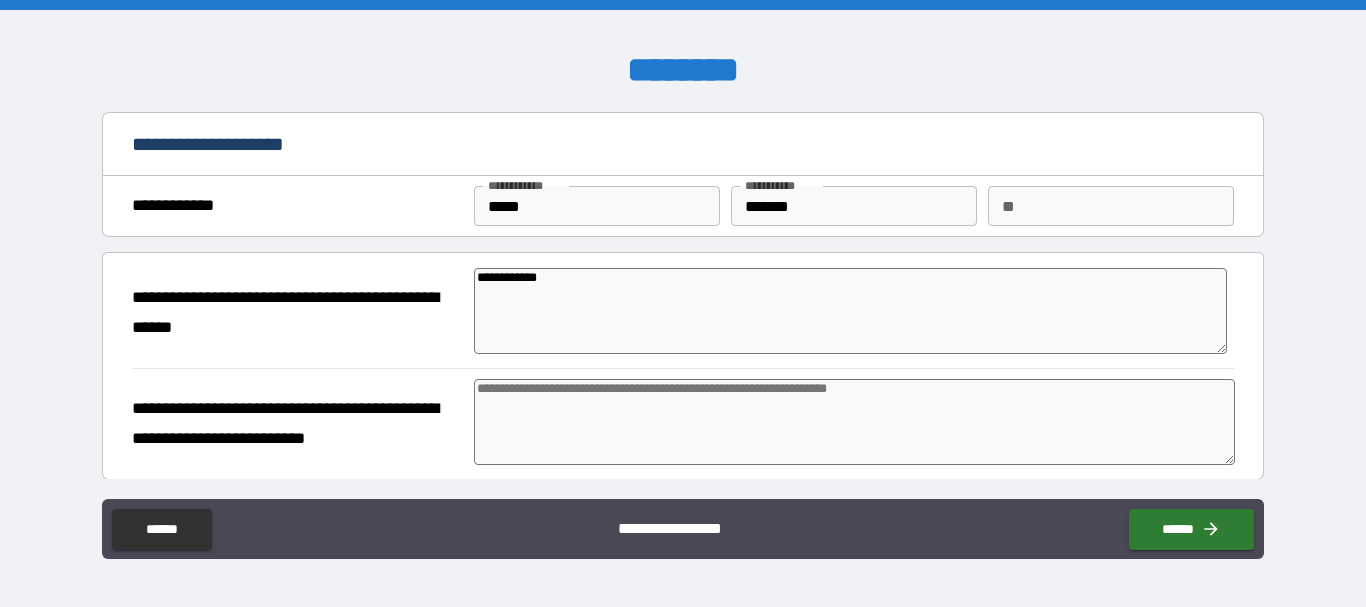 type on "*" 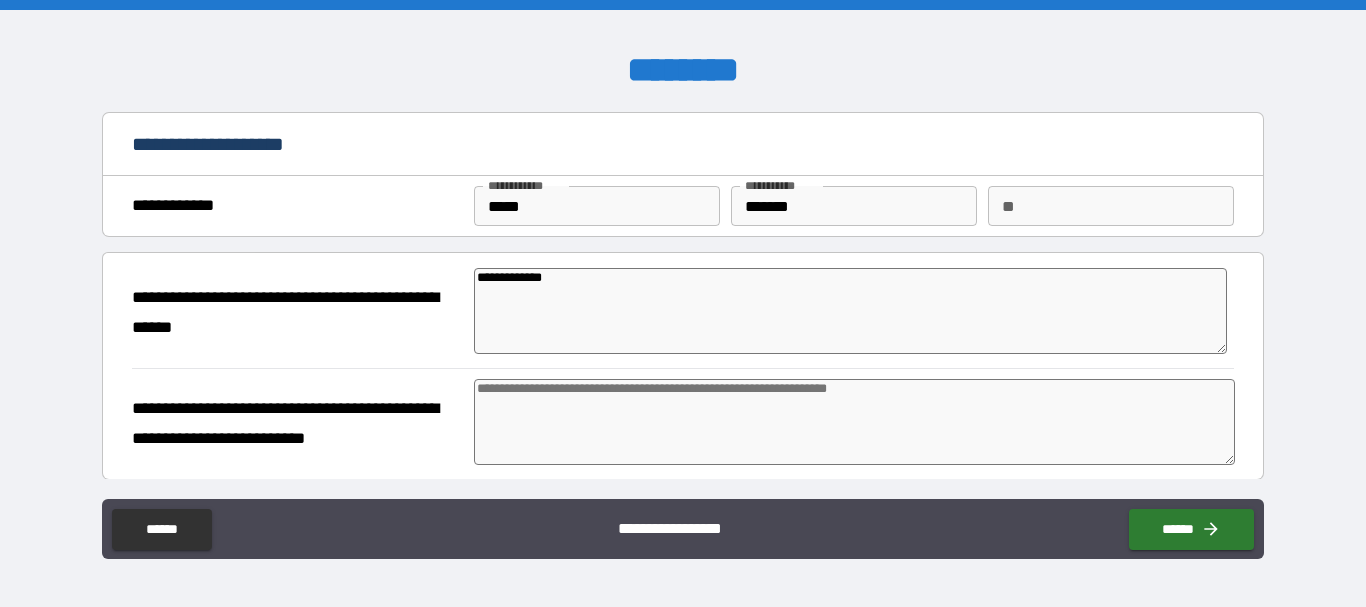 type on "*" 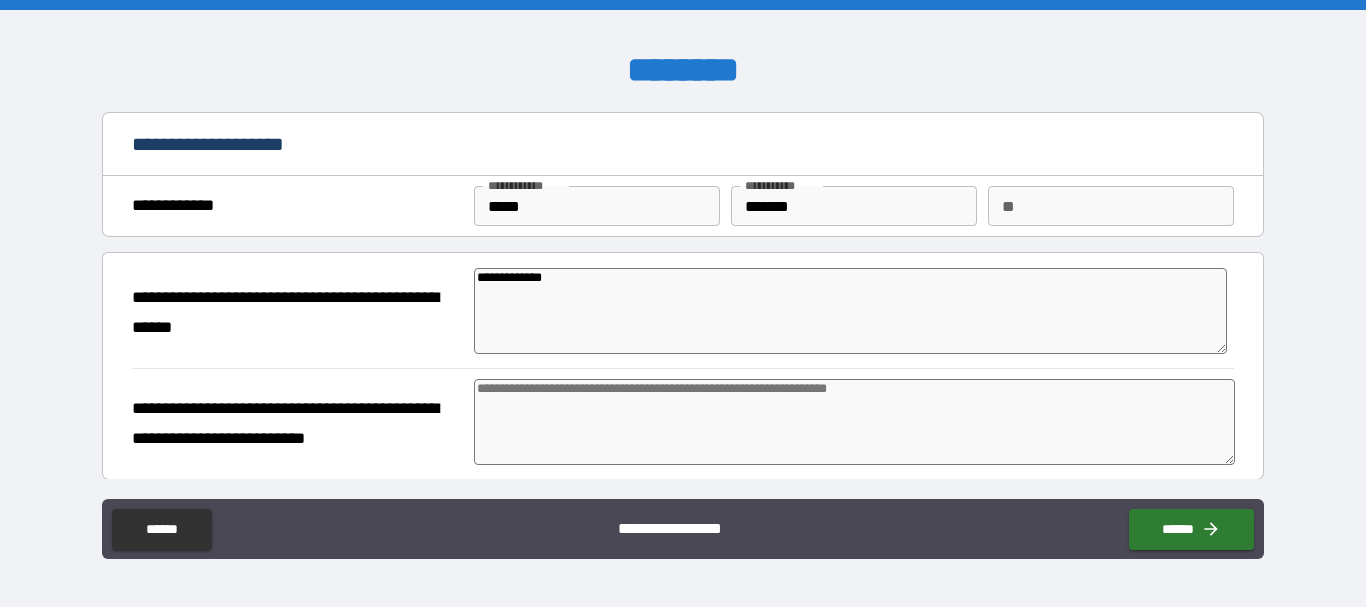type on "**********" 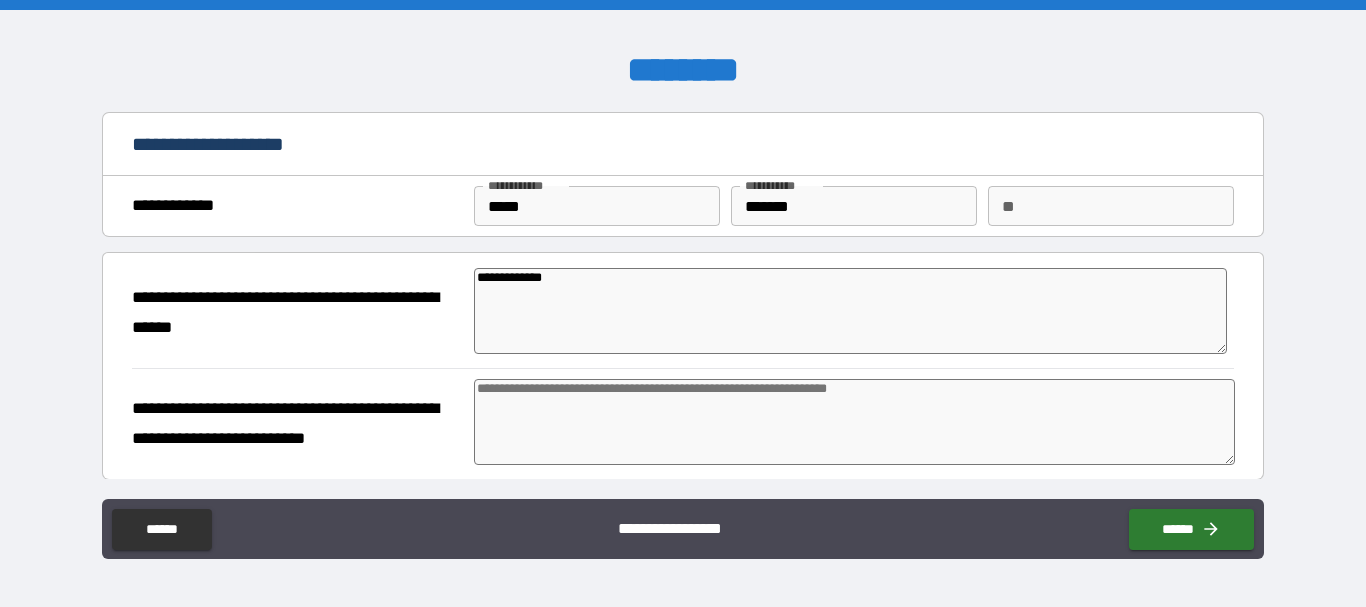 click at bounding box center [854, 422] 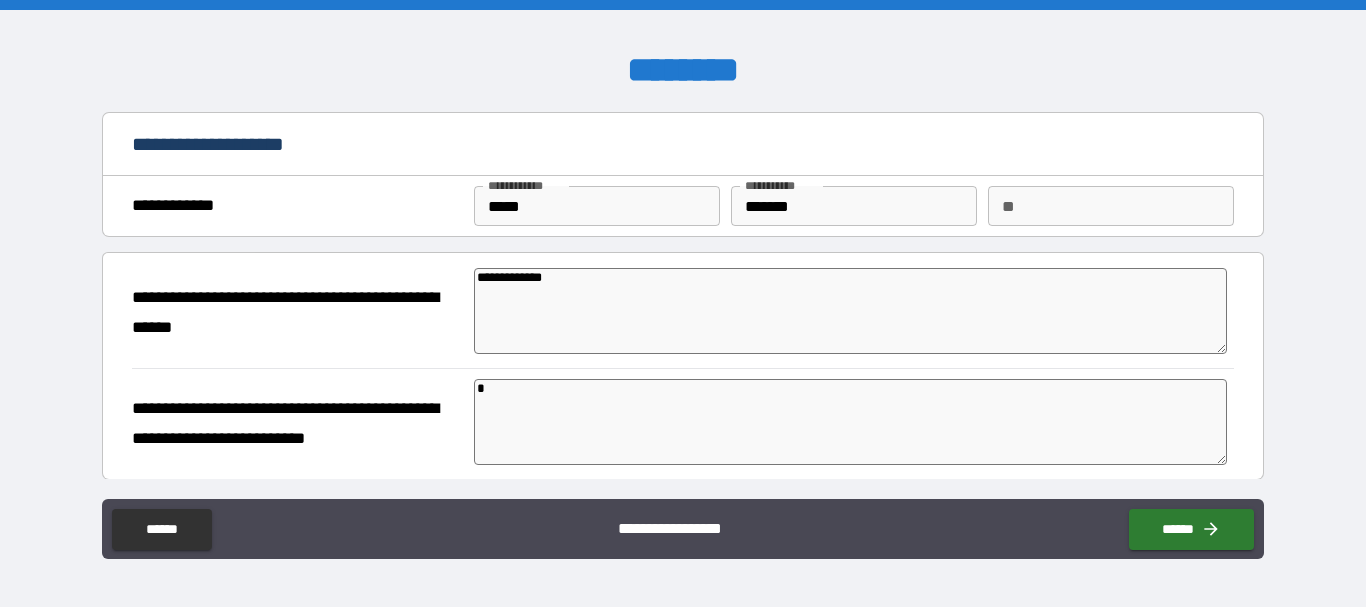 type on "*" 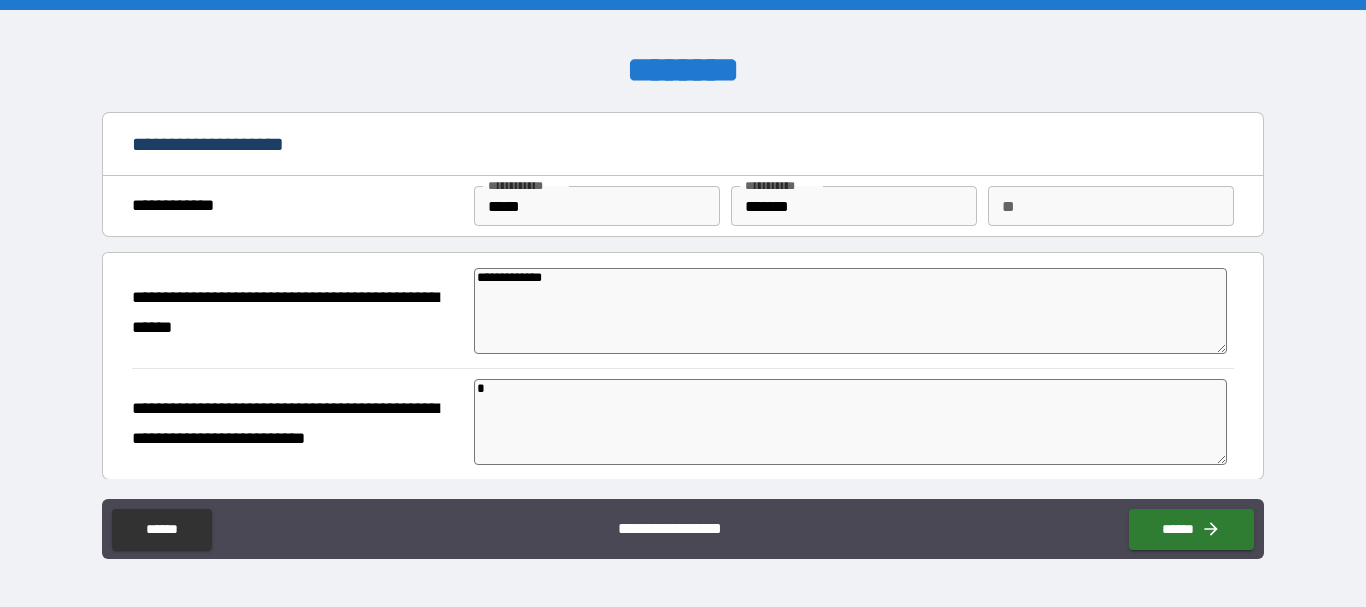type on "**" 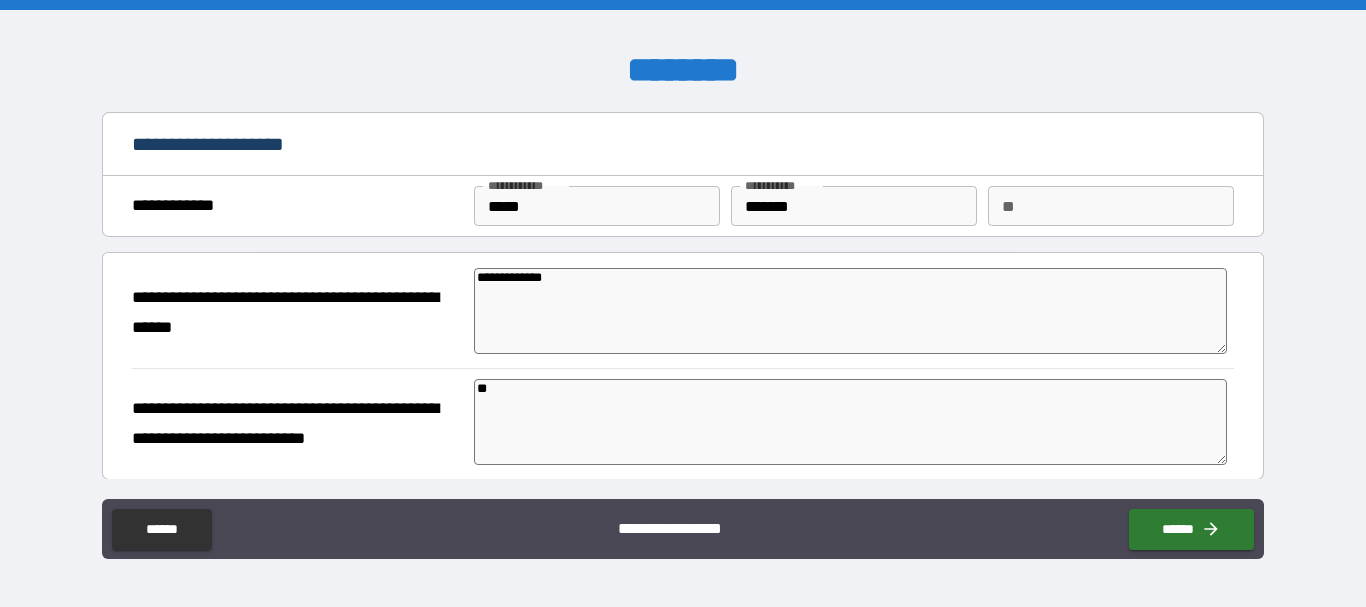 type on "*" 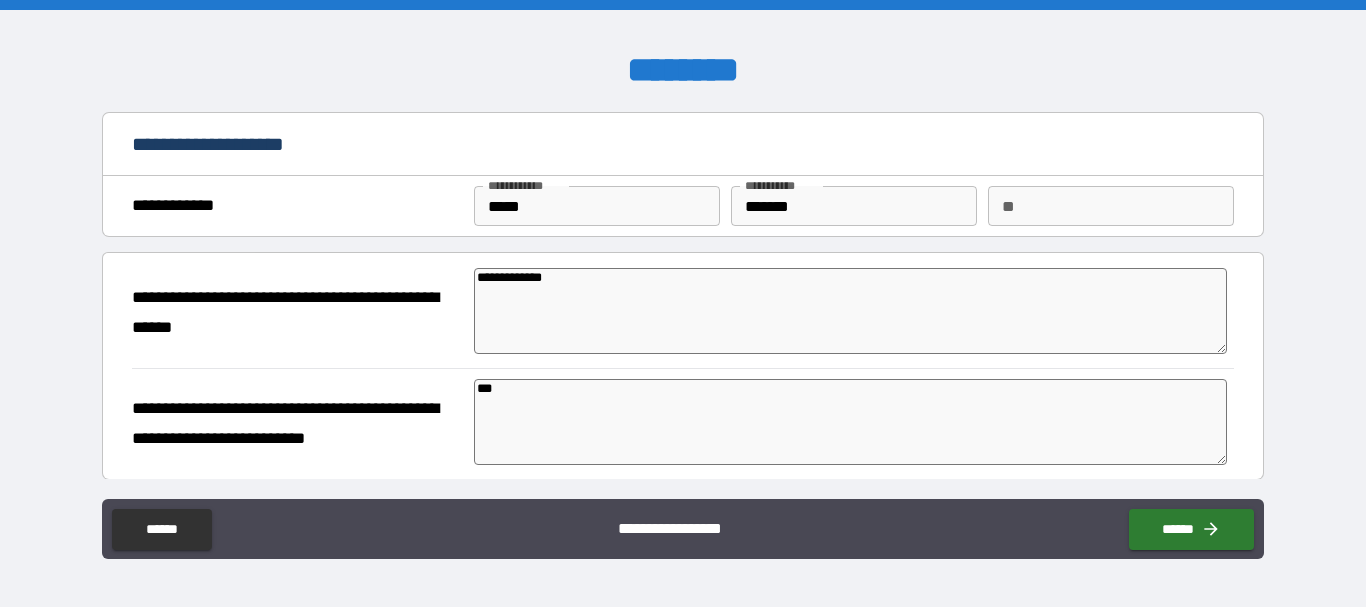 type on "*" 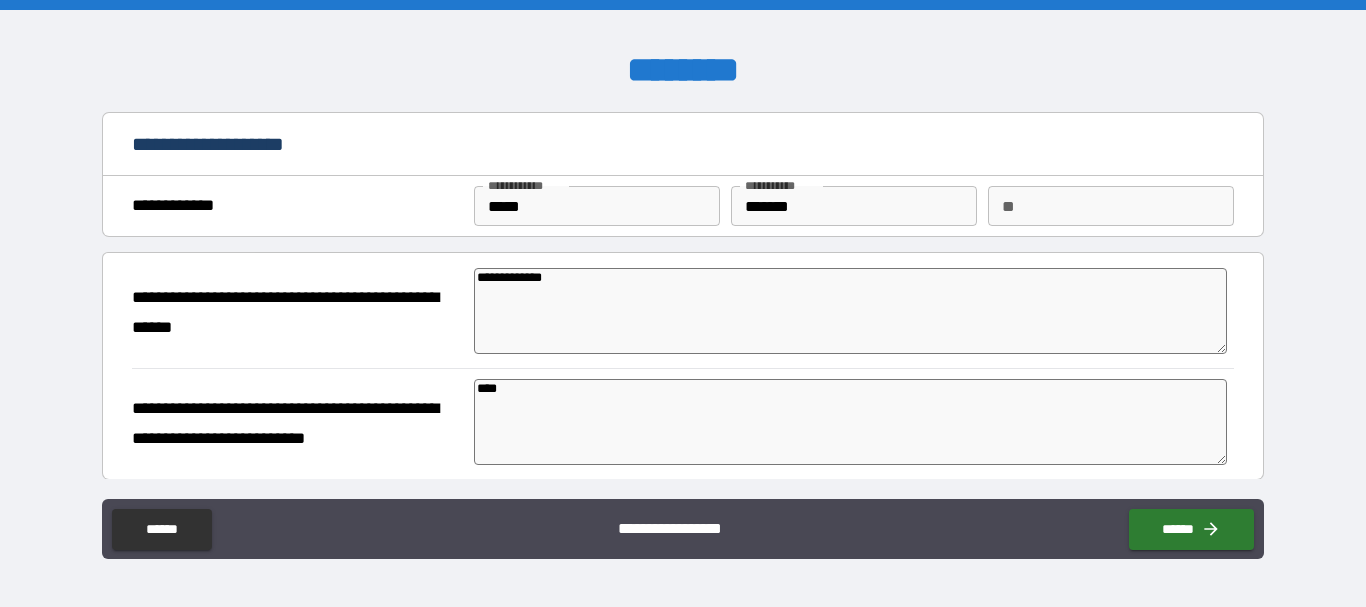 type on "*" 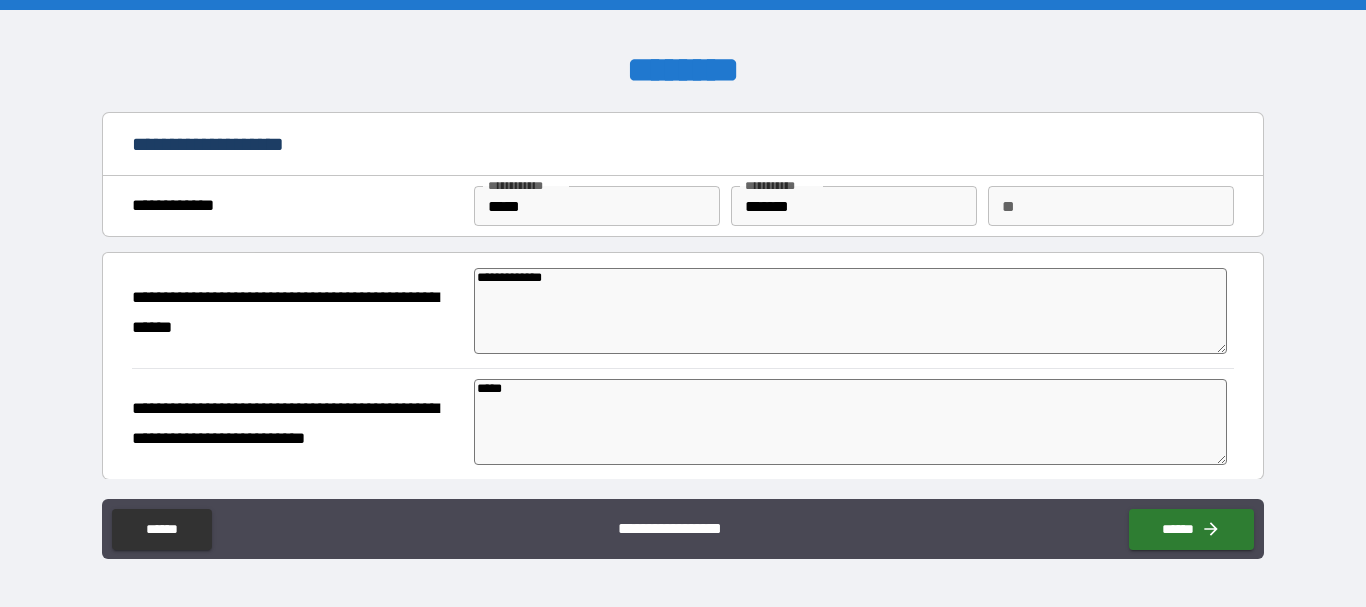 type on "*" 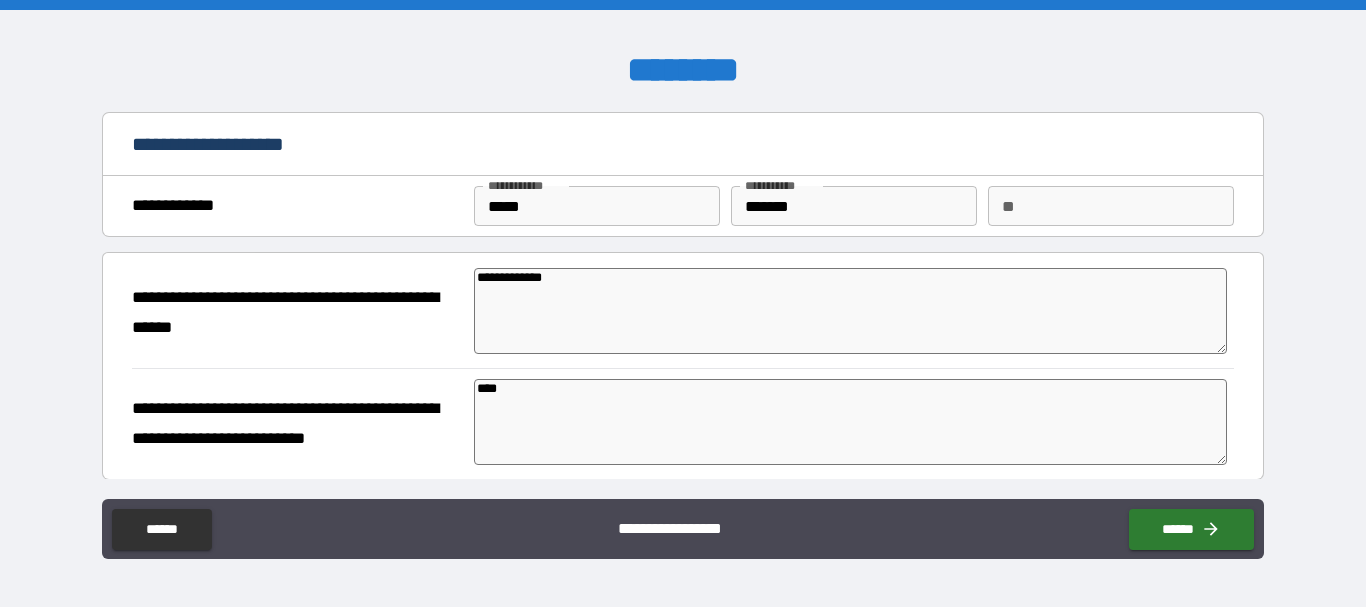 type on "*" 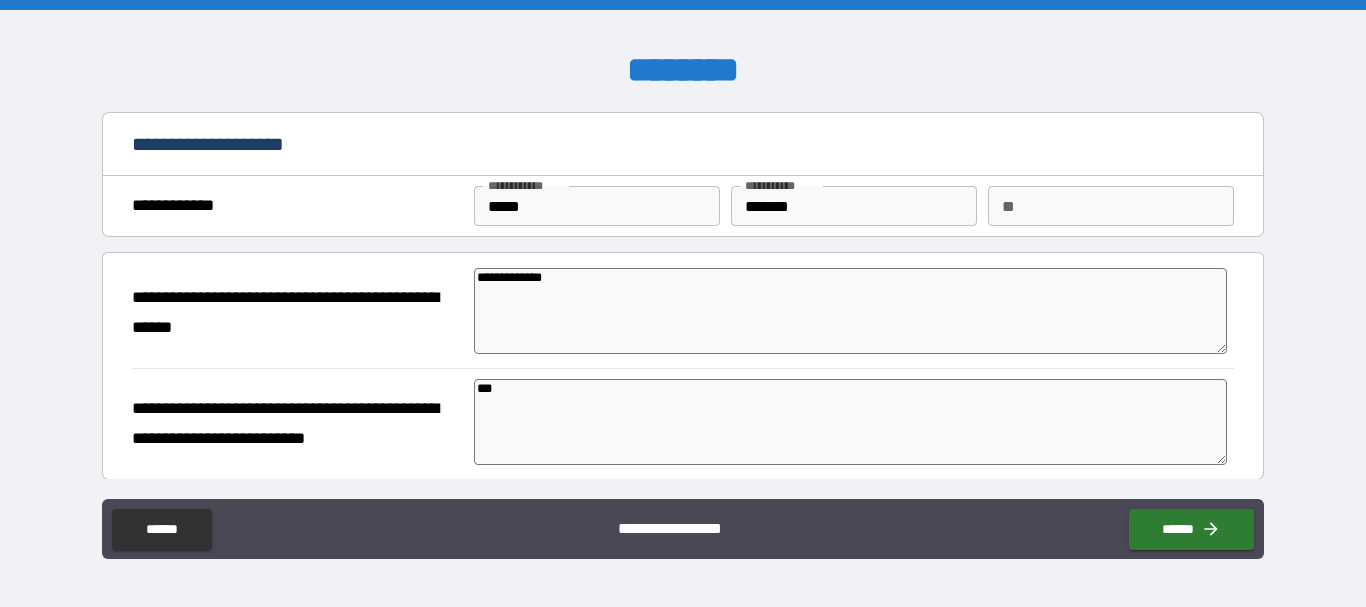 type on "*" 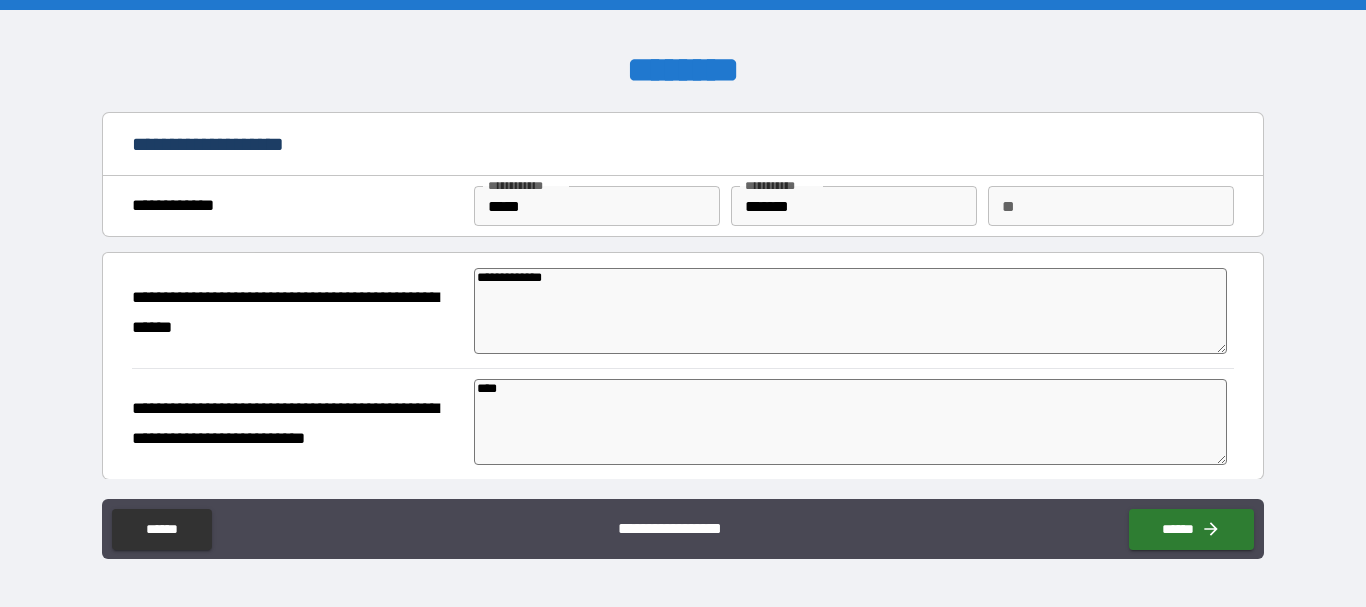 type on "*" 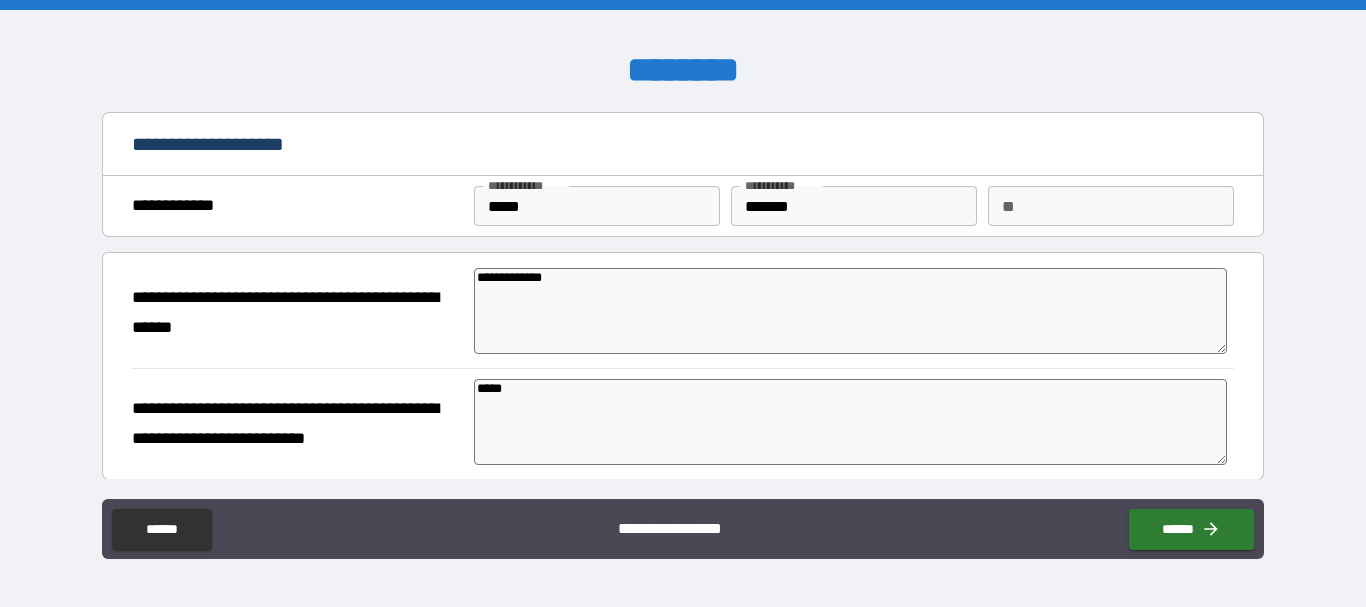 type on "*" 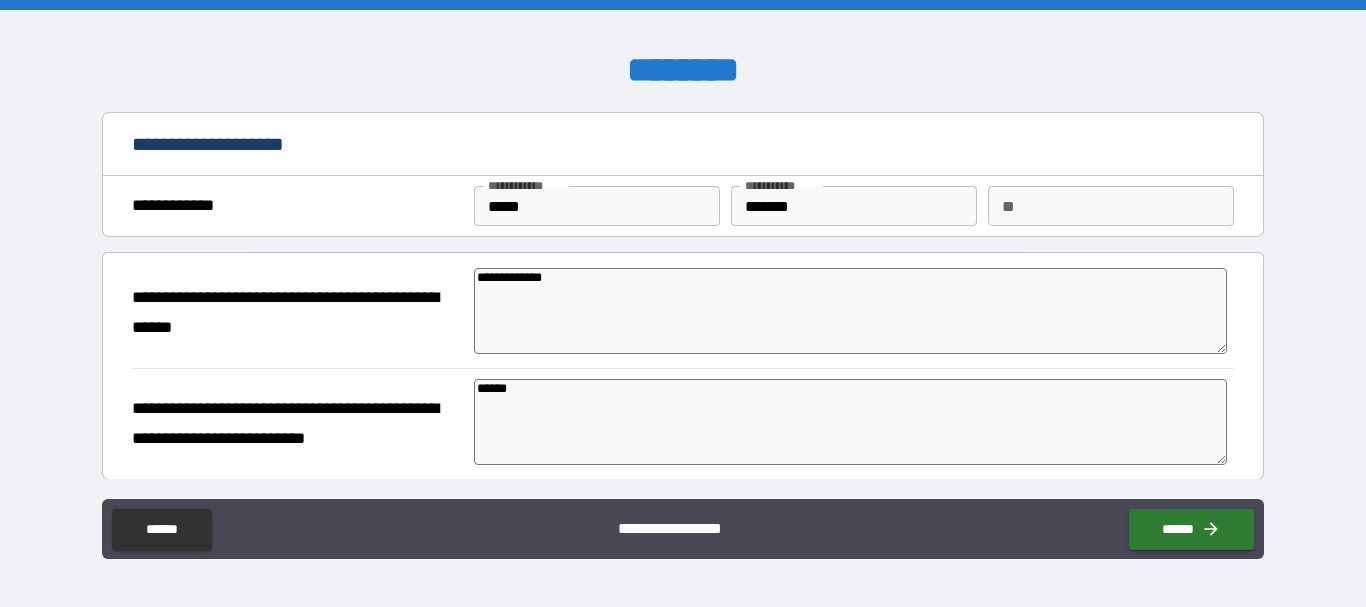 type on "*" 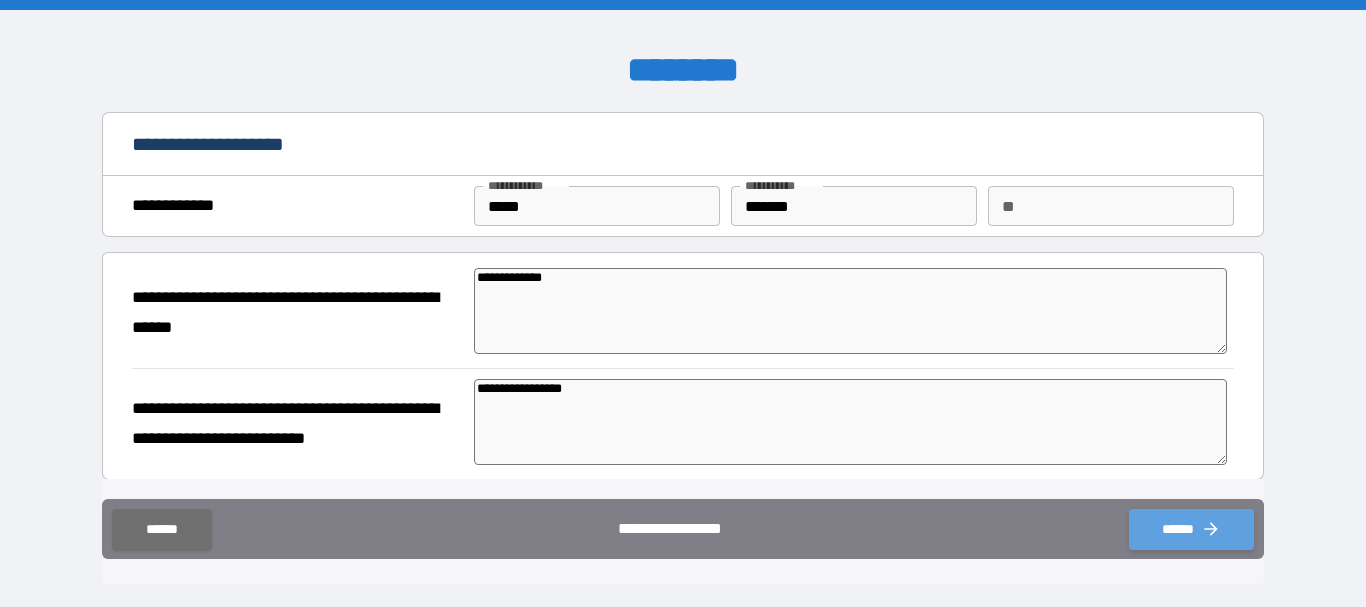 click on "******" at bounding box center (1191, 529) 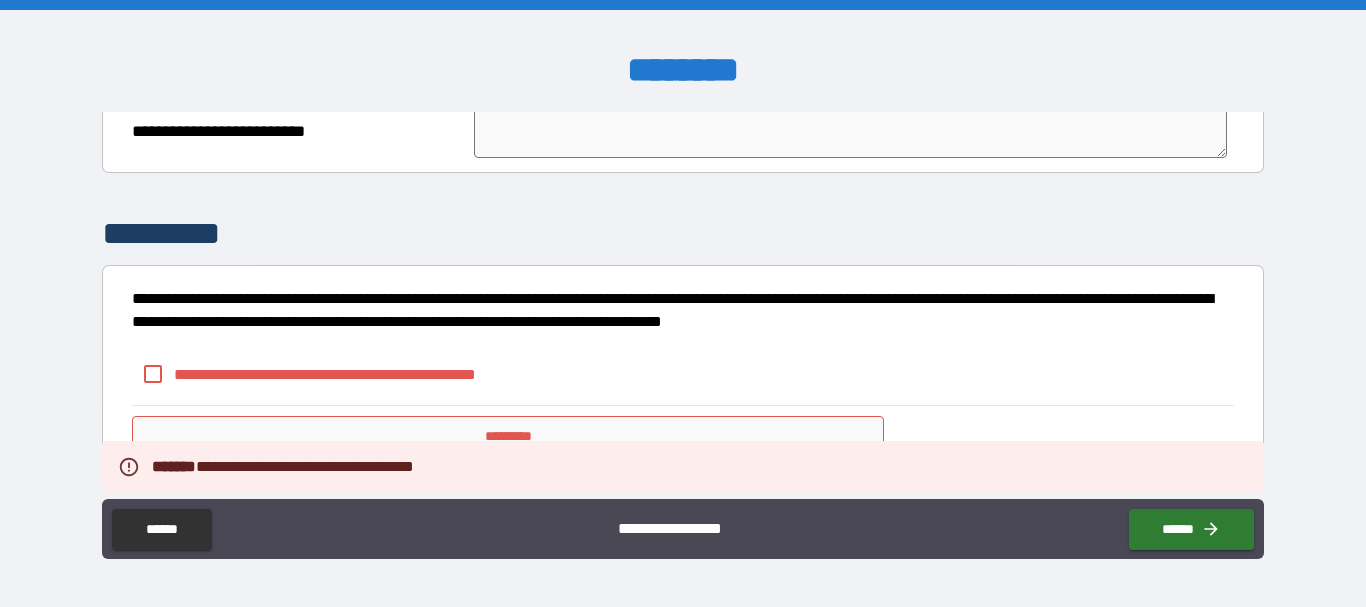 scroll, scrollTop: 355, scrollLeft: 0, axis: vertical 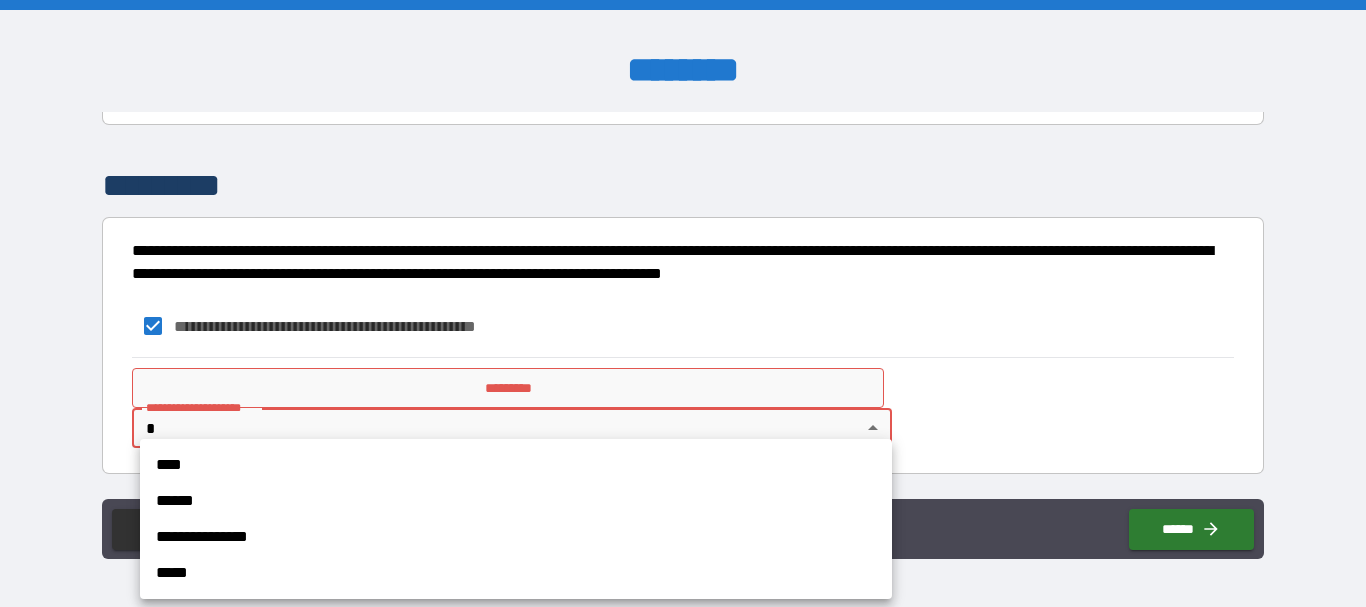 click on "**********" at bounding box center (683, 303) 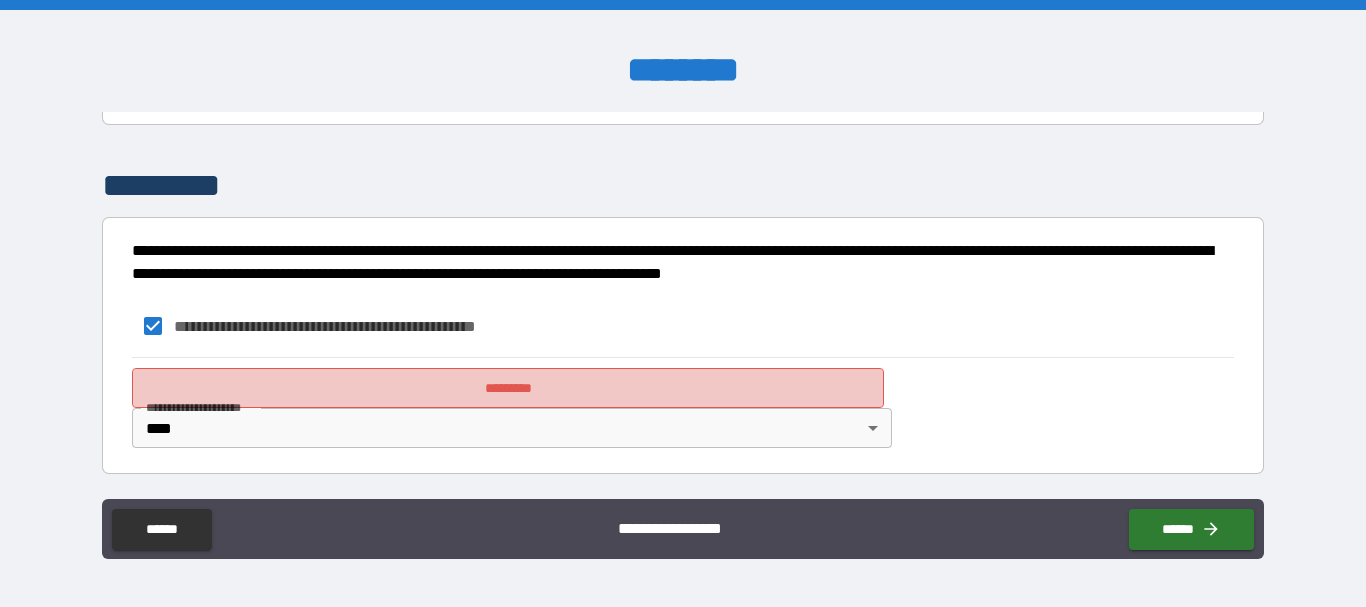 click on "*********" at bounding box center [508, 388] 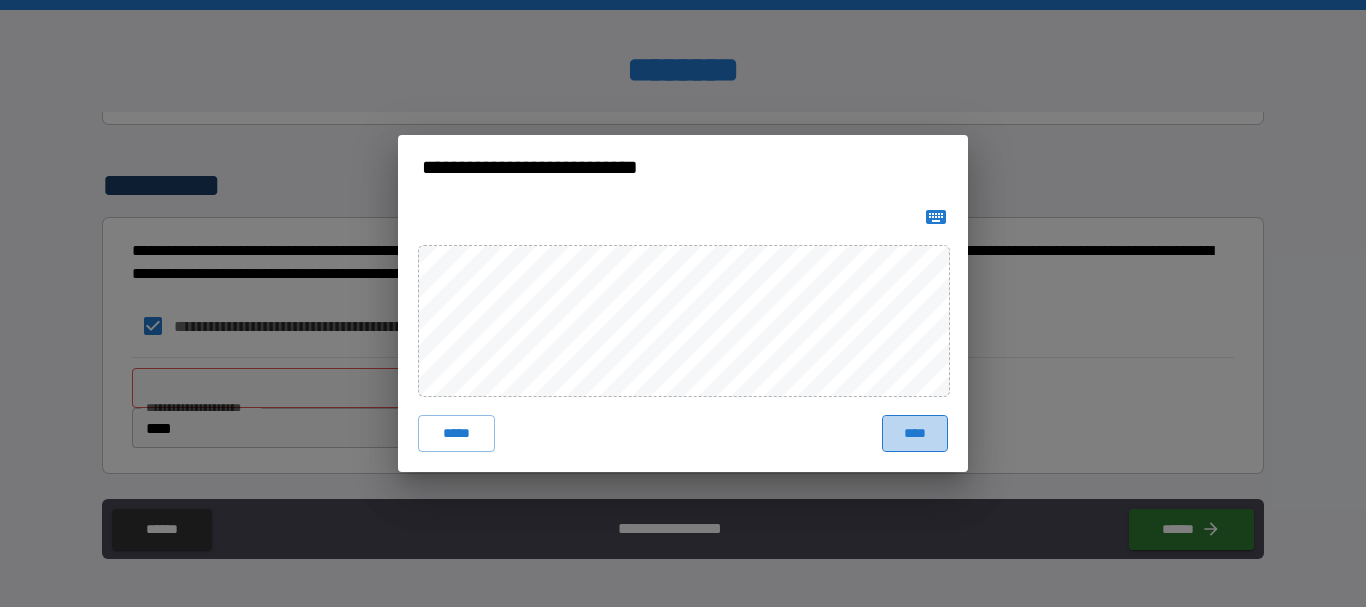 click on "****" at bounding box center [915, 433] 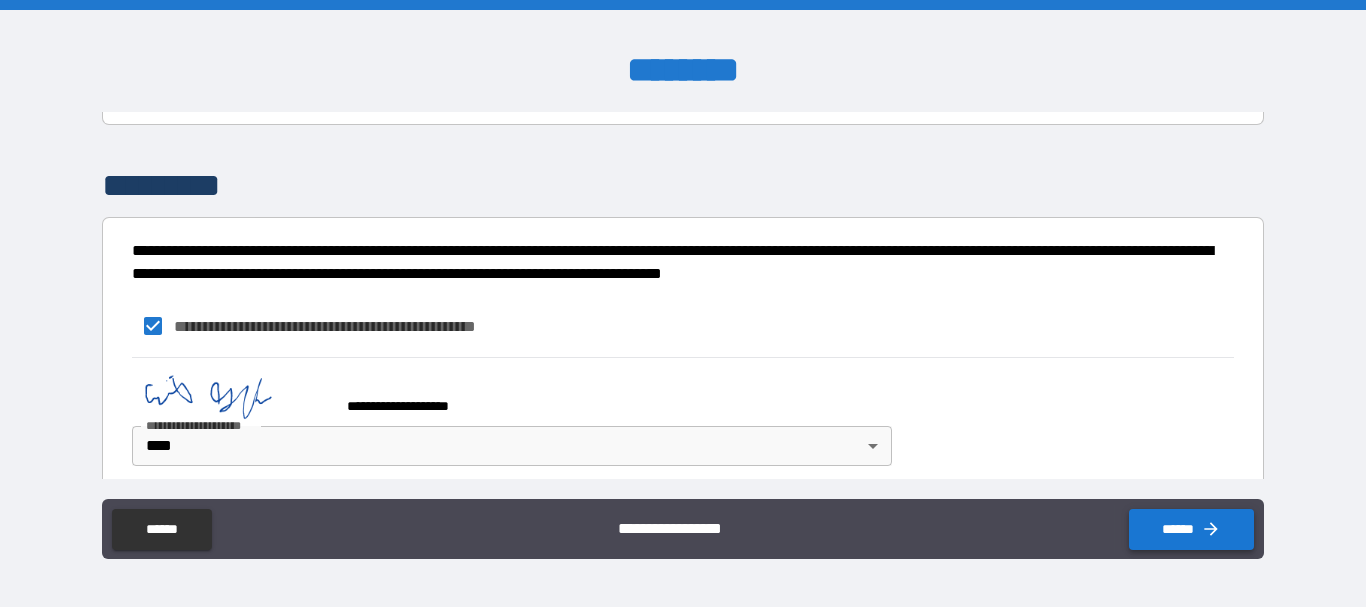 click 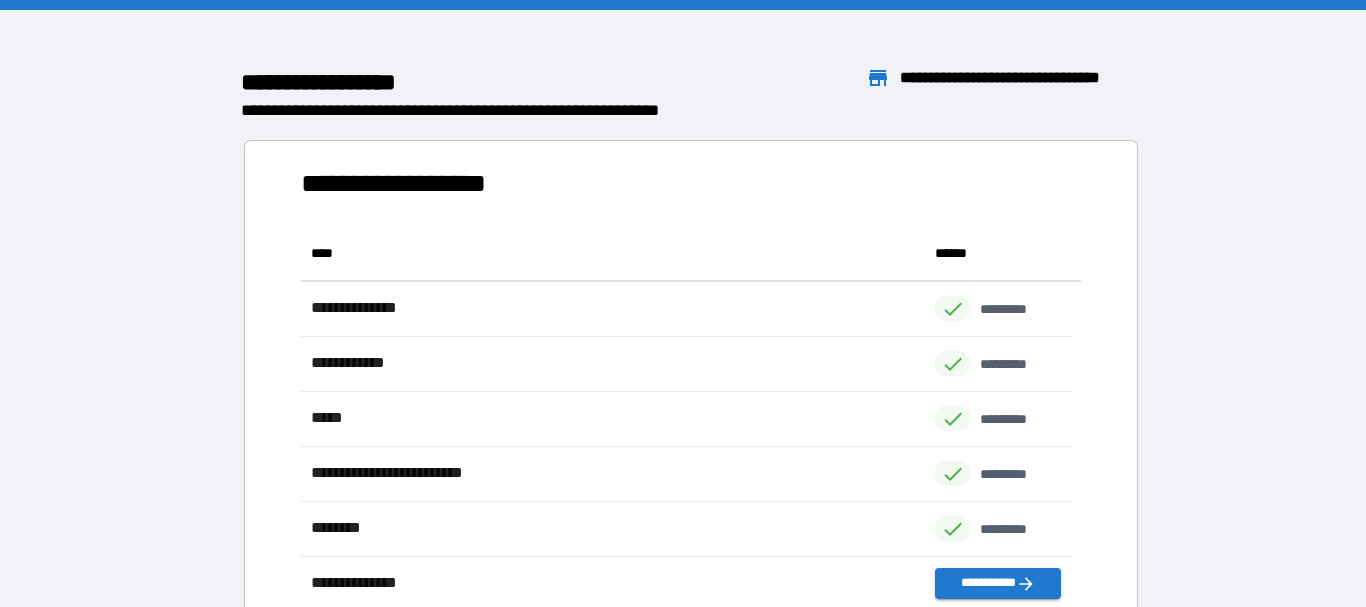 scroll, scrollTop: 16, scrollLeft: 16, axis: both 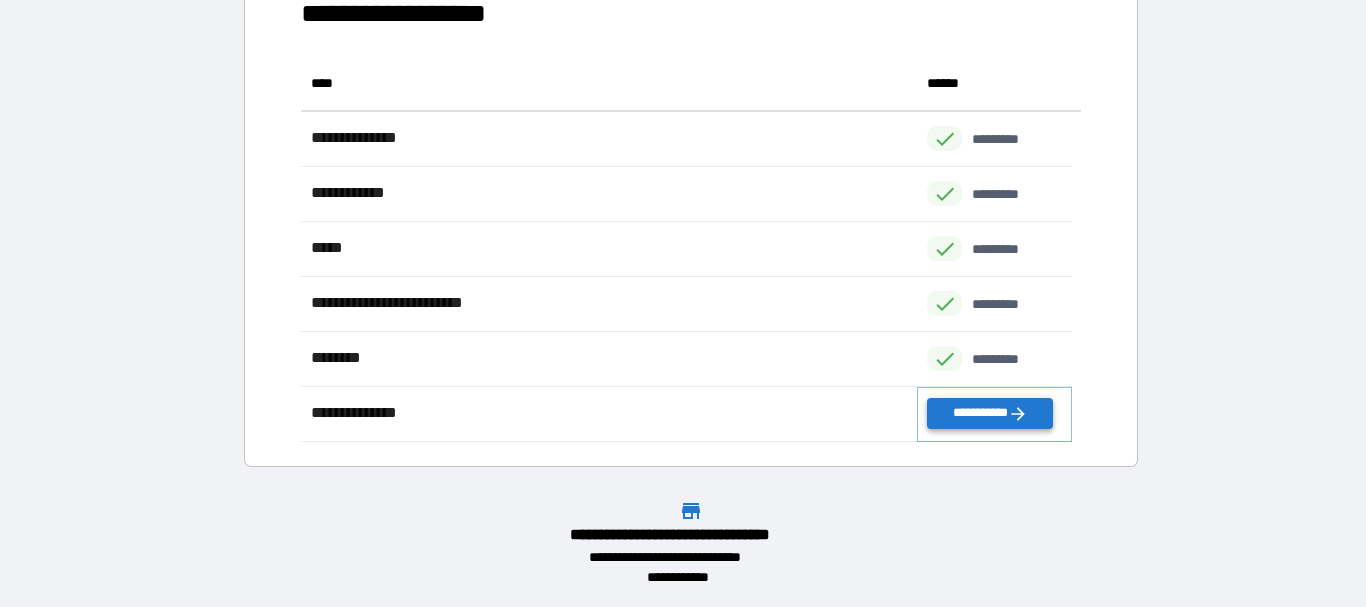 click on "**********" at bounding box center [989, 413] 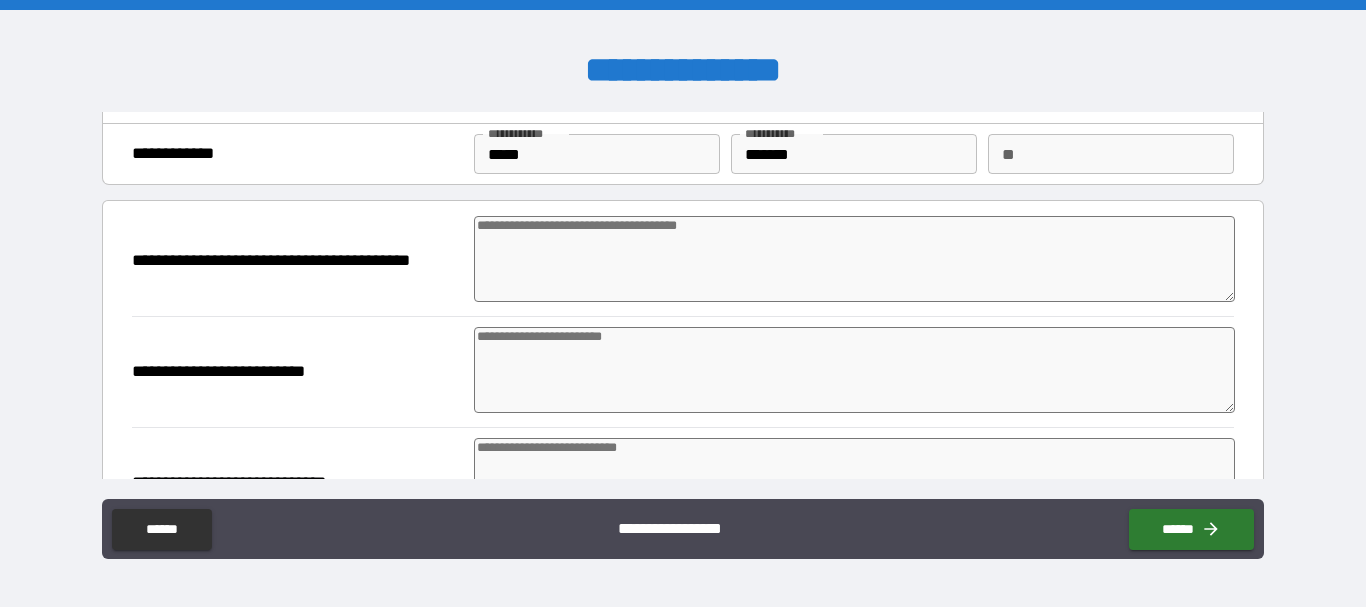 scroll, scrollTop: 0, scrollLeft: 0, axis: both 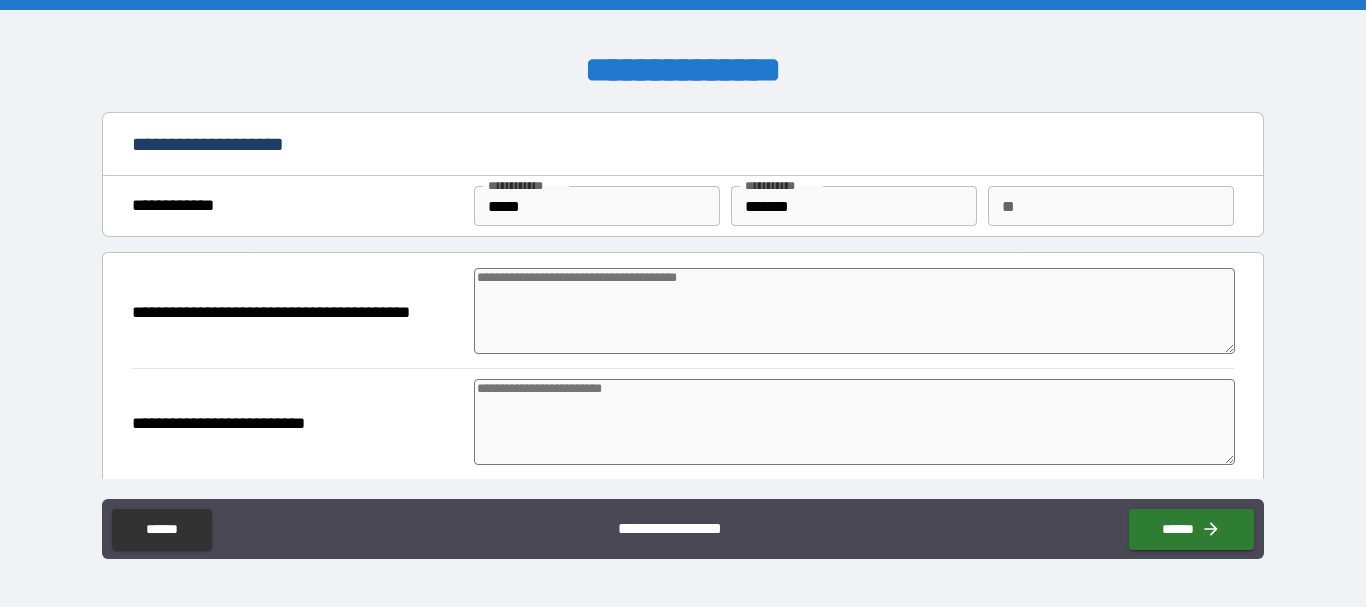 click at bounding box center [854, 311] 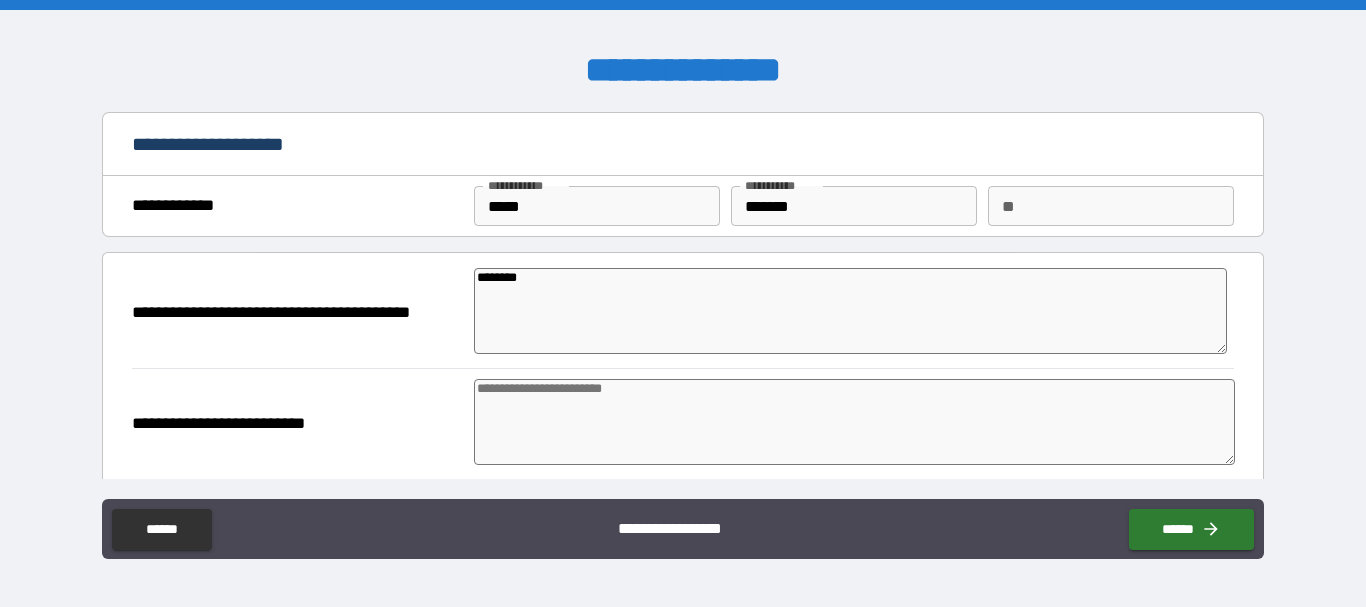 click at bounding box center (854, 422) 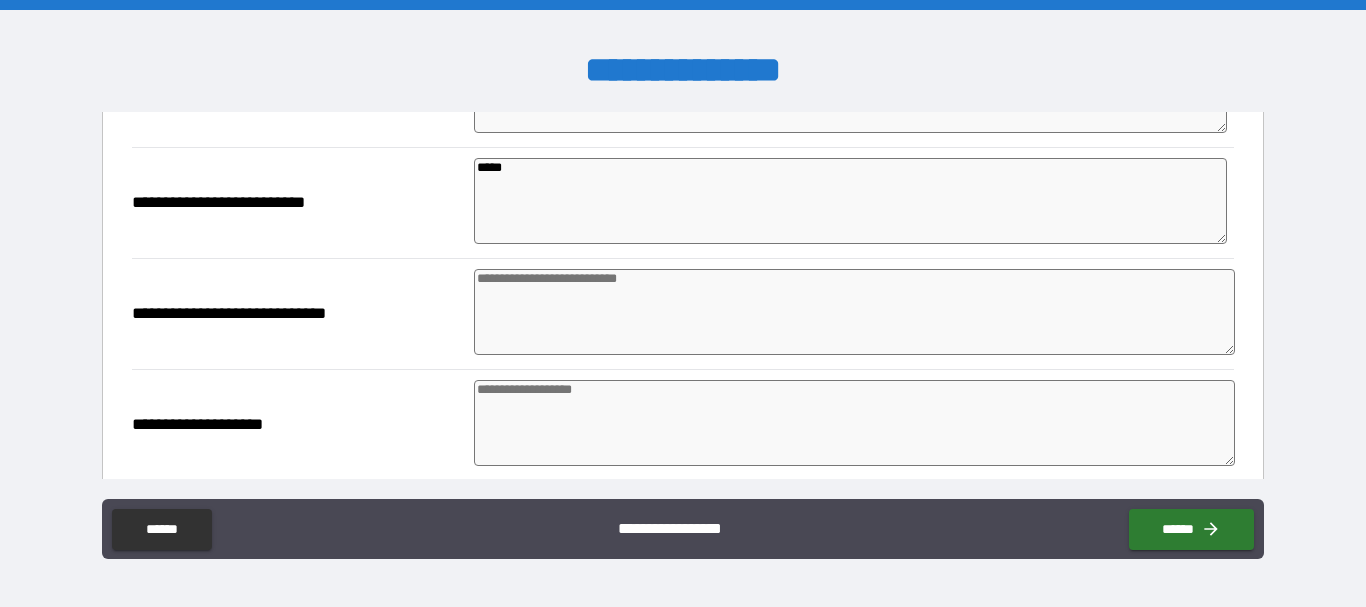 scroll, scrollTop: 236, scrollLeft: 0, axis: vertical 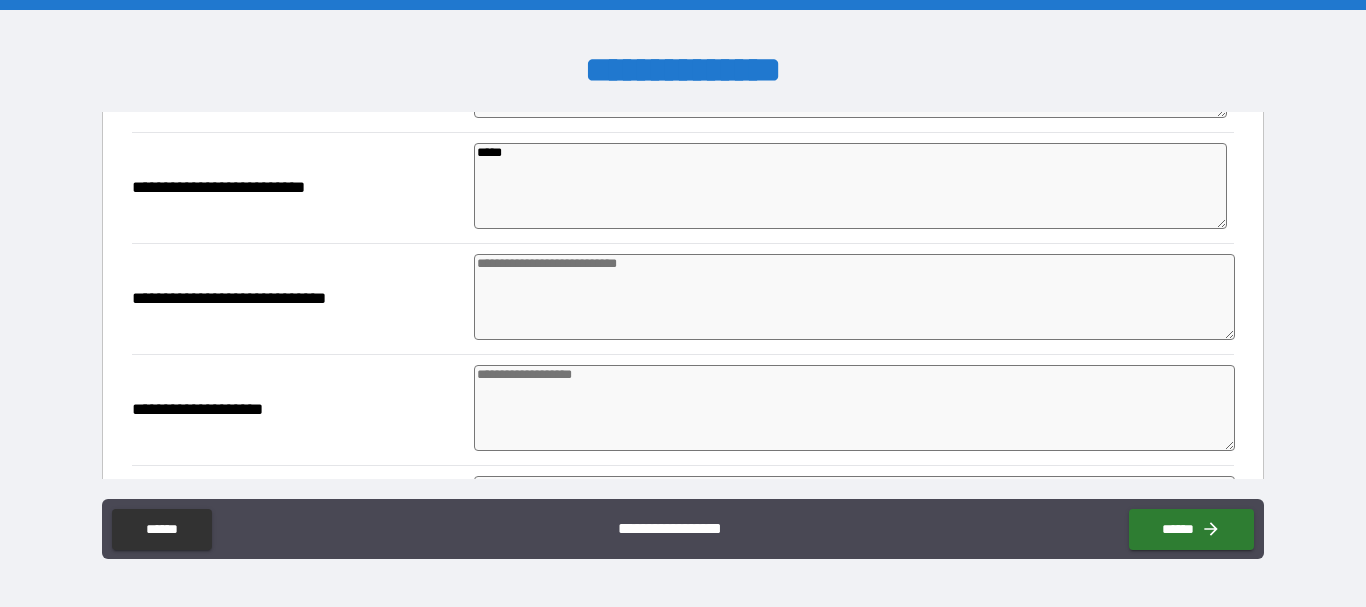 click on "*" at bounding box center [854, 299] 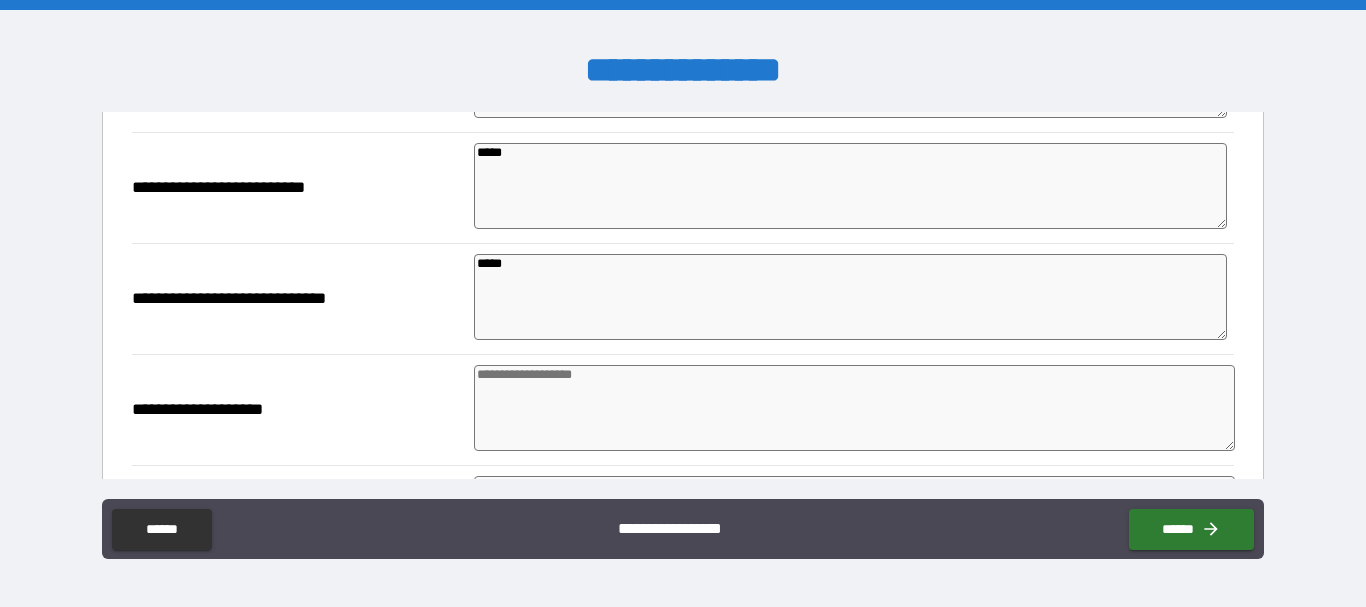 click at bounding box center [854, 408] 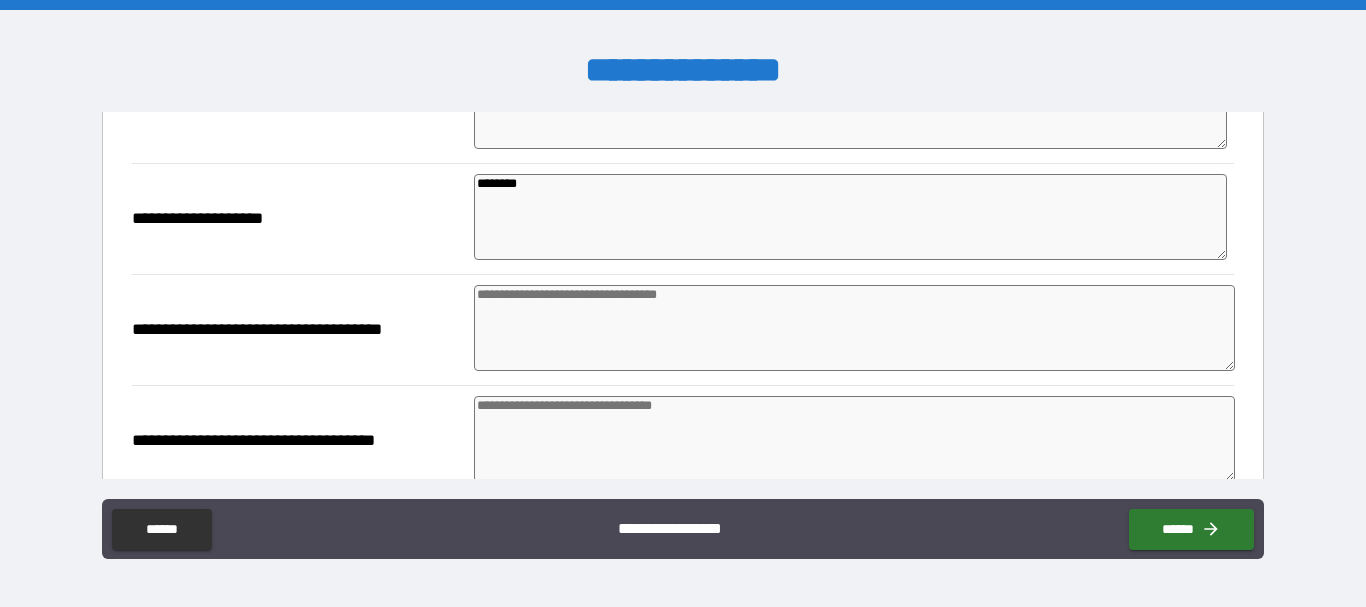 scroll, scrollTop: 428, scrollLeft: 0, axis: vertical 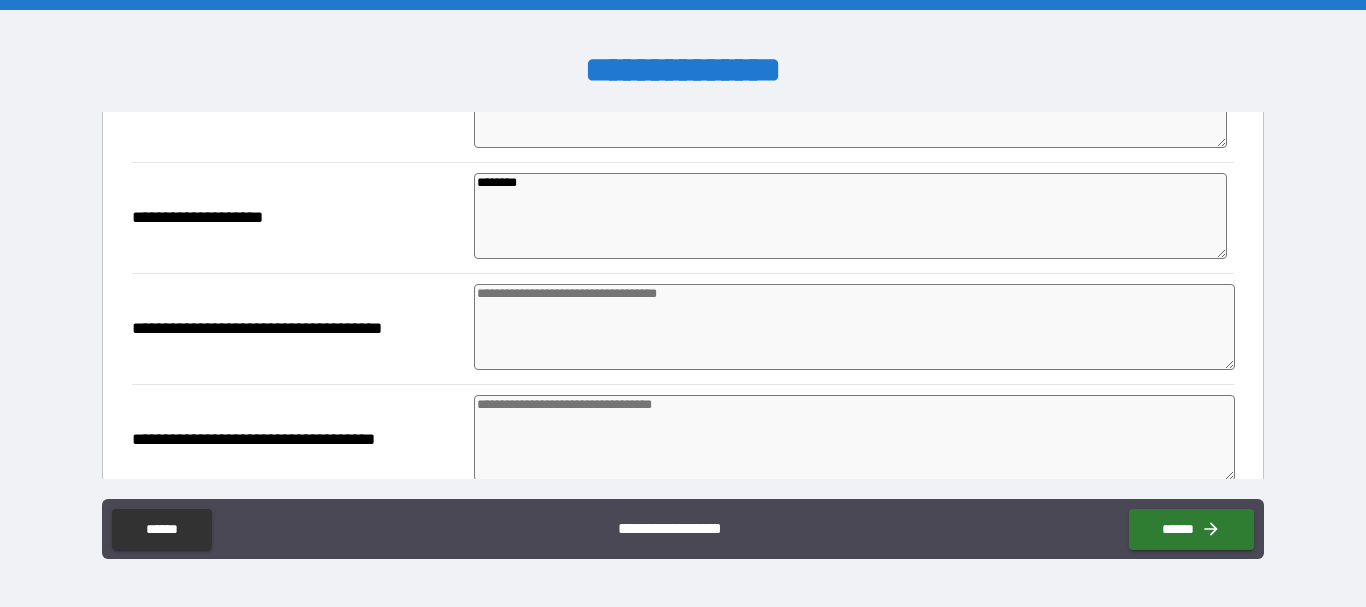 click at bounding box center (854, 327) 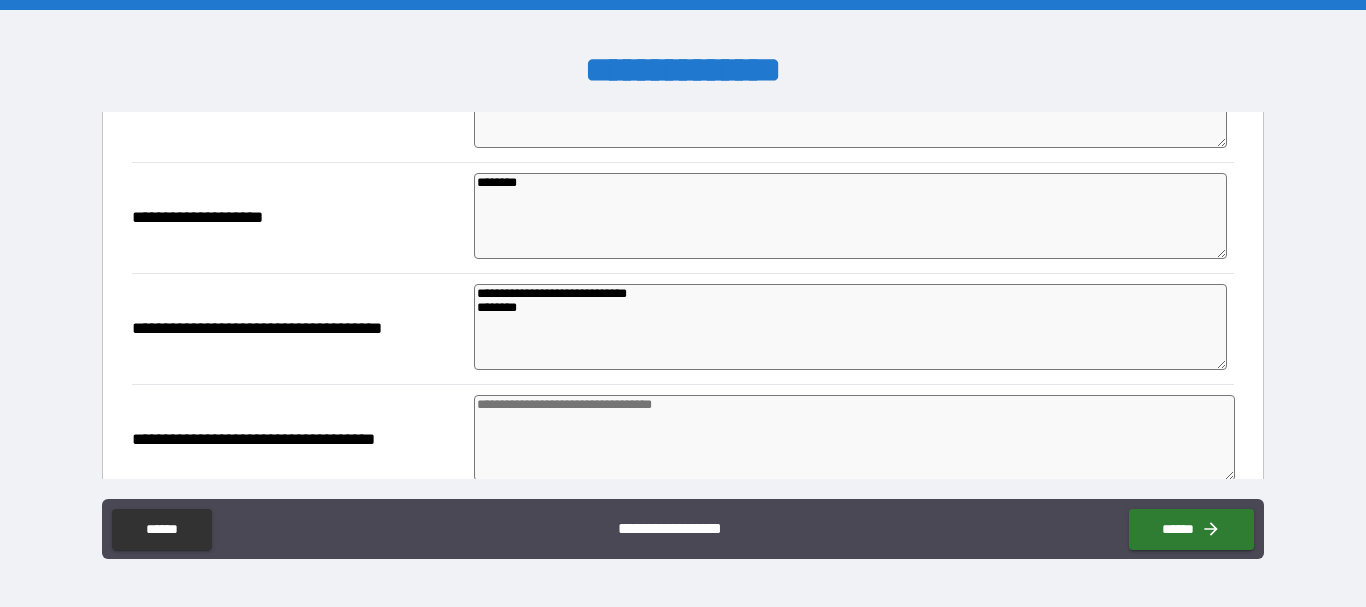 click on "**********" at bounding box center [850, 327] 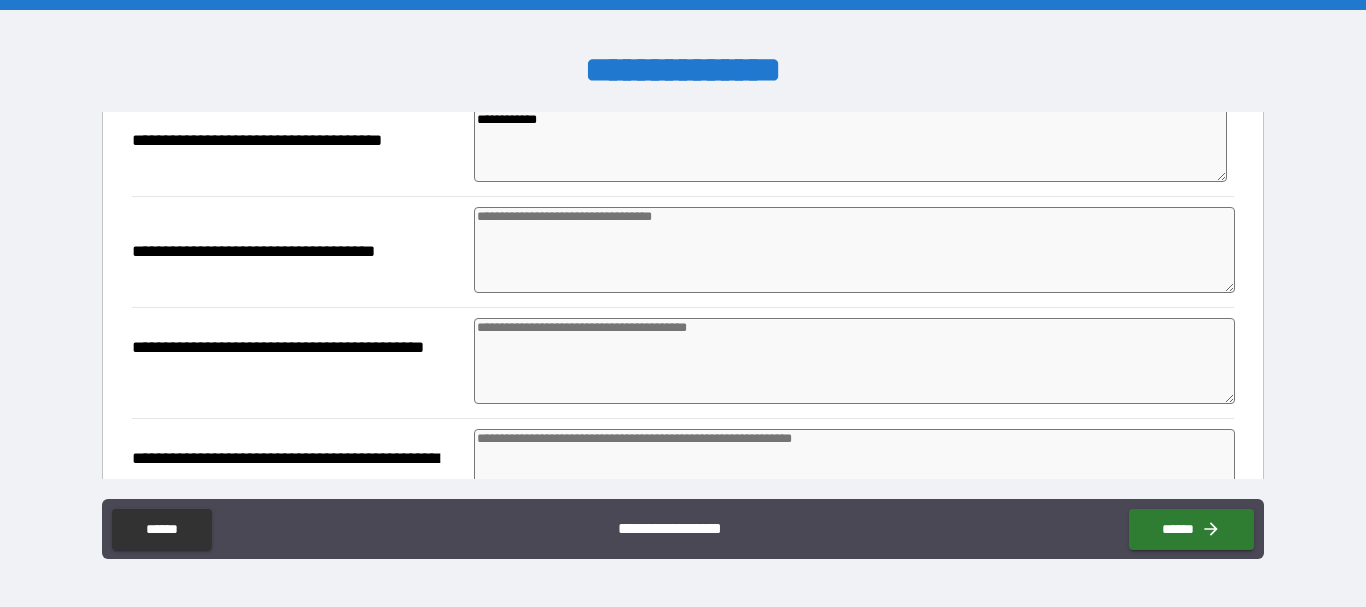 scroll, scrollTop: 619, scrollLeft: 0, axis: vertical 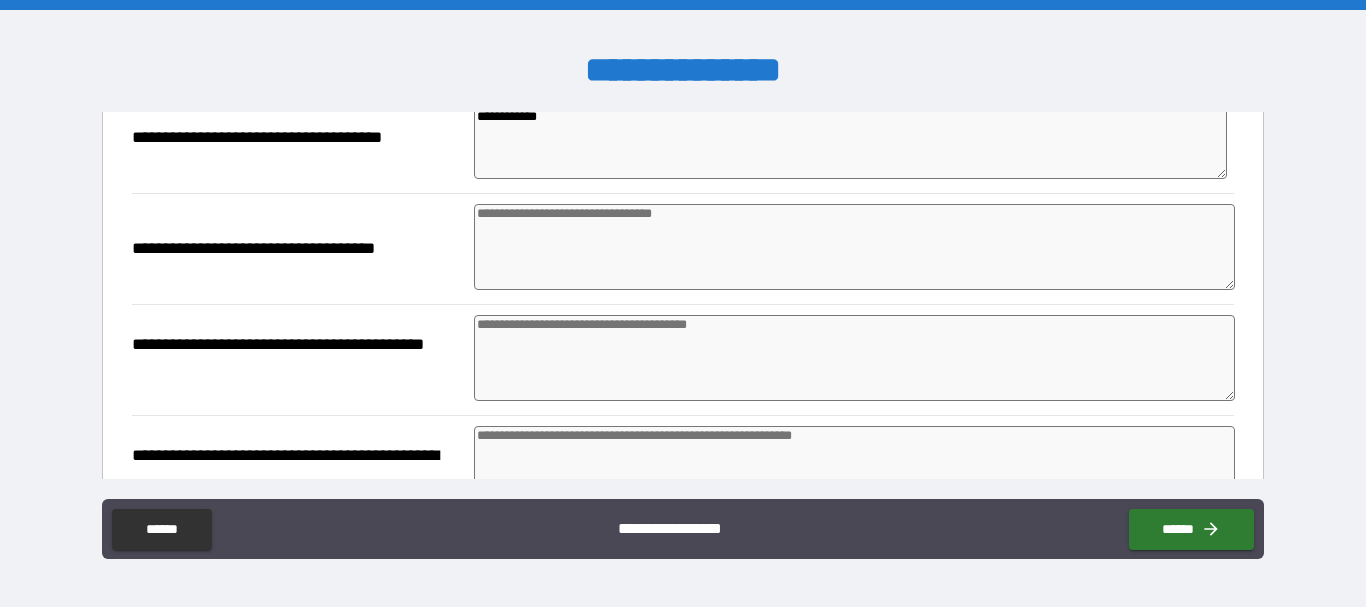 click at bounding box center (854, 247) 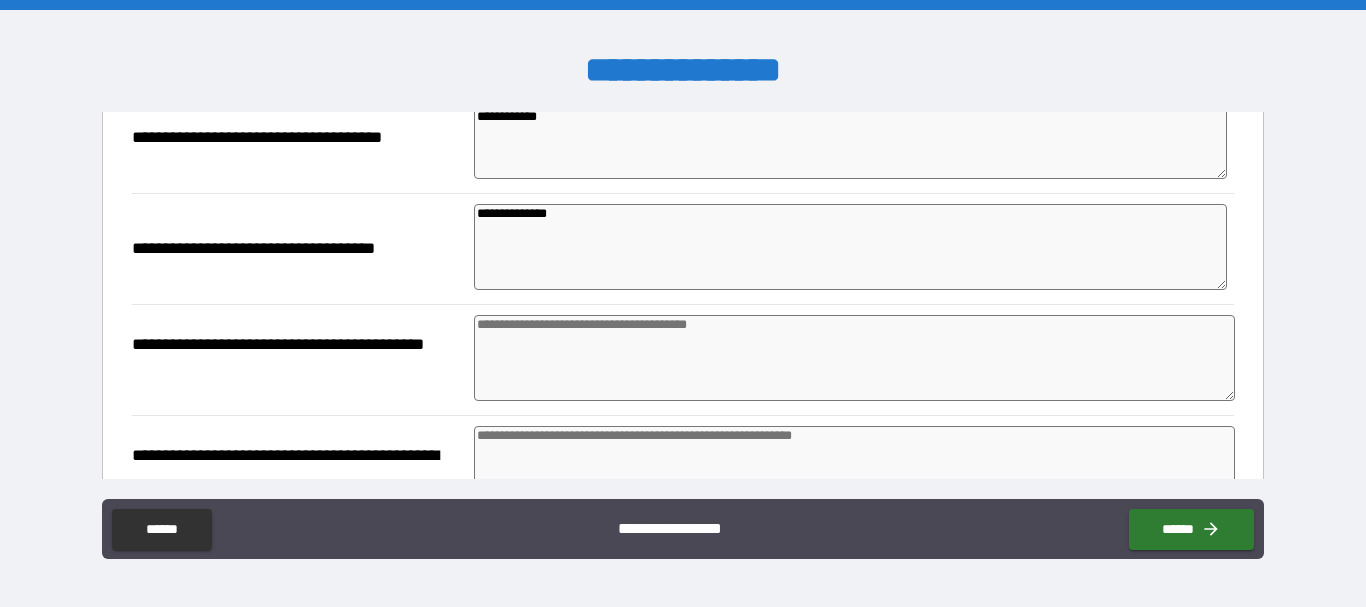 click at bounding box center (854, 358) 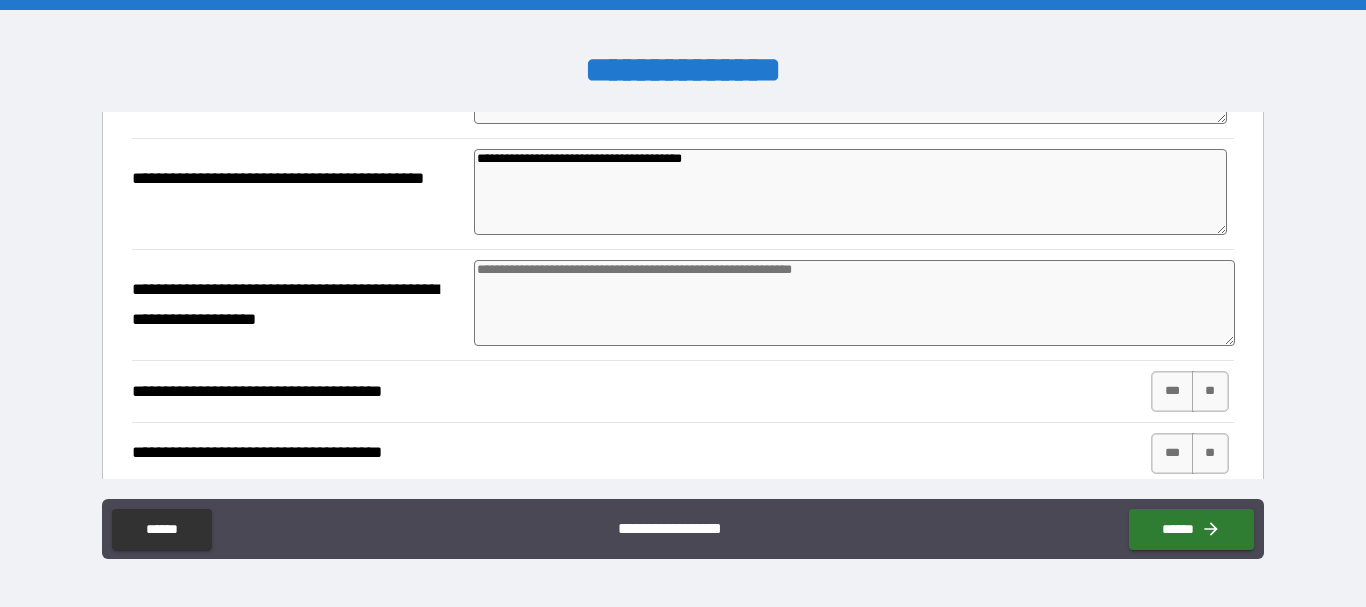 scroll, scrollTop: 785, scrollLeft: 0, axis: vertical 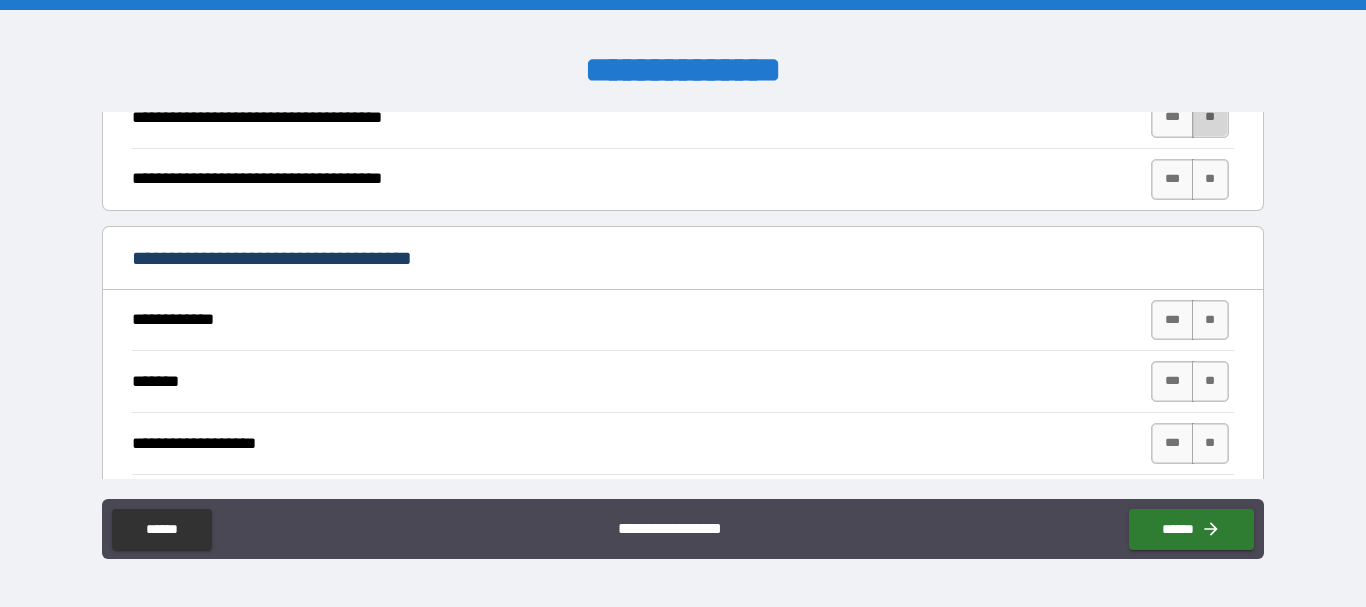 click on "**" at bounding box center (1210, 117) 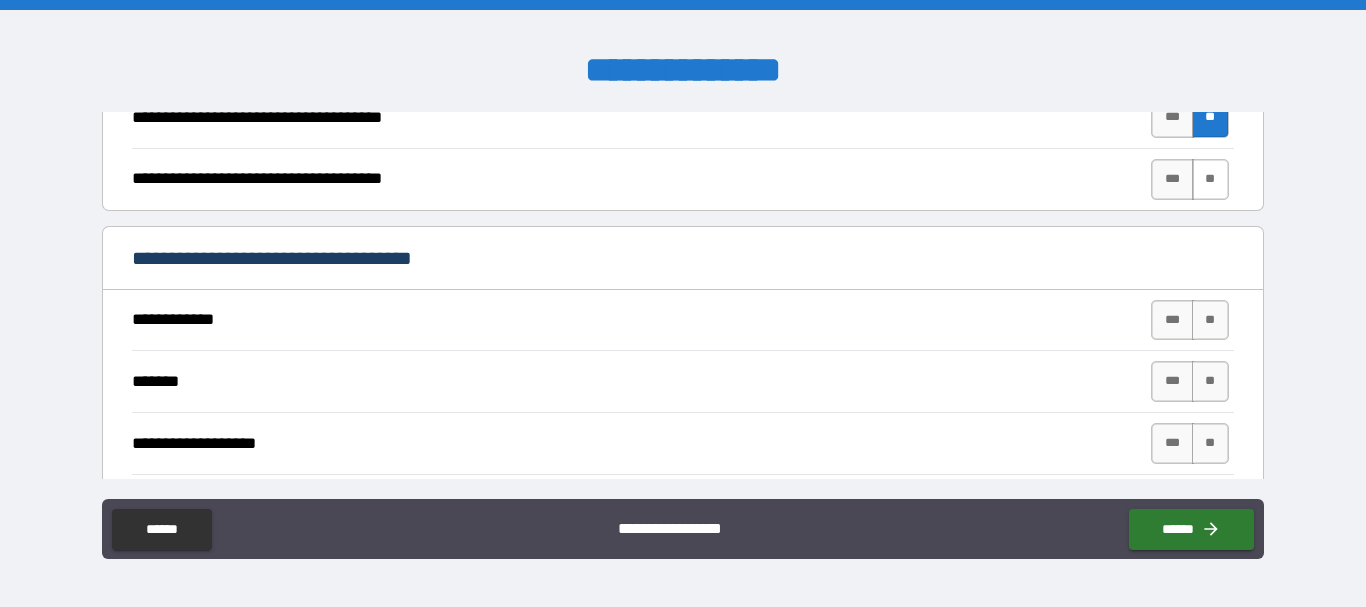 click on "**" at bounding box center [1210, 179] 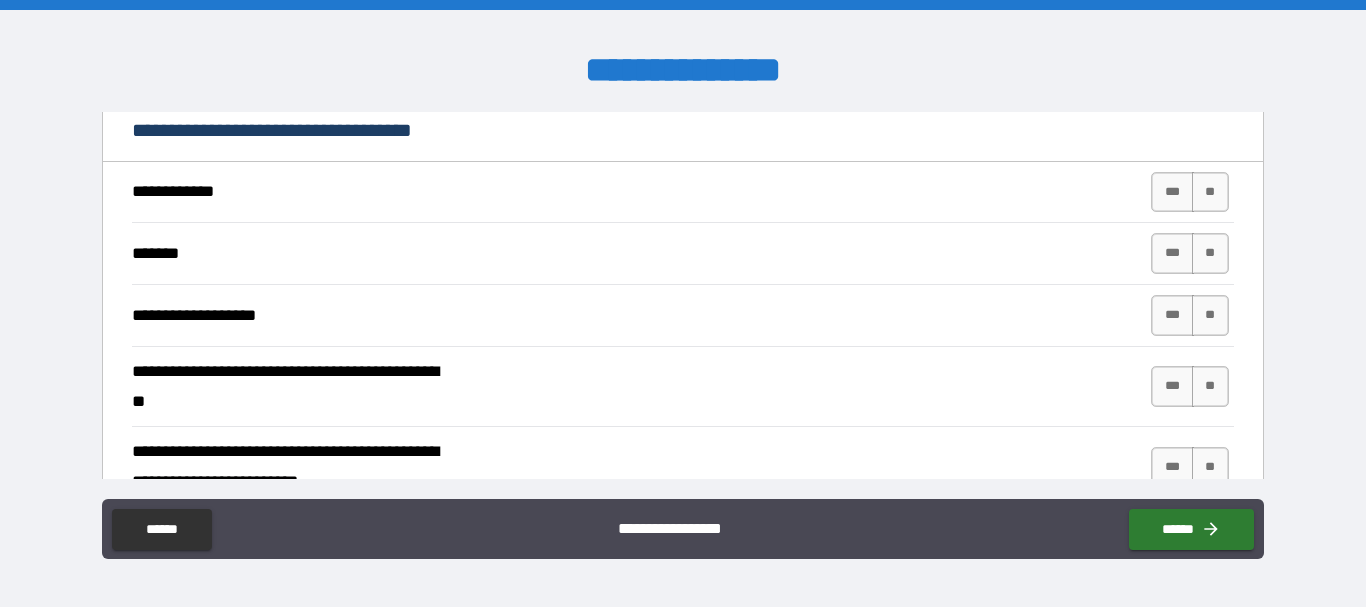 scroll, scrollTop: 1189, scrollLeft: 0, axis: vertical 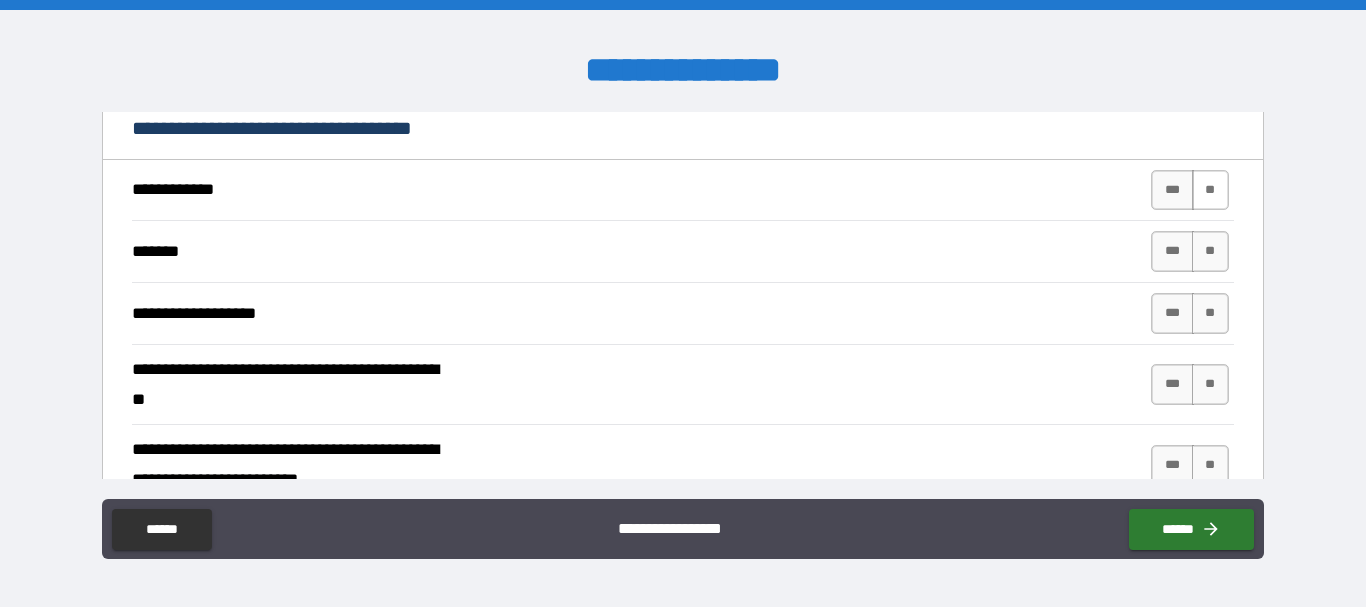 click on "**" at bounding box center [1210, 190] 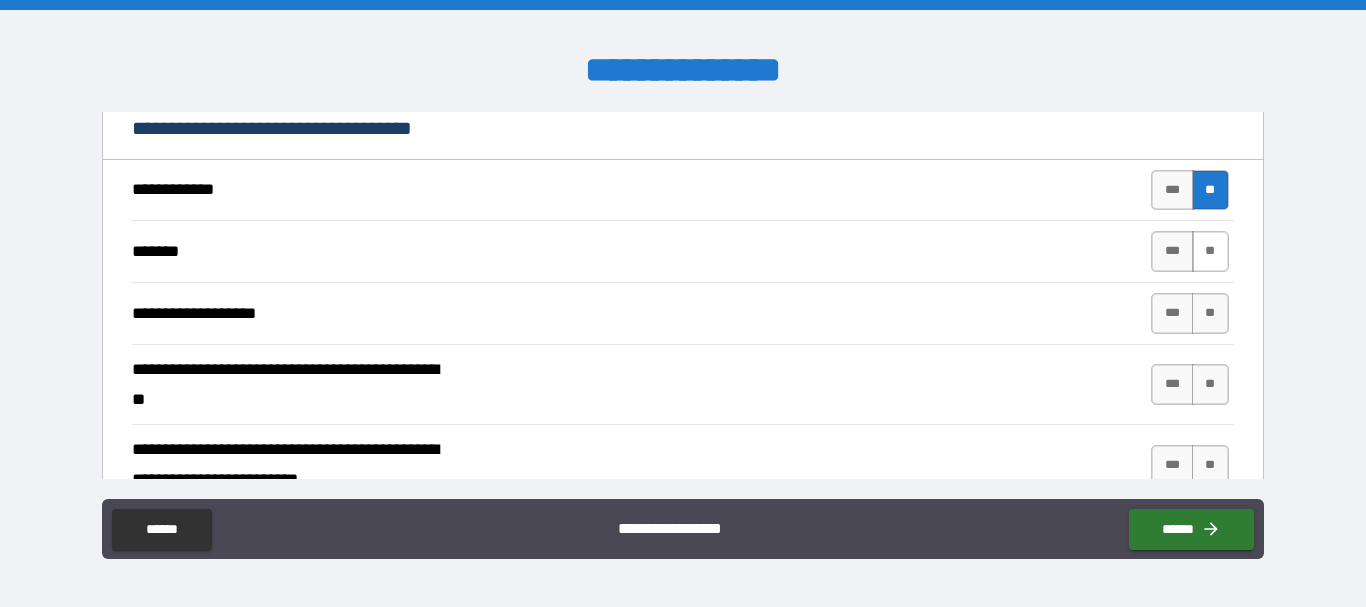 click on "**" at bounding box center [1210, 251] 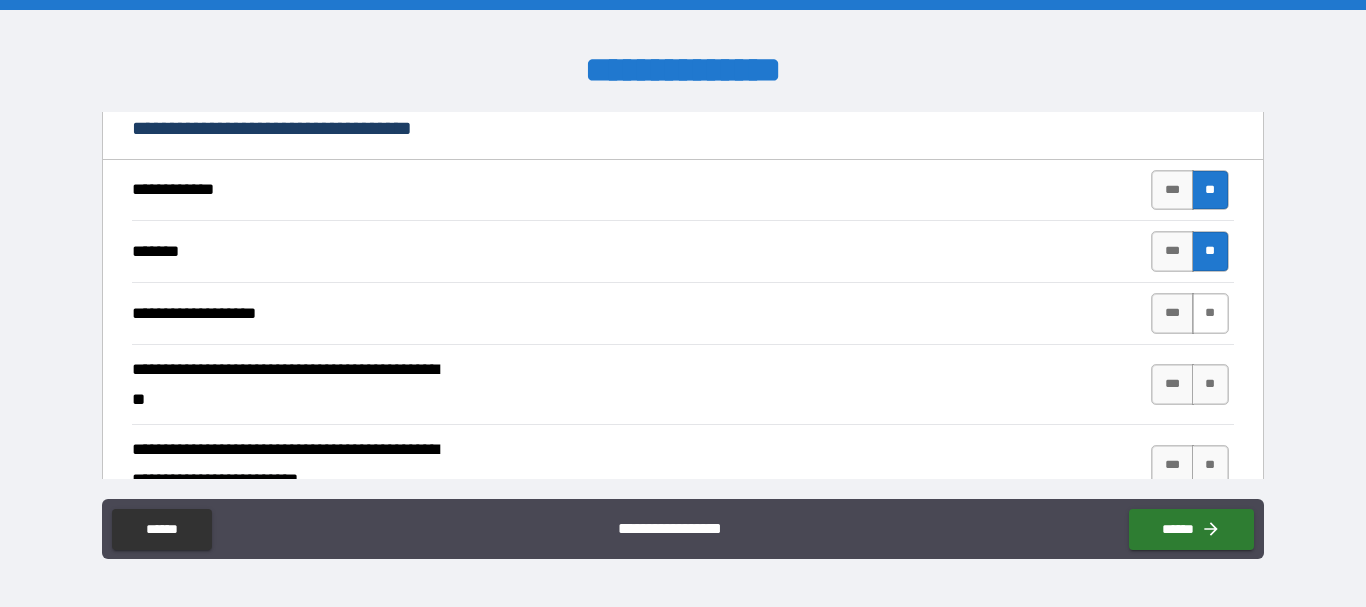 click on "**" at bounding box center (1210, 313) 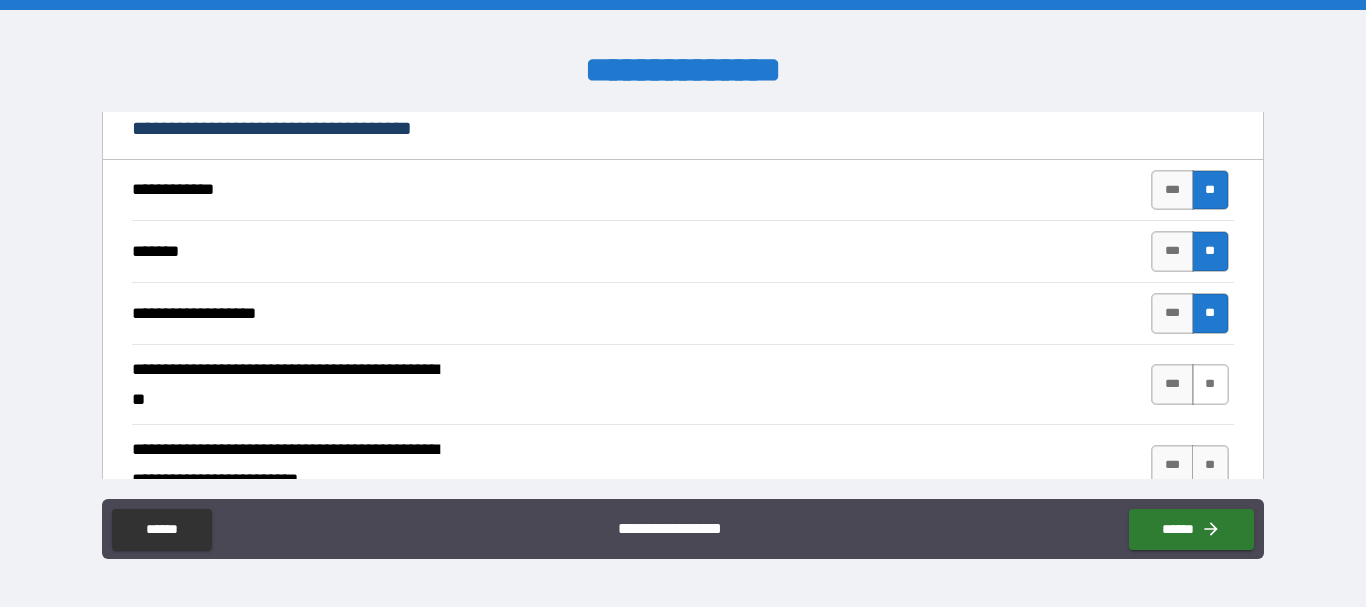 click on "**" at bounding box center [1210, 384] 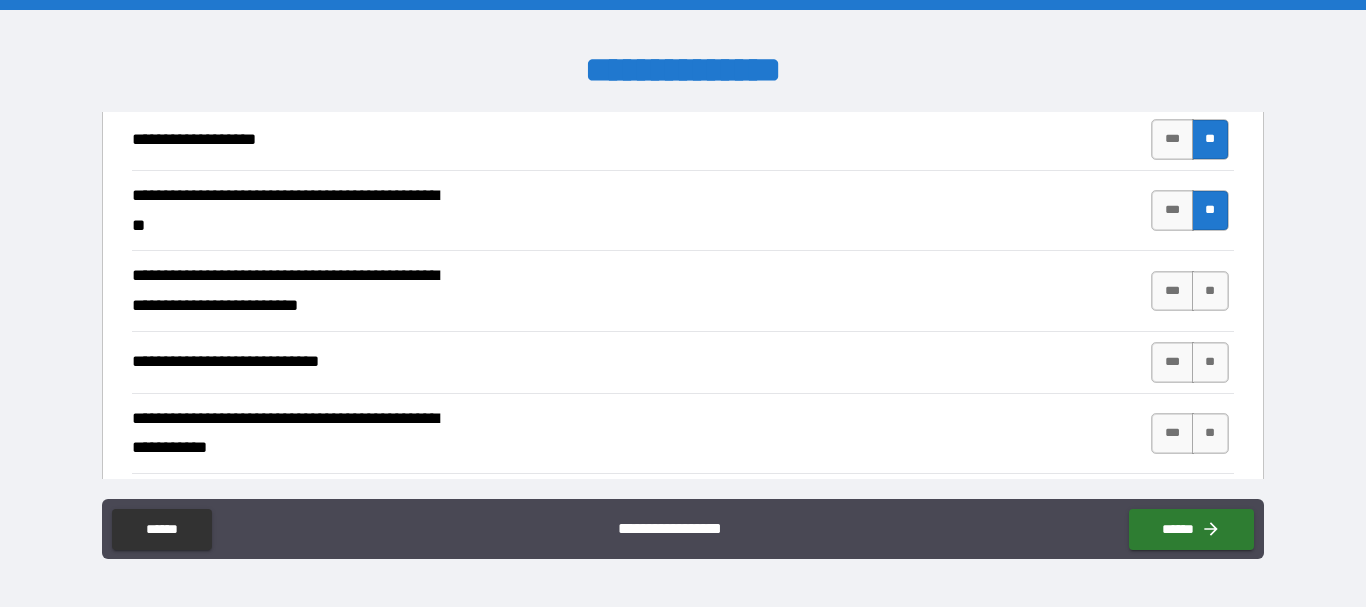 scroll, scrollTop: 1365, scrollLeft: 0, axis: vertical 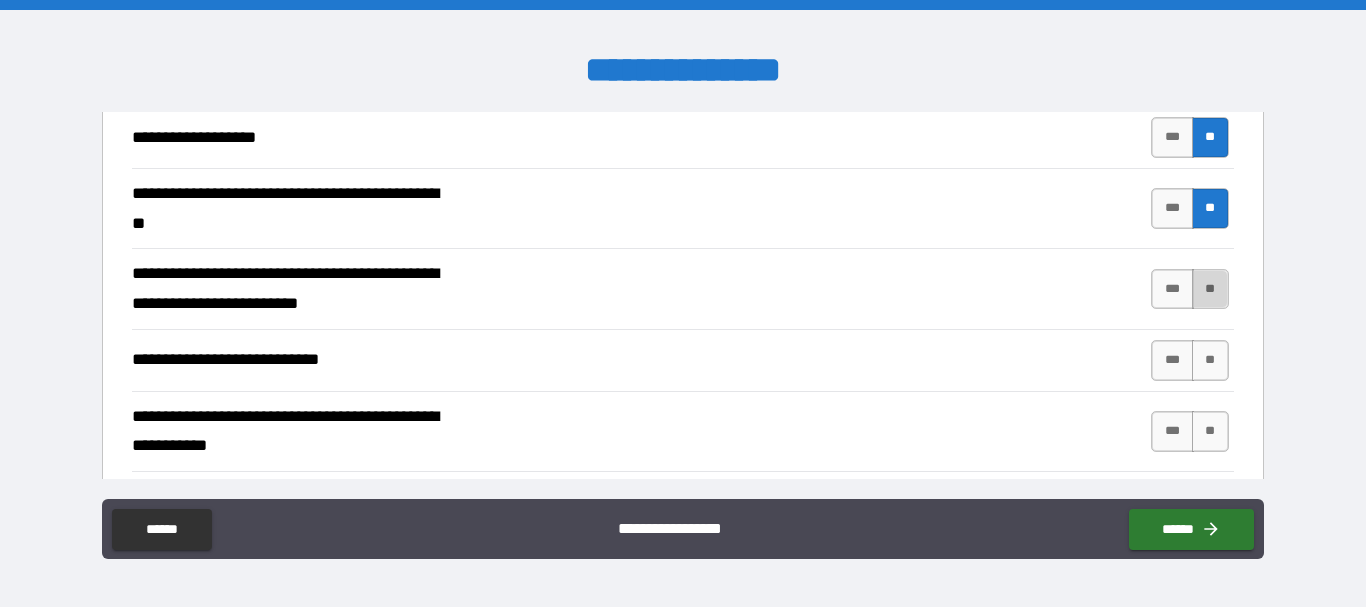 click on "**" at bounding box center (1210, 289) 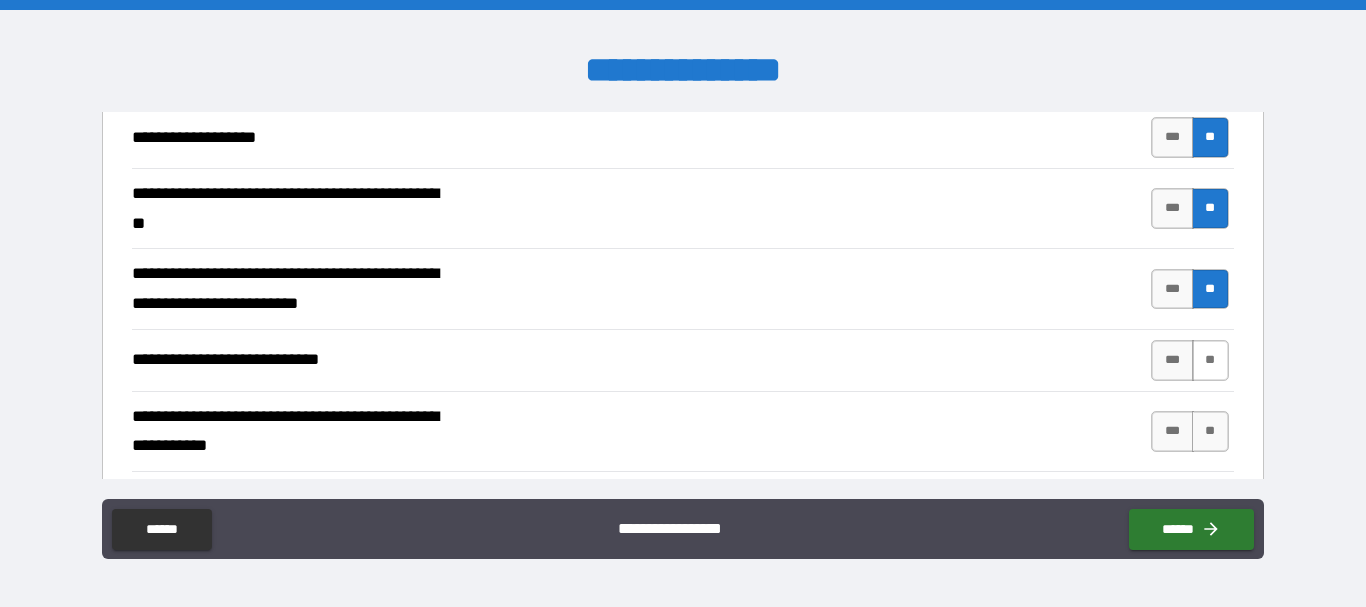click on "**" at bounding box center (1210, 360) 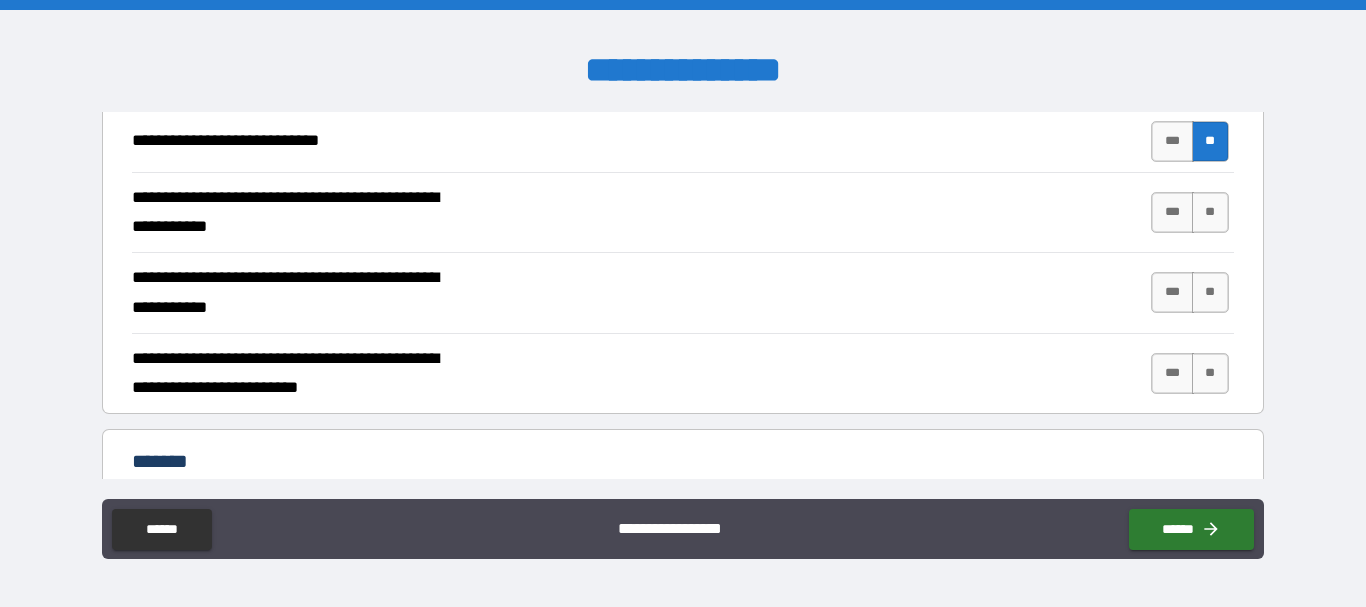 scroll, scrollTop: 1585, scrollLeft: 0, axis: vertical 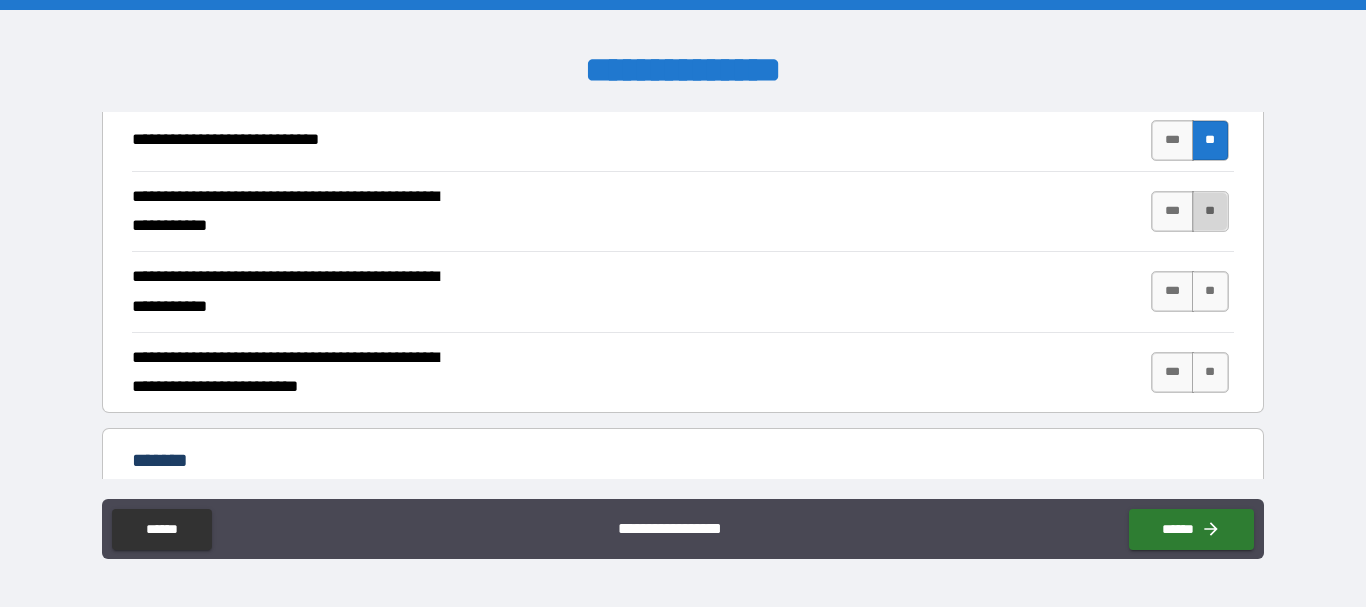 click on "**" at bounding box center (1210, 211) 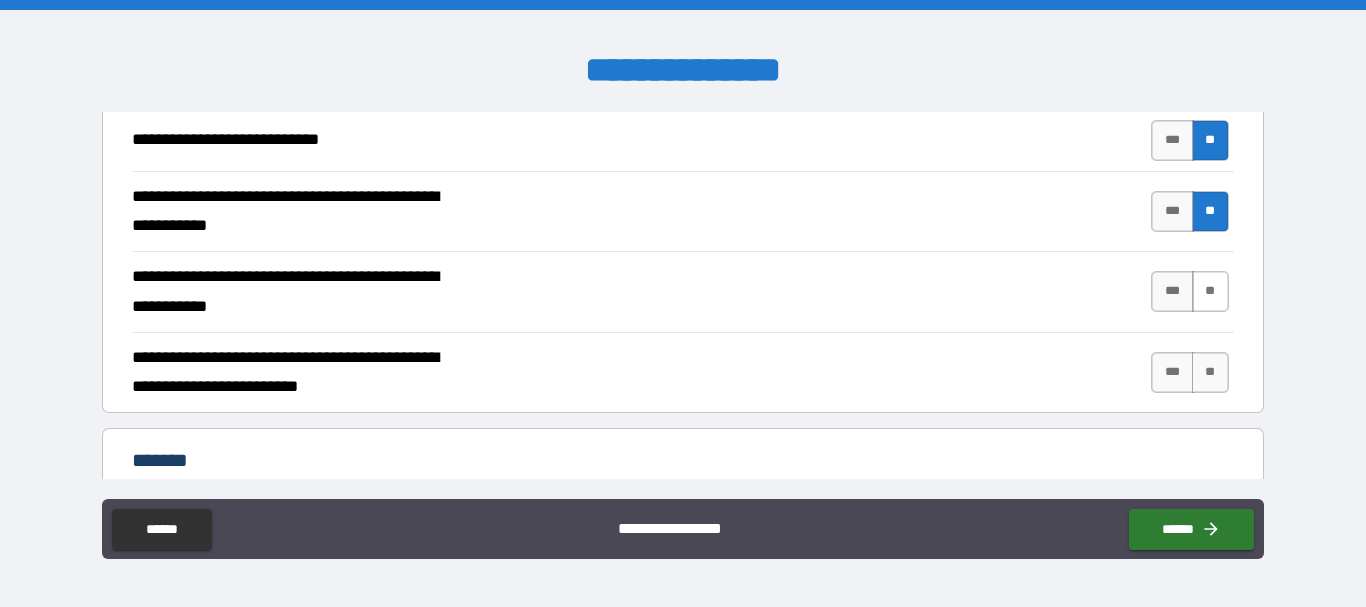 click on "**" at bounding box center [1210, 291] 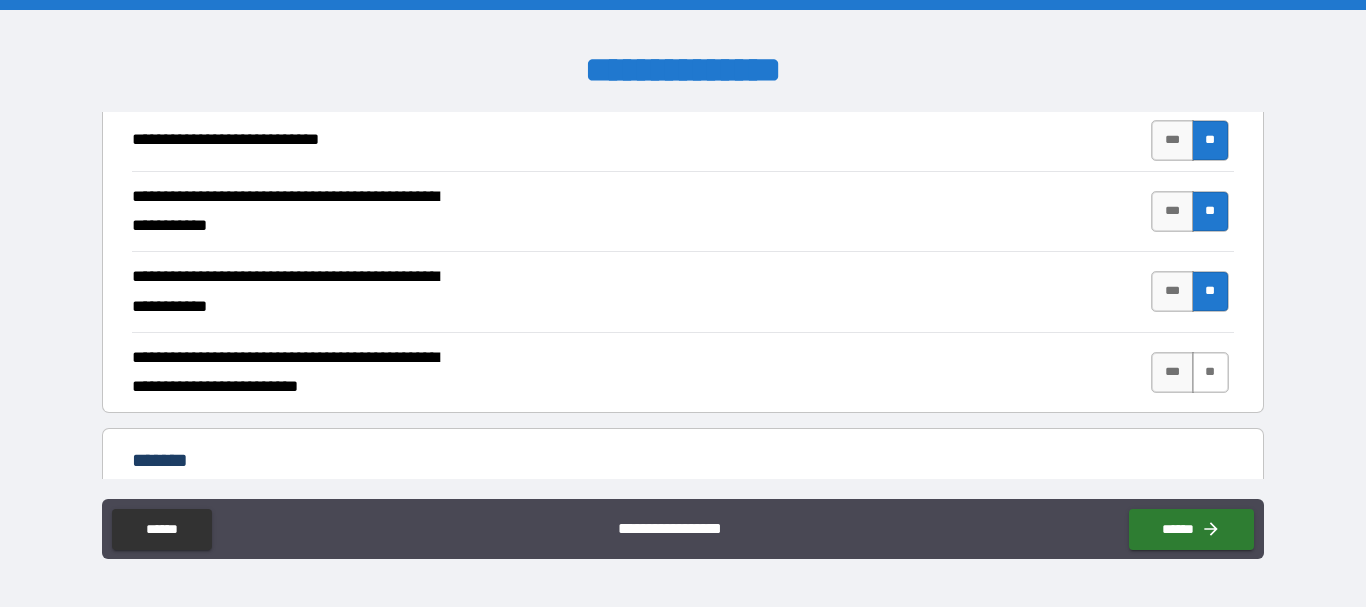 click on "**" at bounding box center (1210, 372) 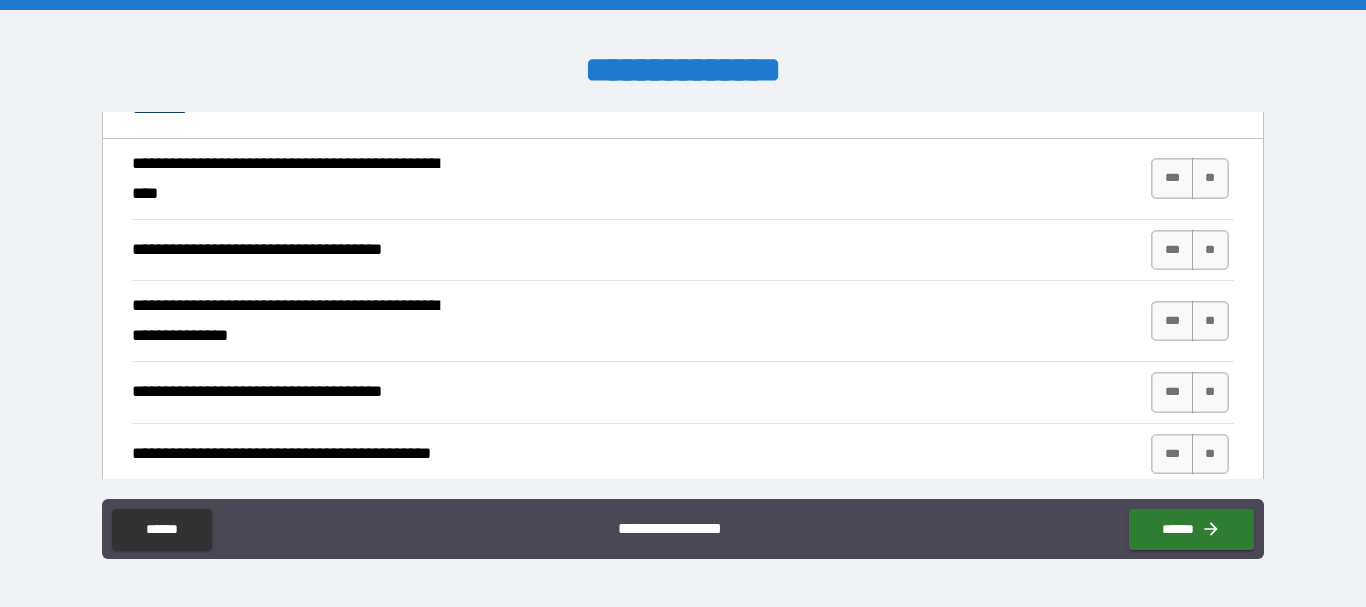 scroll, scrollTop: 1939, scrollLeft: 0, axis: vertical 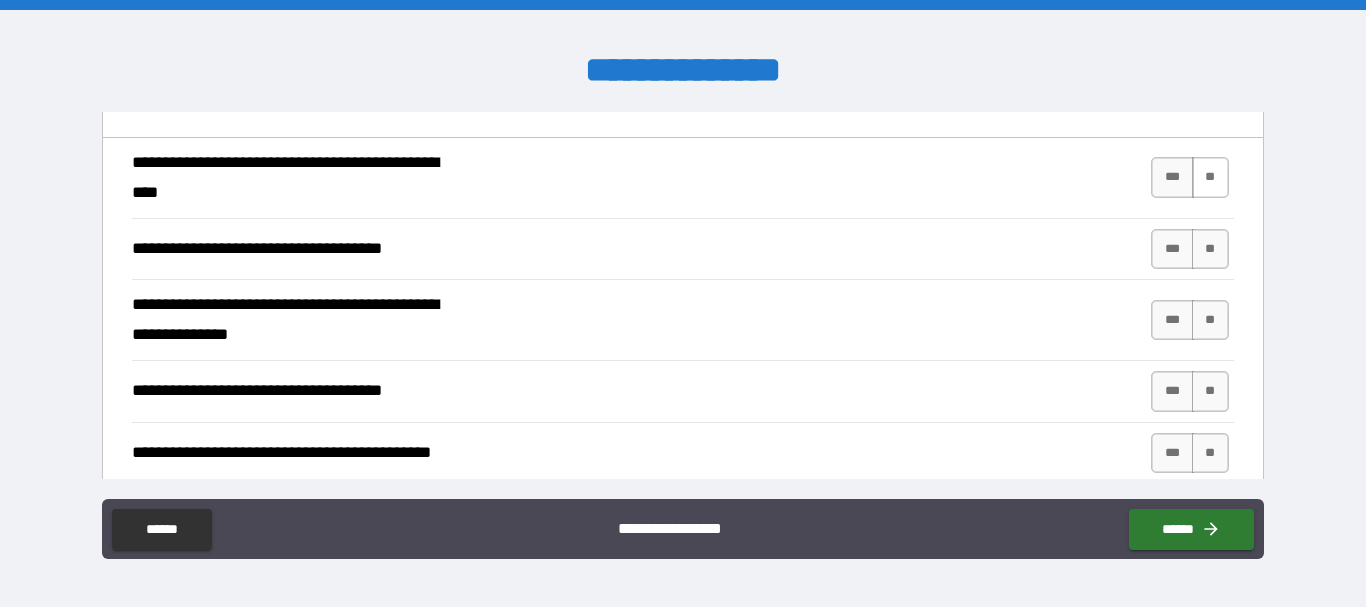 click on "**" at bounding box center [1210, 177] 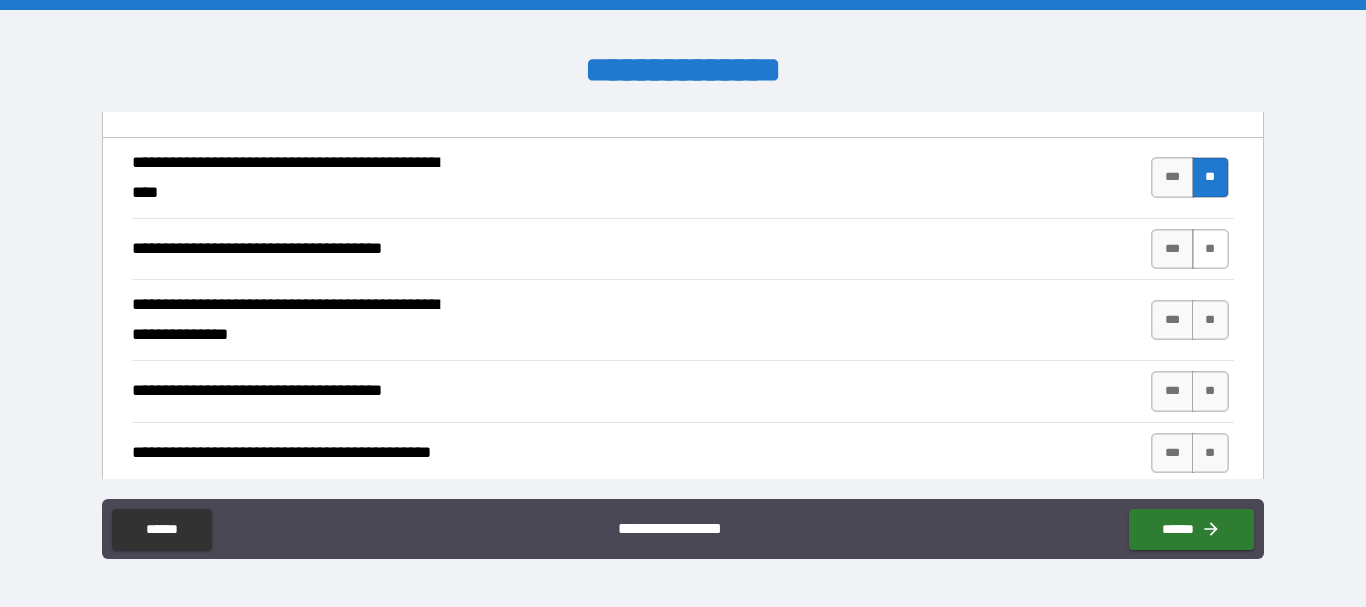 click on "**" at bounding box center (1210, 249) 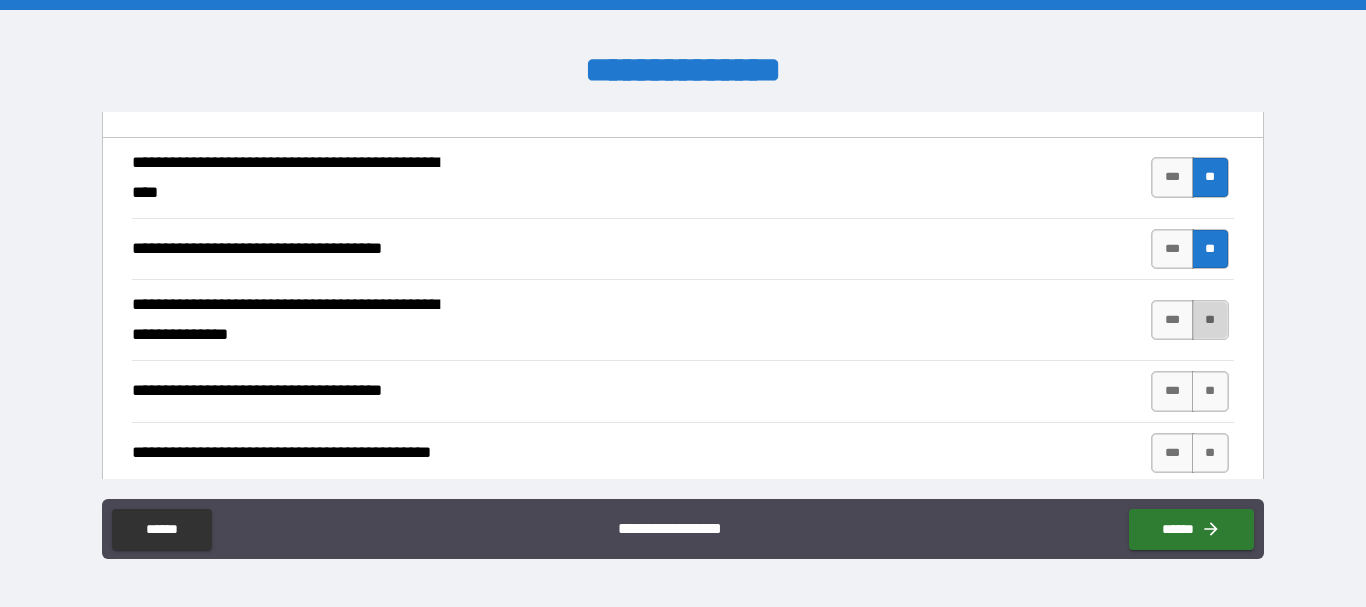 click on "**" at bounding box center [1210, 320] 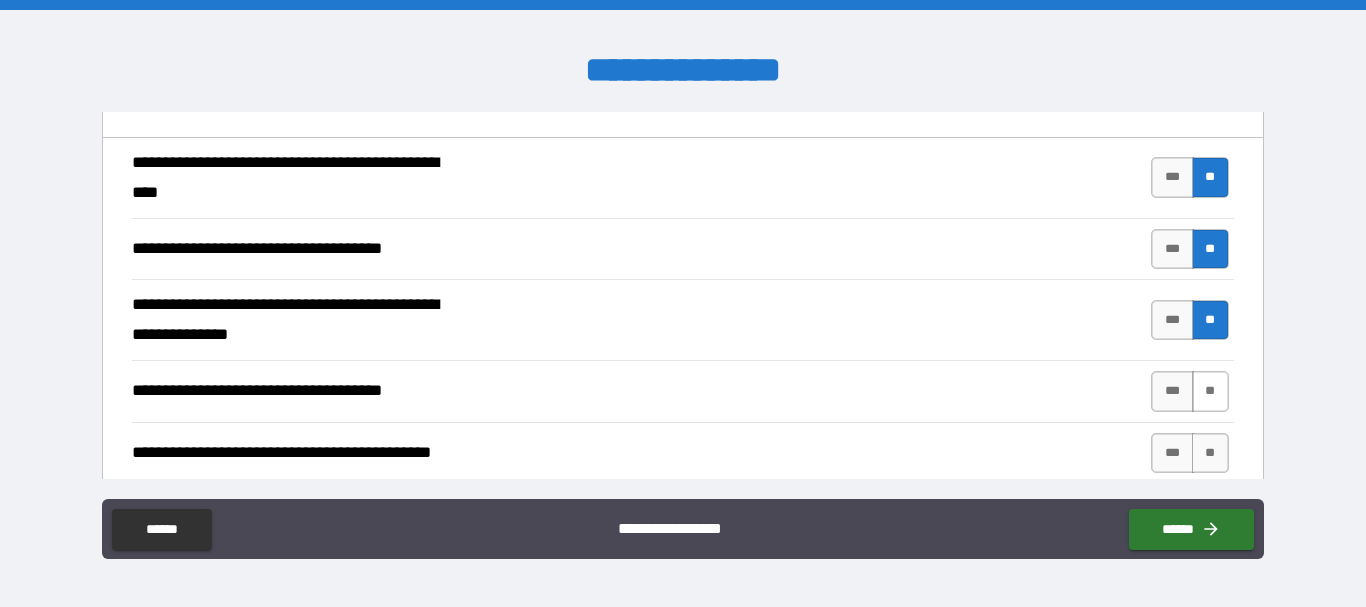 click on "**" at bounding box center [1210, 391] 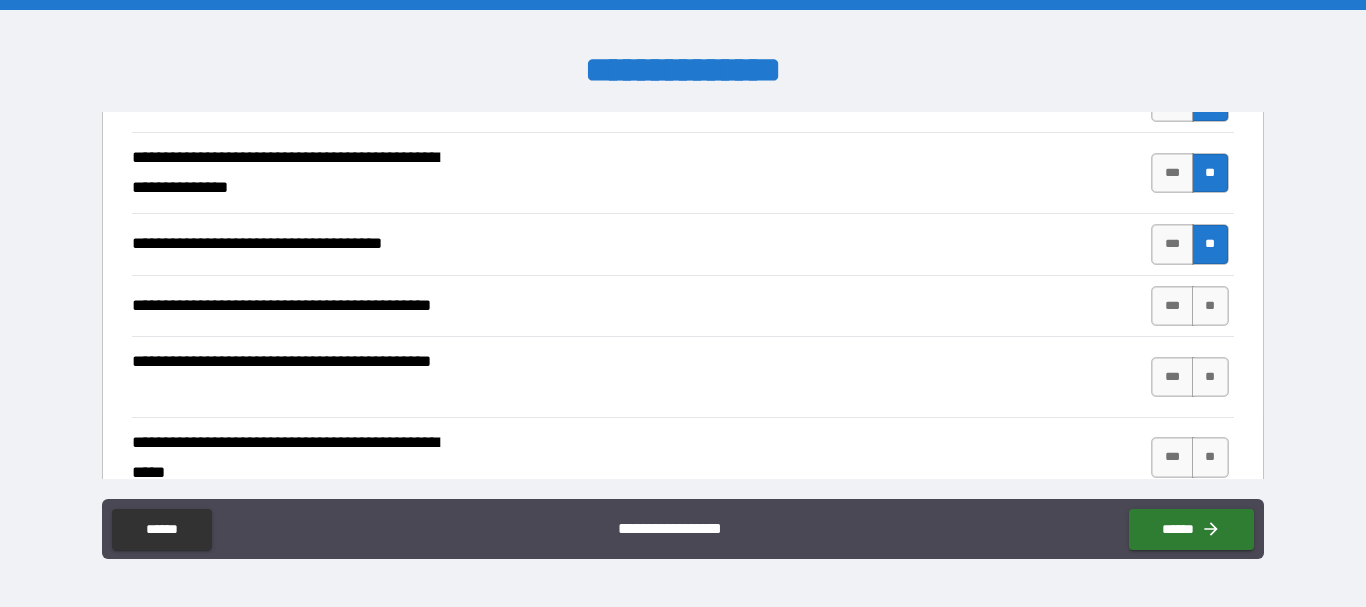 scroll, scrollTop: 2091, scrollLeft: 0, axis: vertical 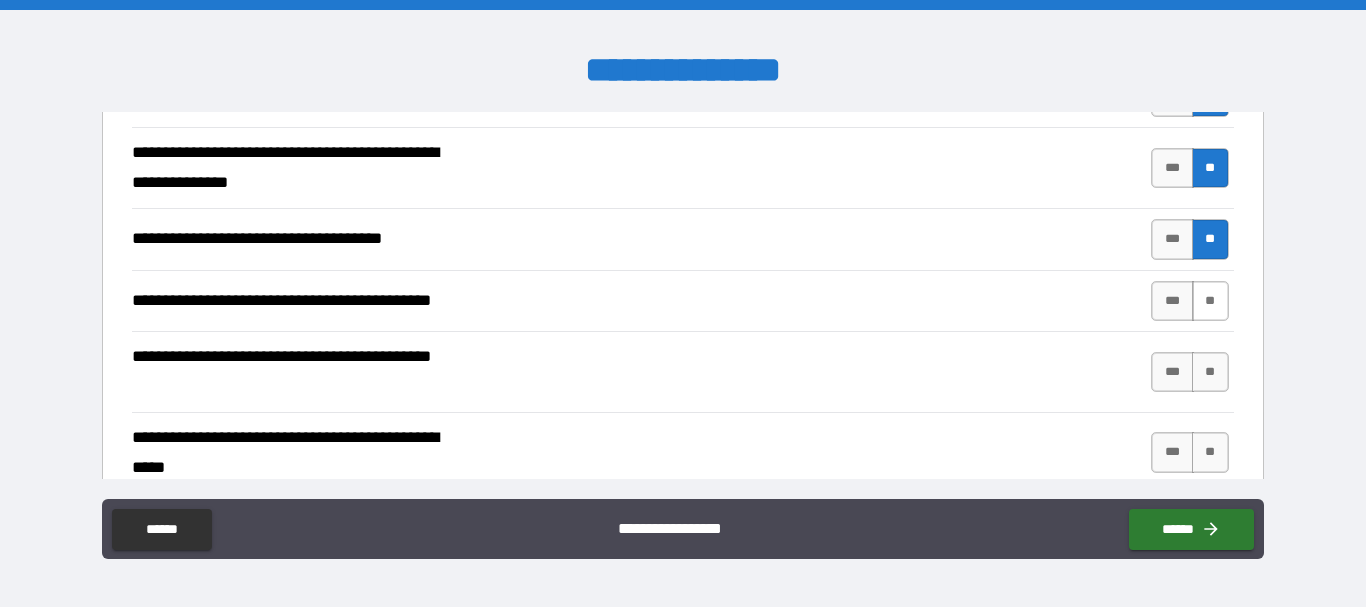 click on "**" at bounding box center (1210, 301) 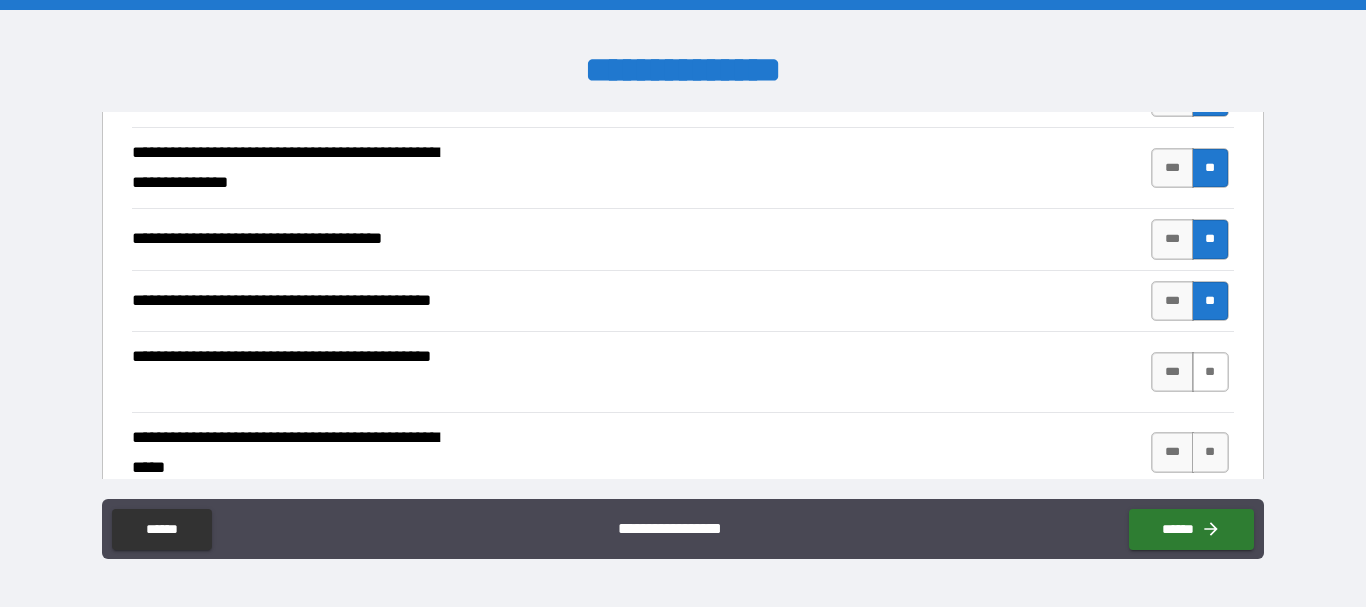 click on "**" at bounding box center [1210, 372] 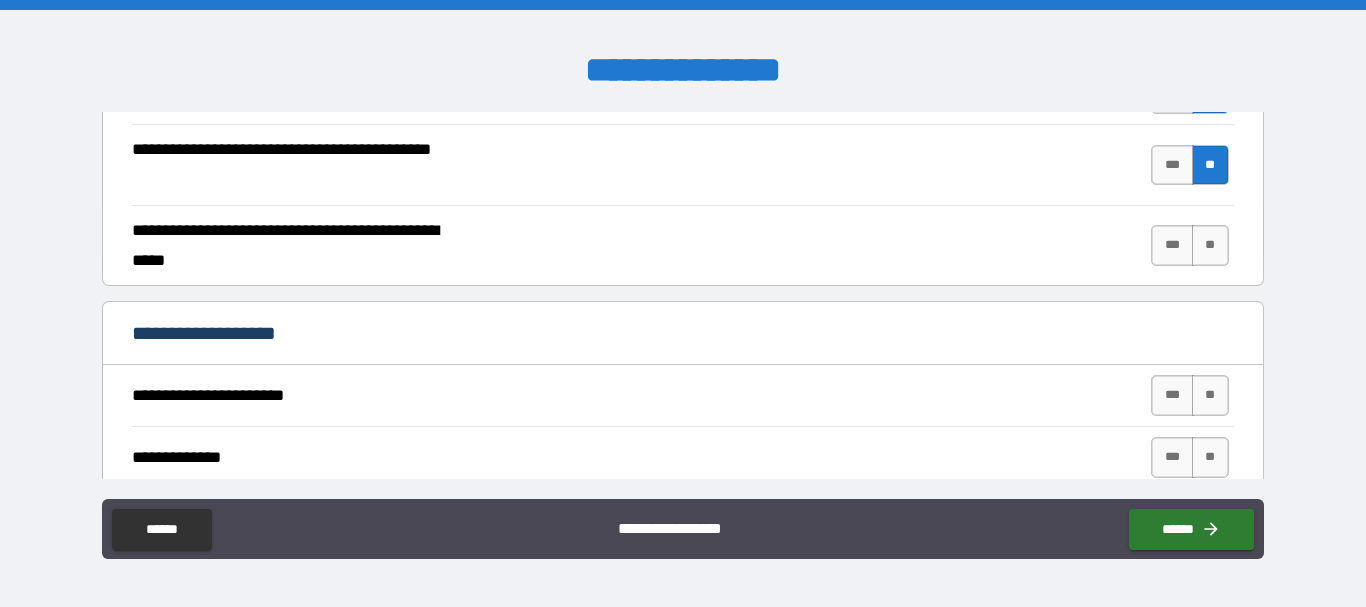 scroll, scrollTop: 2306, scrollLeft: 0, axis: vertical 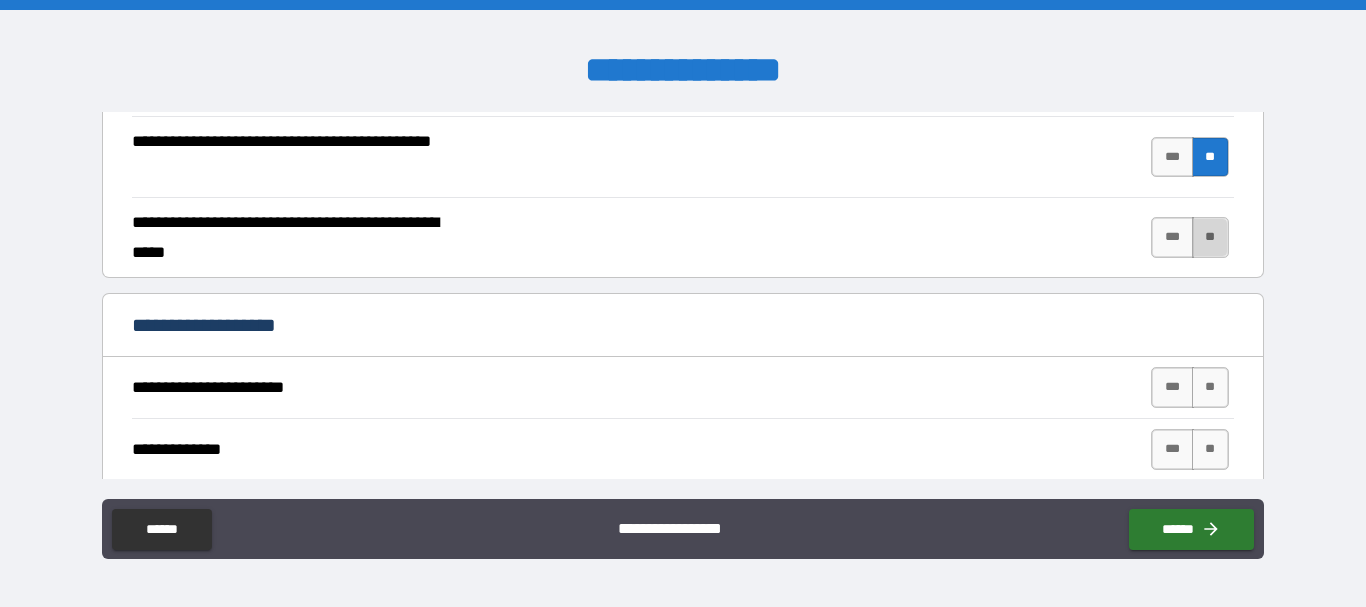 click on "**" at bounding box center [1210, 237] 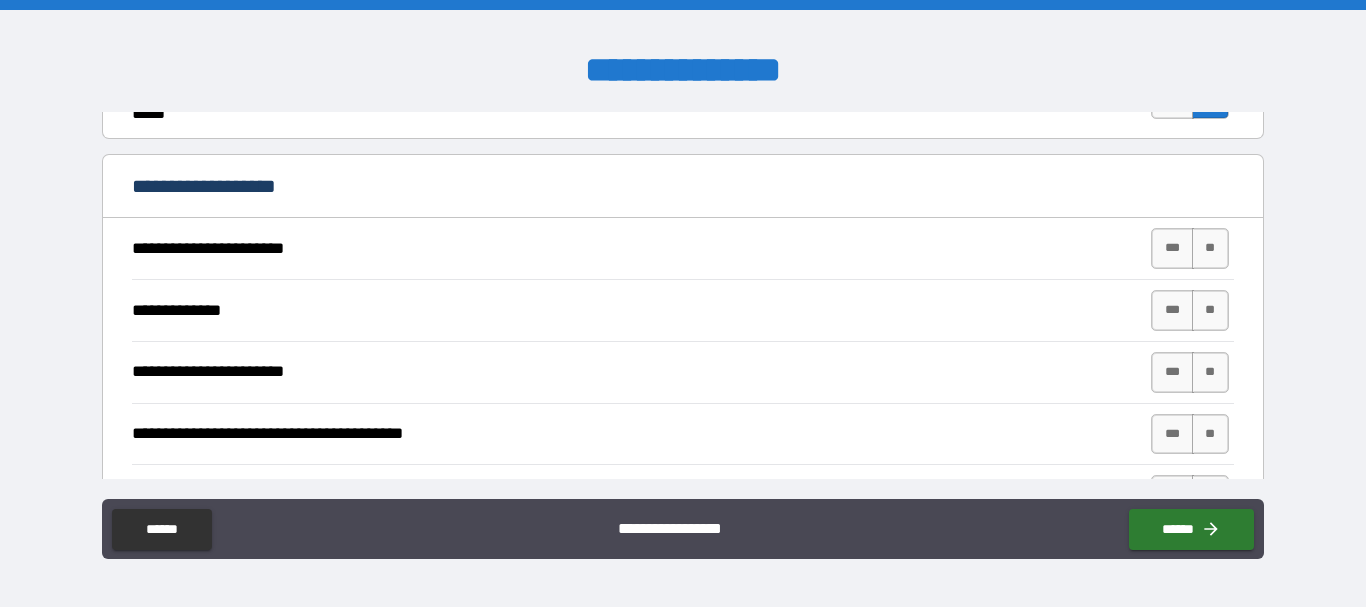 scroll, scrollTop: 2447, scrollLeft: 0, axis: vertical 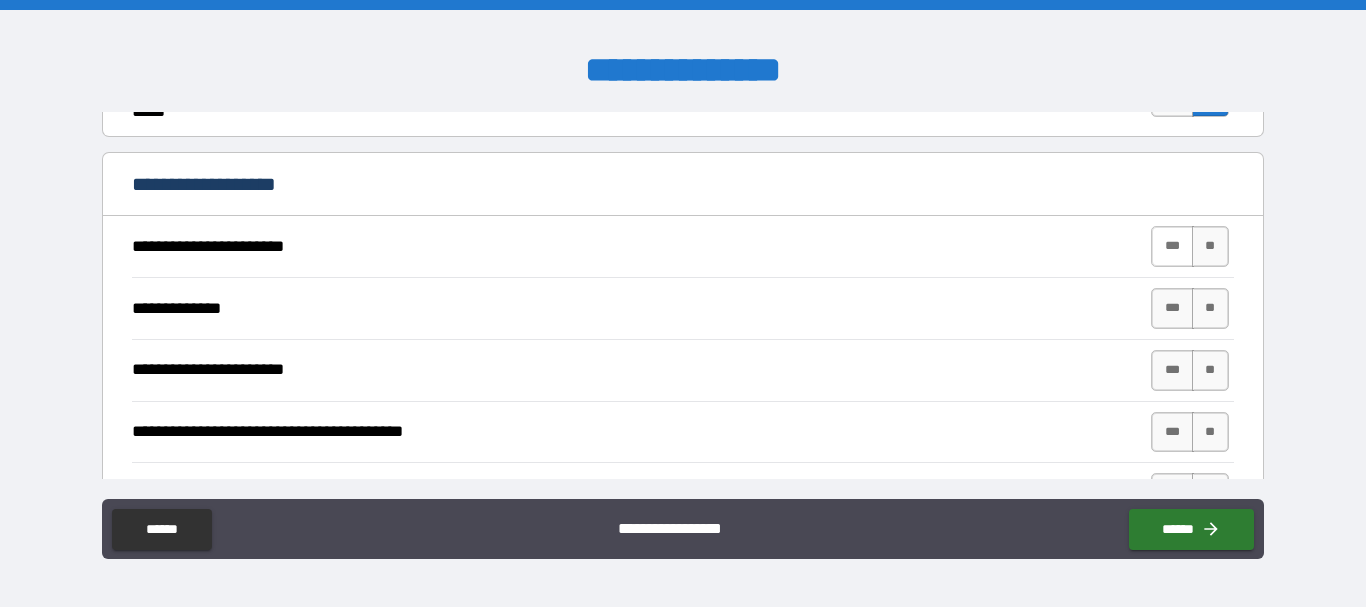 click on "***" at bounding box center [1172, 246] 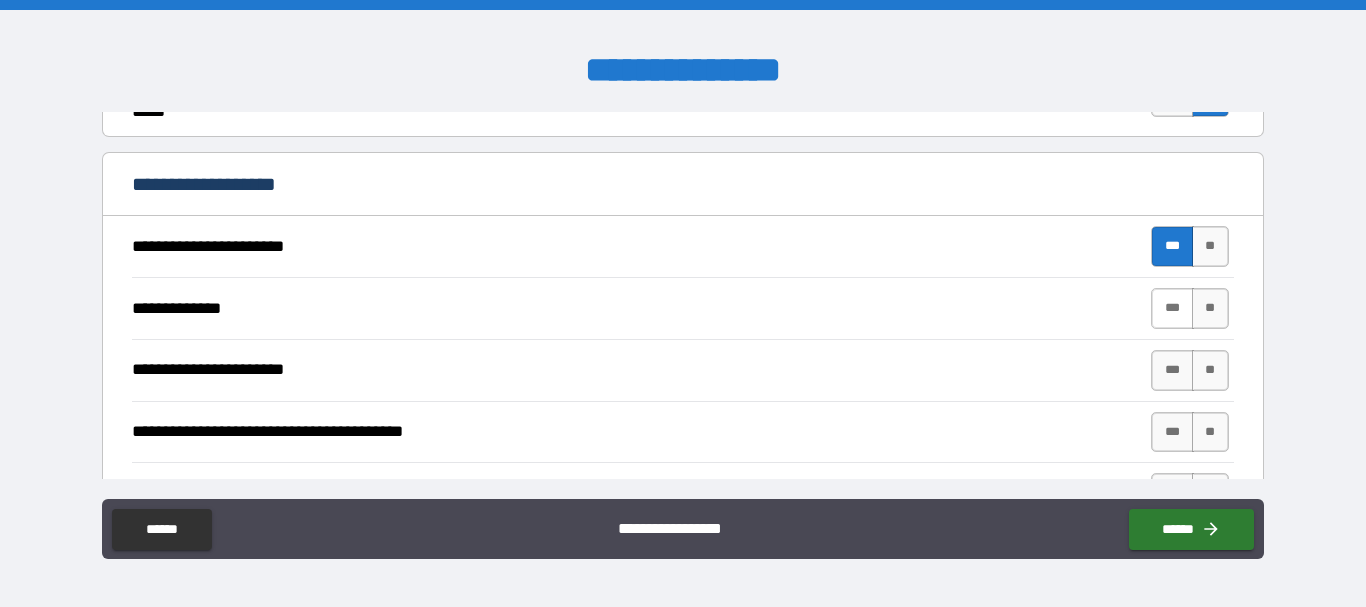 click on "***" at bounding box center (1172, 308) 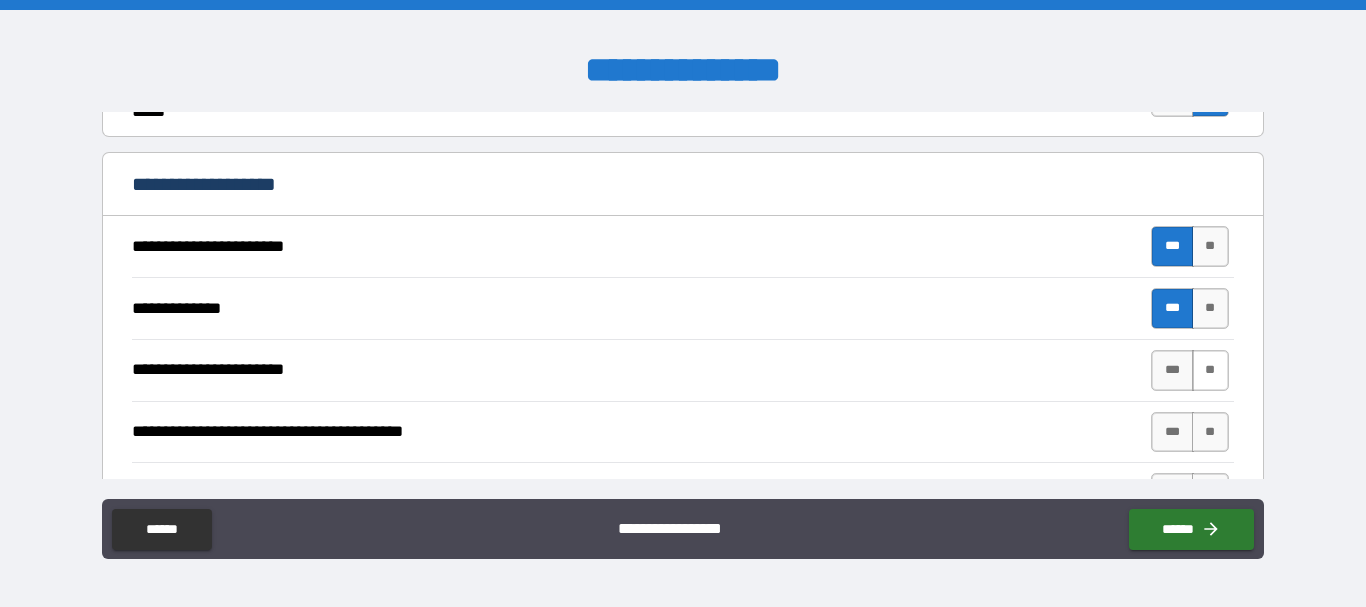 click on "**" at bounding box center (1210, 370) 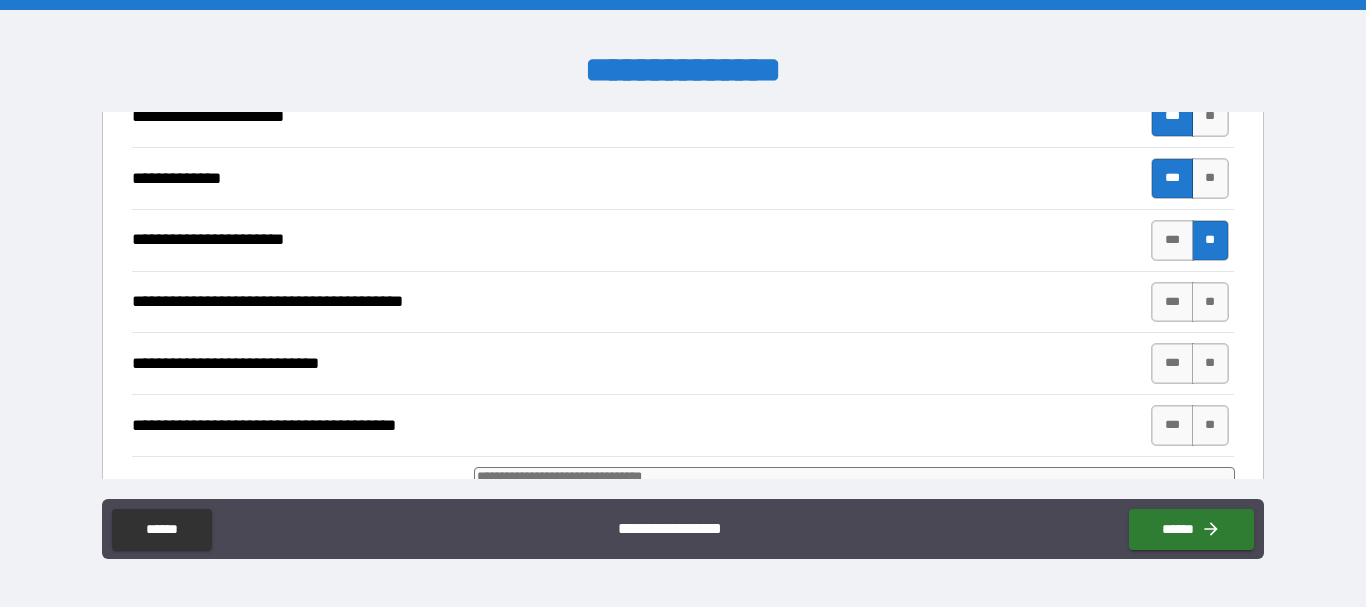 scroll, scrollTop: 2578, scrollLeft: 0, axis: vertical 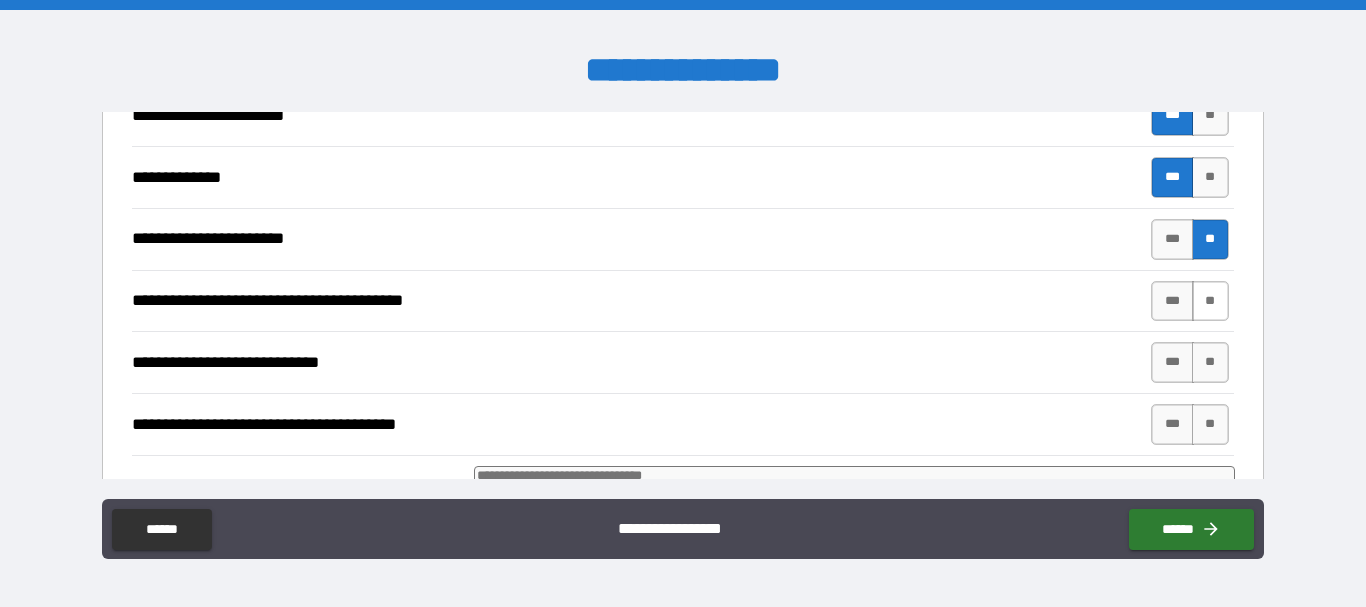 click on "**" at bounding box center (1210, 301) 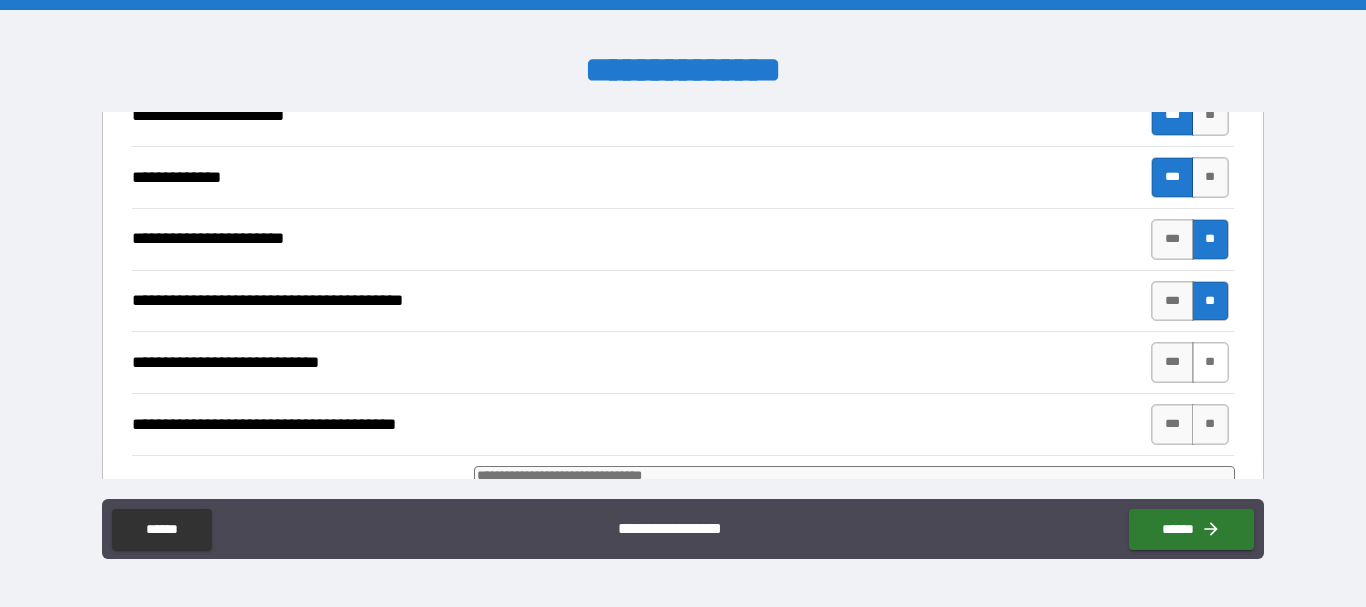 click on "**" at bounding box center (1210, 362) 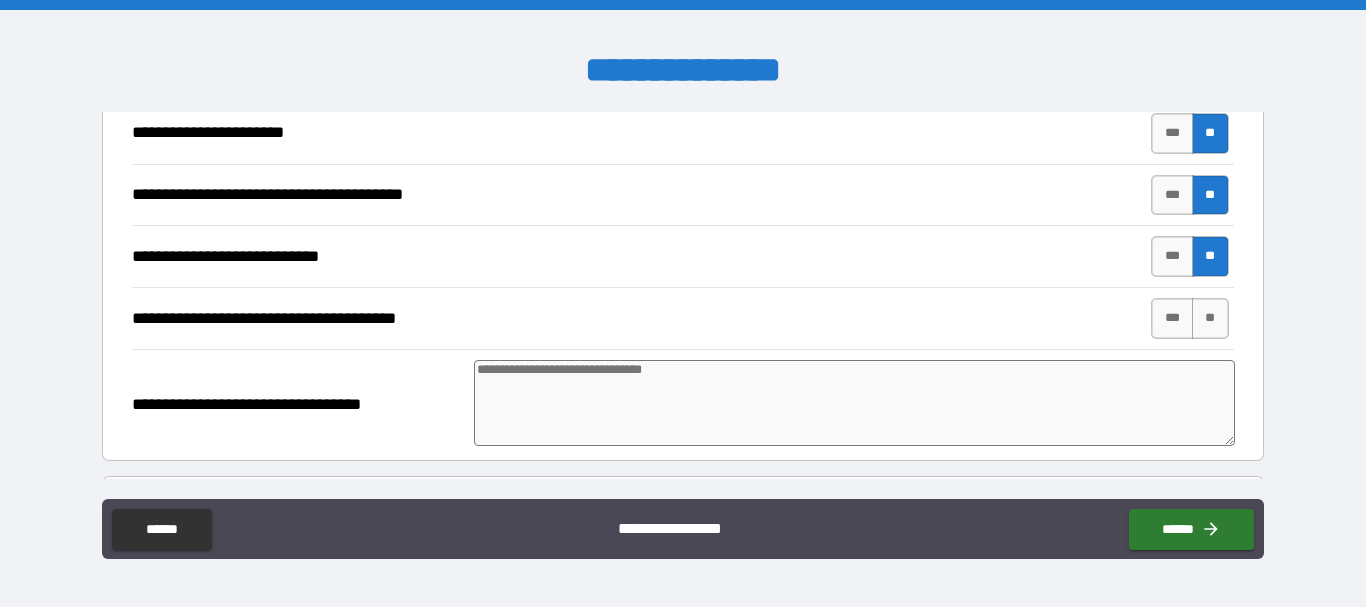 scroll, scrollTop: 2711, scrollLeft: 0, axis: vertical 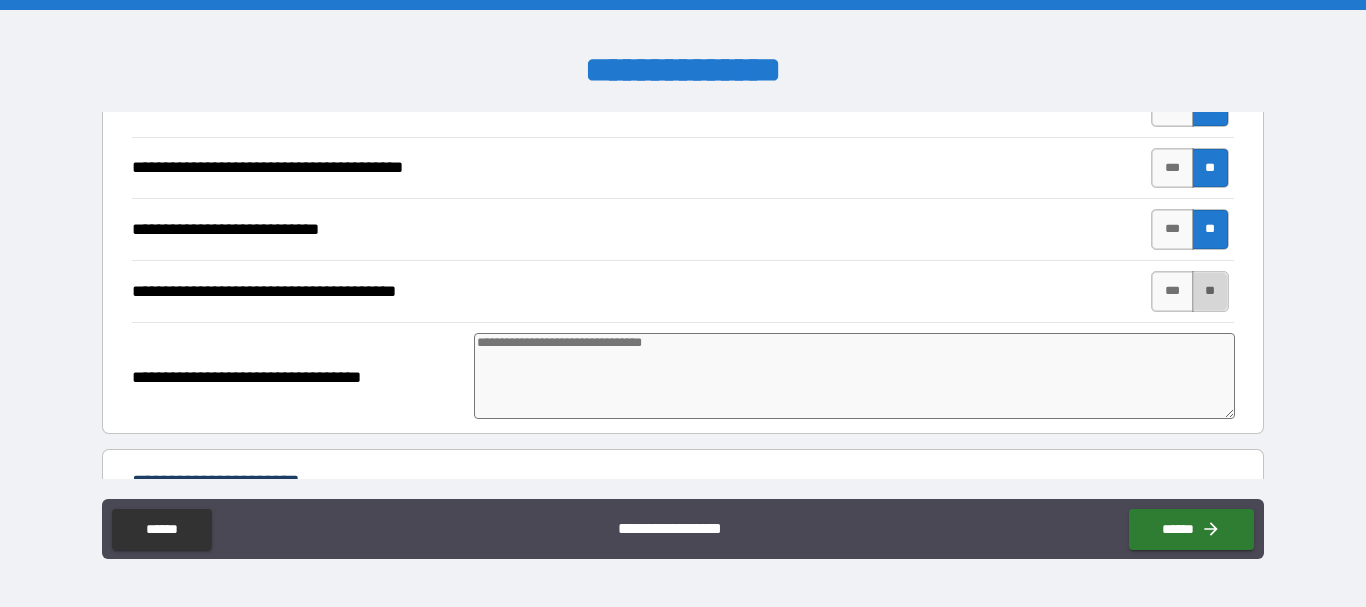 click on "**" at bounding box center [1210, 291] 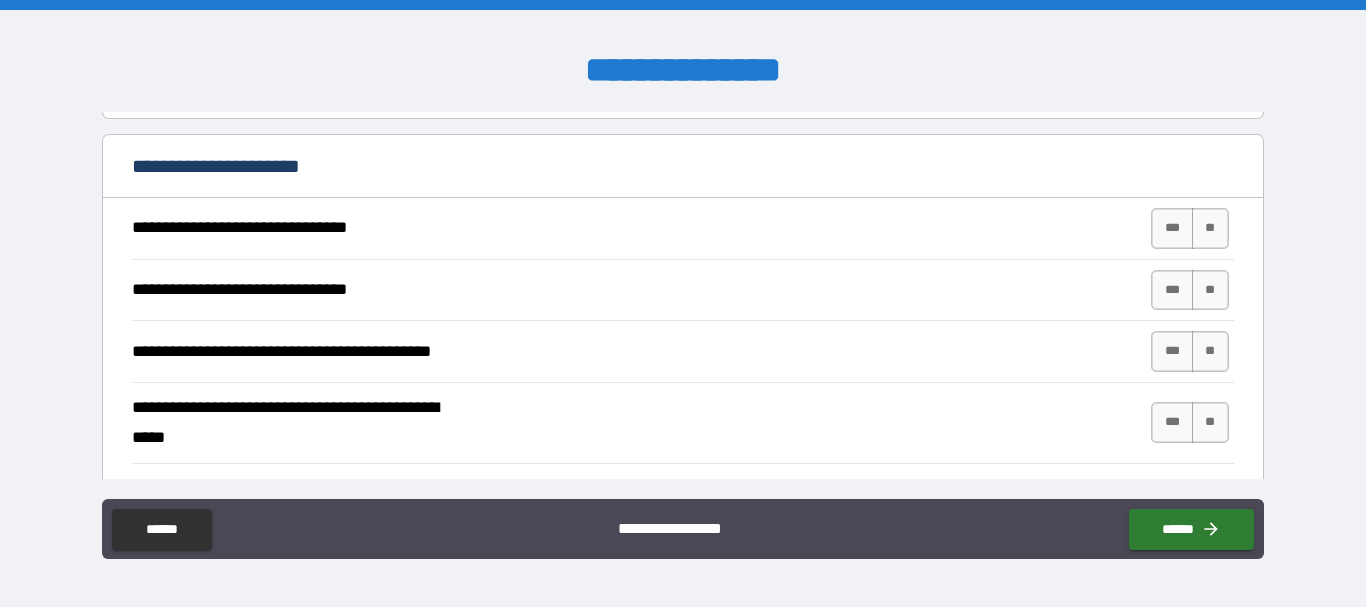 scroll, scrollTop: 3027, scrollLeft: 0, axis: vertical 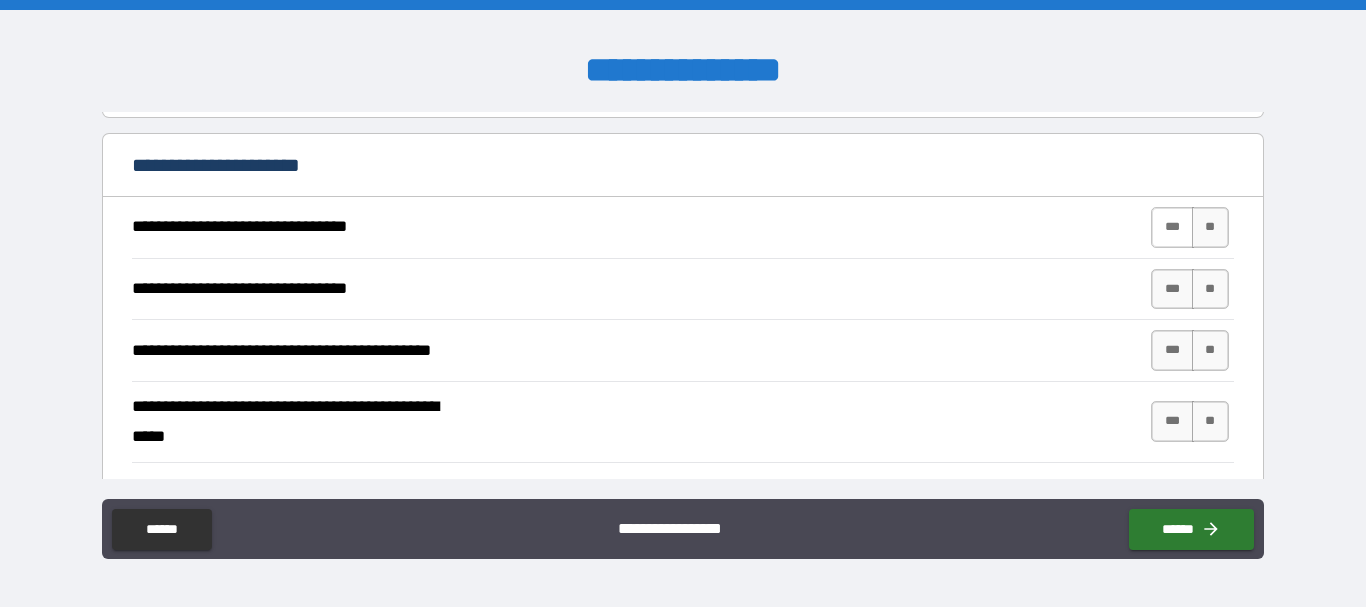 click on "***" at bounding box center [1172, 227] 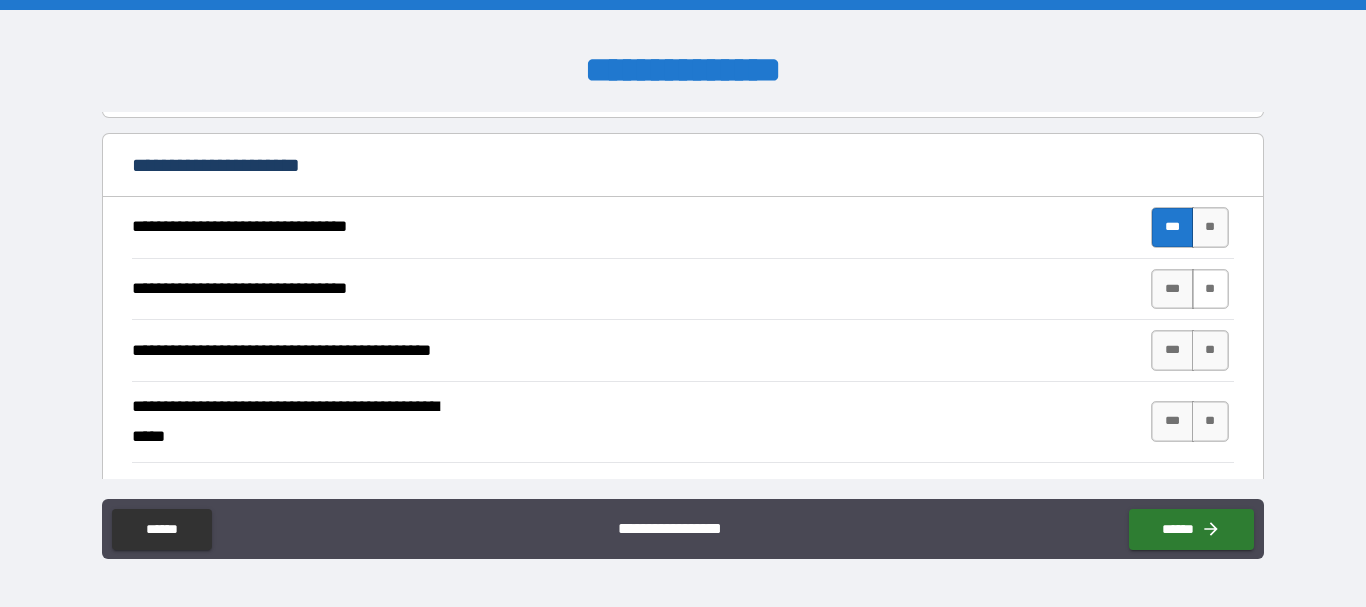 click on "**" at bounding box center [1210, 289] 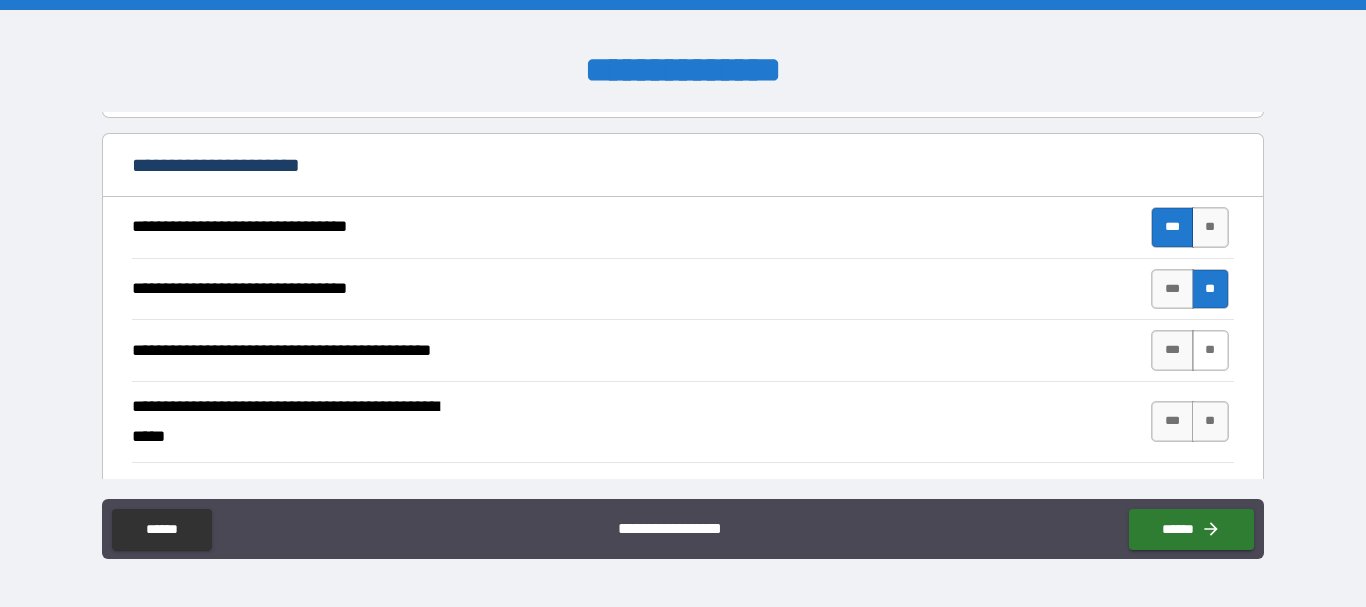 click on "**" at bounding box center [1210, 350] 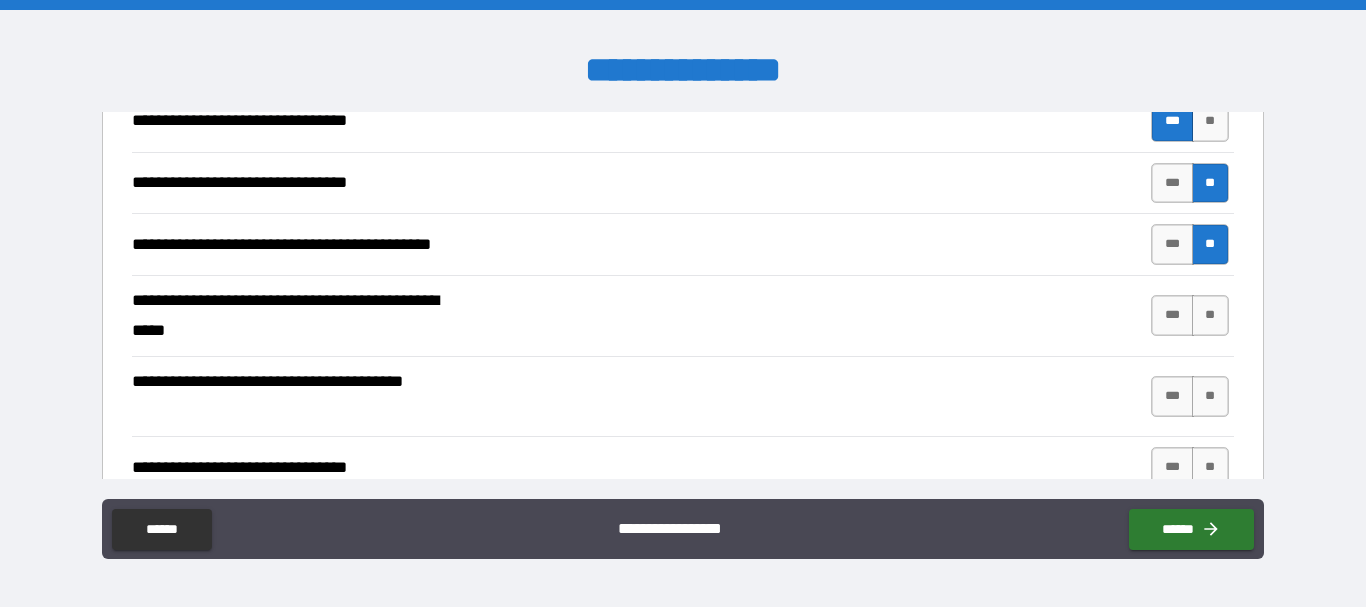 scroll, scrollTop: 3137, scrollLeft: 0, axis: vertical 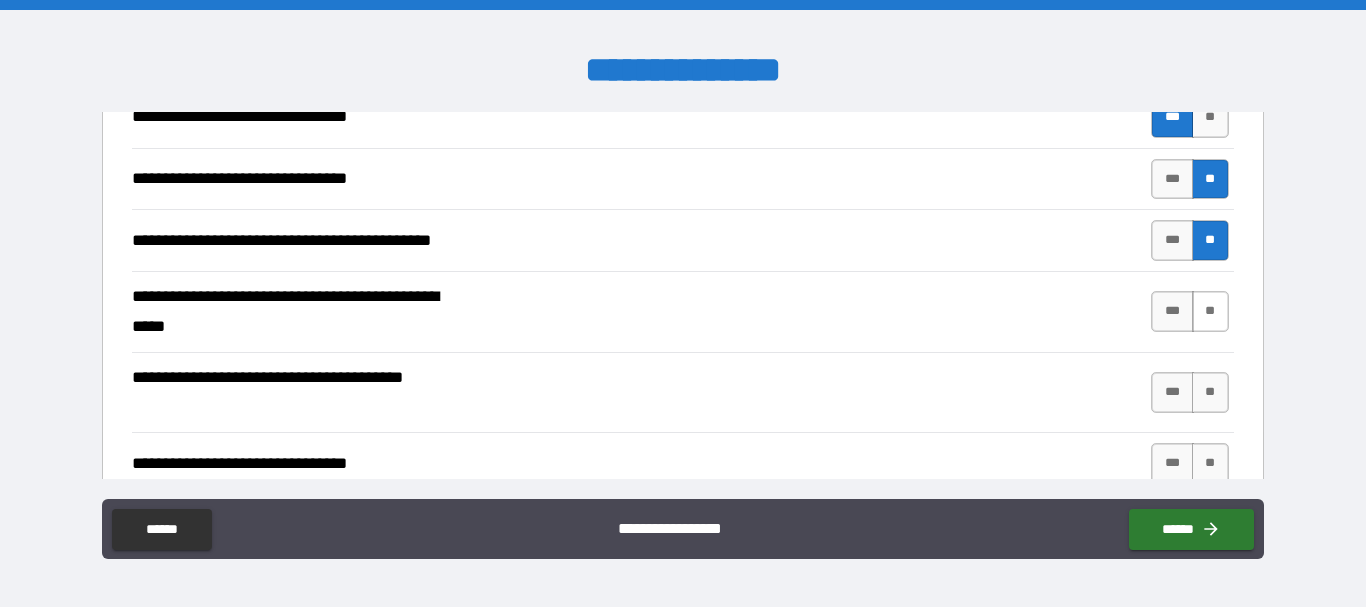 click on "**" at bounding box center [1210, 311] 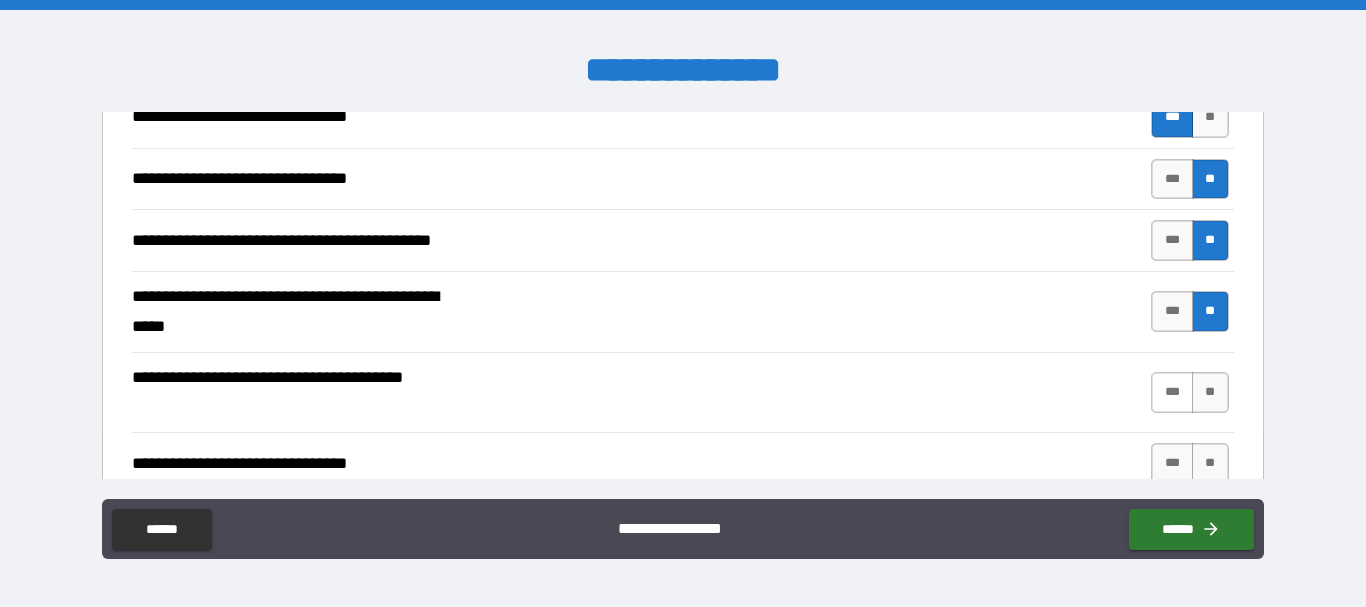 click on "***" at bounding box center [1172, 392] 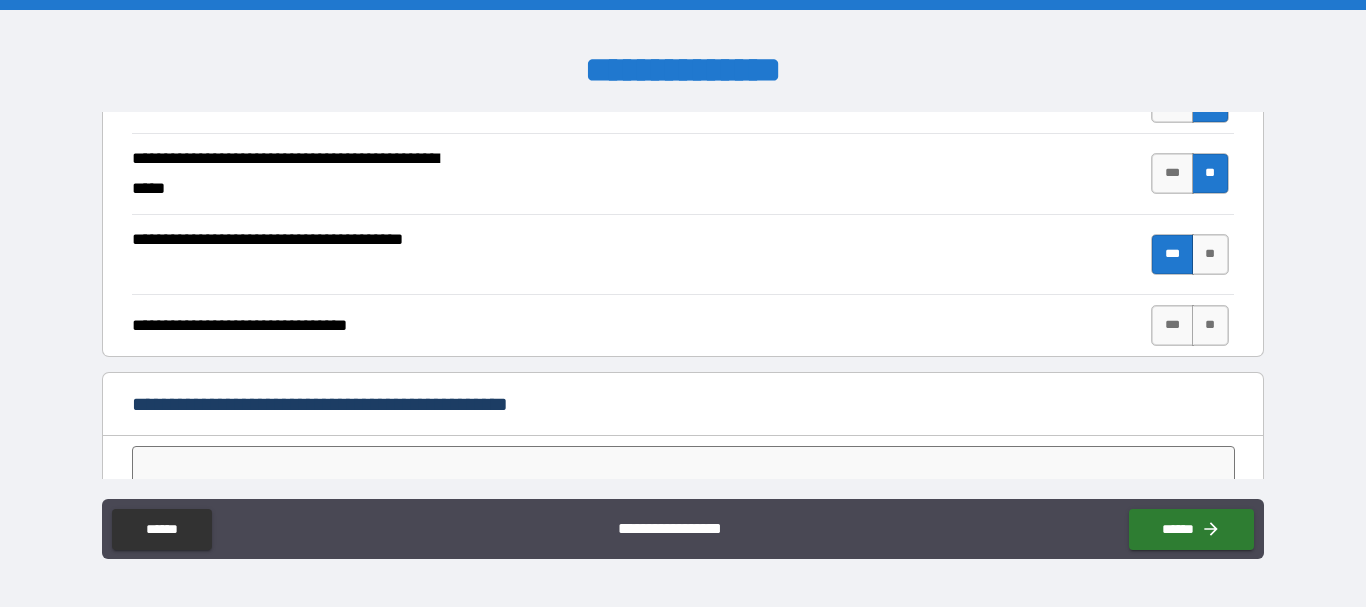 scroll, scrollTop: 3276, scrollLeft: 0, axis: vertical 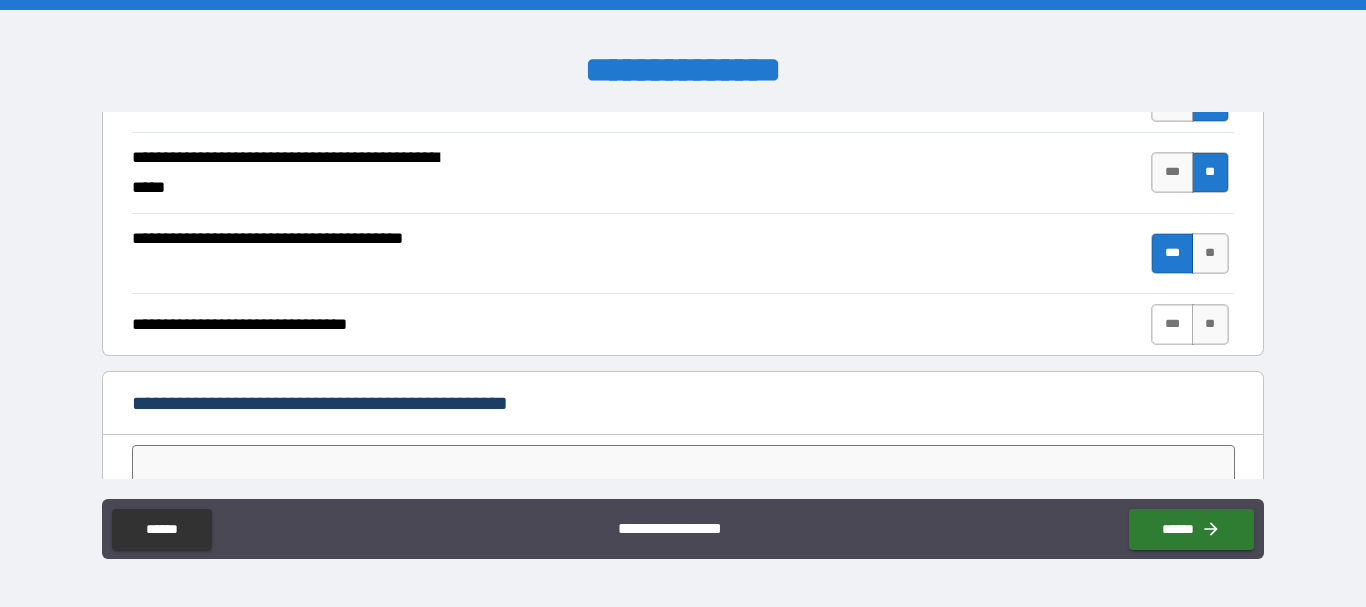 click on "***" at bounding box center (1172, 324) 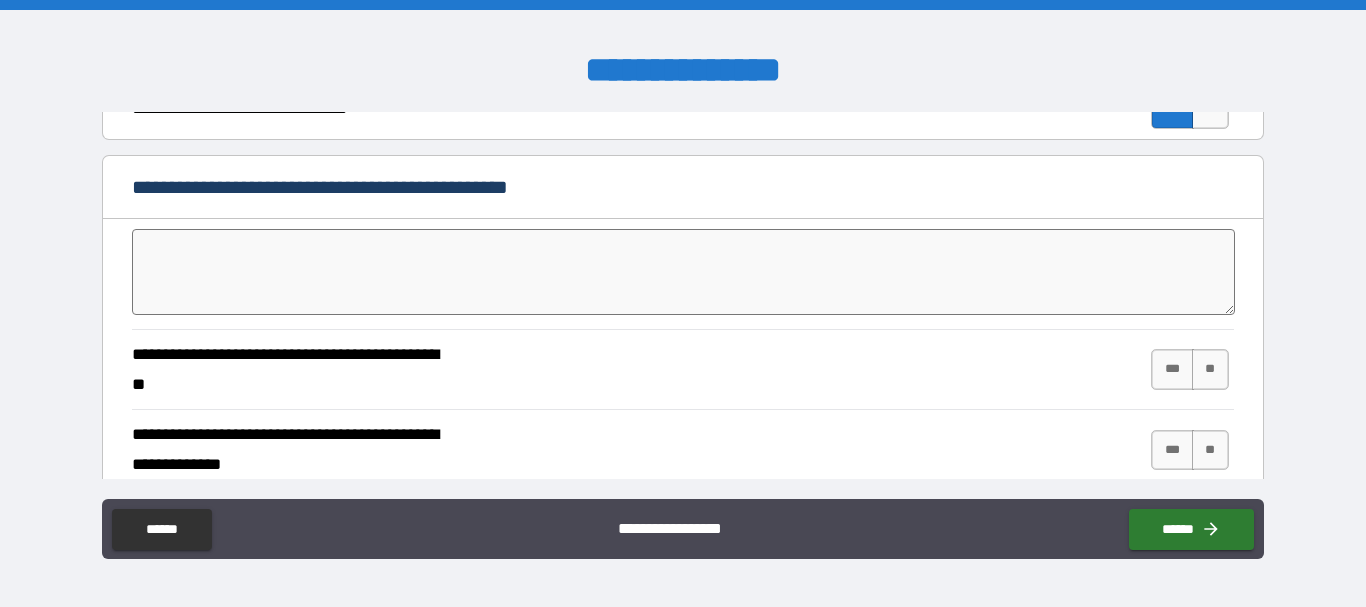 scroll, scrollTop: 3494, scrollLeft: 0, axis: vertical 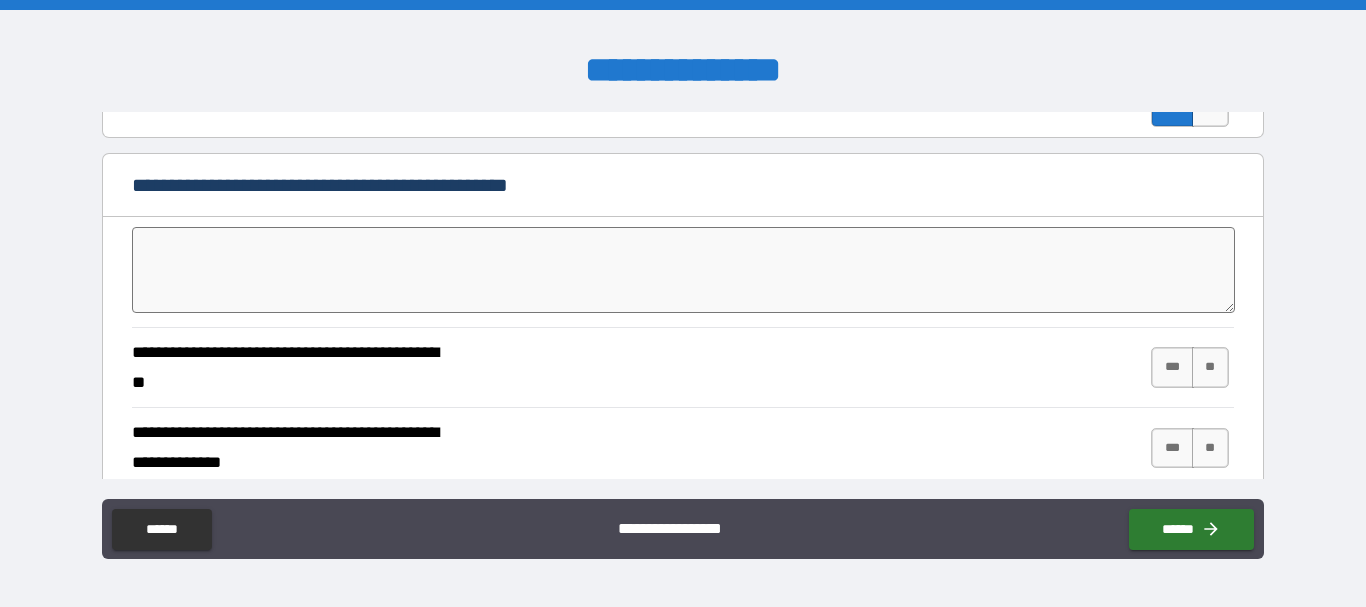 click at bounding box center (683, 270) 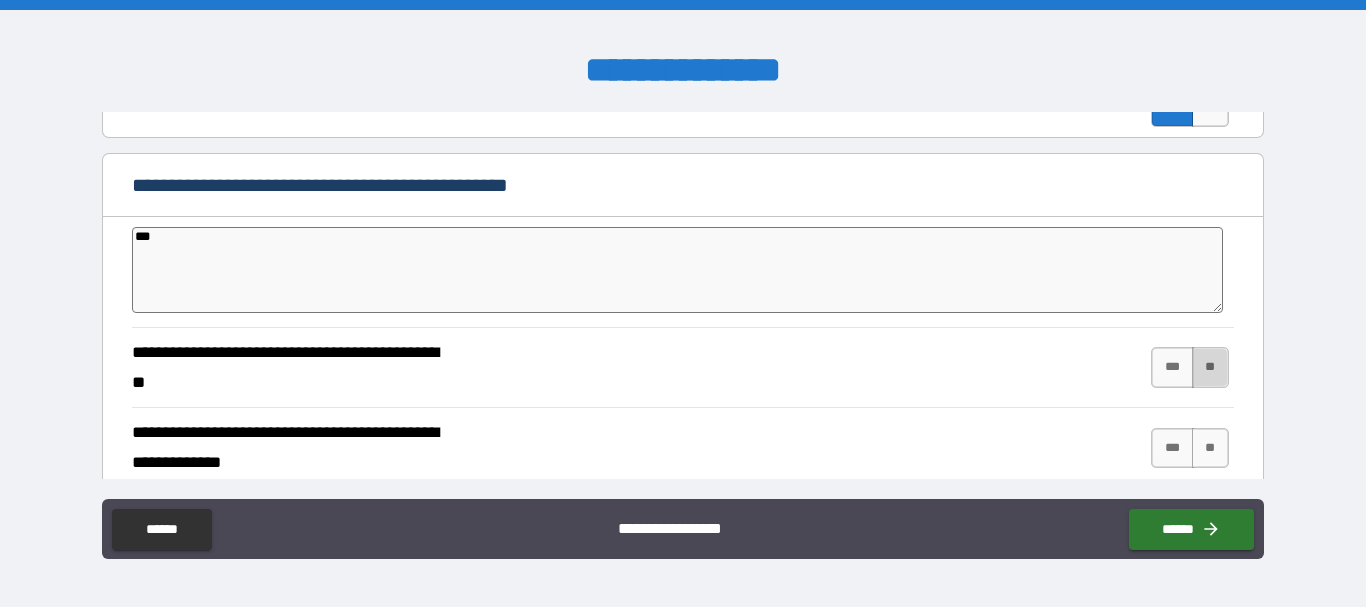 click on "**" at bounding box center (1210, 367) 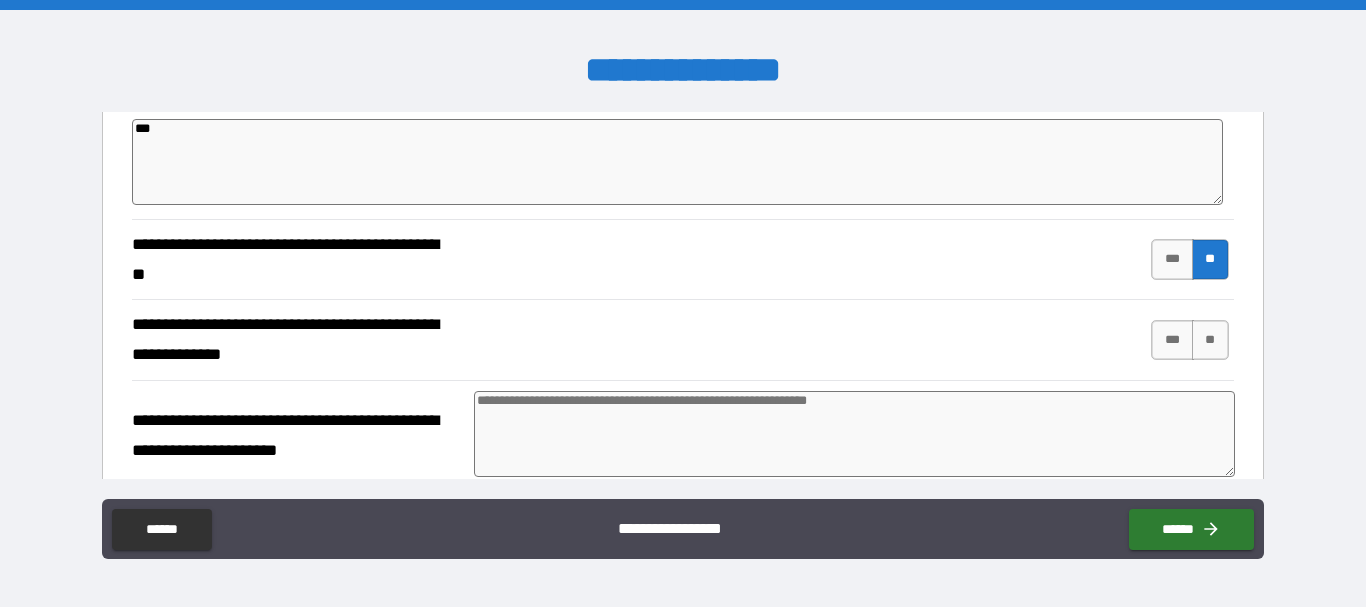 scroll, scrollTop: 3613, scrollLeft: 0, axis: vertical 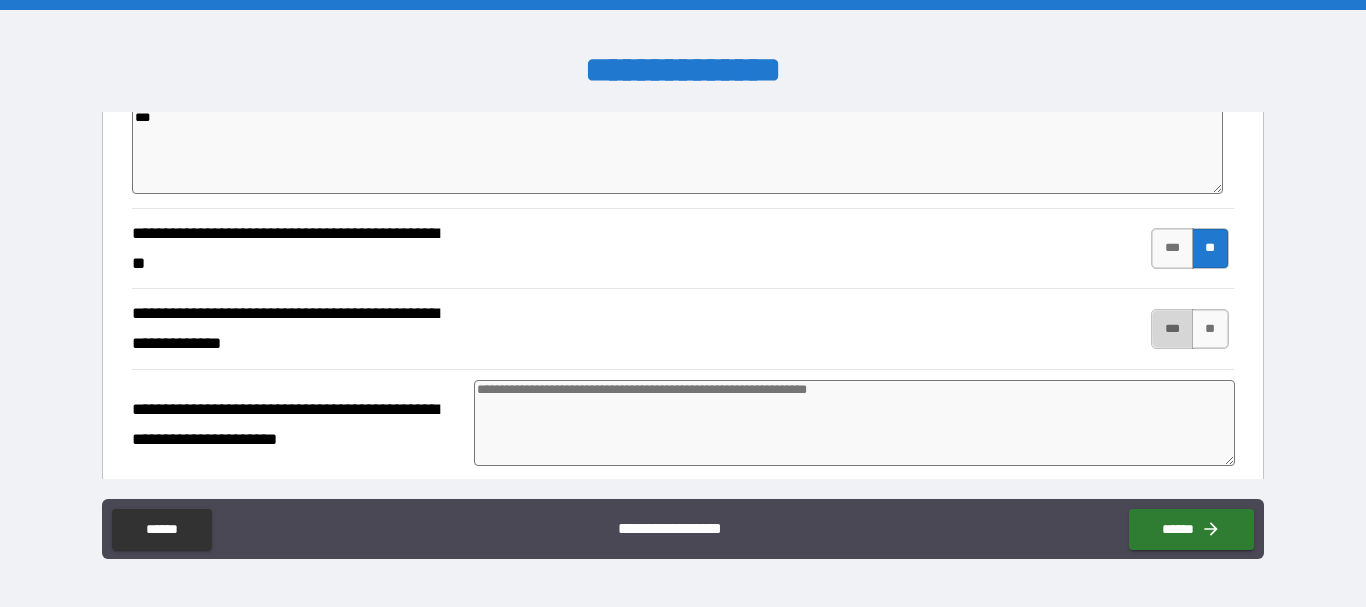 click on "***" at bounding box center [1172, 329] 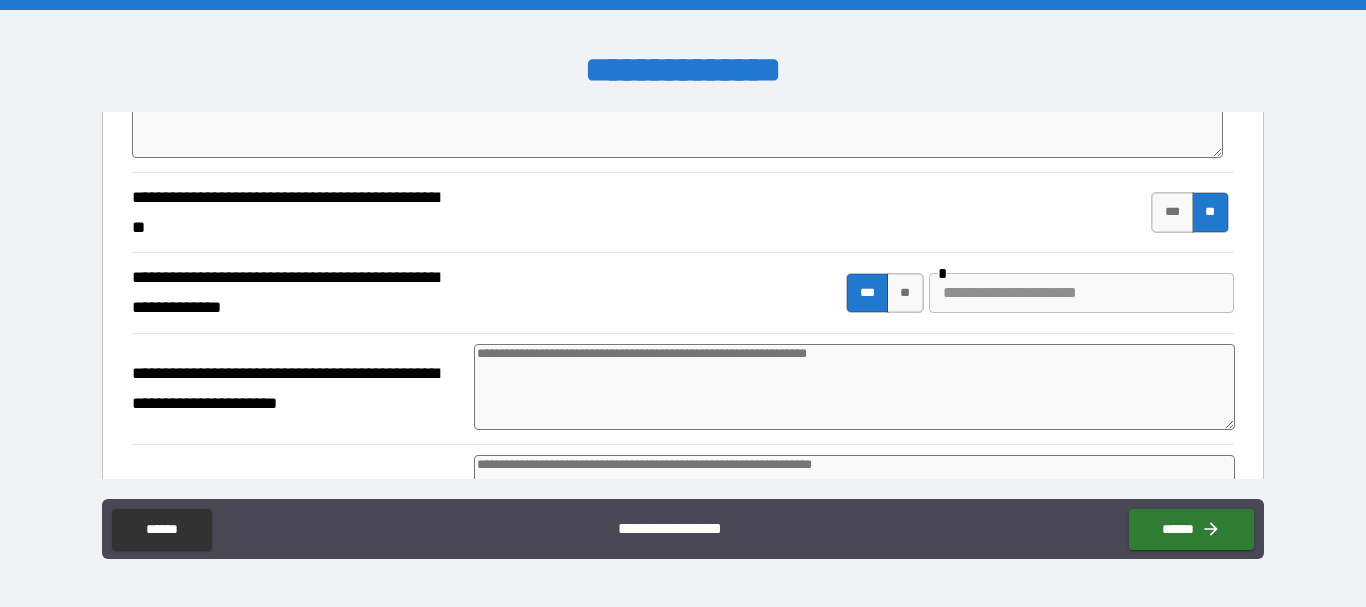 scroll, scrollTop: 3647, scrollLeft: 0, axis: vertical 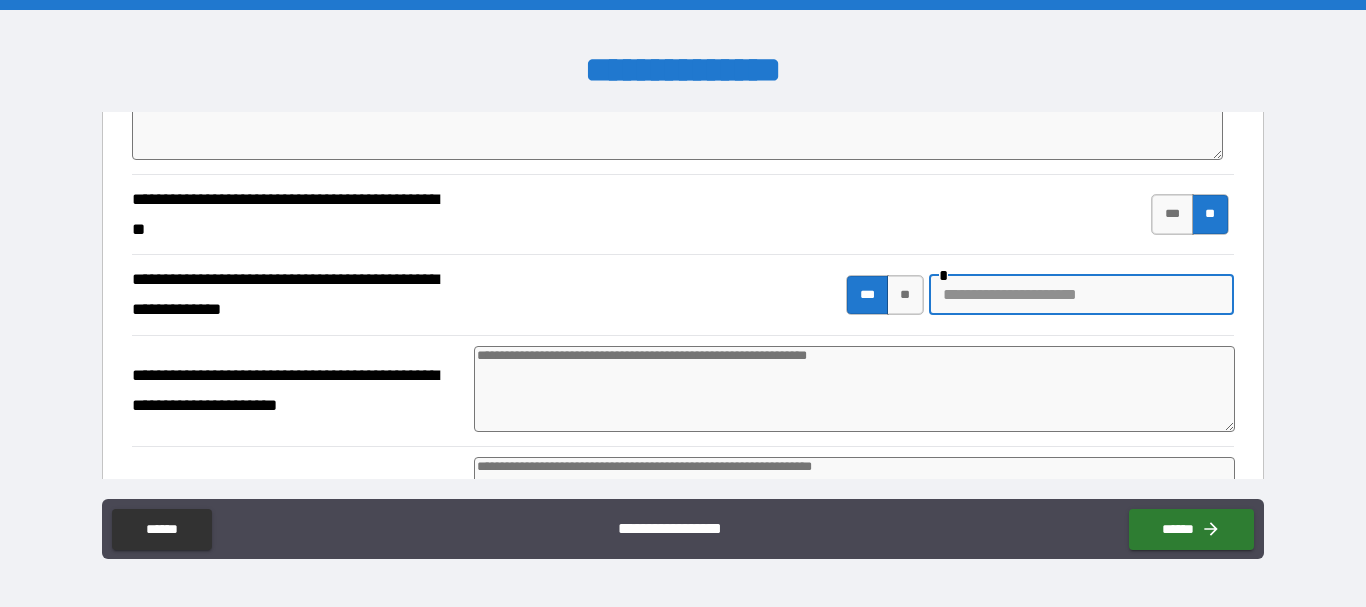 click at bounding box center [1081, 295] 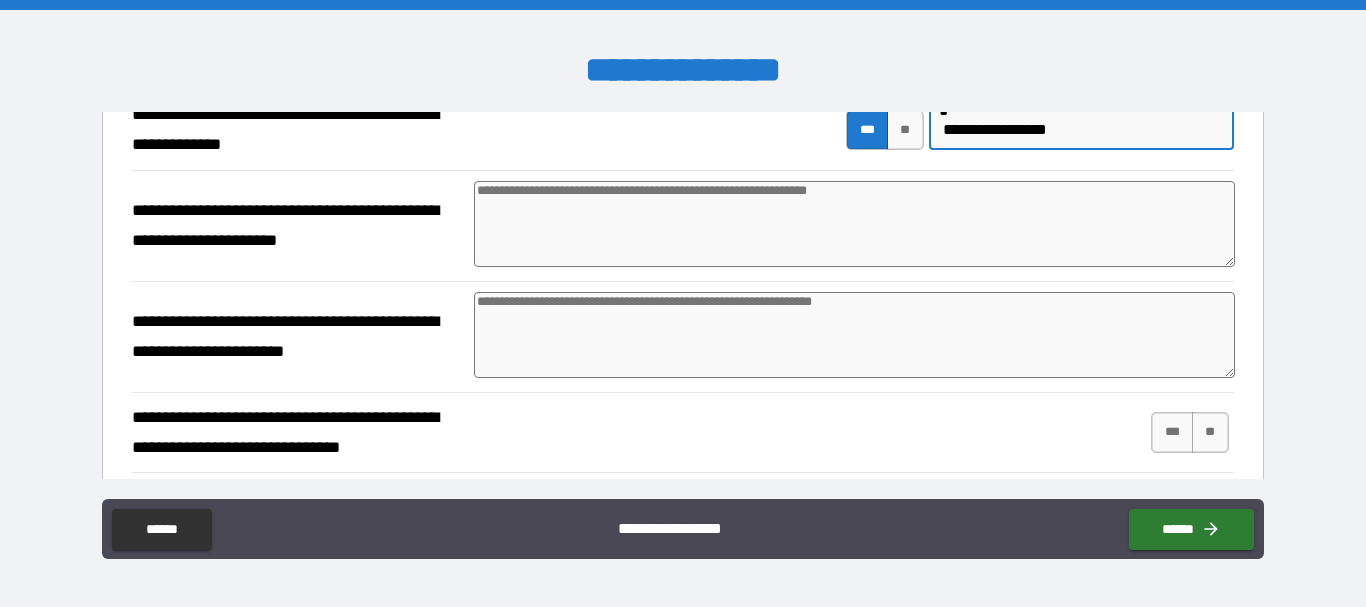 scroll, scrollTop: 3816, scrollLeft: 0, axis: vertical 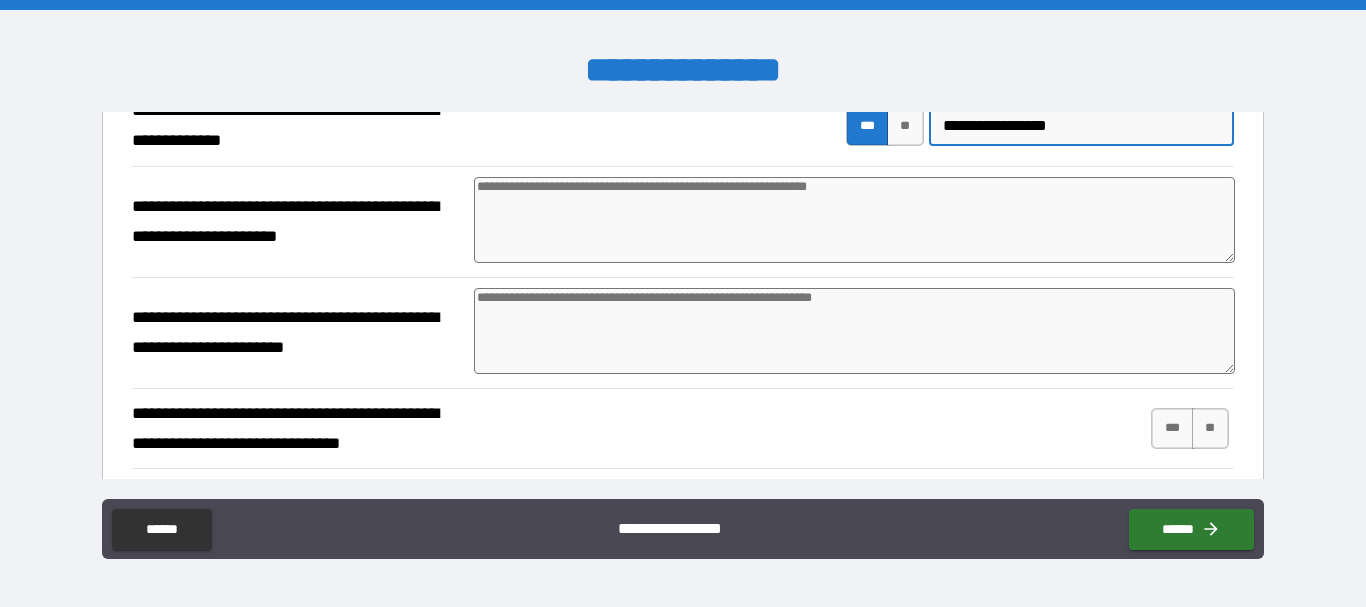 click at bounding box center (854, 220) 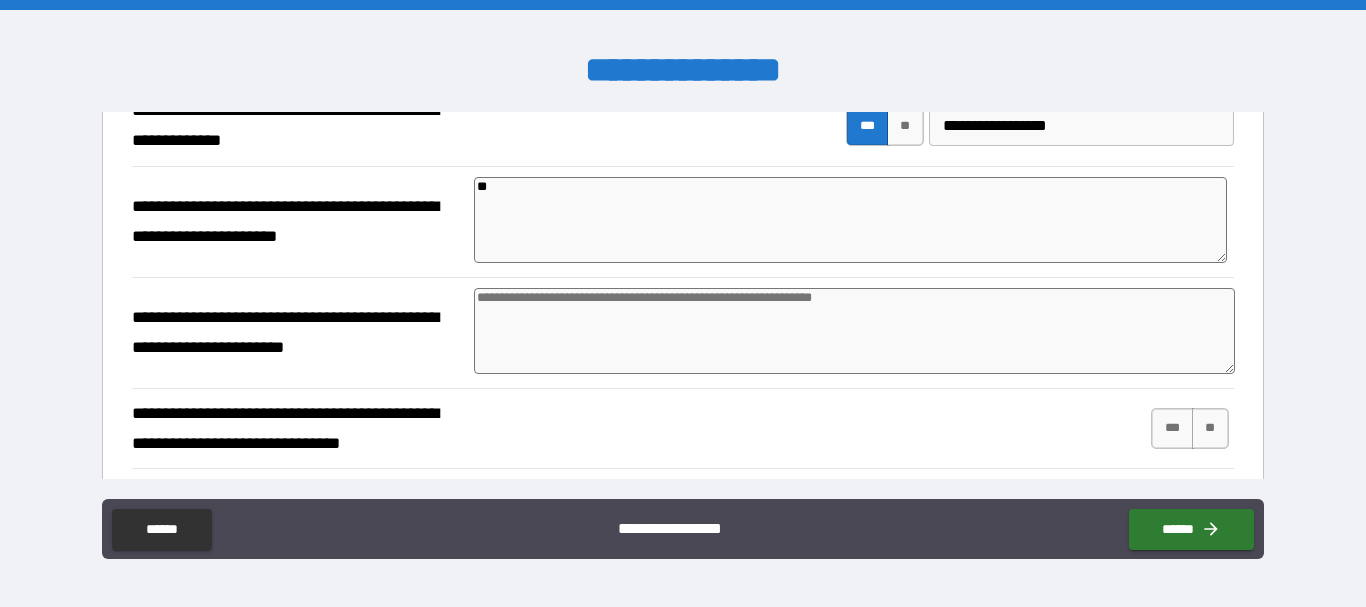 click at bounding box center [854, 331] 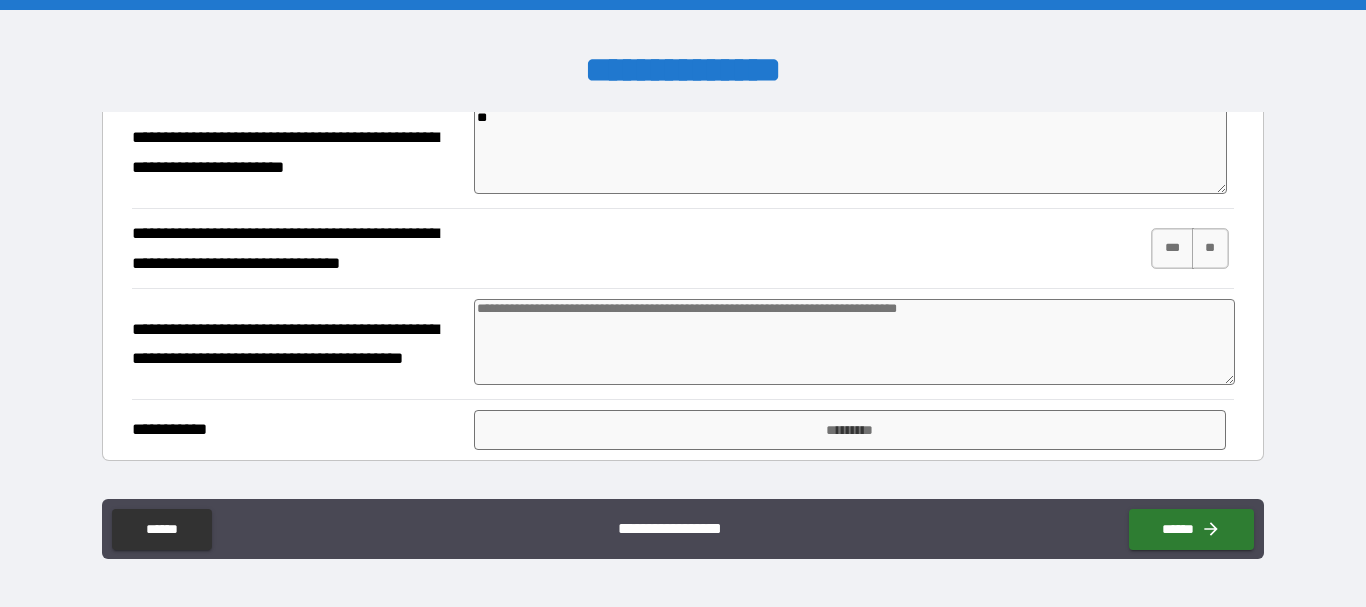 scroll, scrollTop: 3998, scrollLeft: 0, axis: vertical 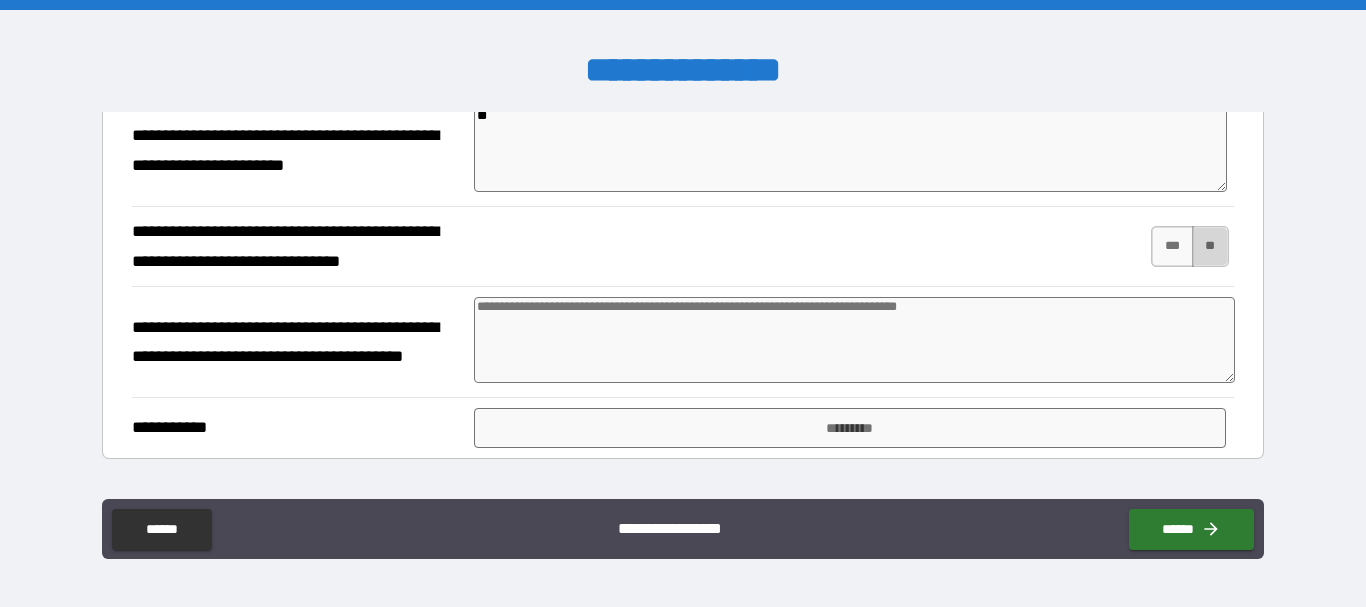 click on "**" at bounding box center [1210, 246] 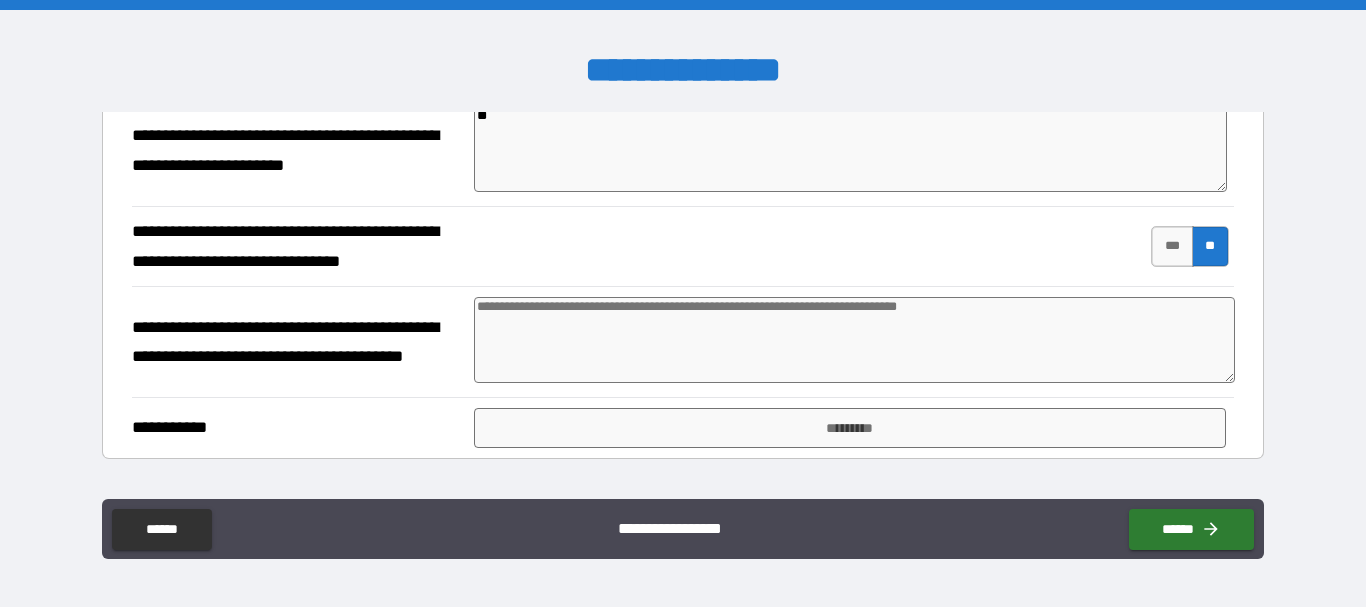click at bounding box center (854, 340) 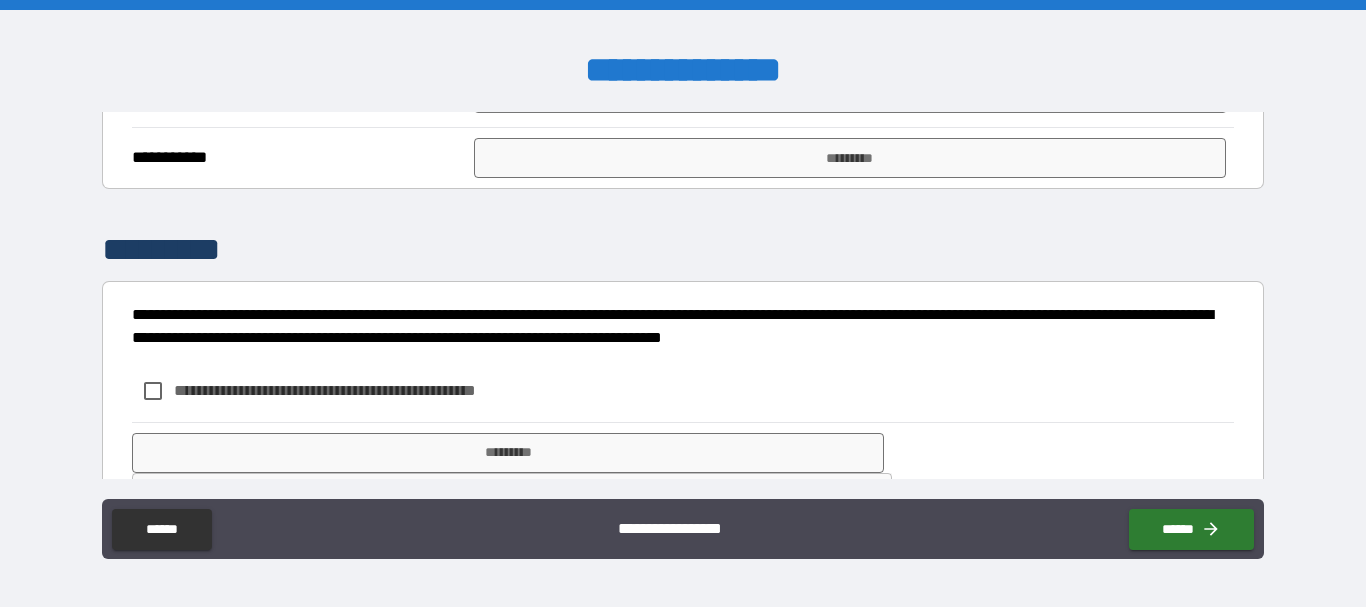 scroll, scrollTop: 4269, scrollLeft: 0, axis: vertical 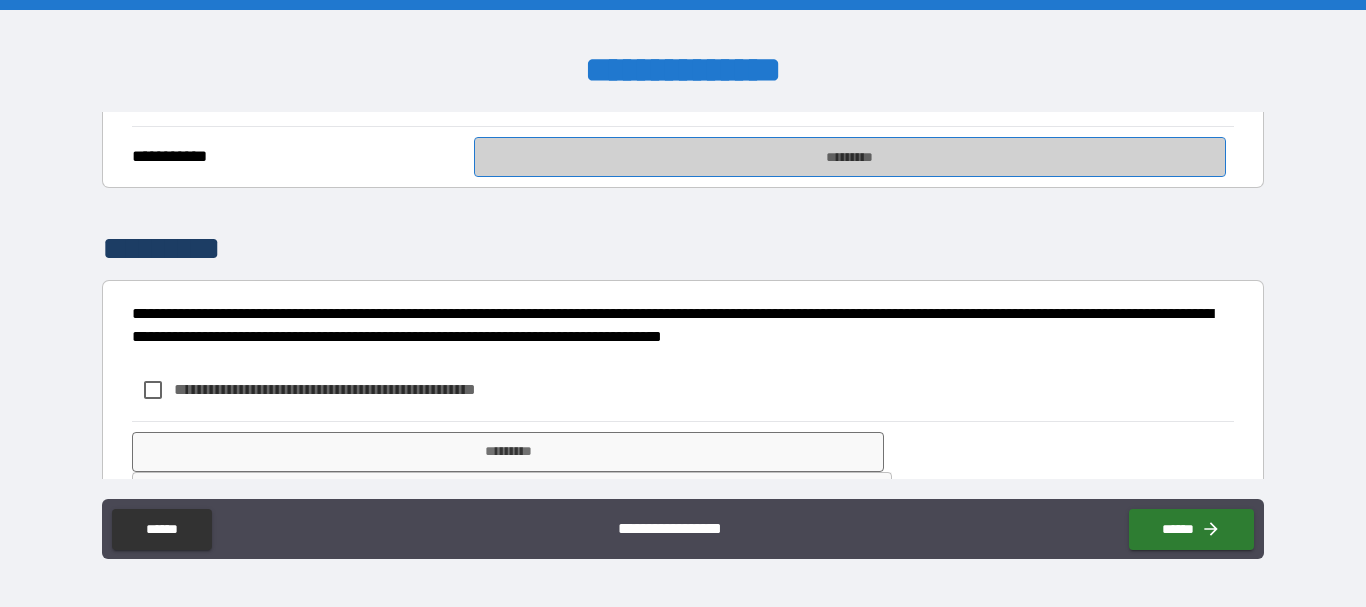 click on "*********" at bounding box center (850, 157) 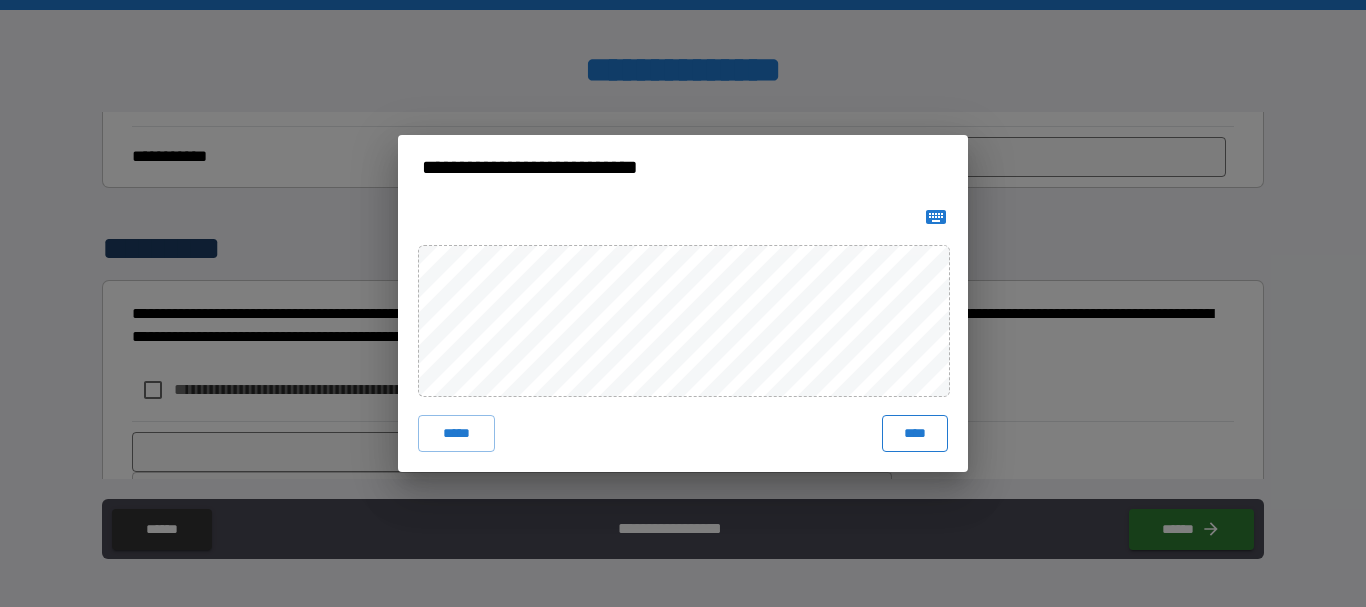 click on "****" at bounding box center [915, 433] 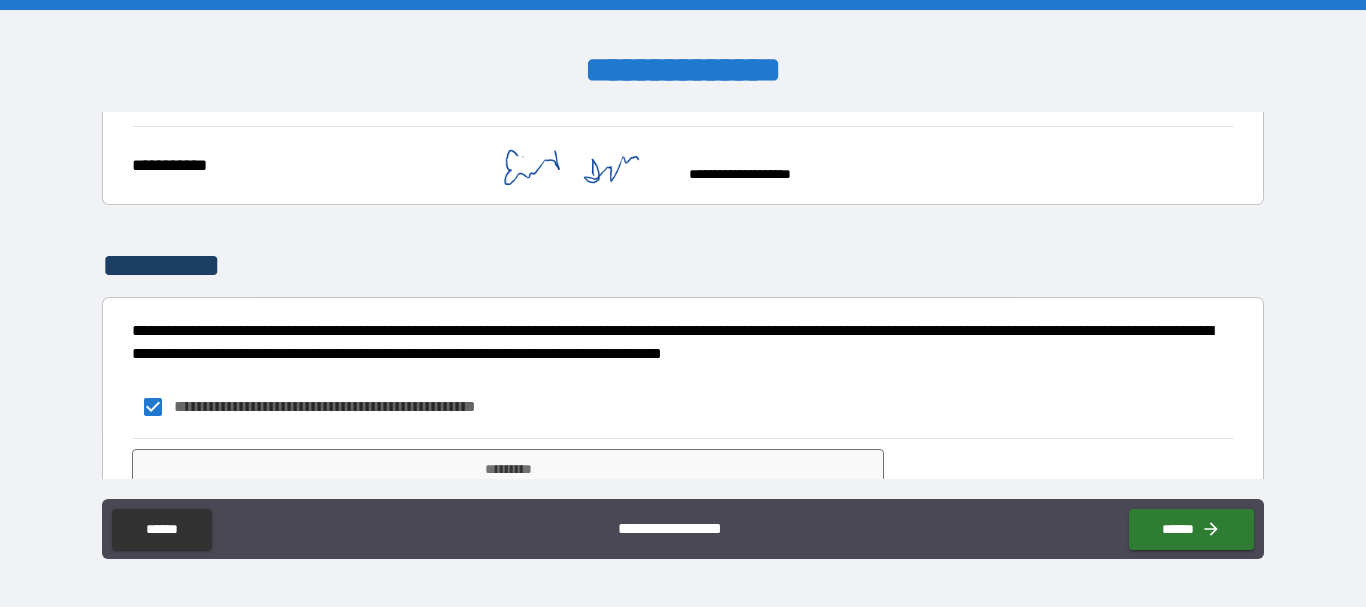 scroll, scrollTop: 4350, scrollLeft: 0, axis: vertical 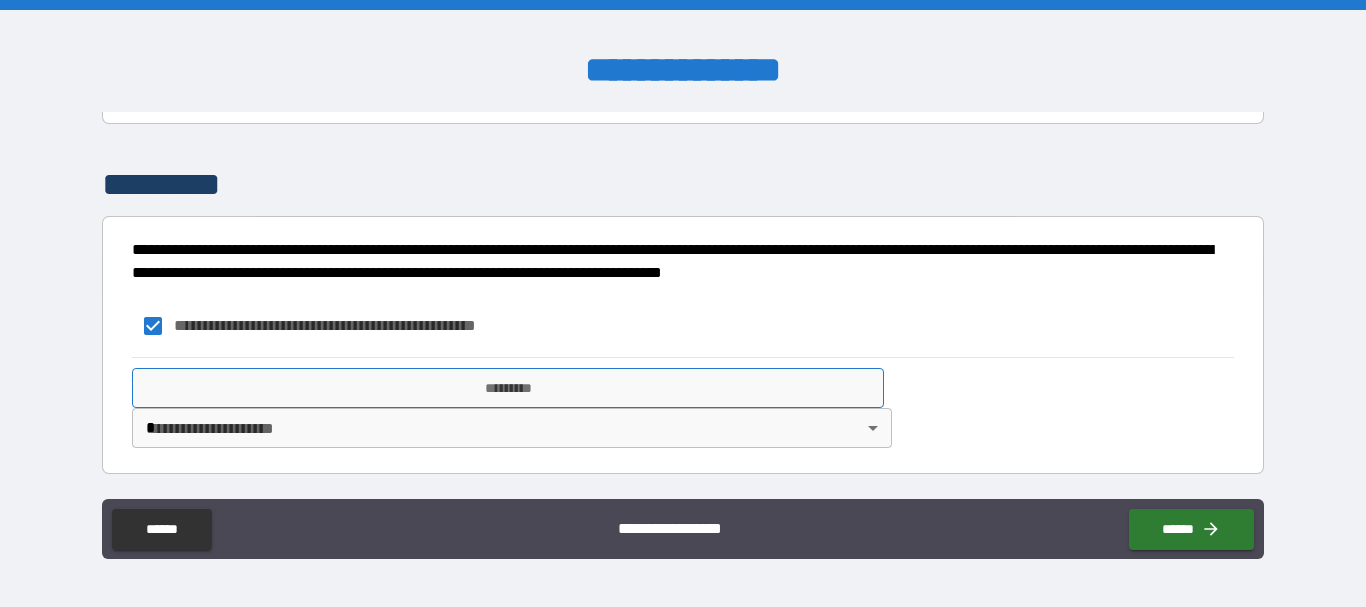 click on "*********" at bounding box center [508, 388] 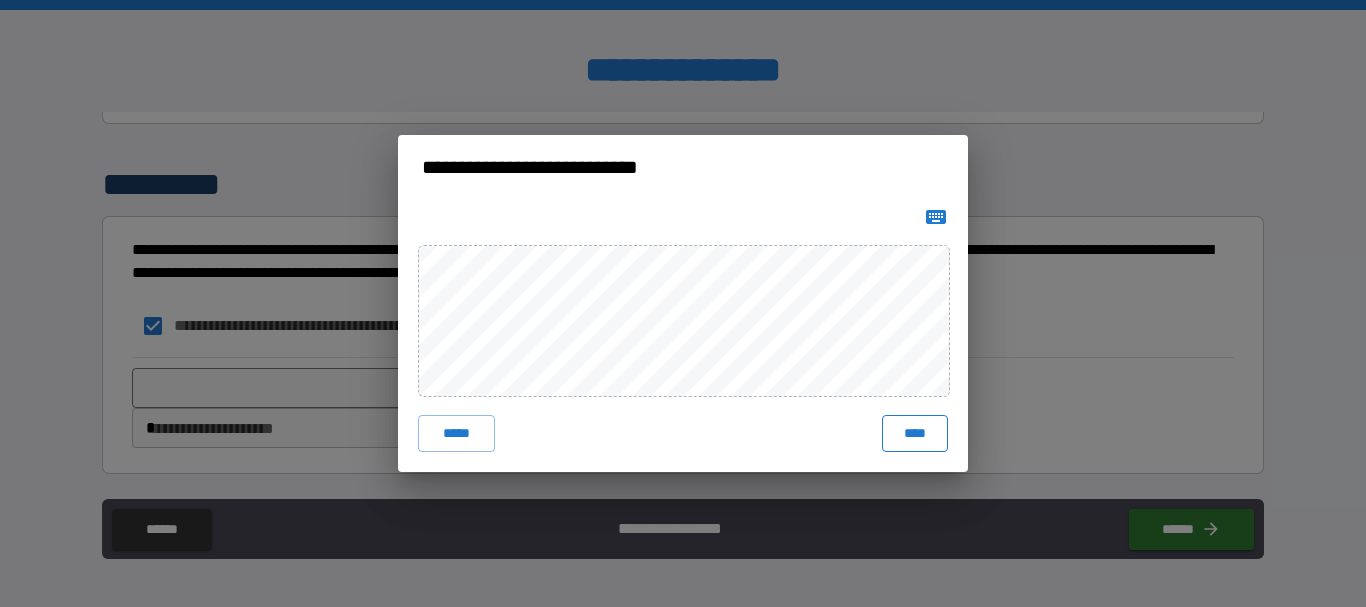 click on "****" at bounding box center (915, 433) 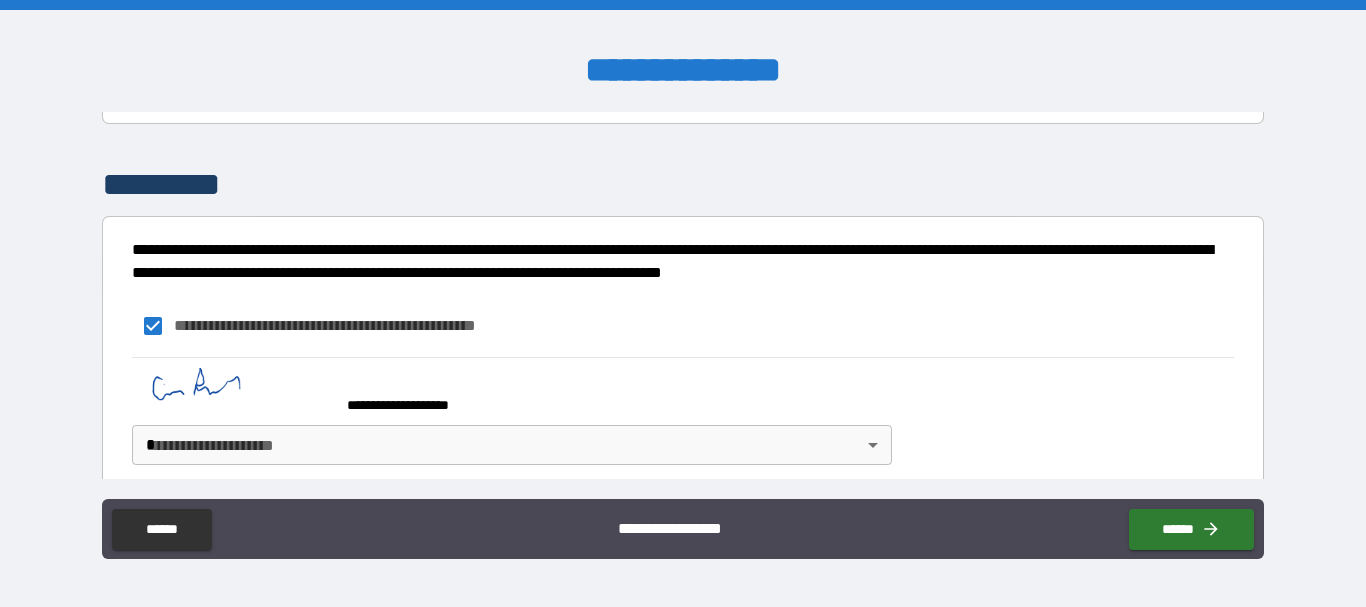 scroll, scrollTop: 4367, scrollLeft: 0, axis: vertical 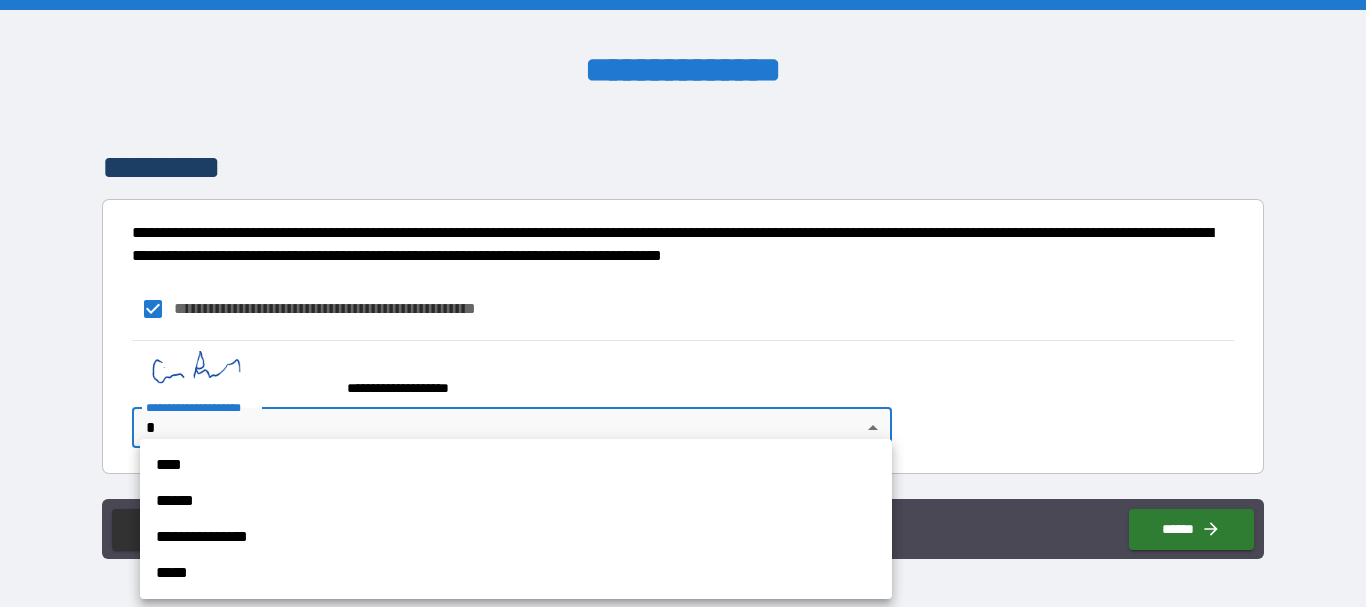 click on "**********" at bounding box center (683, 303) 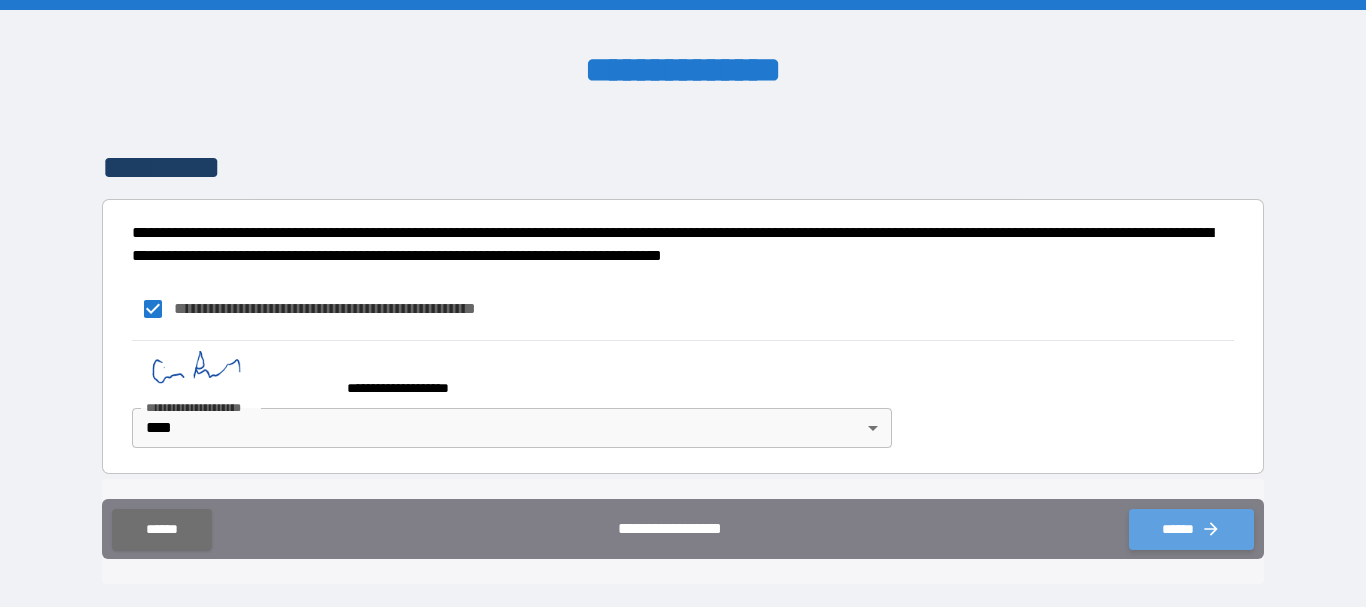 click 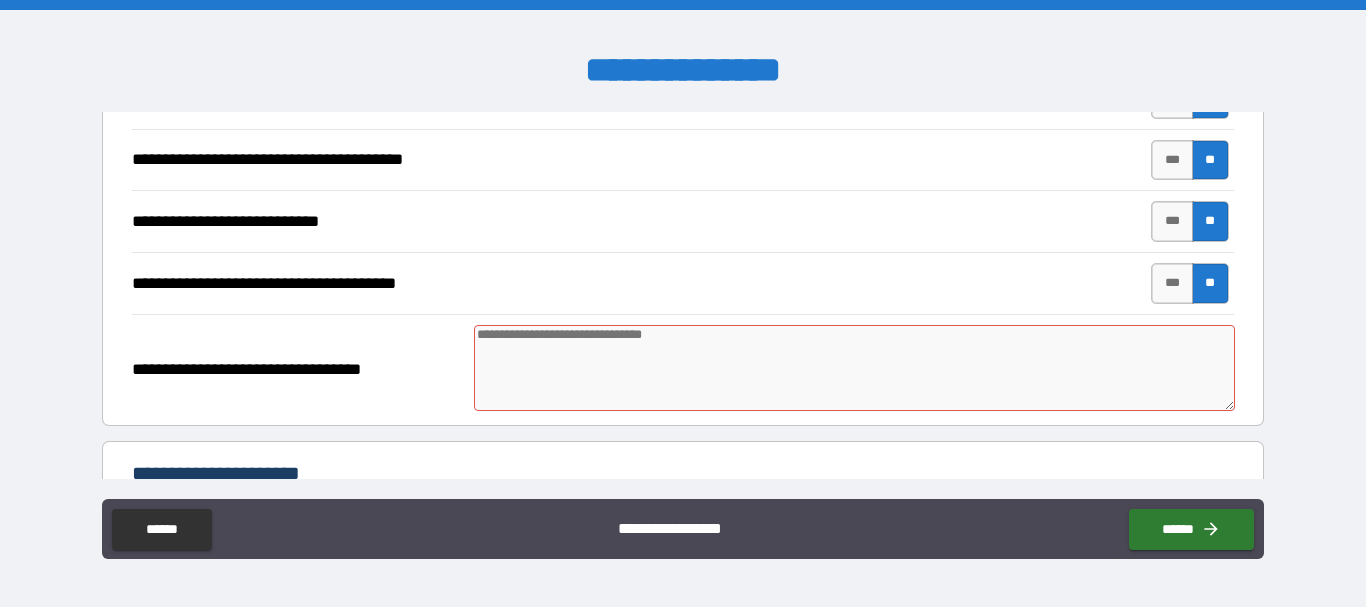 scroll, scrollTop: 2730, scrollLeft: 0, axis: vertical 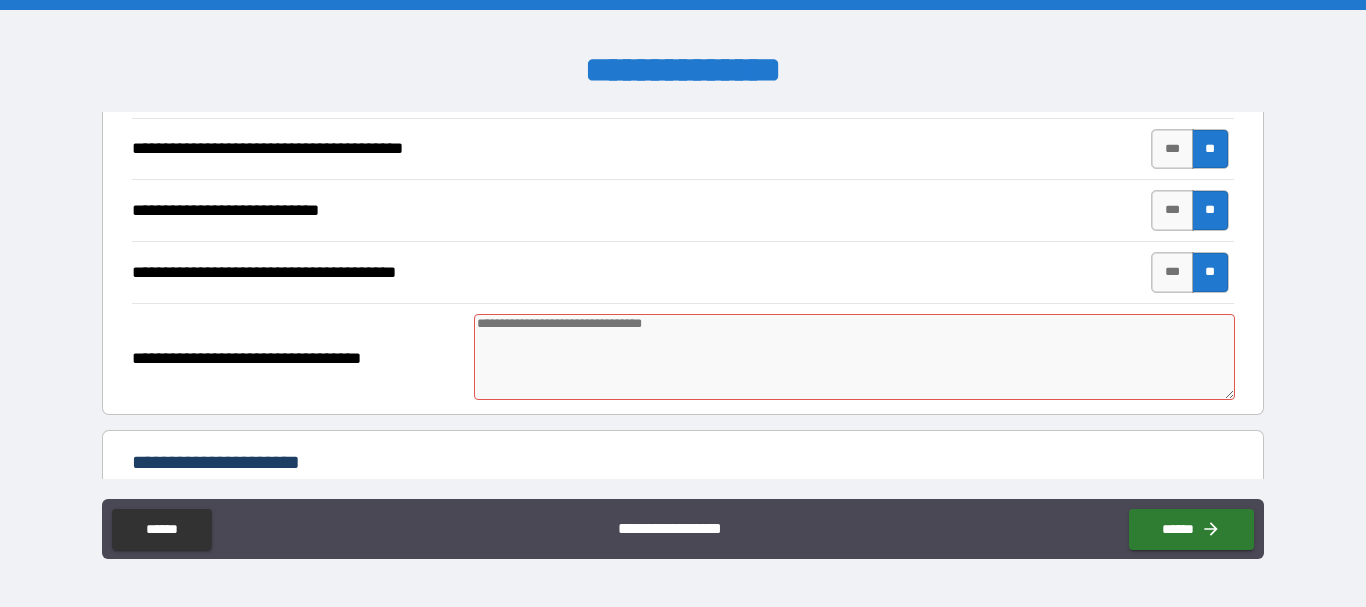 click at bounding box center (854, 357) 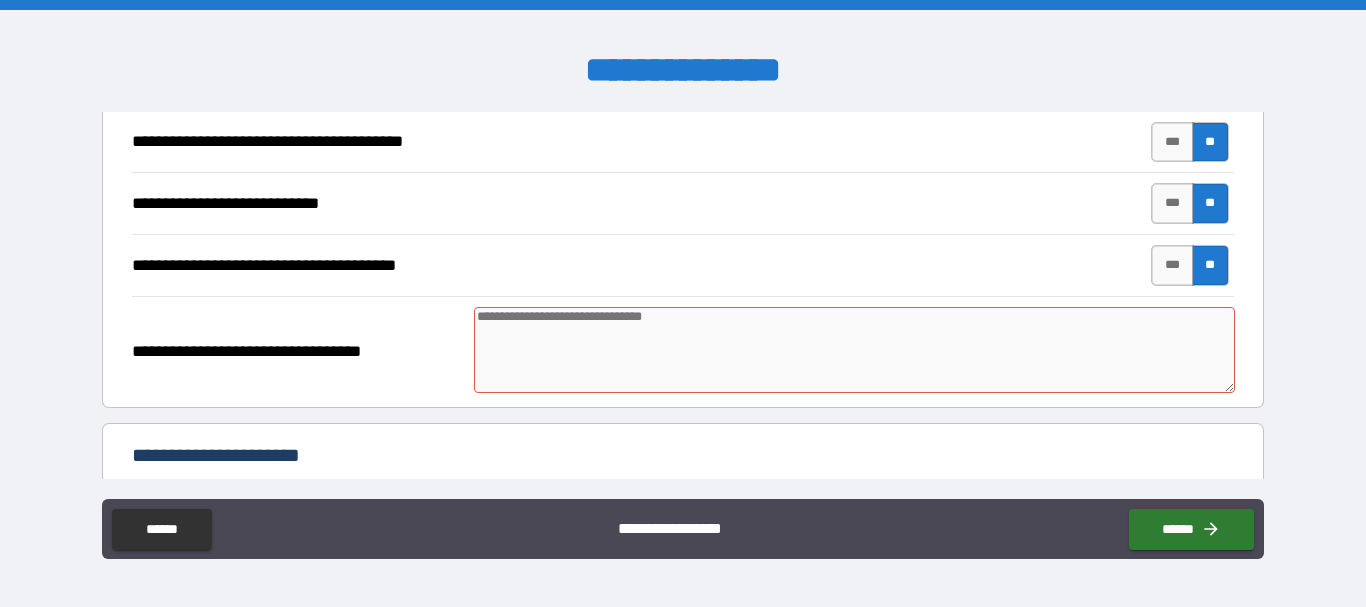 scroll, scrollTop: 2738, scrollLeft: 0, axis: vertical 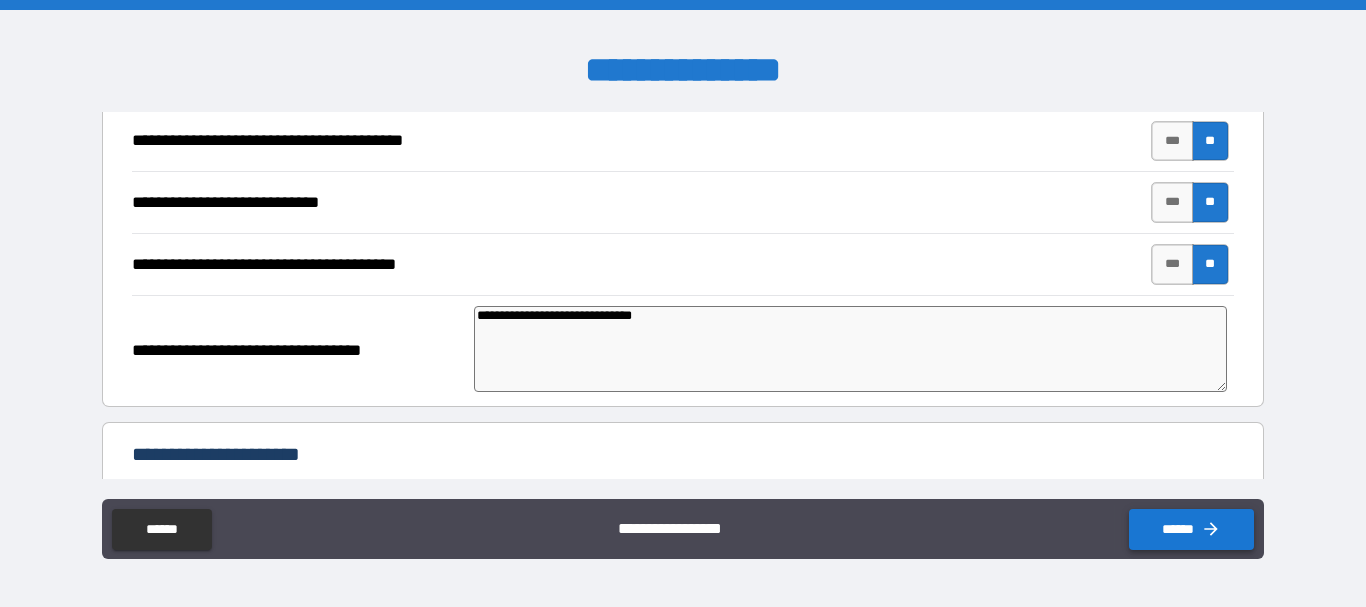 click on "******" at bounding box center [1191, 529] 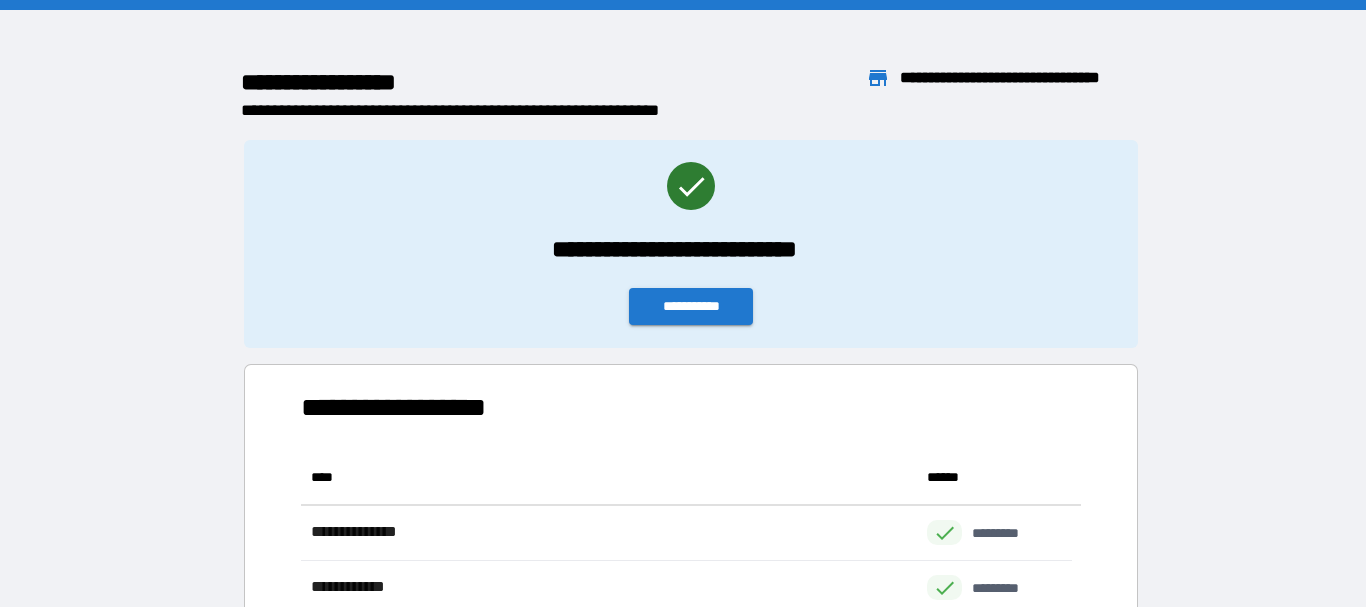 scroll, scrollTop: 16, scrollLeft: 16, axis: both 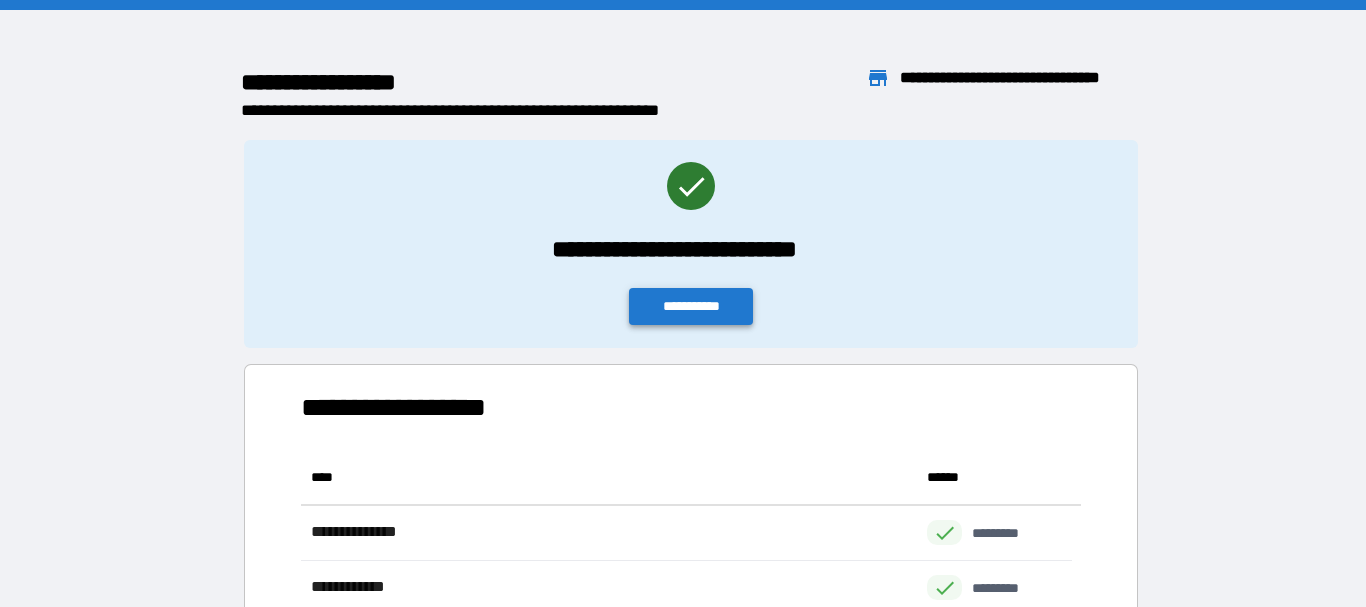 click on "**********" at bounding box center (691, 306) 